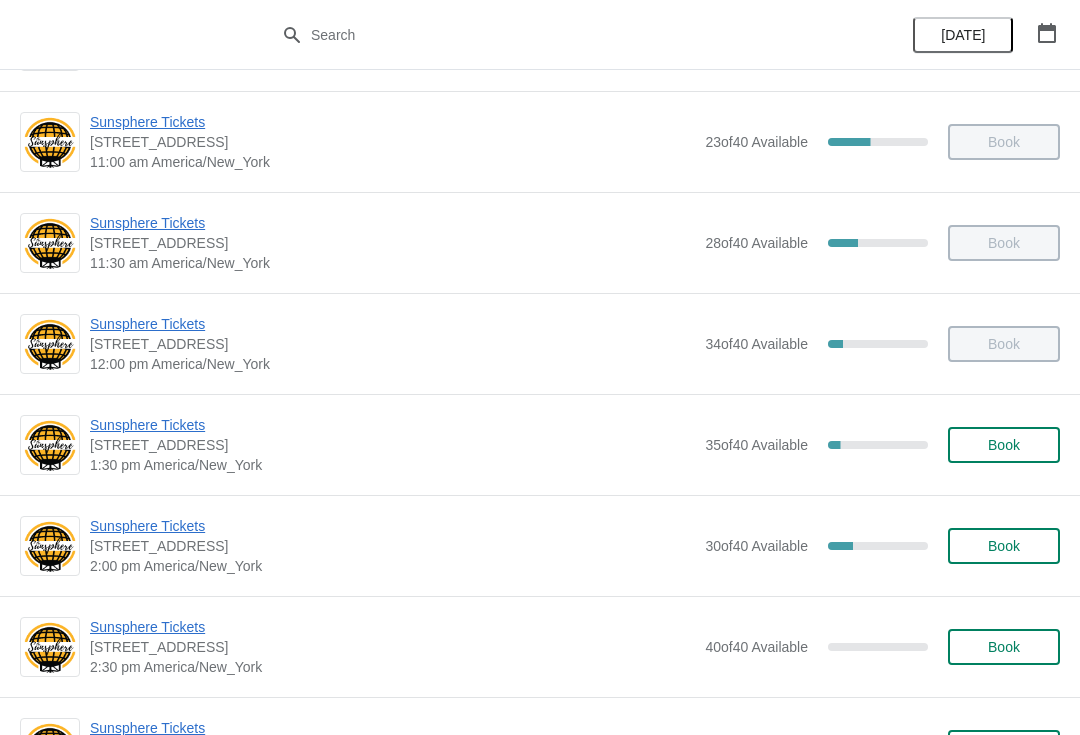 scroll, scrollTop: 300, scrollLeft: 0, axis: vertical 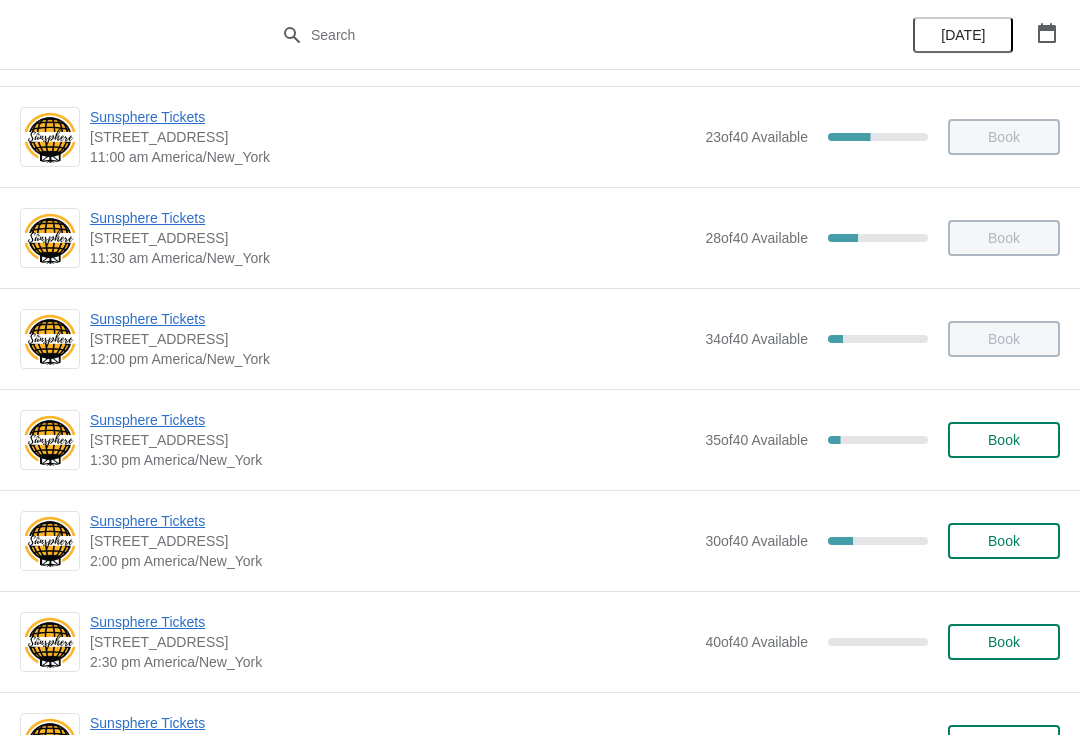 click on "Sunsphere Tickets" at bounding box center [392, 420] 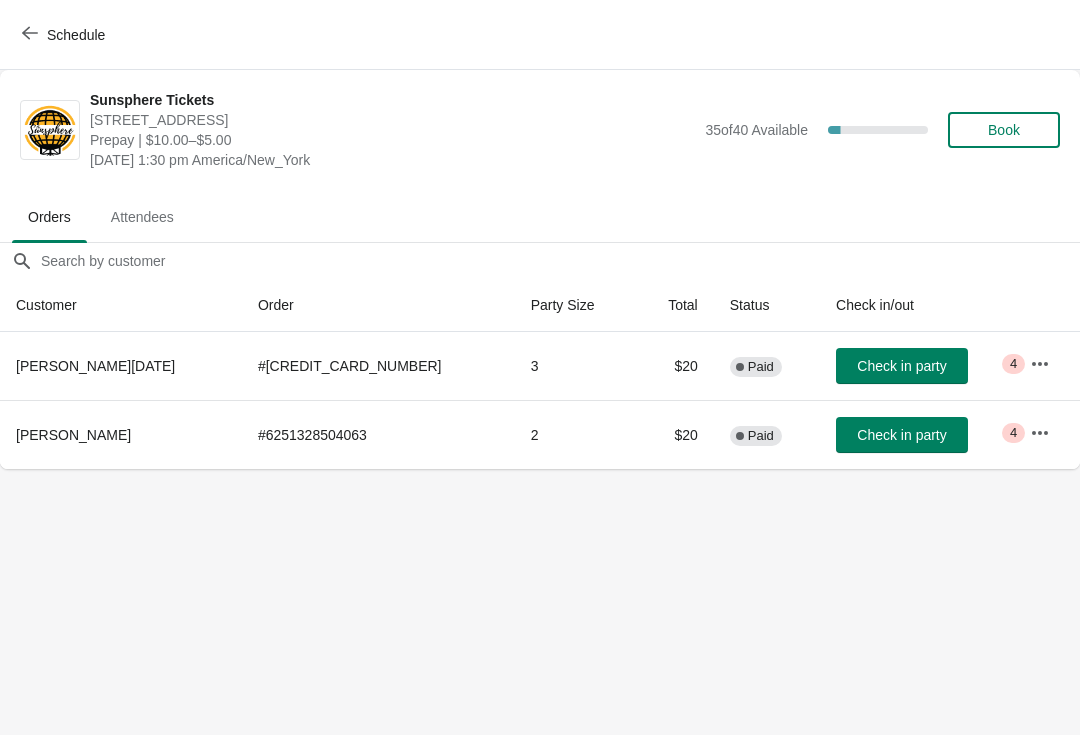 click on "Check in party" at bounding box center (901, 366) 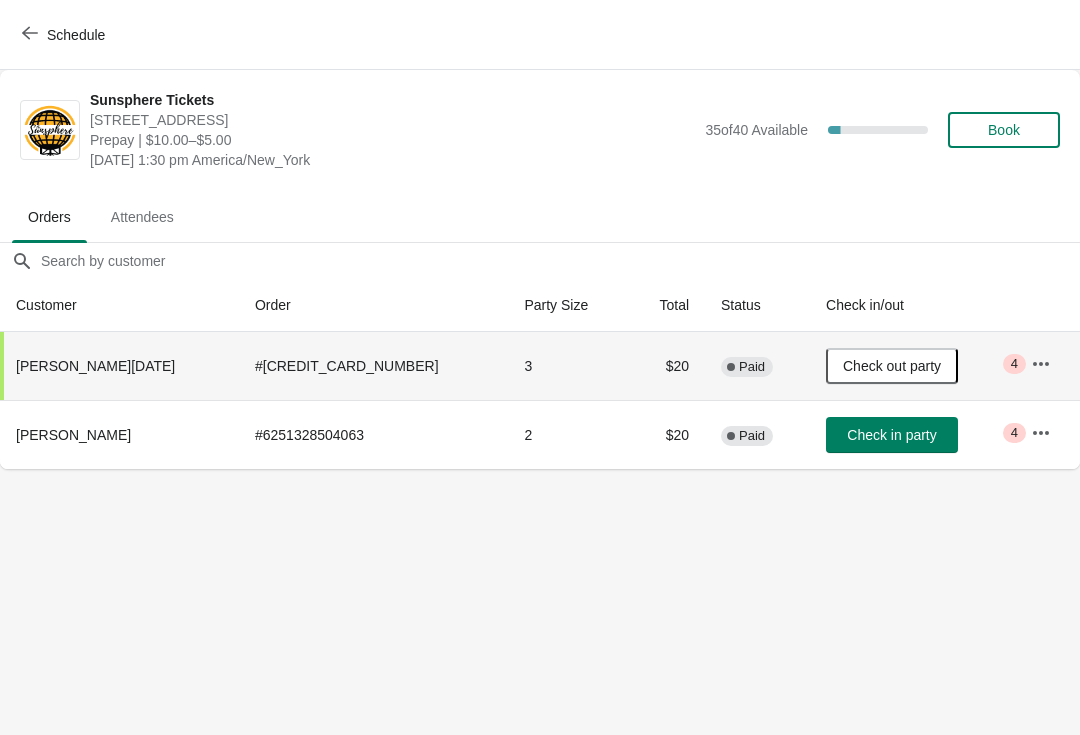 click on "Check in party" at bounding box center (892, 435) 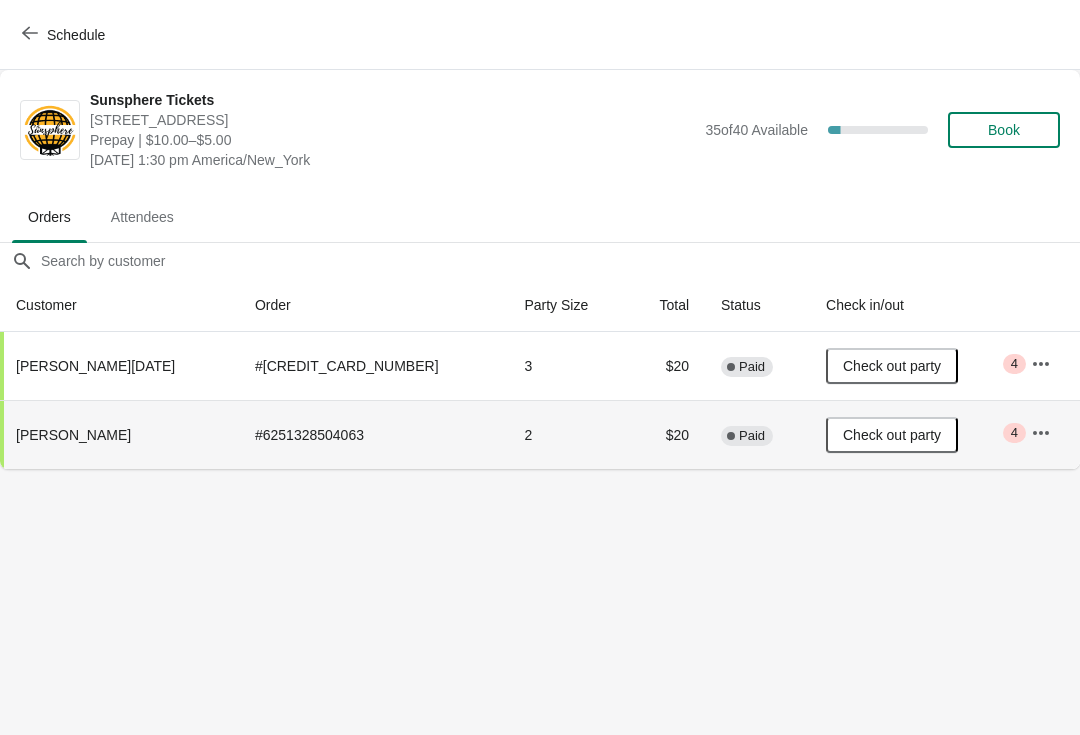 click on "Book" at bounding box center [1004, 130] 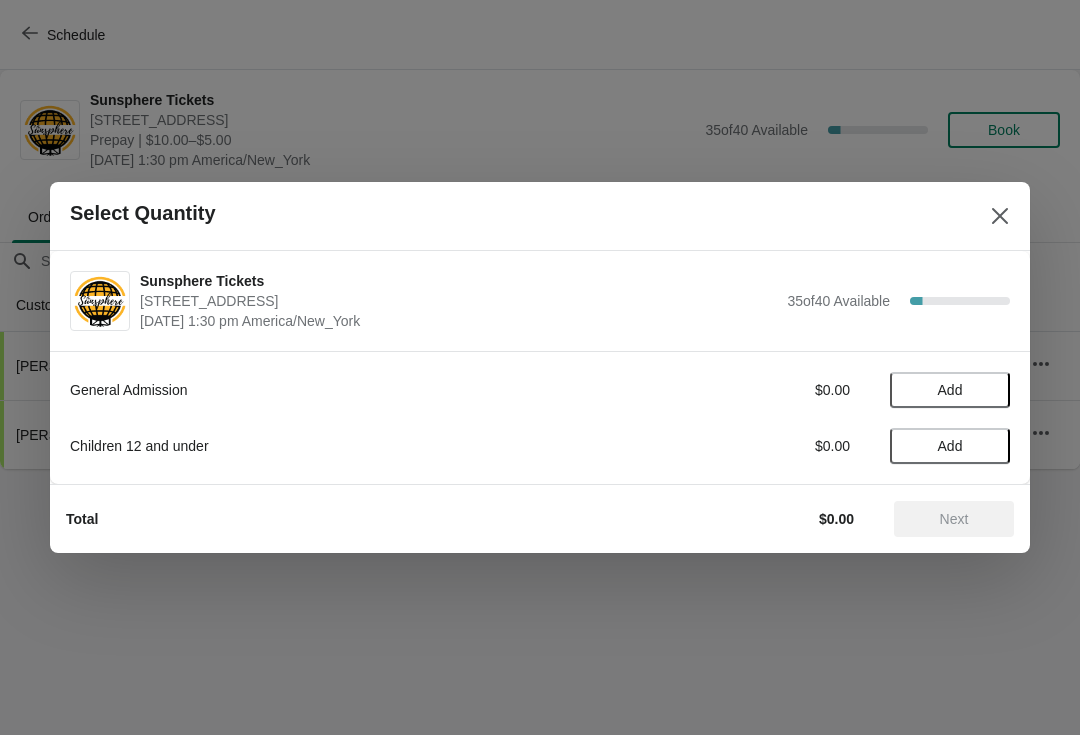 click on "Add" at bounding box center [950, 390] 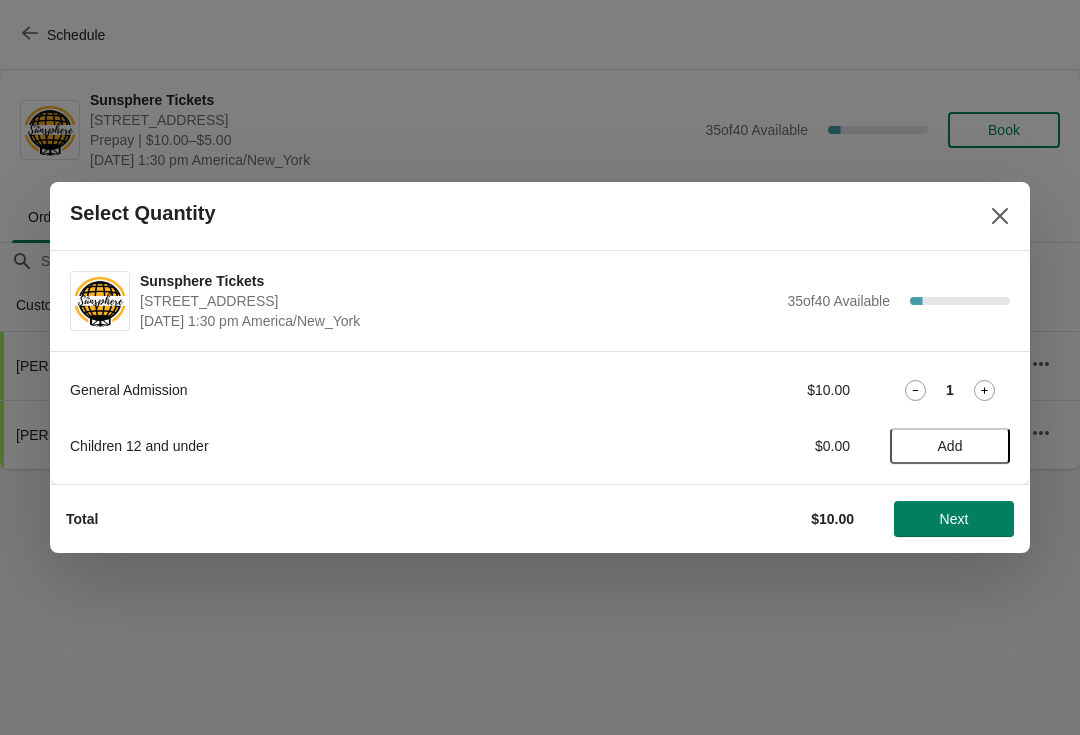 click 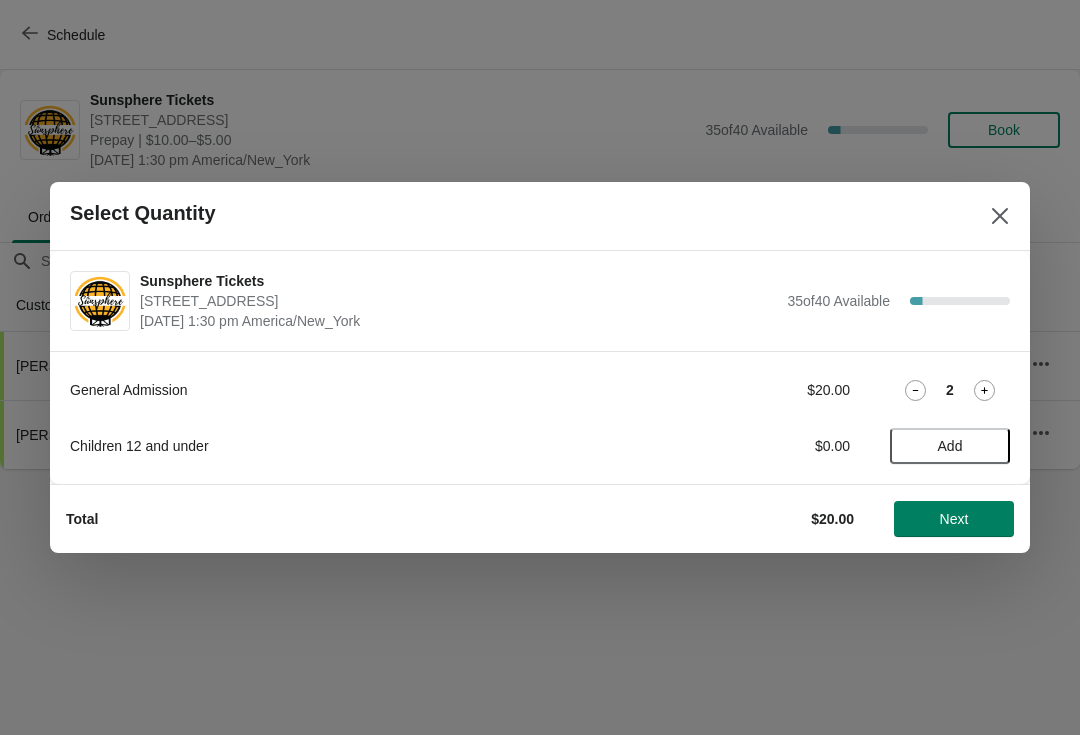 click 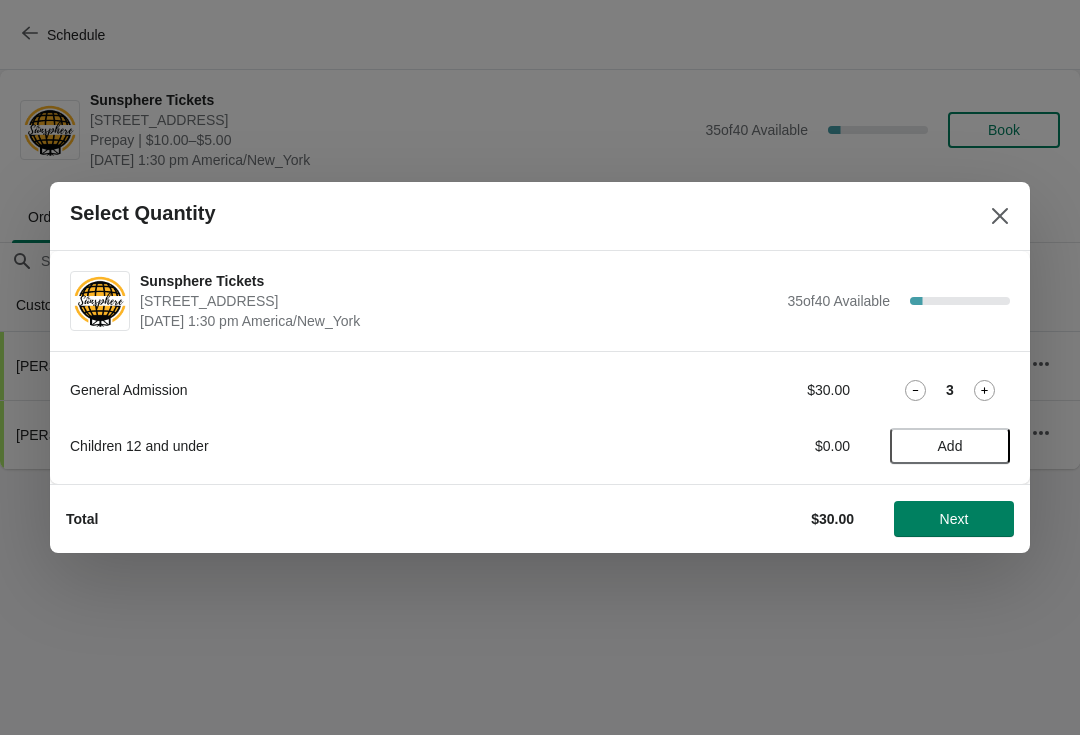 click on "Add" at bounding box center (950, 446) 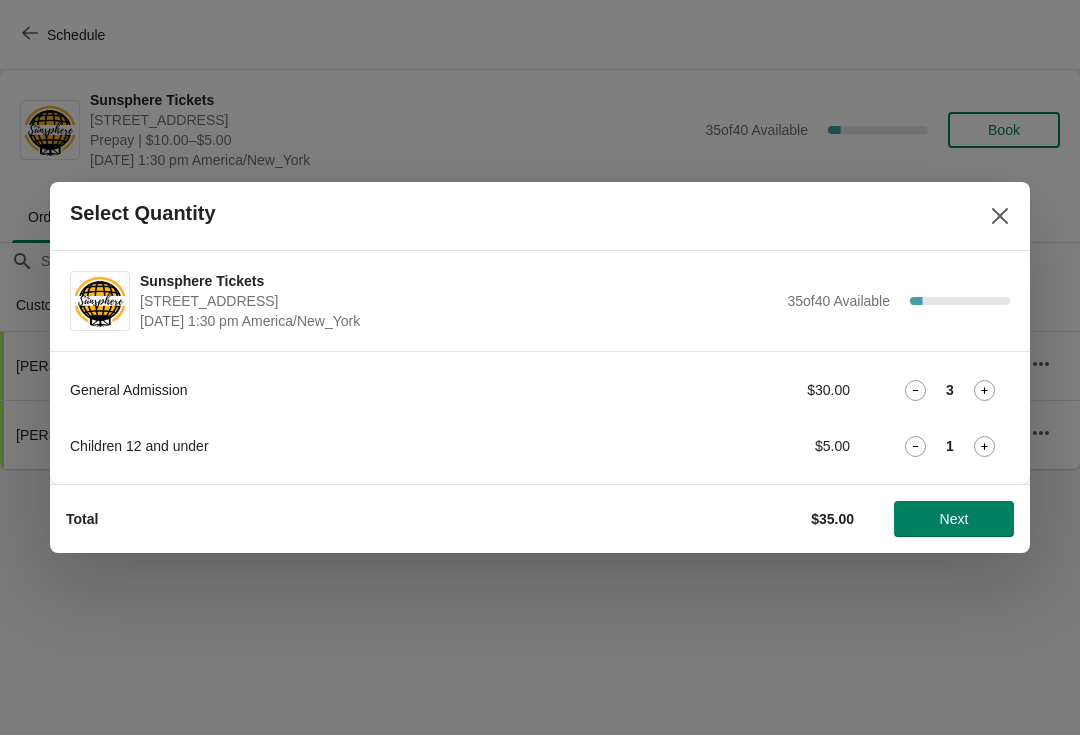click 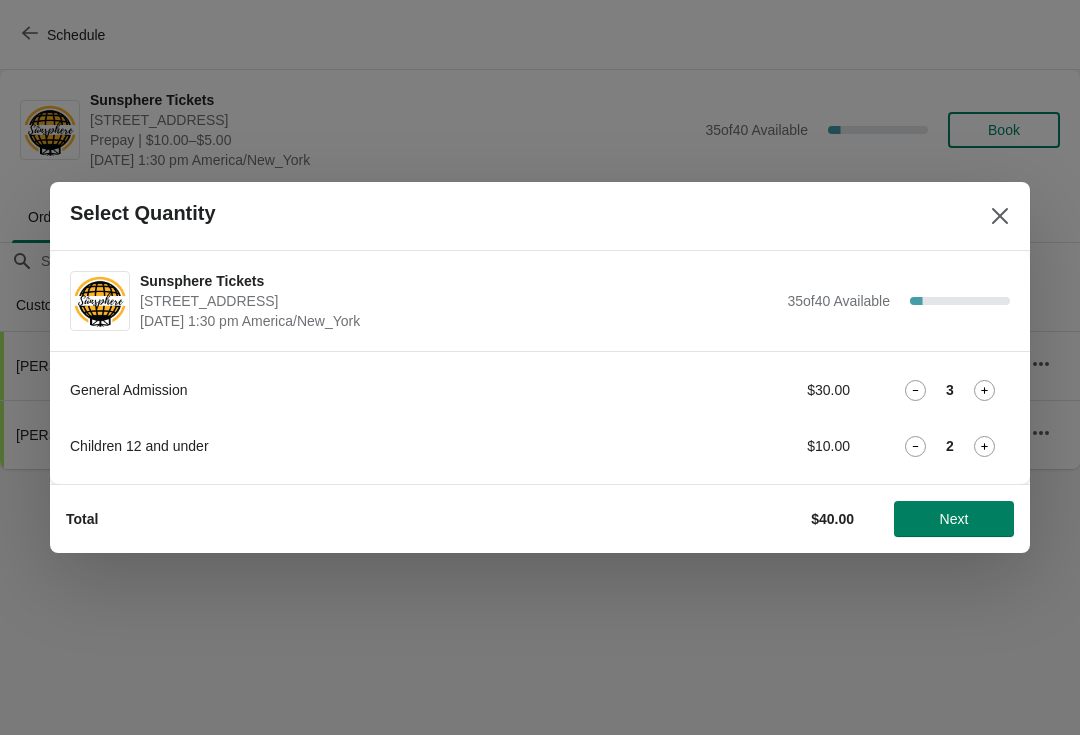 click 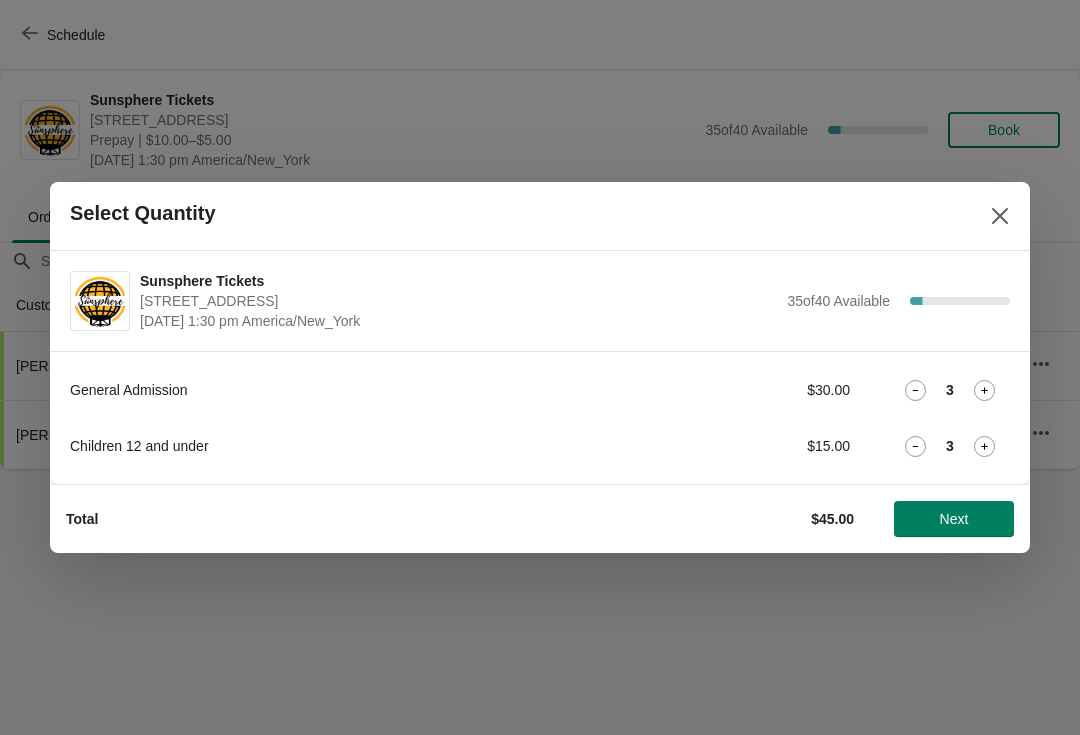 click on "Next" at bounding box center [954, 519] 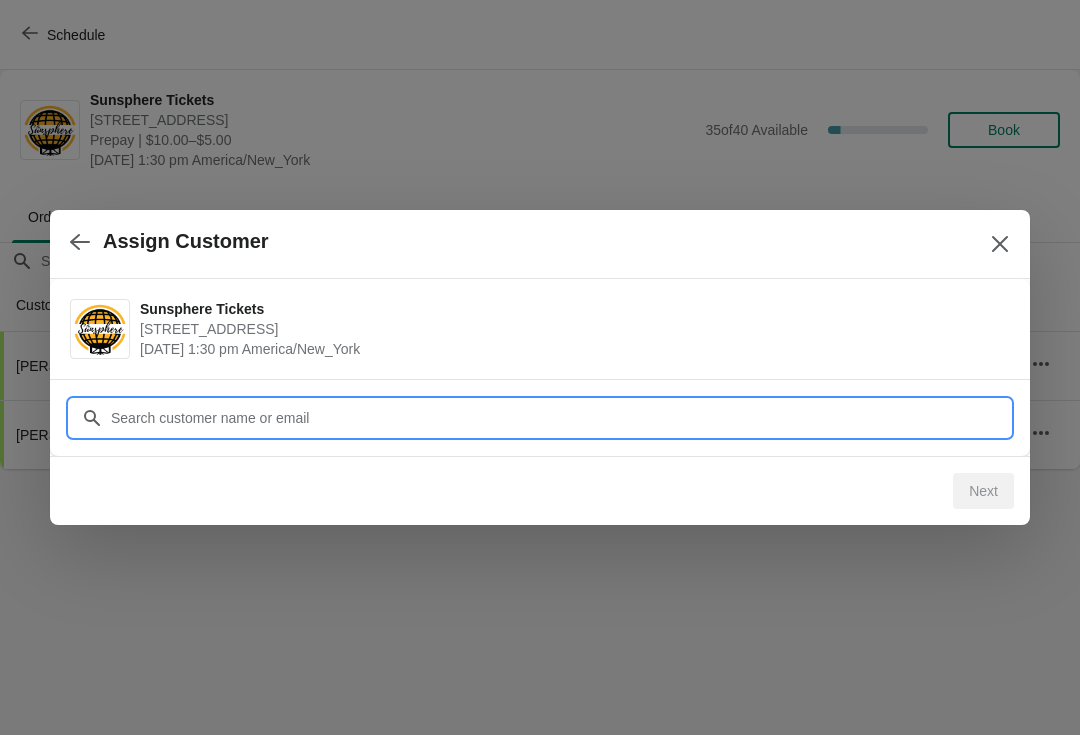click on "Assign Customer Sunsphere Tickets 810 Clinch Avenue, Knoxville, TN, USA July 7 | 1:30 pm America/New_York Customer Next" at bounding box center [540, 469] 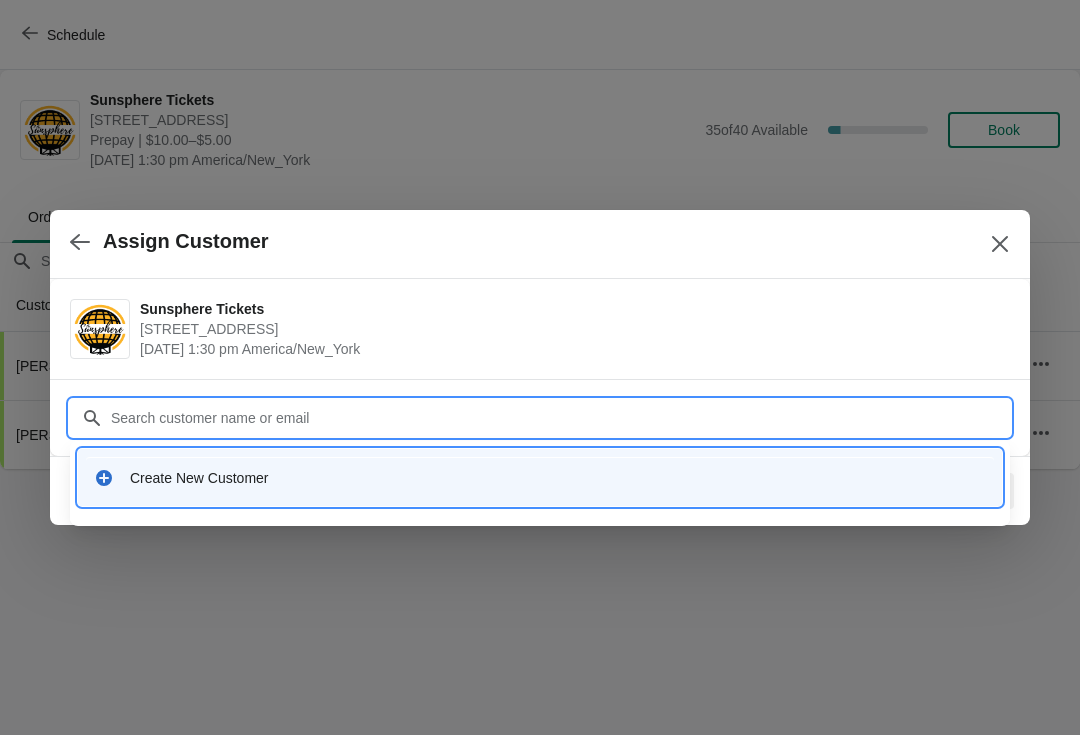 click on "Create New Customer" at bounding box center [558, 478] 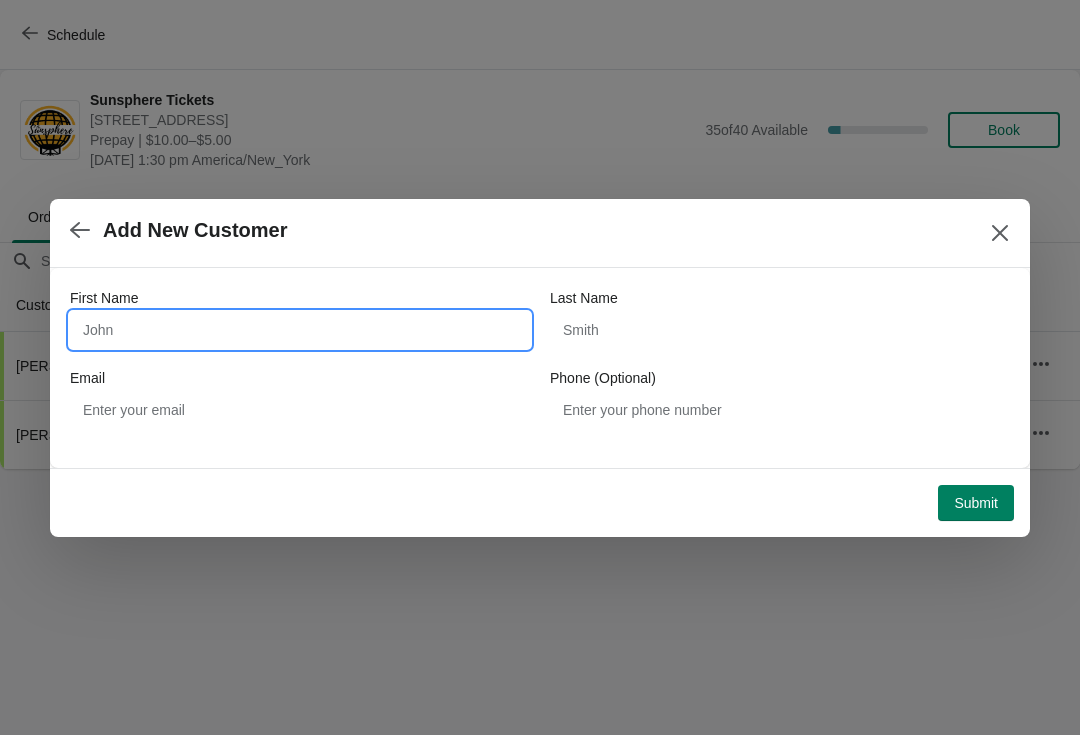 click on "First Name" at bounding box center [300, 330] 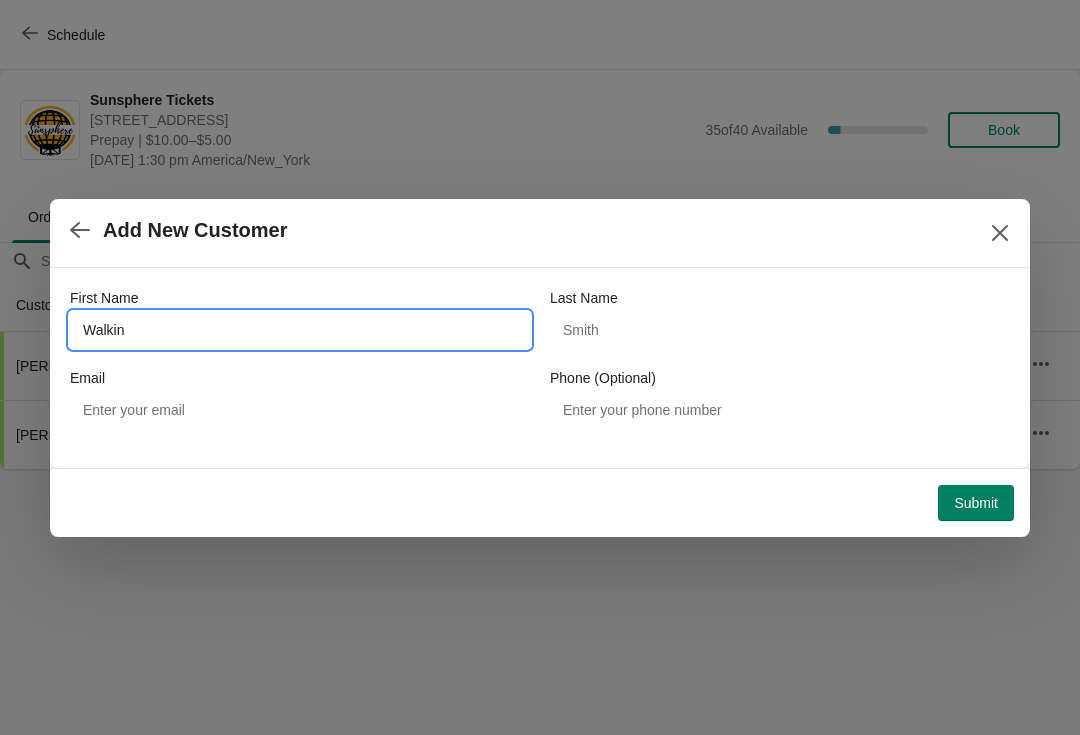 type on "Walkin" 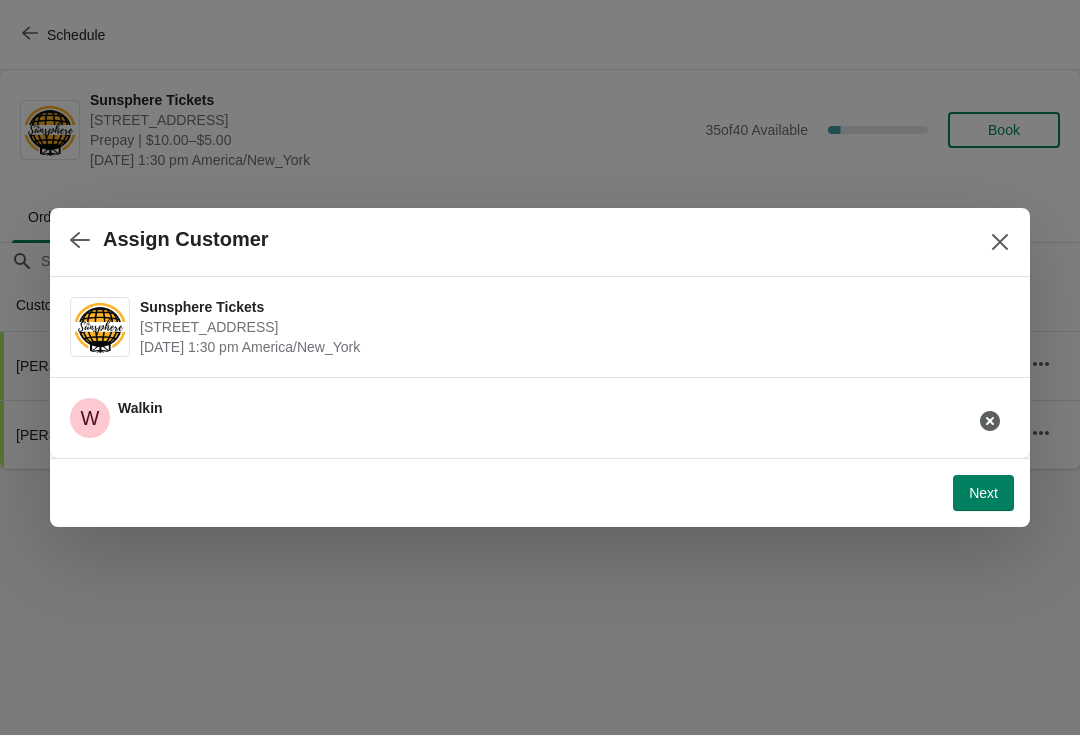 click on "Next" at bounding box center (983, 493) 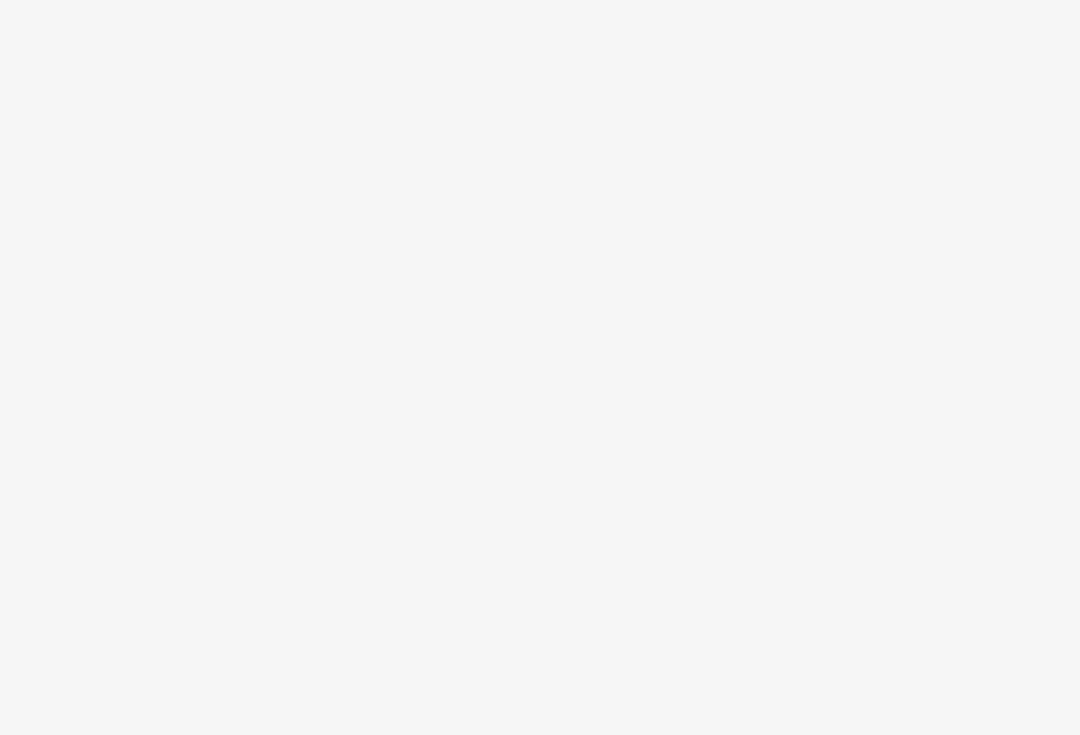 scroll, scrollTop: 0, scrollLeft: 0, axis: both 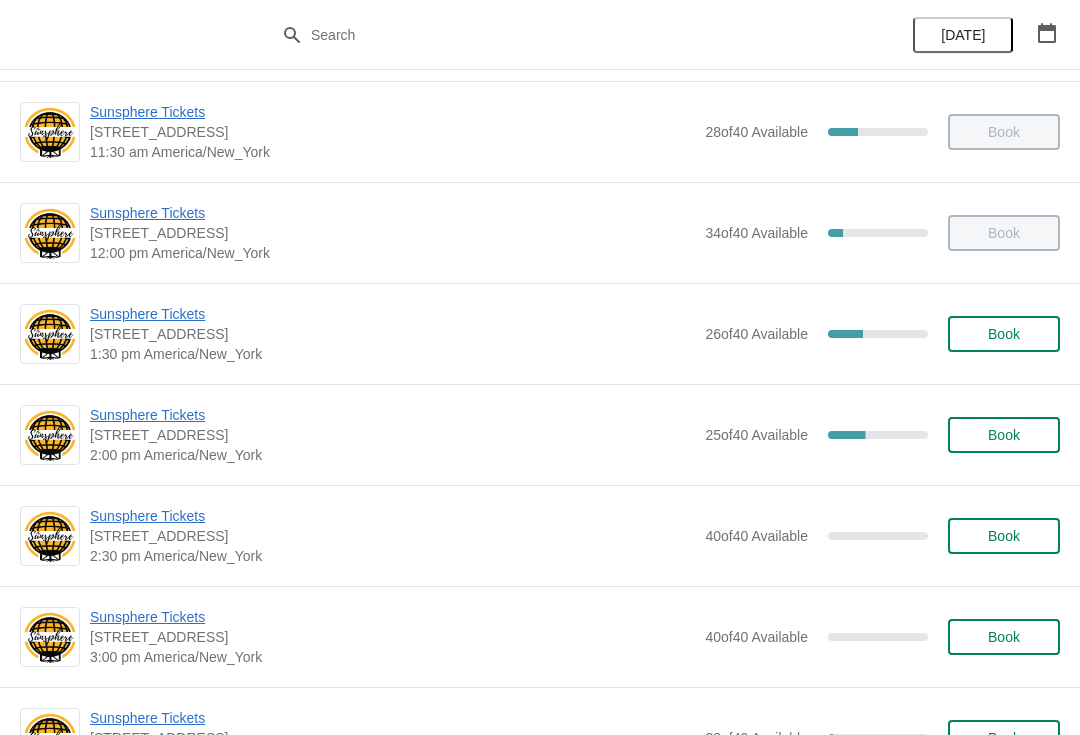 click on "Book" at bounding box center (1004, 334) 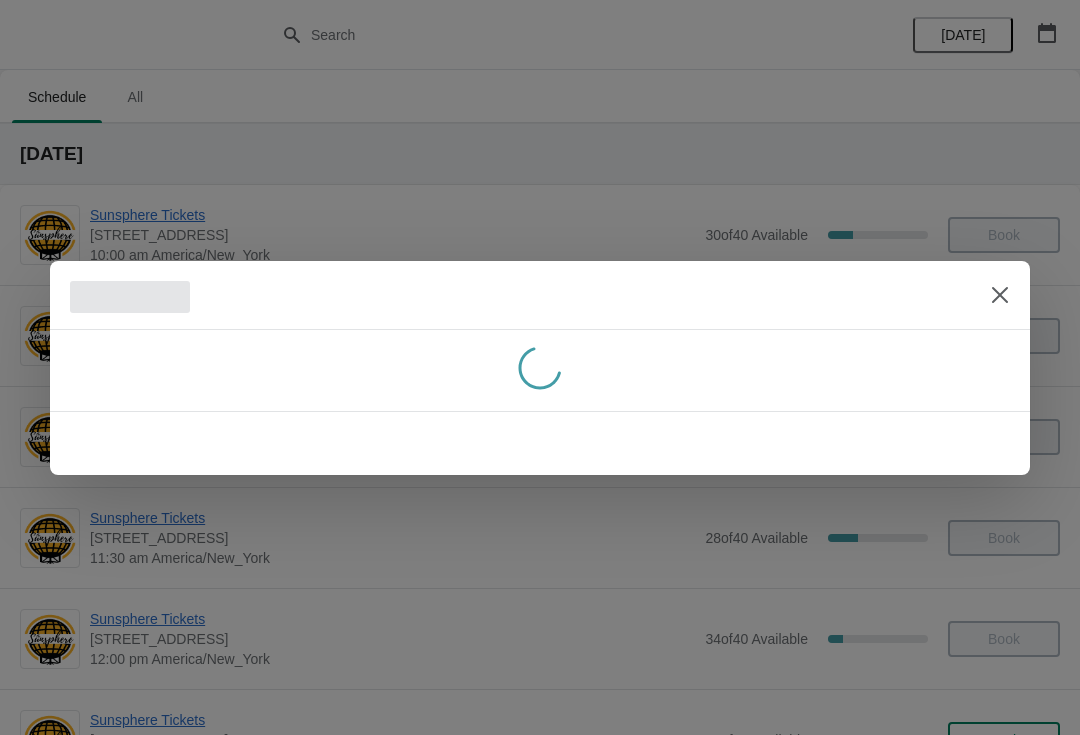 scroll, scrollTop: 0, scrollLeft: 0, axis: both 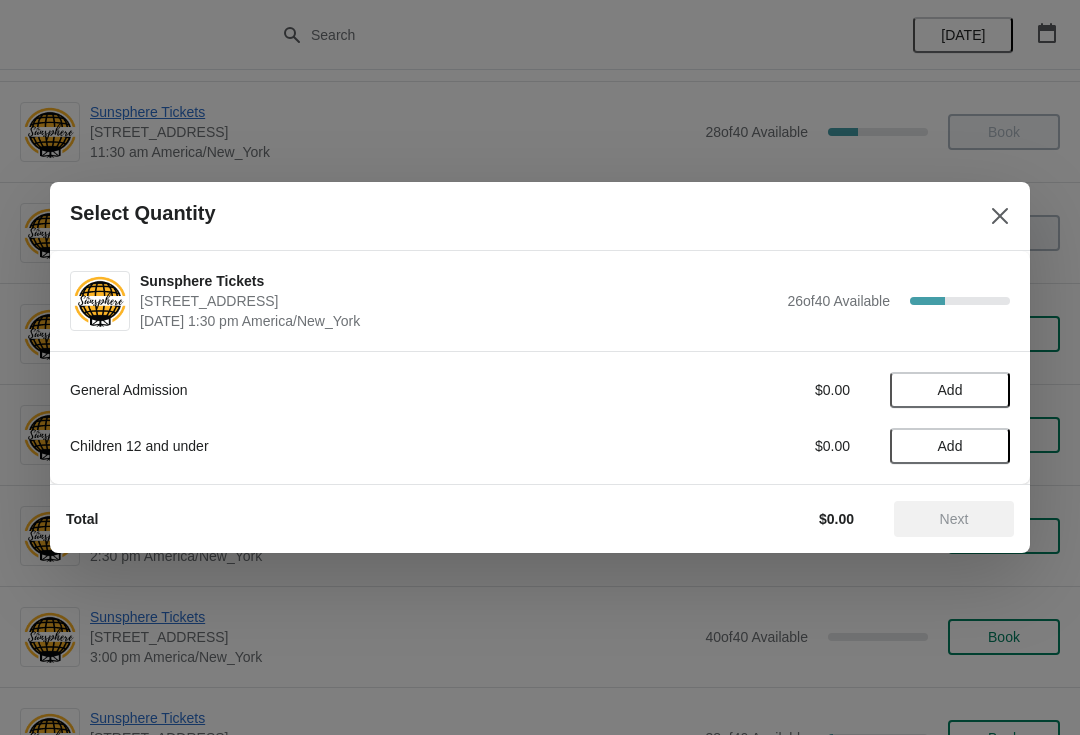 click on "Add" at bounding box center [950, 390] 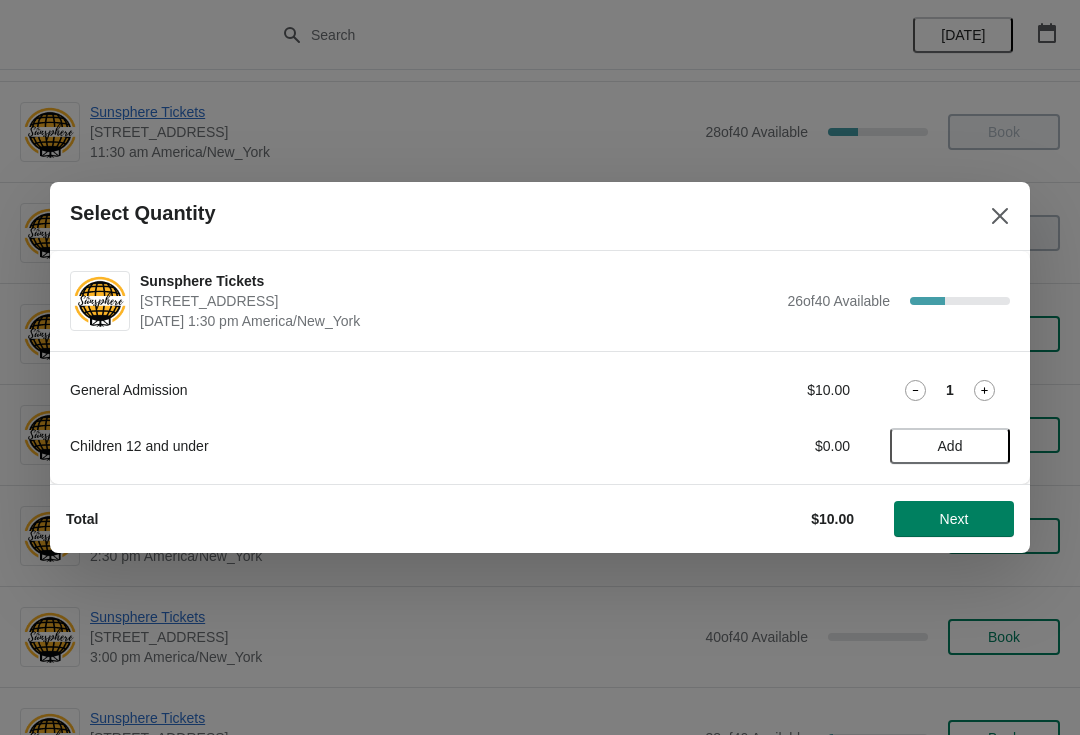 click on "Add" at bounding box center [950, 446] 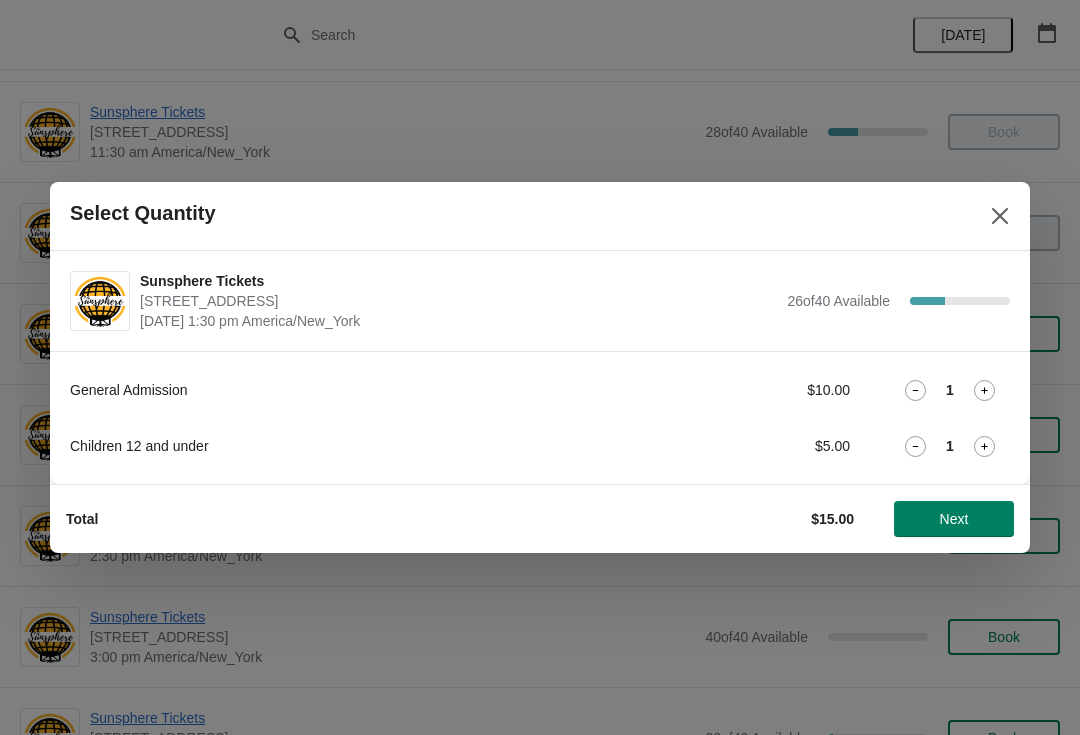 click 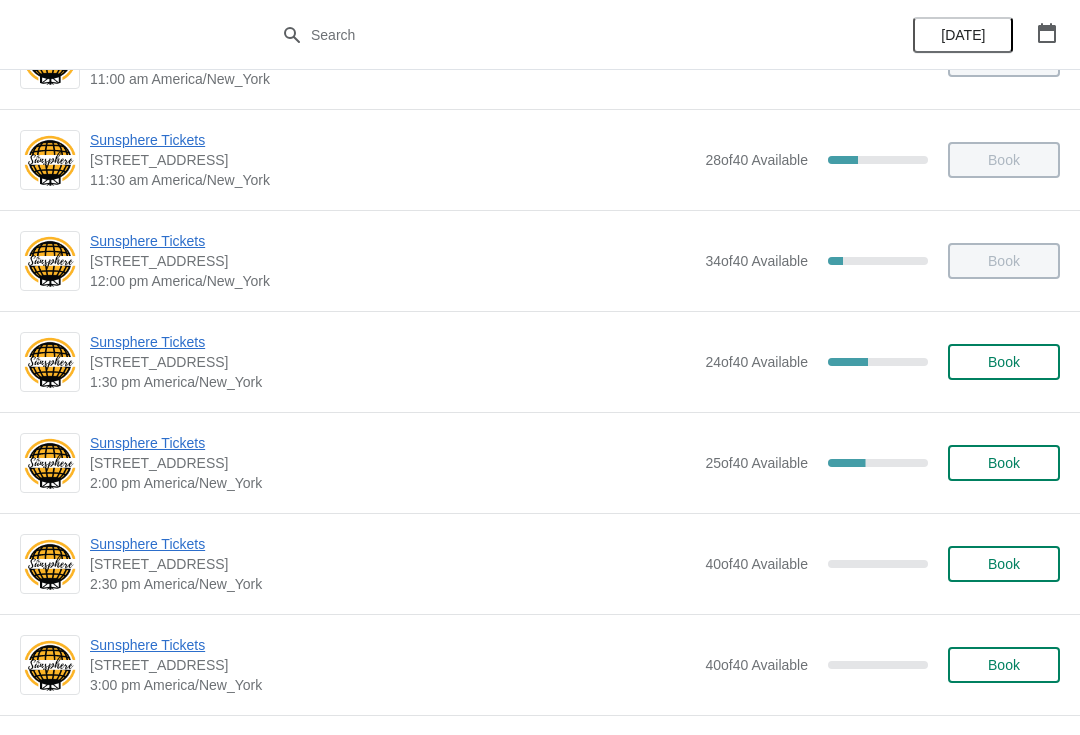 scroll, scrollTop: 379, scrollLeft: 0, axis: vertical 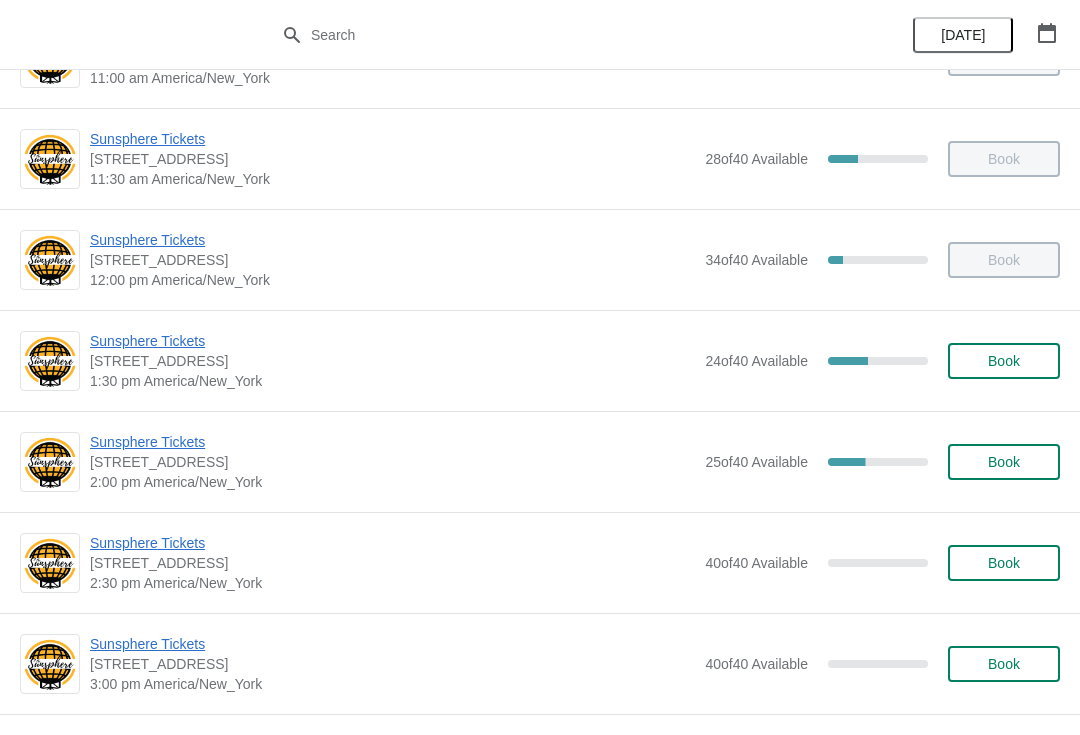 click on "Sunsphere Tickets" at bounding box center (392, 442) 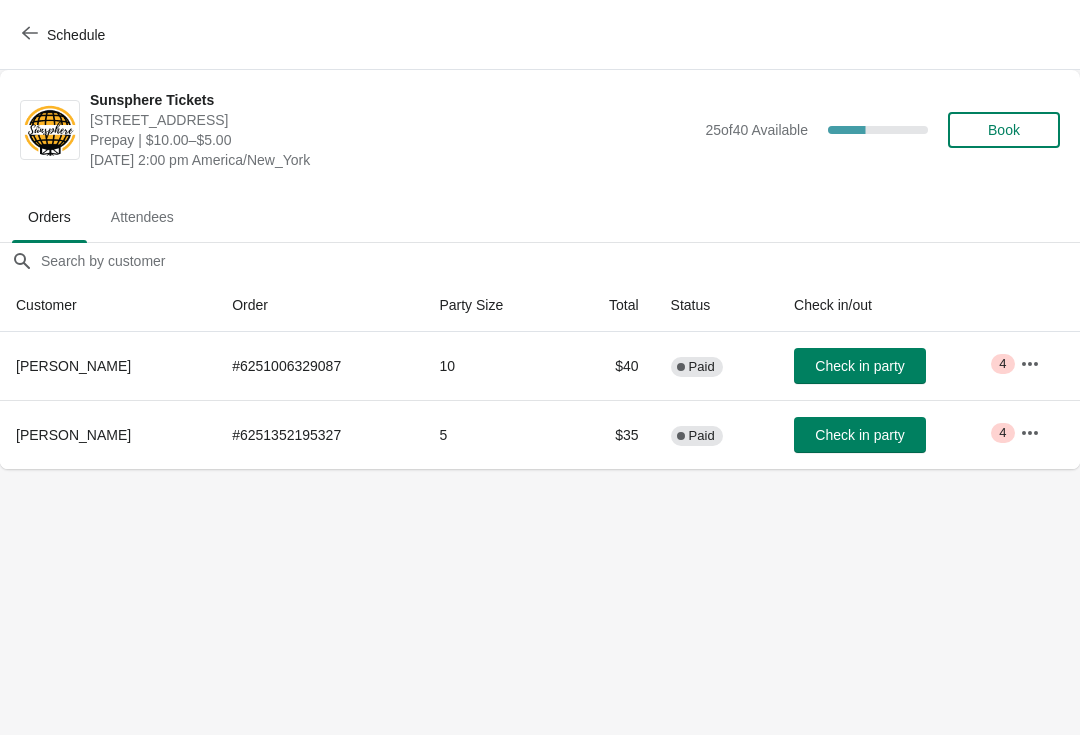 click on "Check in party" at bounding box center (860, 435) 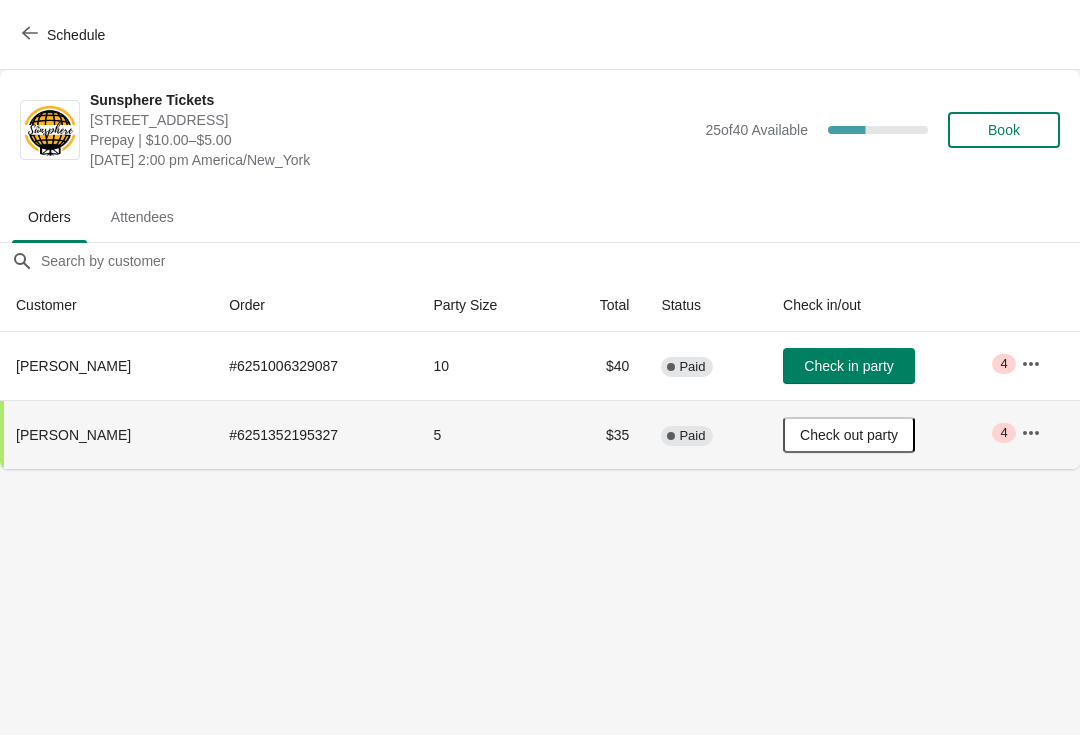 click on "Schedule" at bounding box center (76, 35) 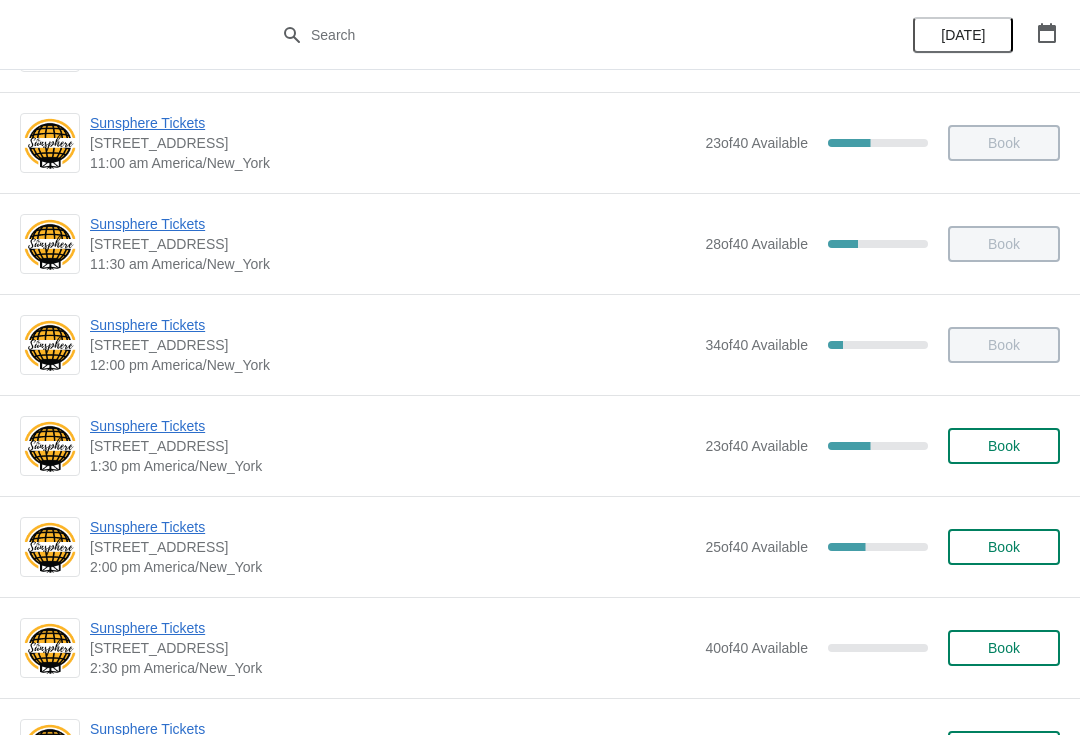 scroll, scrollTop: 316, scrollLeft: 0, axis: vertical 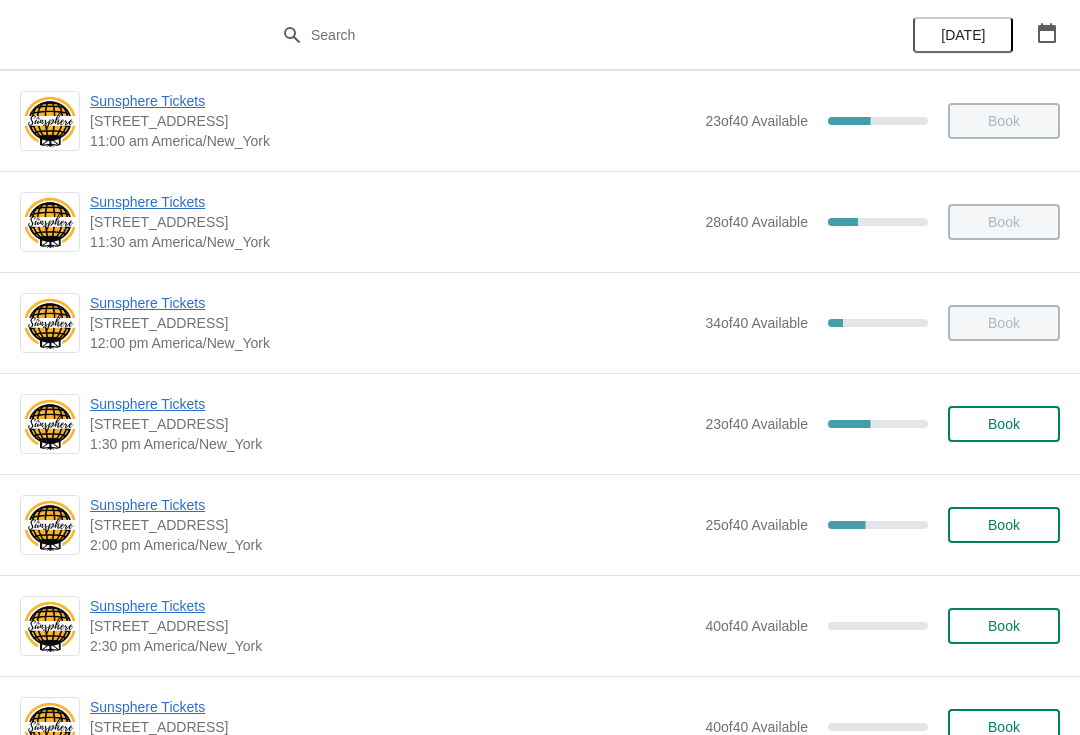 click on "Book" at bounding box center (1004, 424) 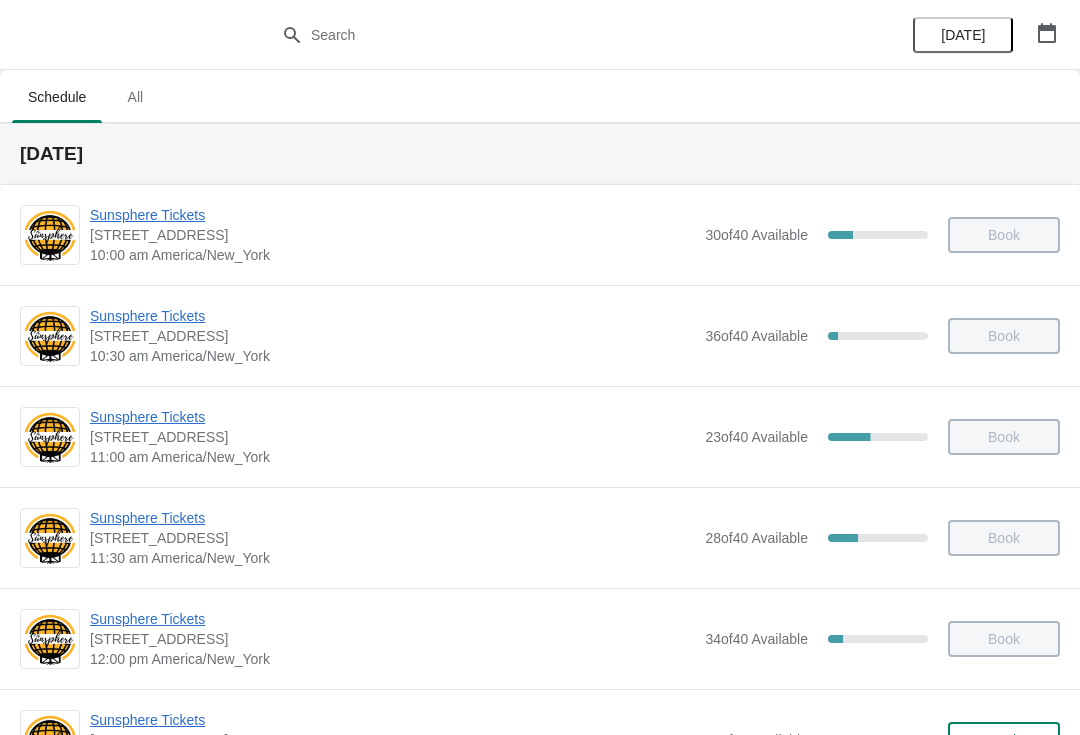 scroll, scrollTop: 316, scrollLeft: 0, axis: vertical 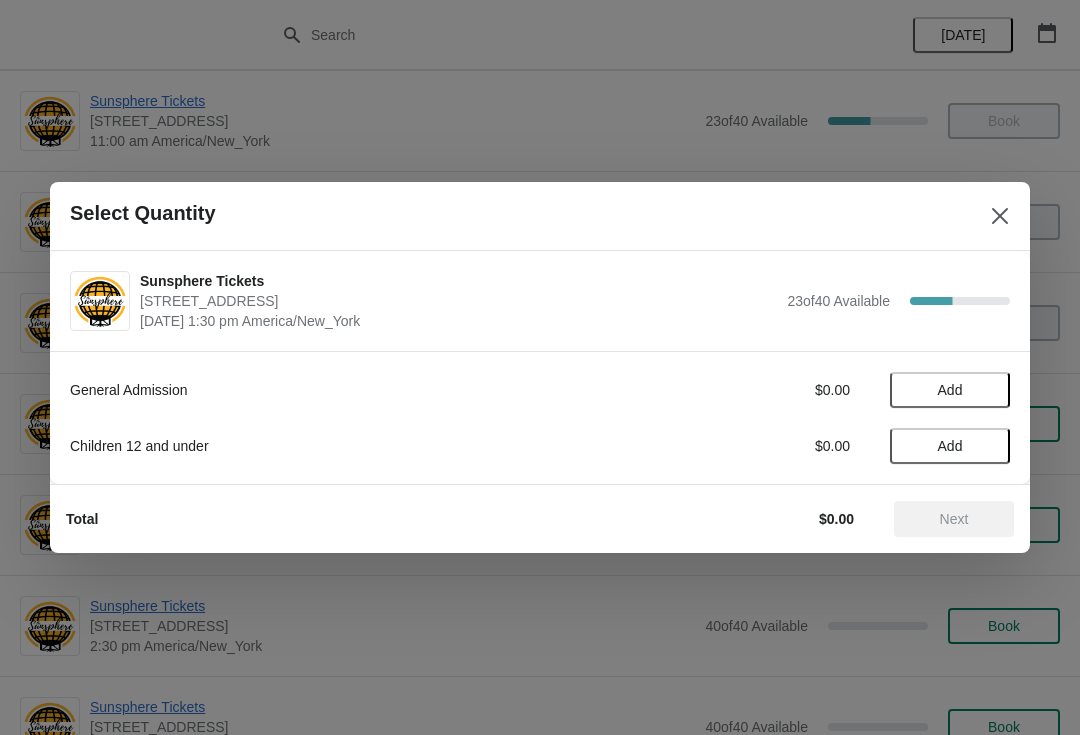 click on "Add" at bounding box center [950, 390] 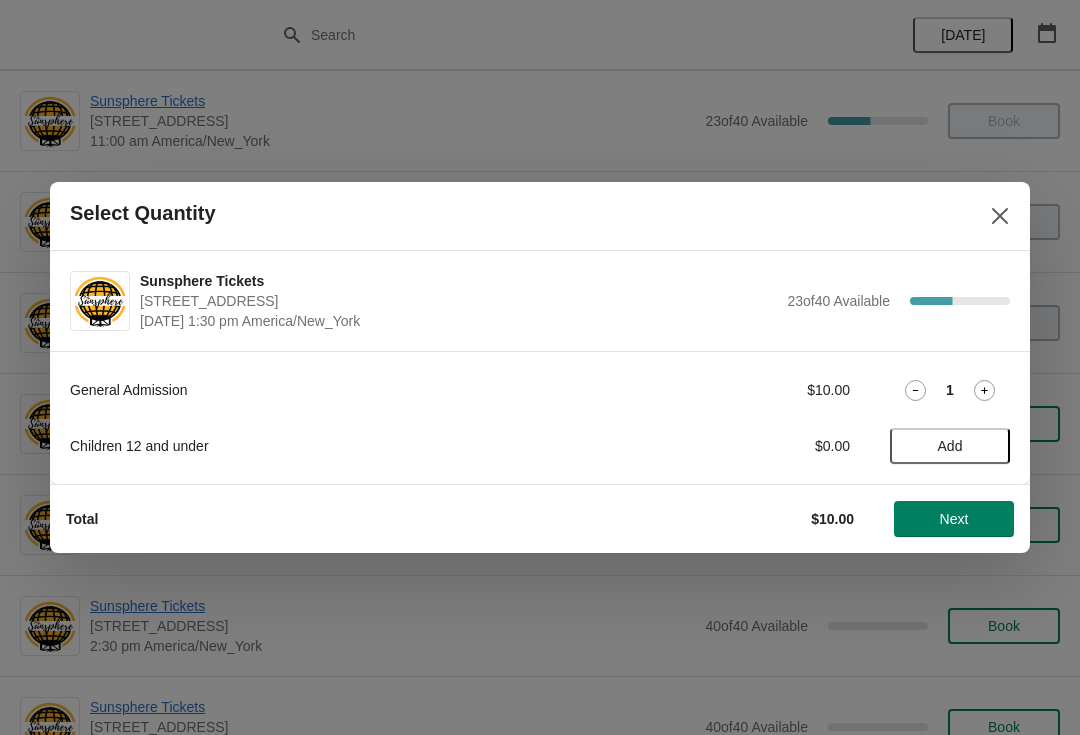 click 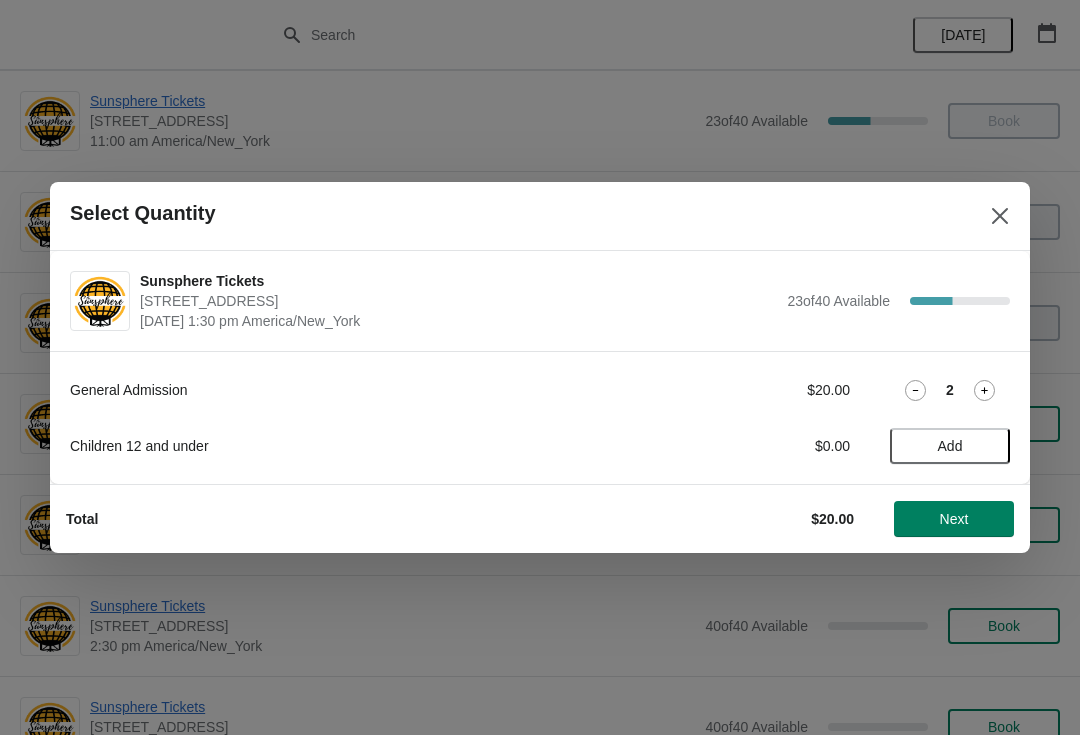 click 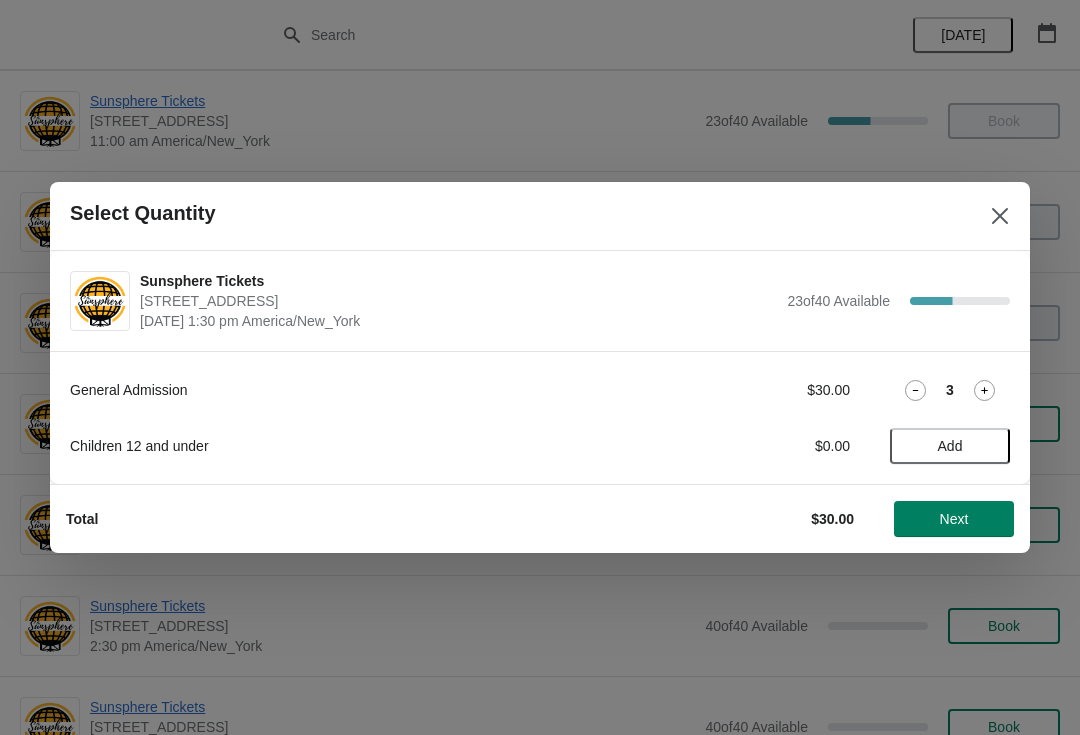 click 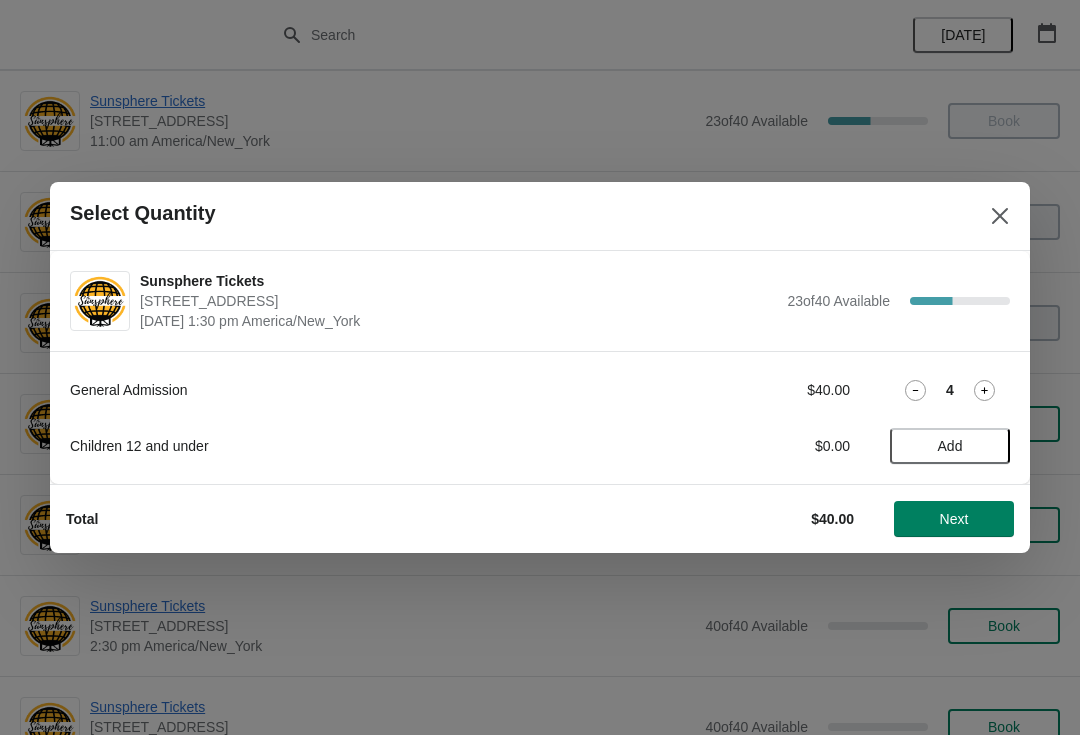 click 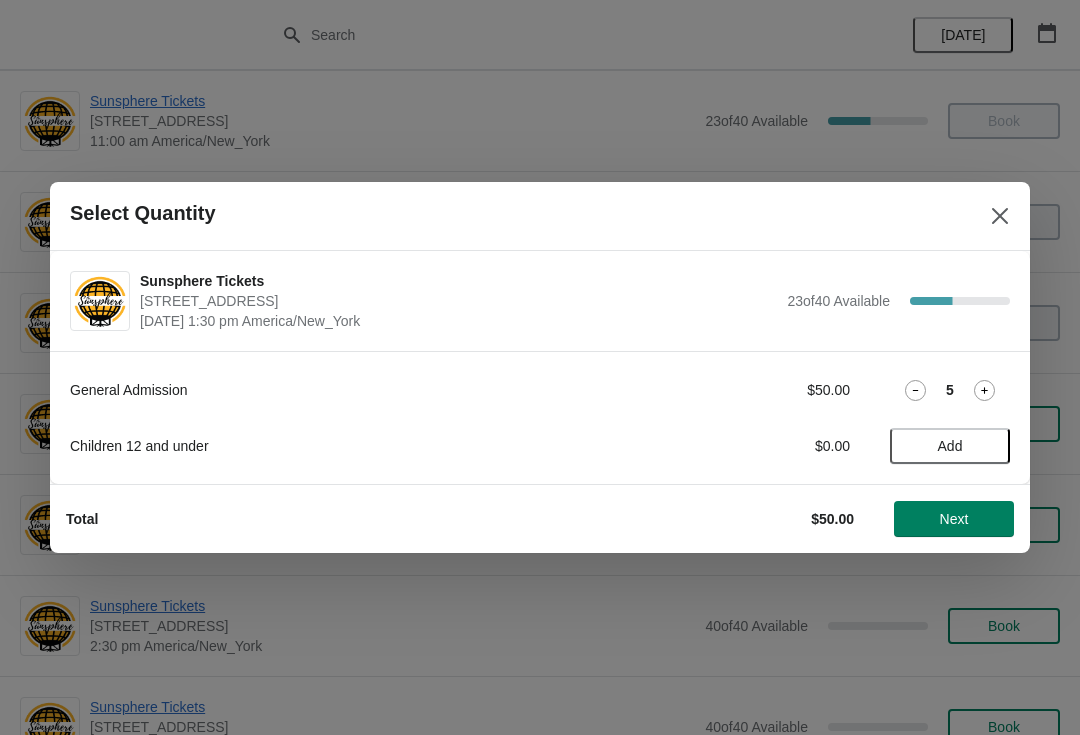 click on "Next" at bounding box center (954, 519) 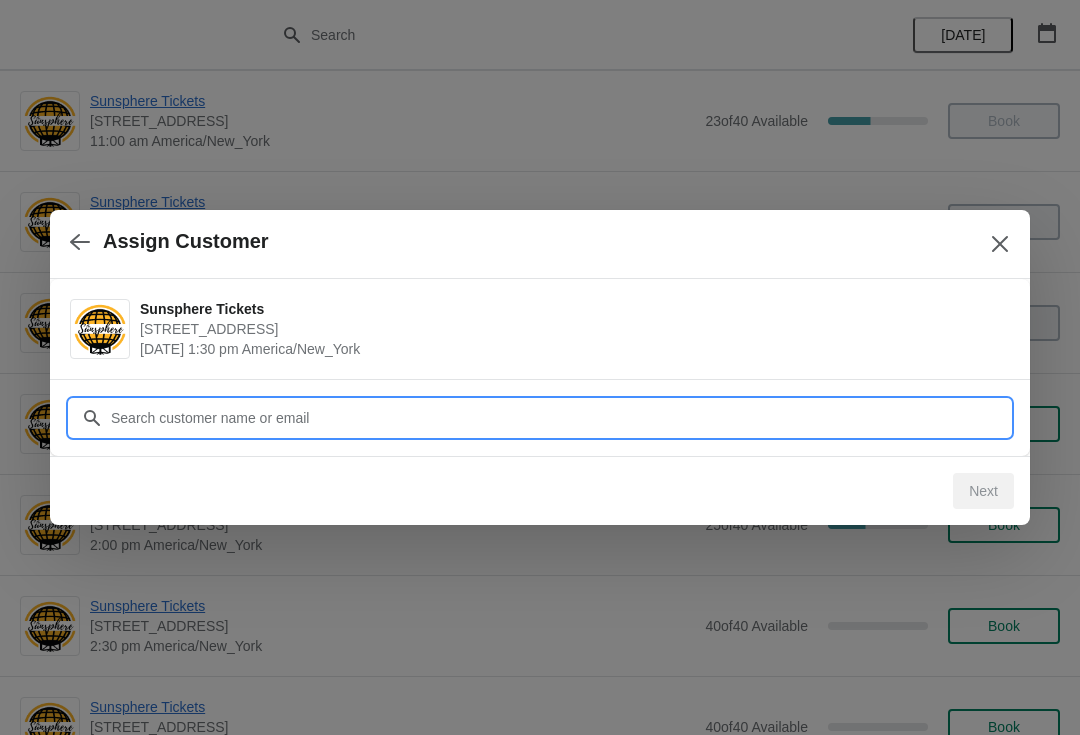 click on "Customer" at bounding box center [560, 418] 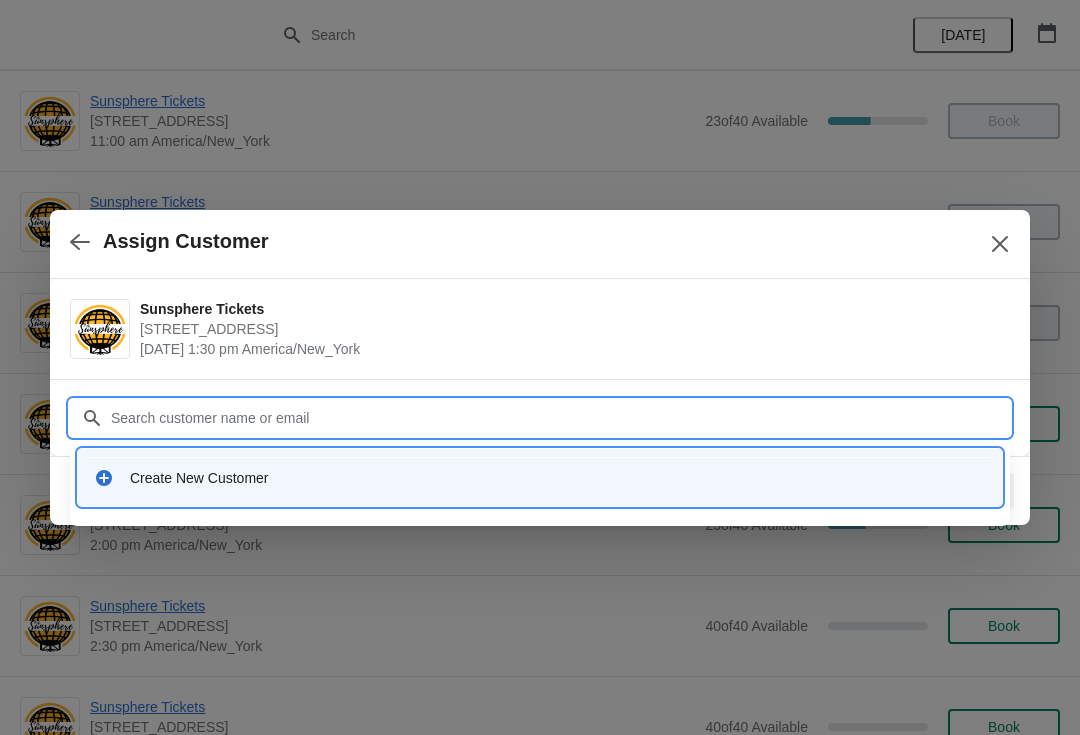 click on "Create New Customer" at bounding box center [540, 477] 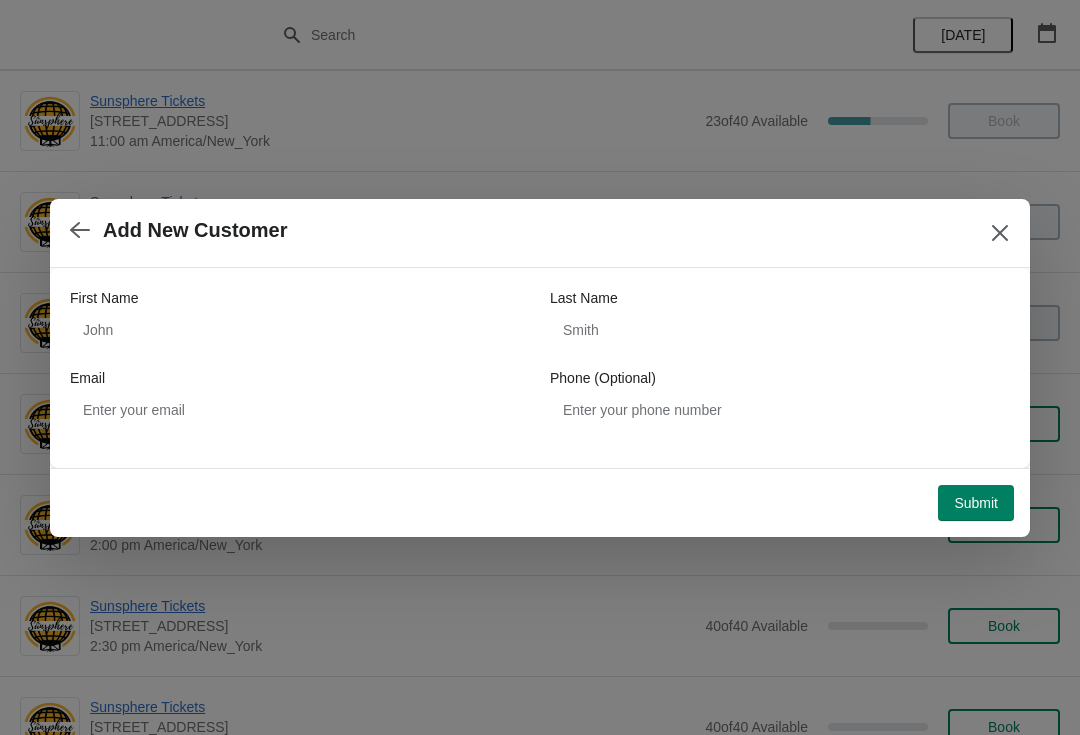 click on "First Name Last Name Email Phone (Optional)" at bounding box center [540, 358] 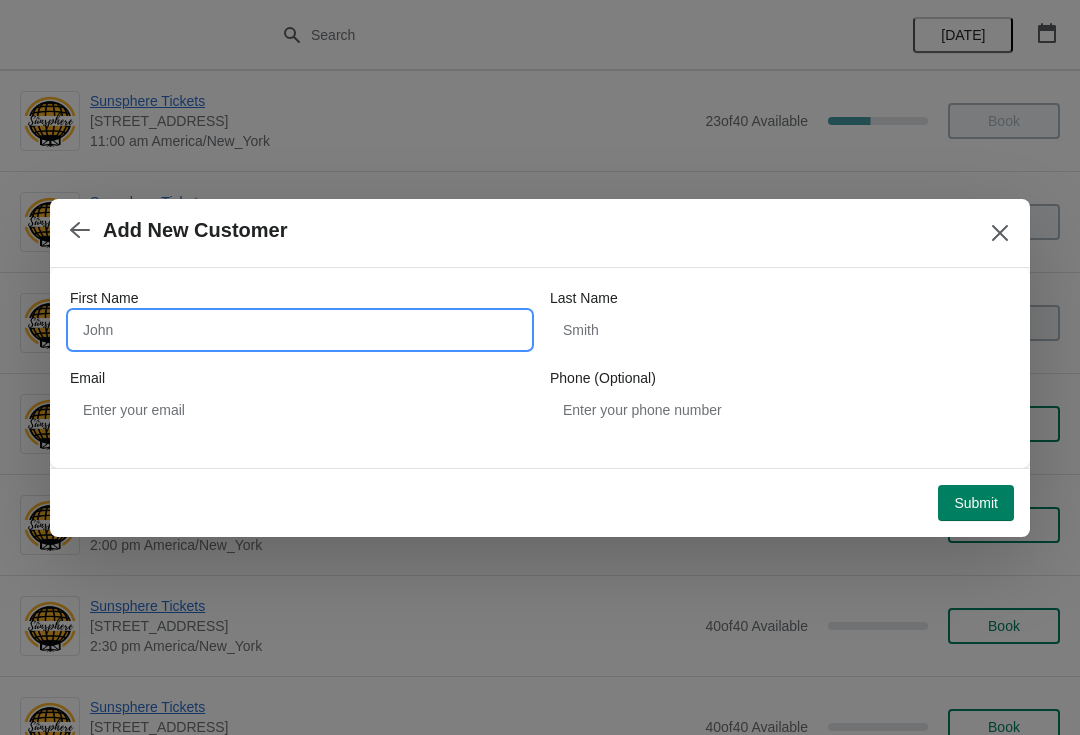 click on "First Name" at bounding box center [300, 330] 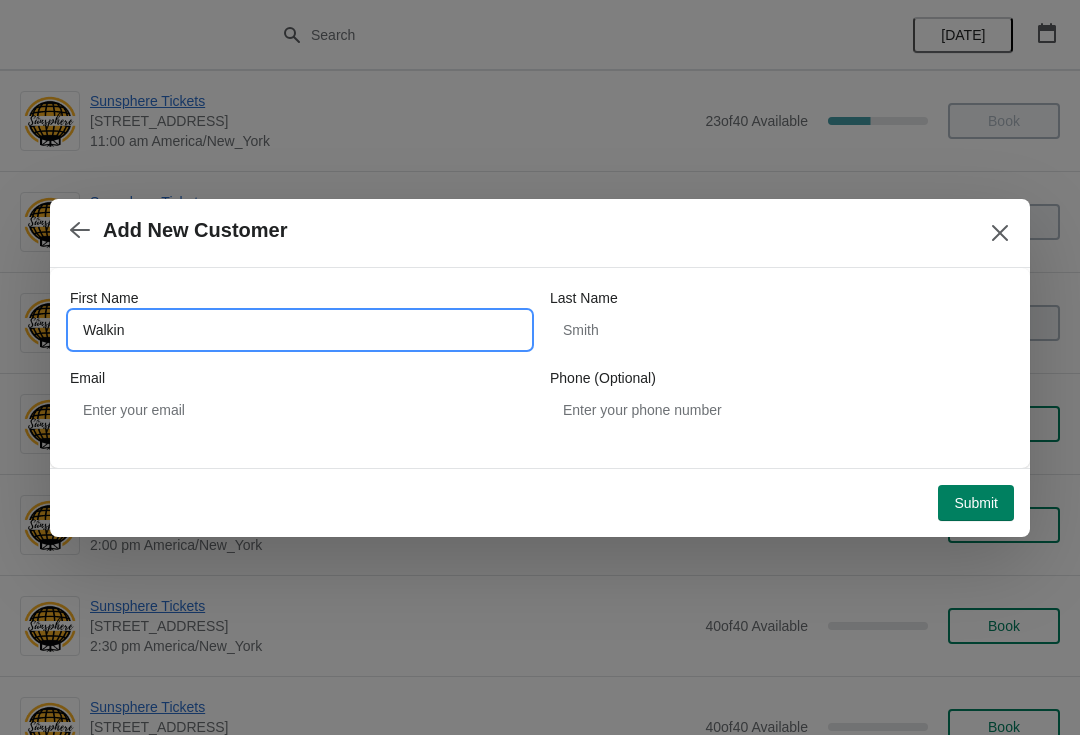 type on "Walkin" 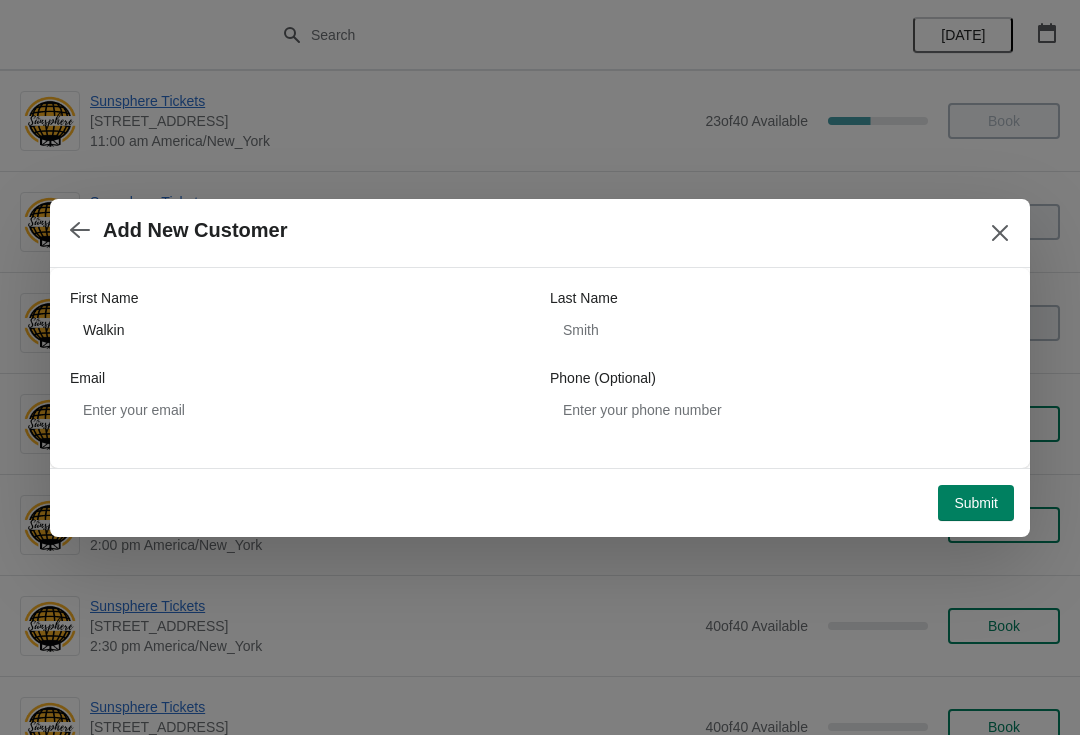 click on "Submit" at bounding box center (976, 503) 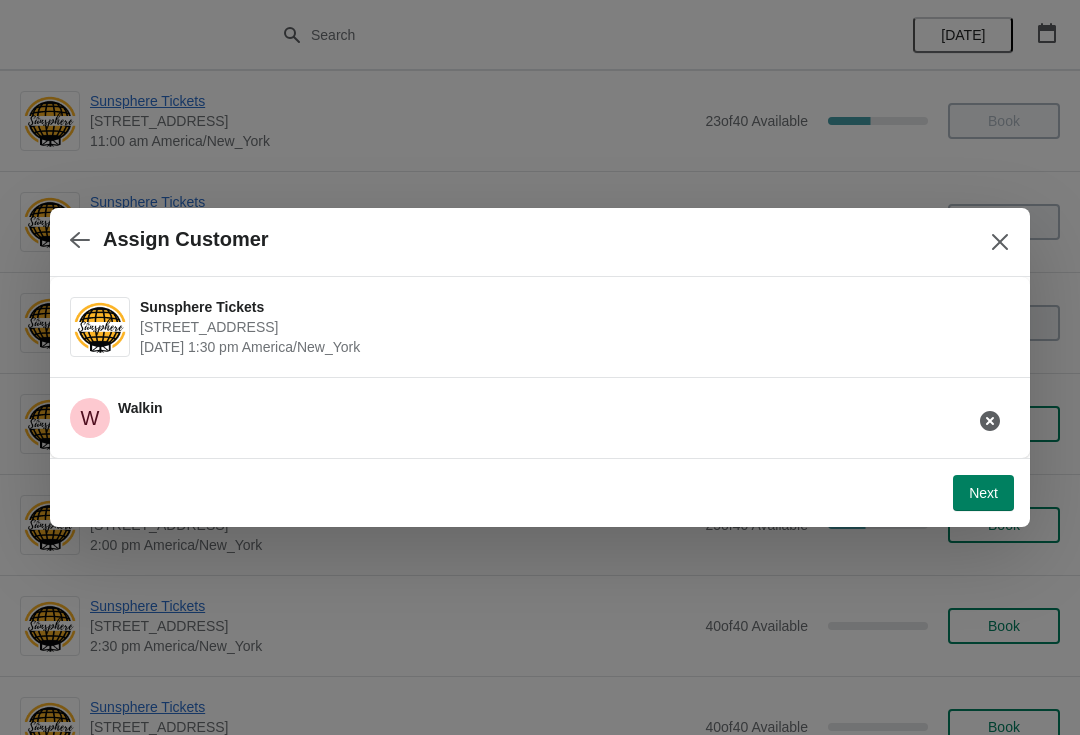 click on "Next" at bounding box center [983, 493] 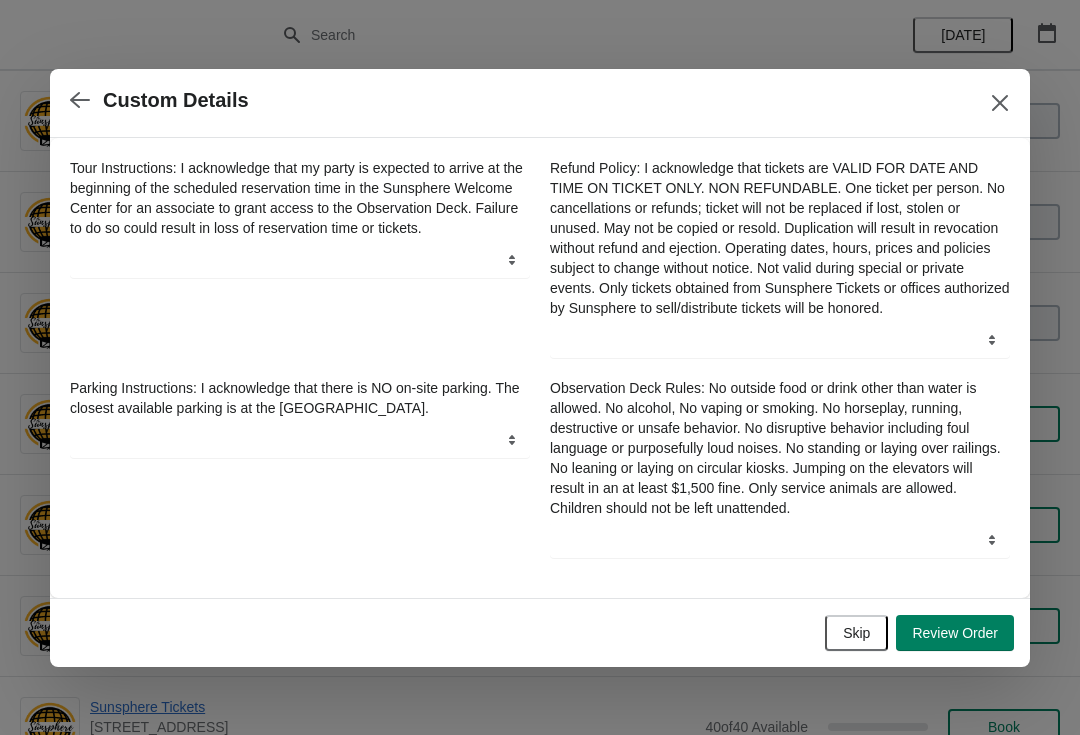 click on "Skip" at bounding box center (856, 633) 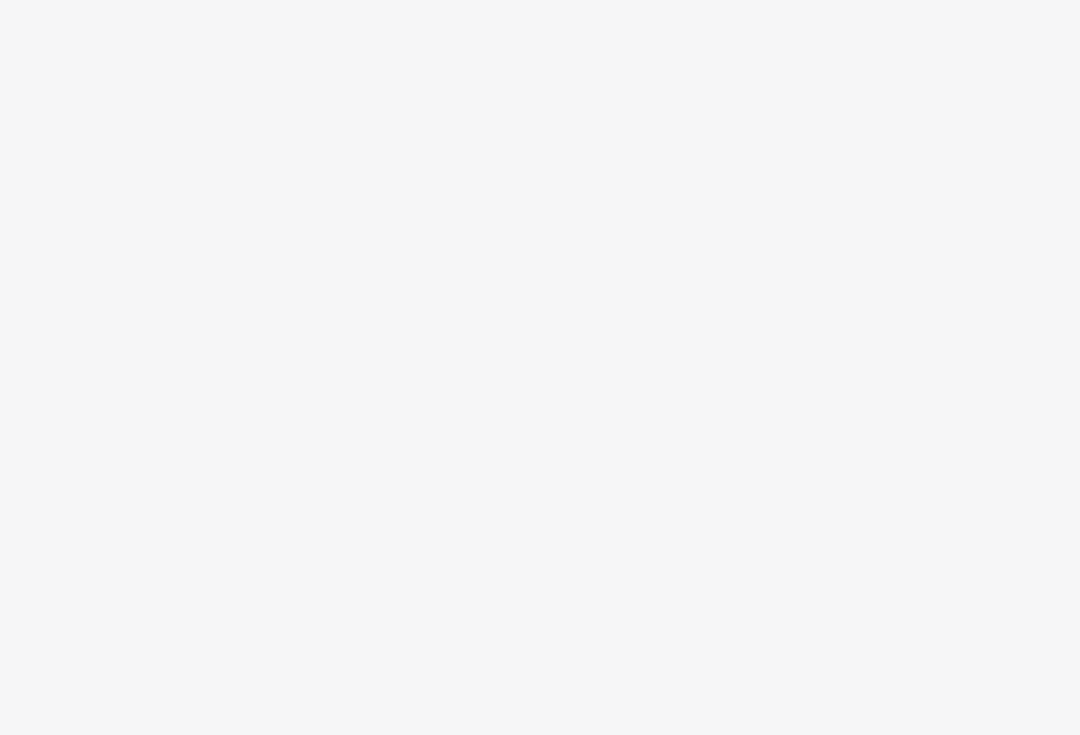 scroll, scrollTop: 0, scrollLeft: 0, axis: both 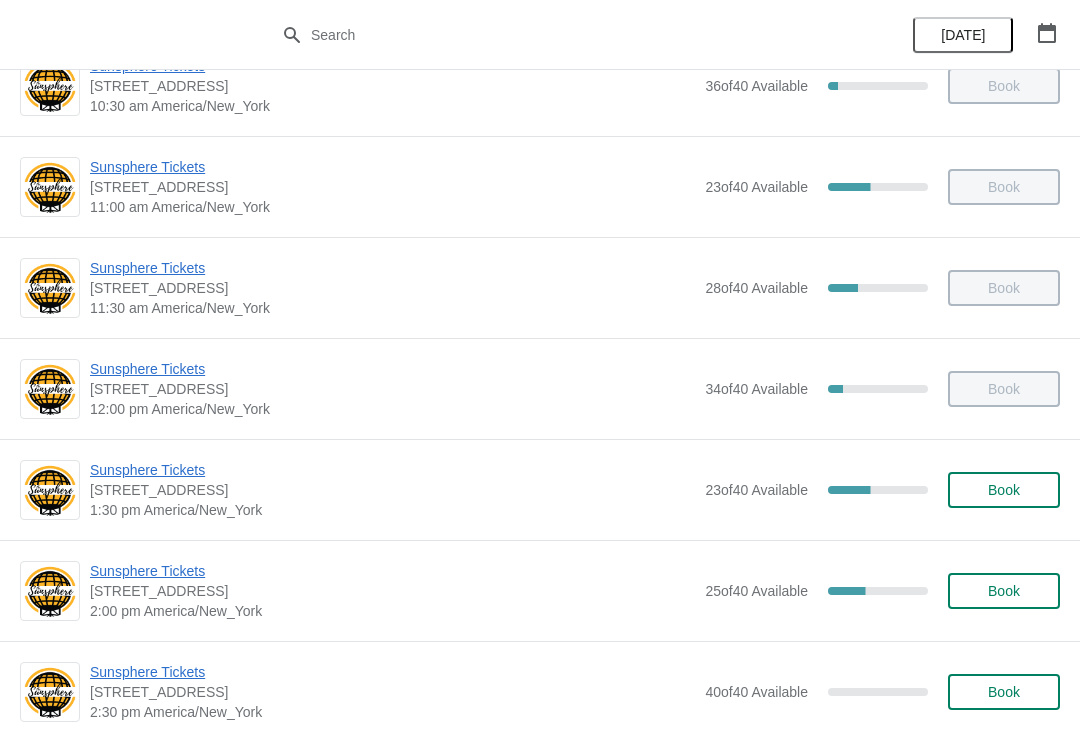 click on "Book" at bounding box center (1004, 490) 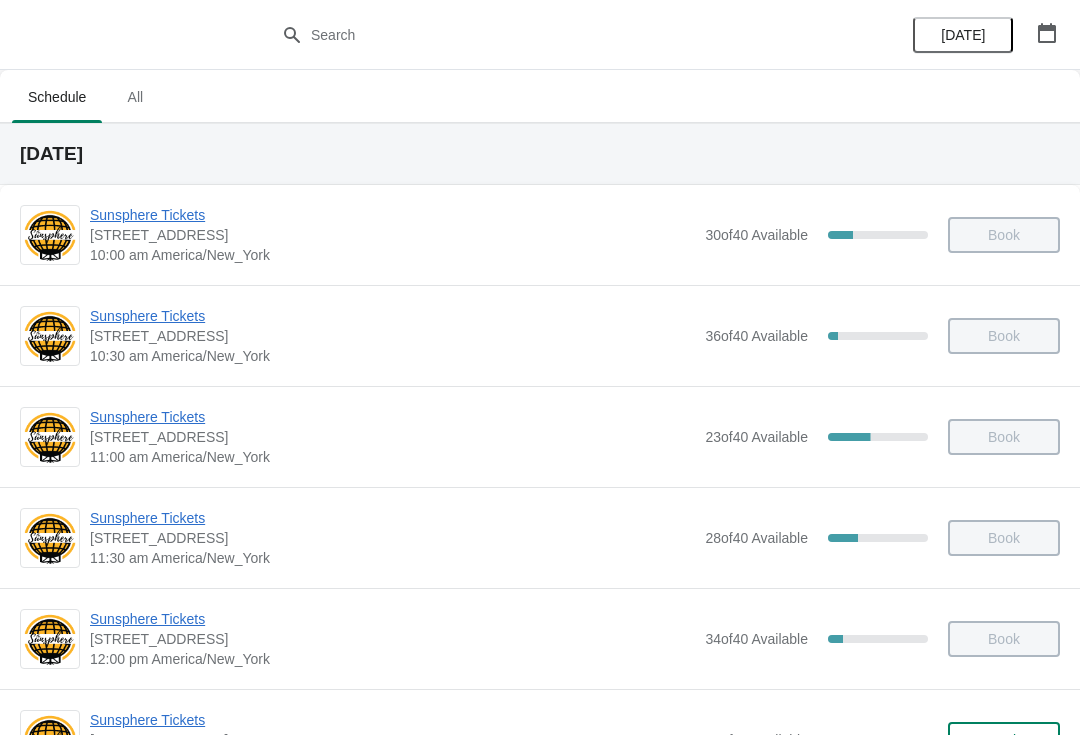 scroll, scrollTop: 250, scrollLeft: 0, axis: vertical 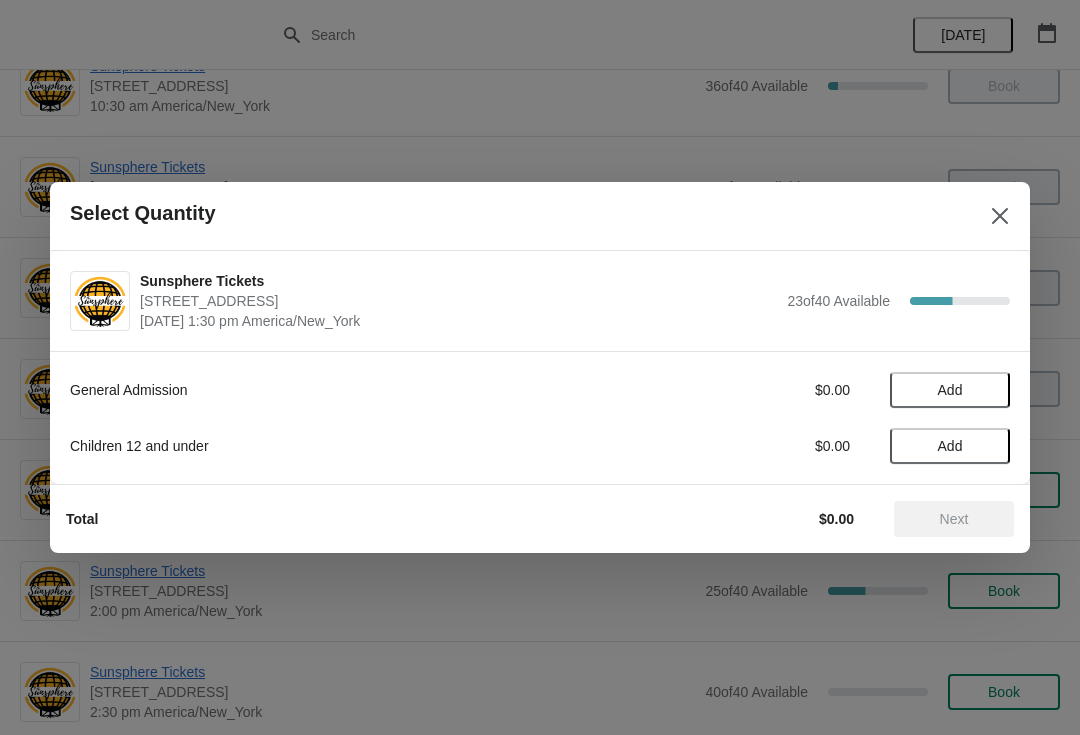 click on "Add" at bounding box center (950, 390) 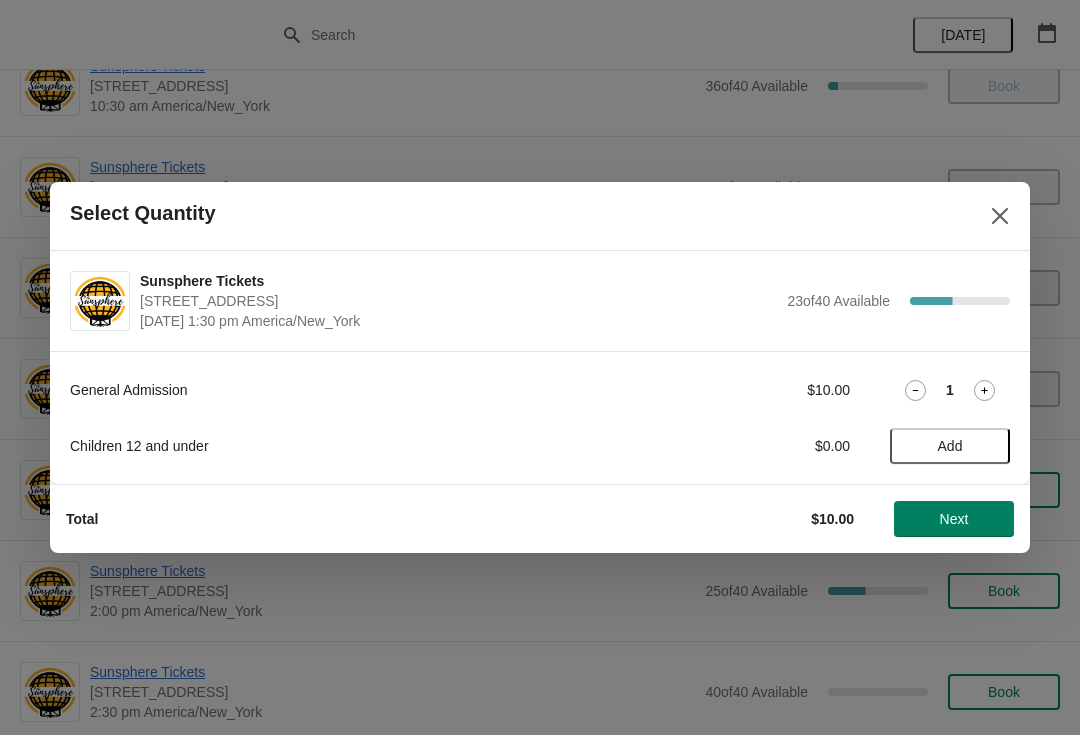 click on "Next" at bounding box center [954, 519] 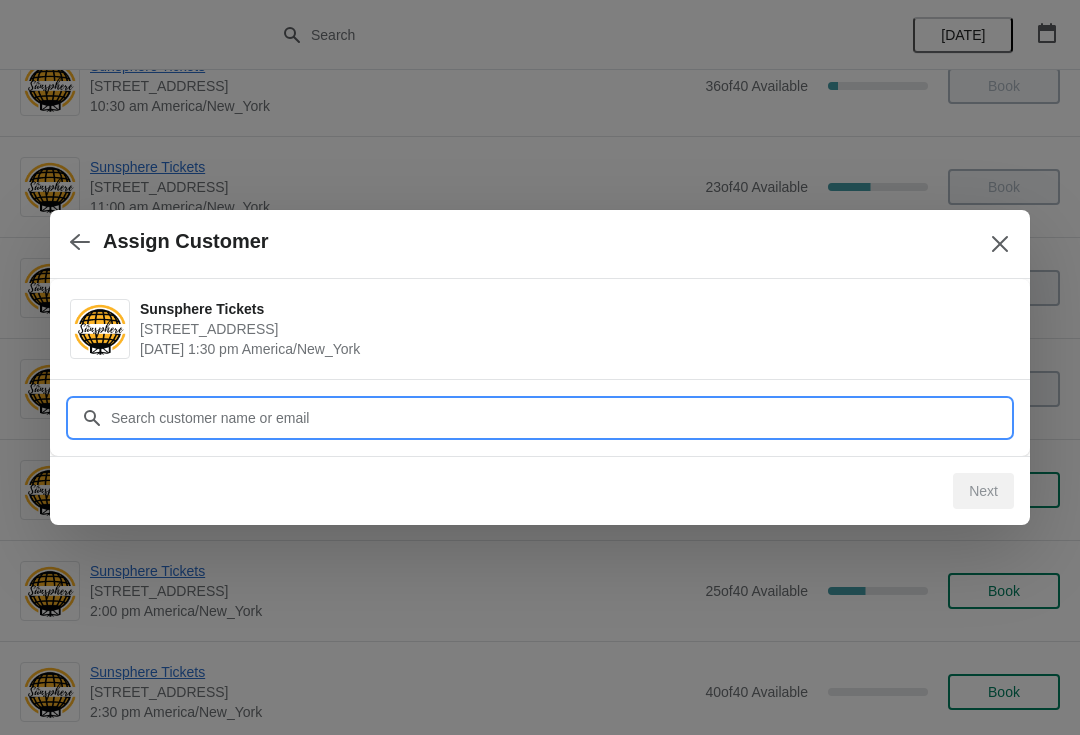 click on "Customer" at bounding box center [560, 418] 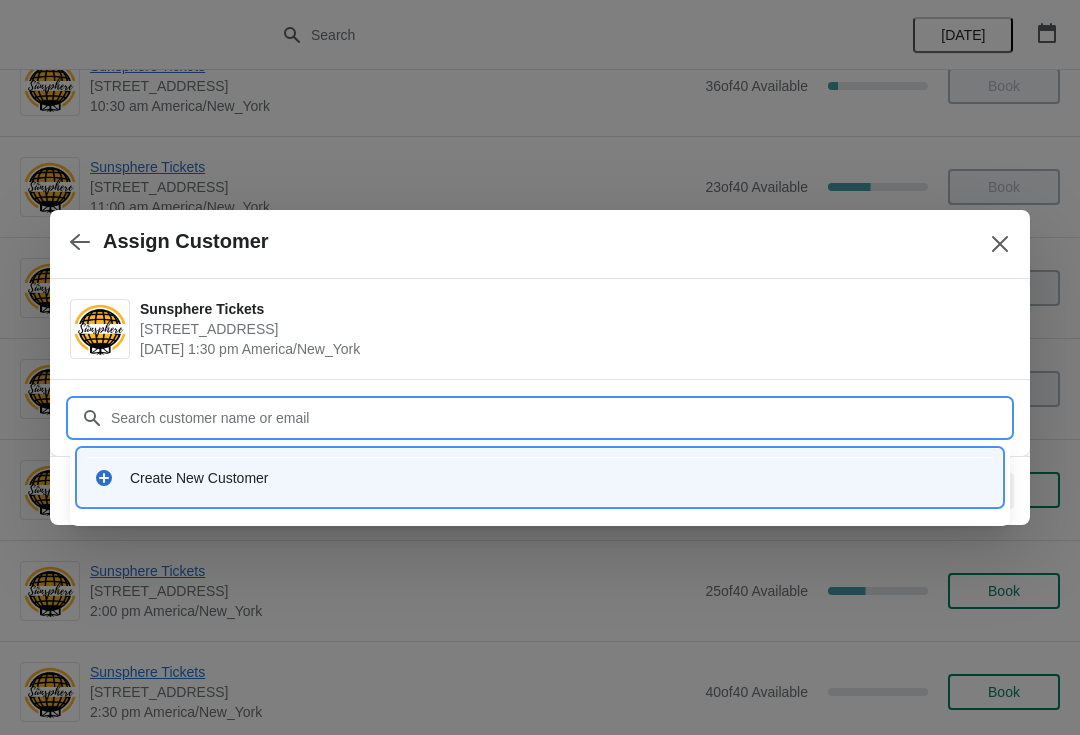 click on "Create New Customer" at bounding box center [558, 478] 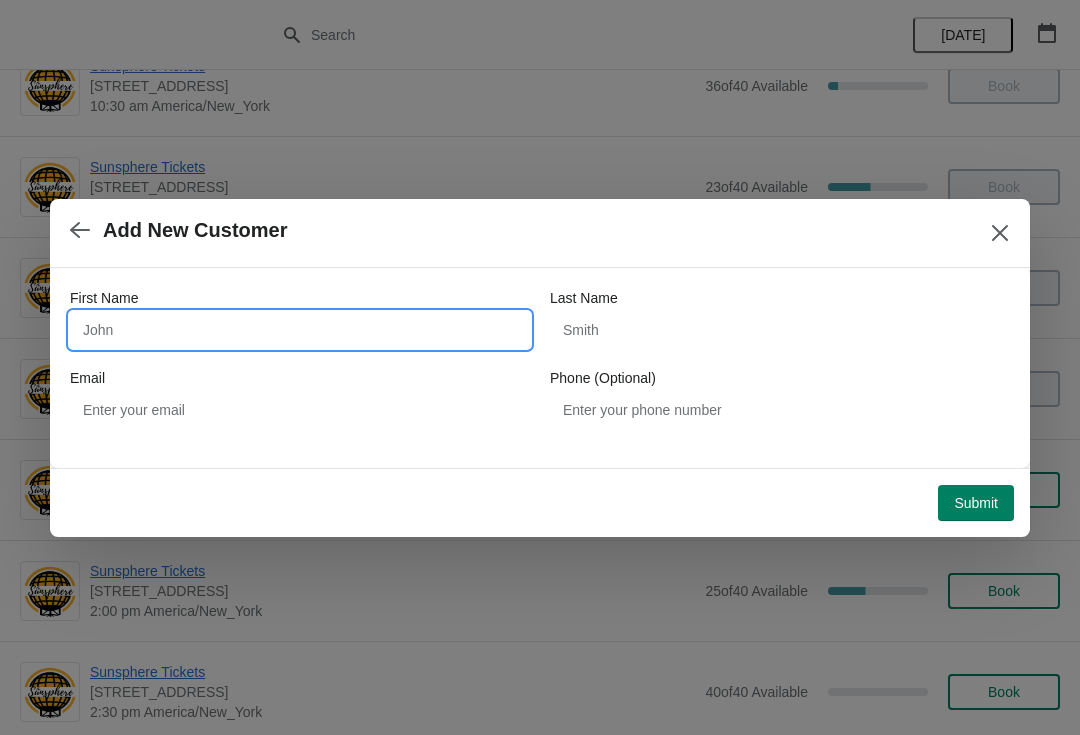 click on "First Name" at bounding box center [300, 330] 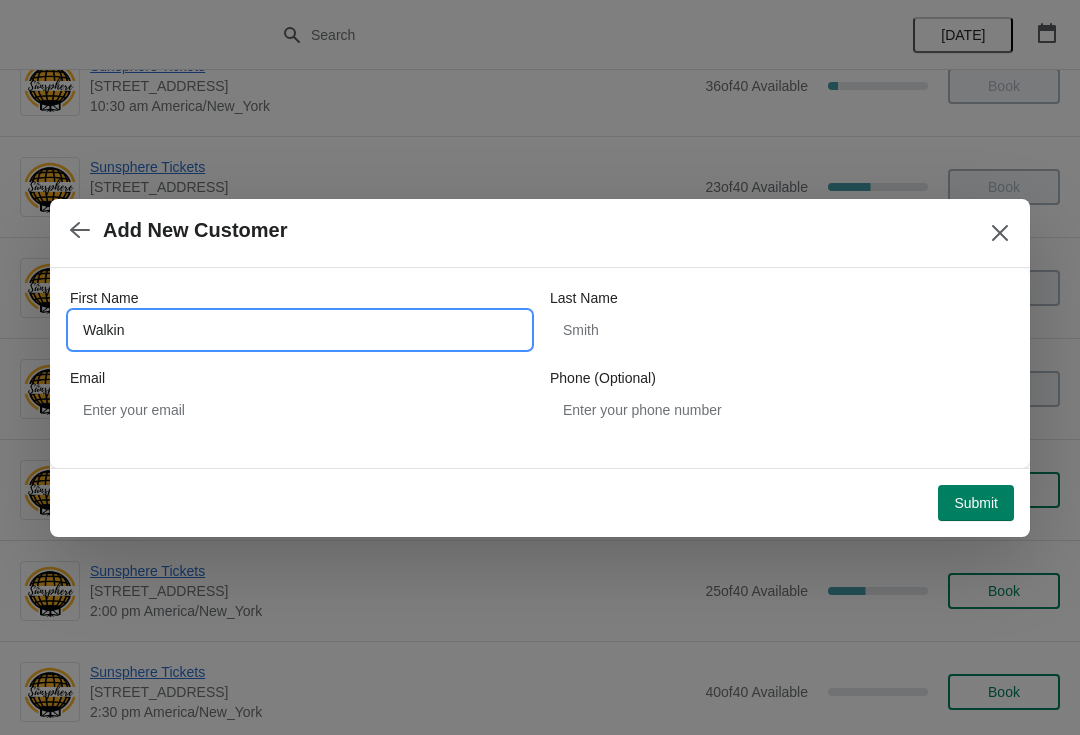 type on "Walkin" 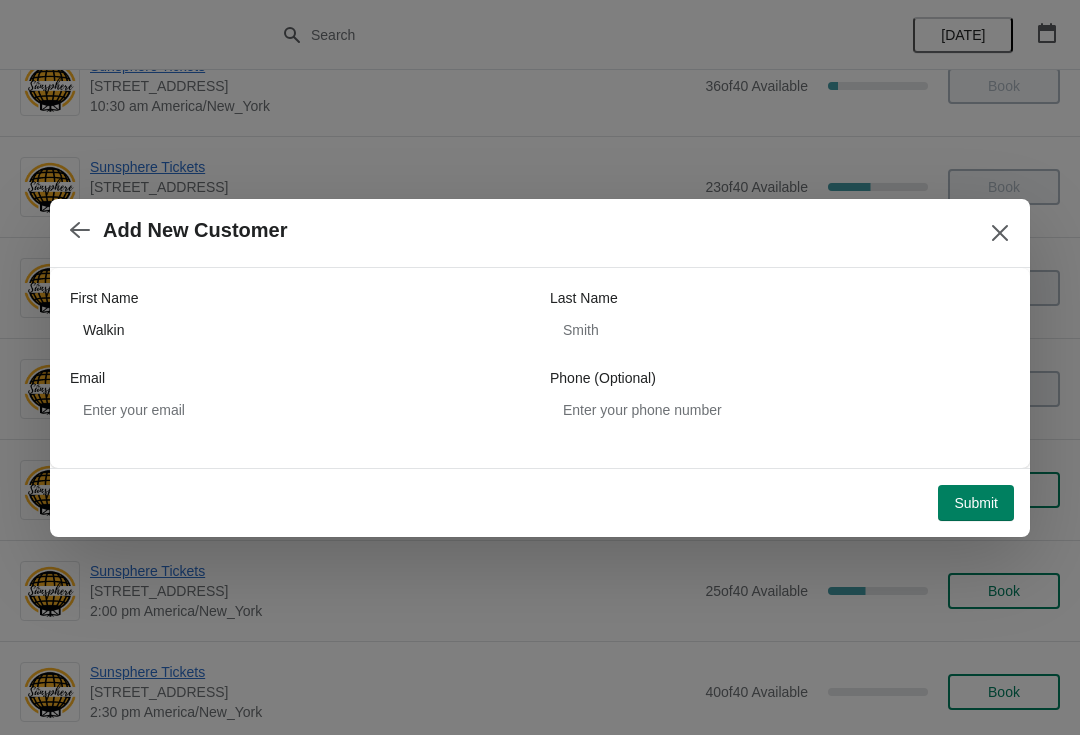 click on "Submit" at bounding box center (976, 503) 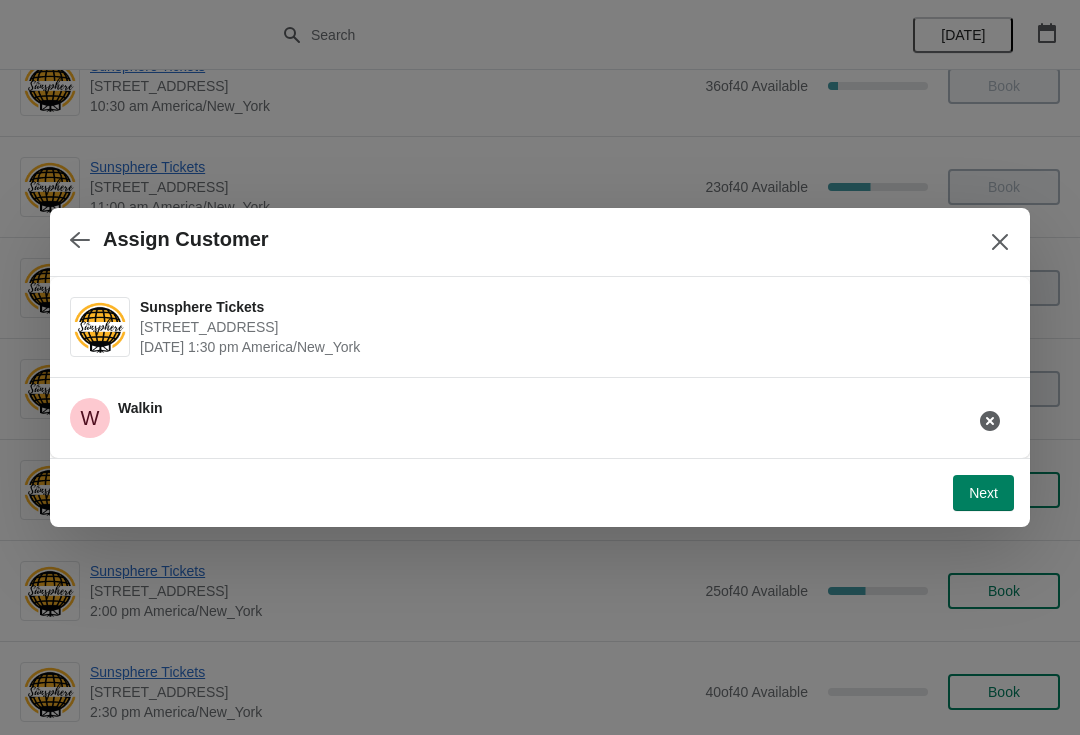 click on "Next" at bounding box center (983, 493) 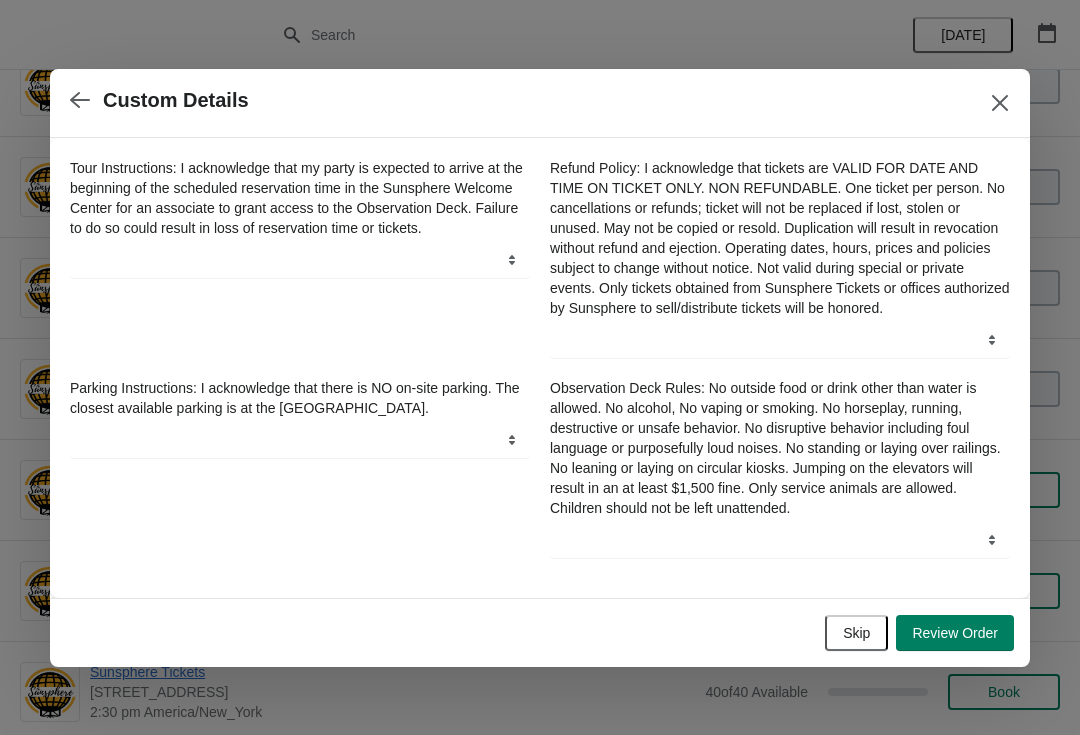 click on "Skip" at bounding box center (856, 633) 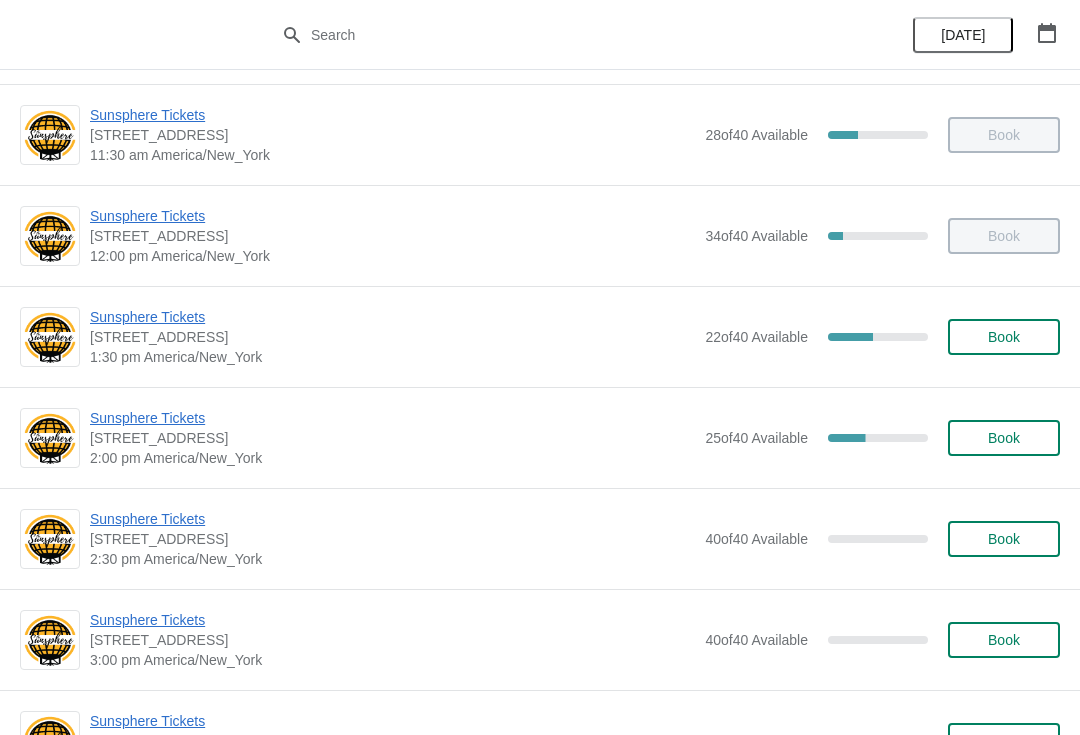 scroll, scrollTop: 406, scrollLeft: 0, axis: vertical 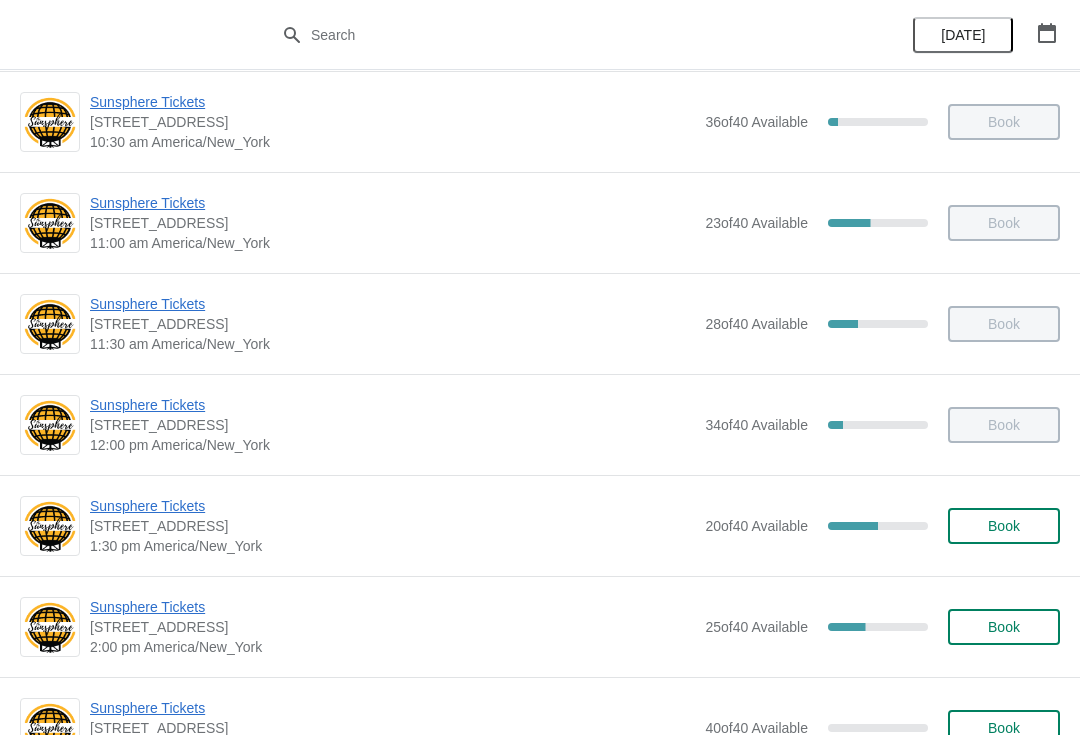 click on "Book" at bounding box center [1004, 526] 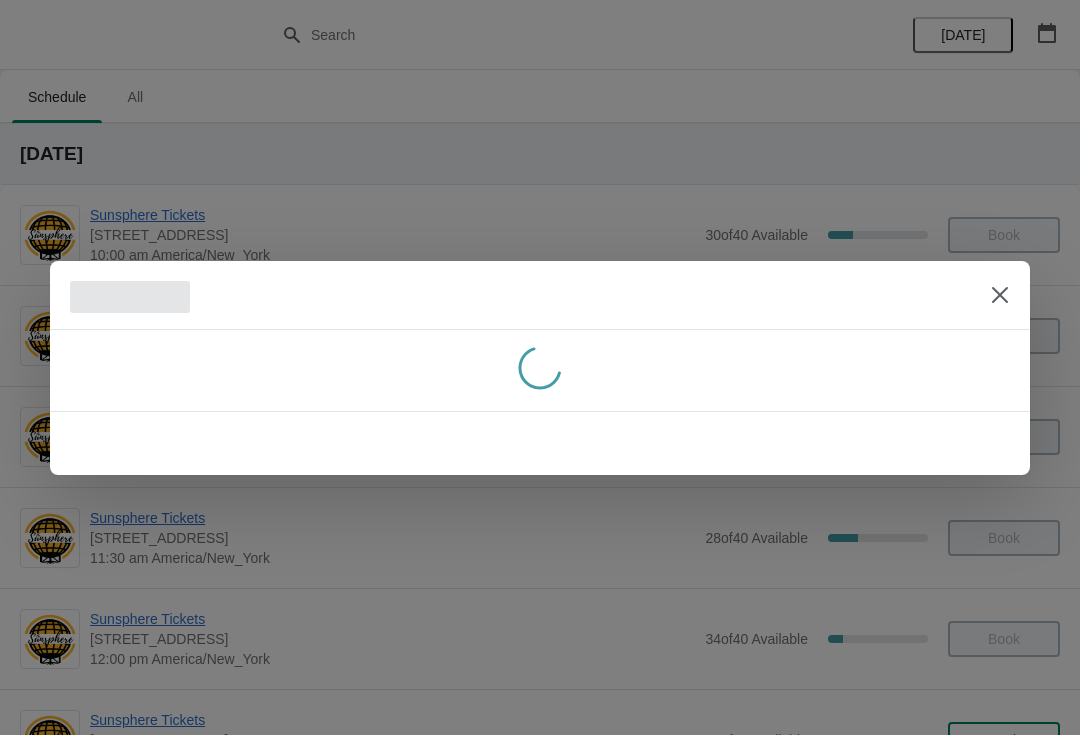 scroll, scrollTop: 214, scrollLeft: 0, axis: vertical 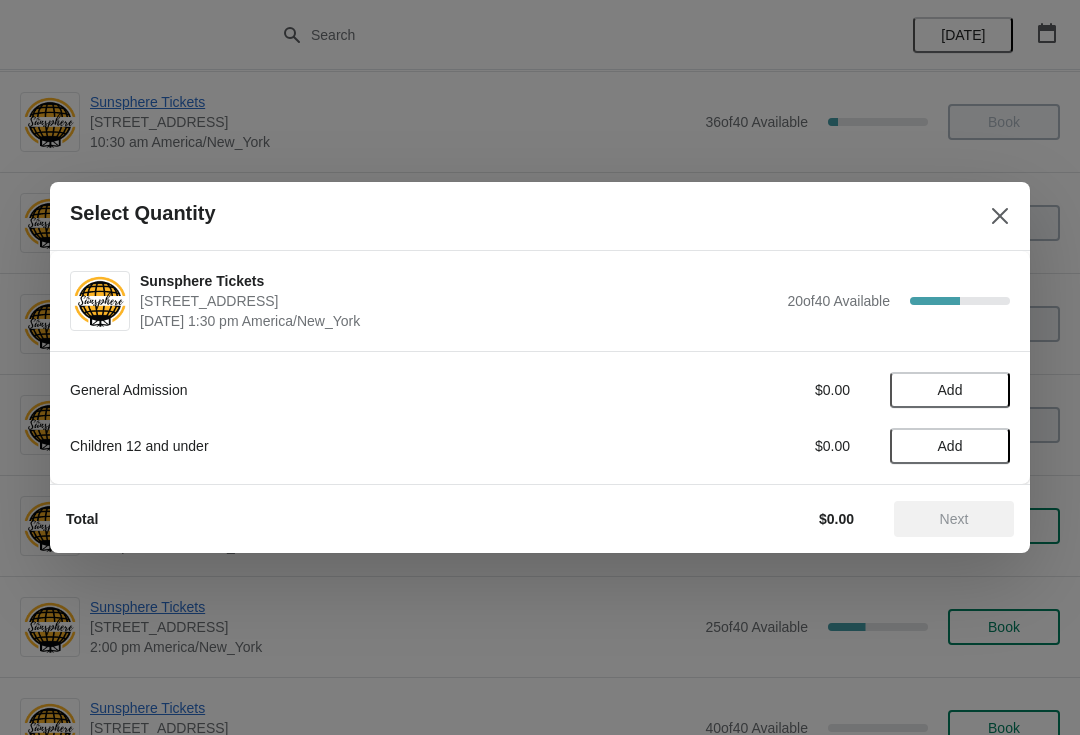 click on "Add" at bounding box center [950, 390] 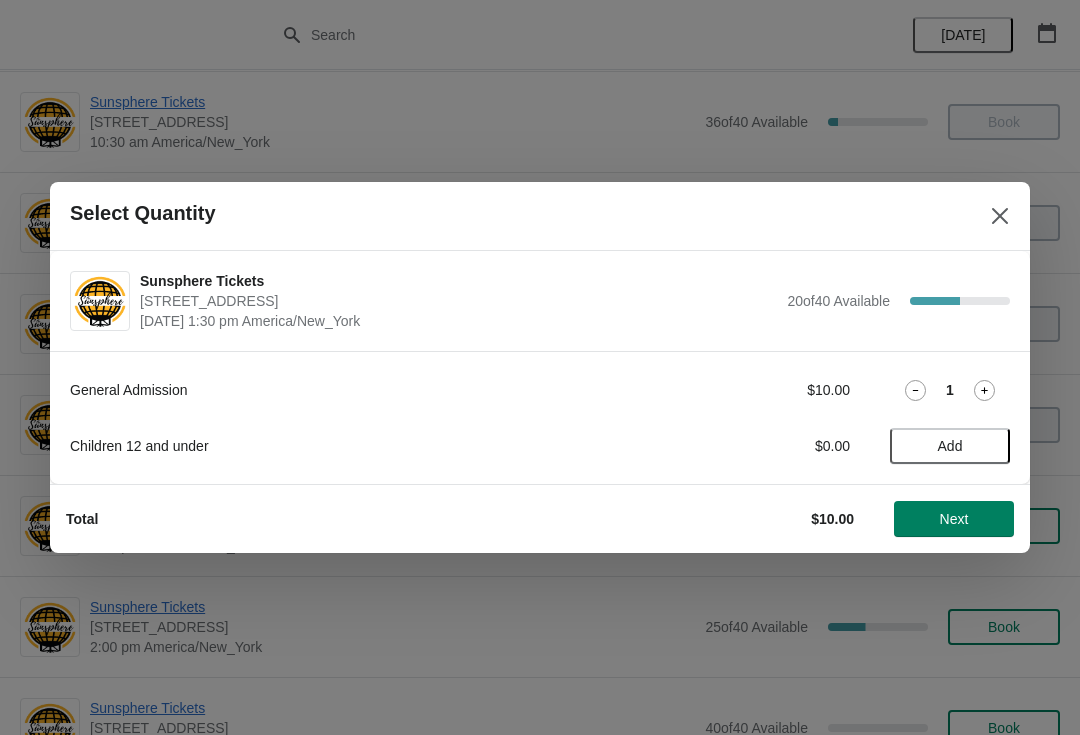 click 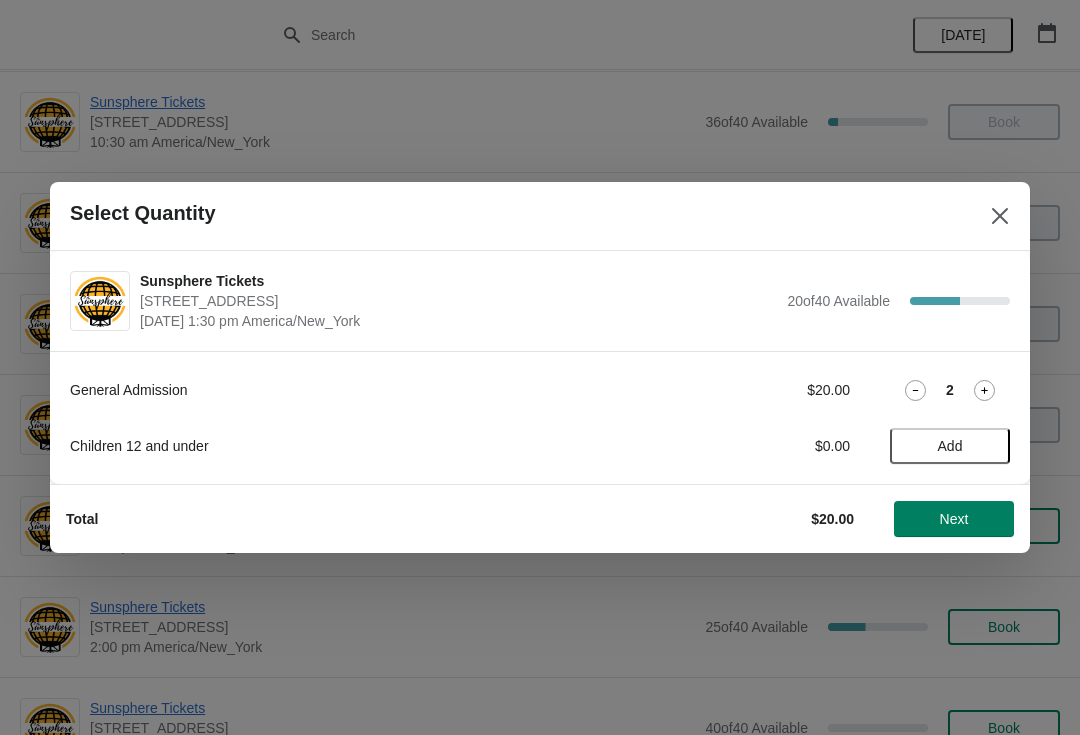 click 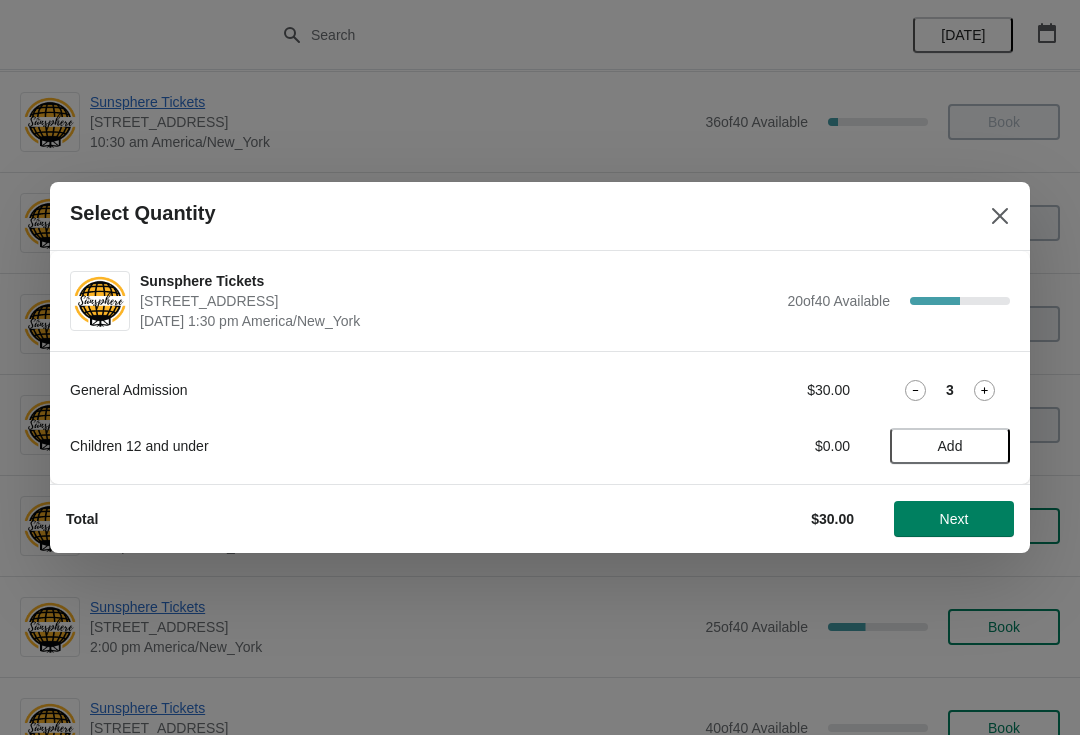 click on "Next" at bounding box center [954, 519] 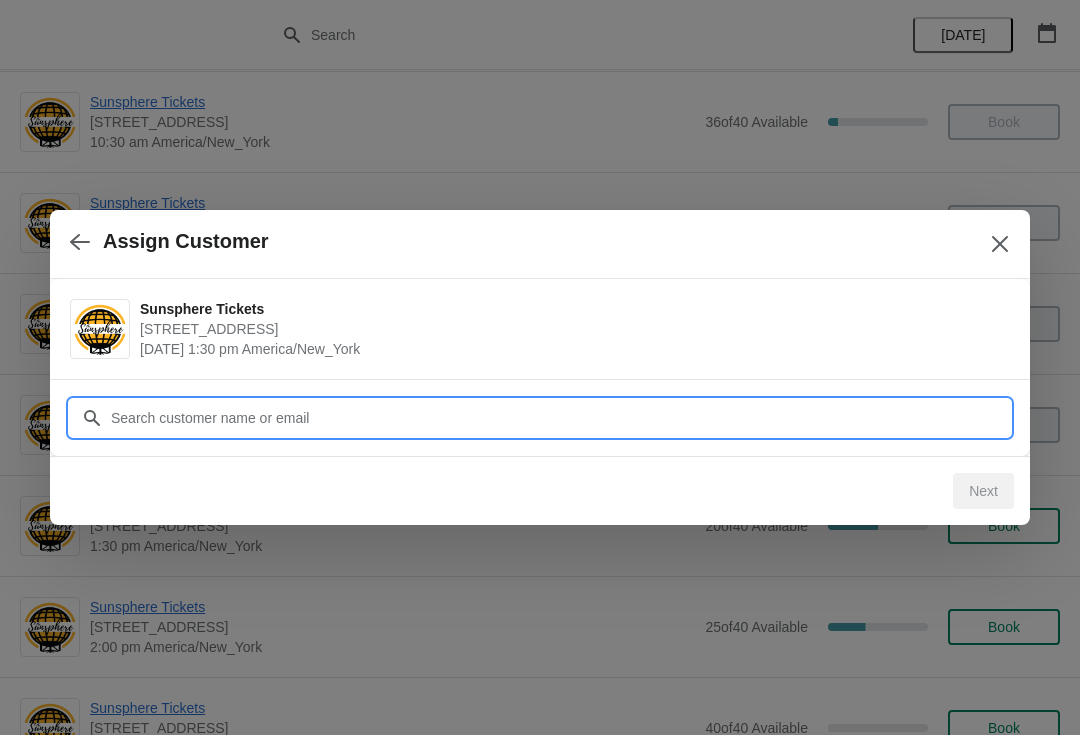 click on "Customer" at bounding box center [560, 418] 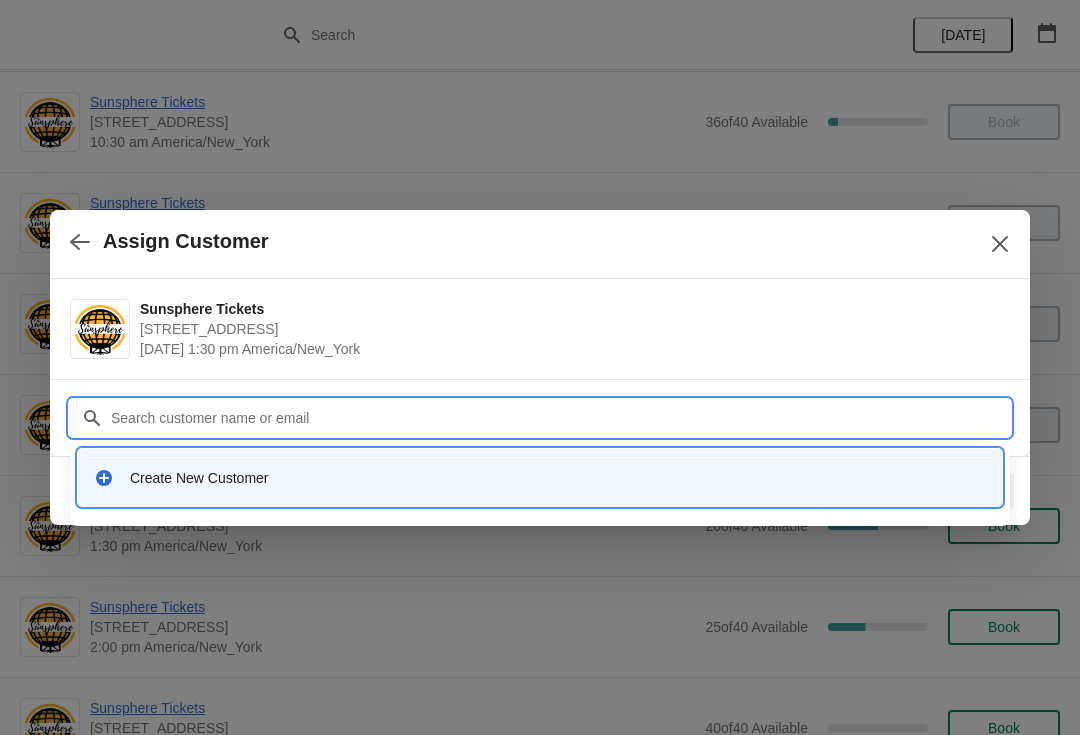 click on "Create New Customer" at bounding box center (540, 477) 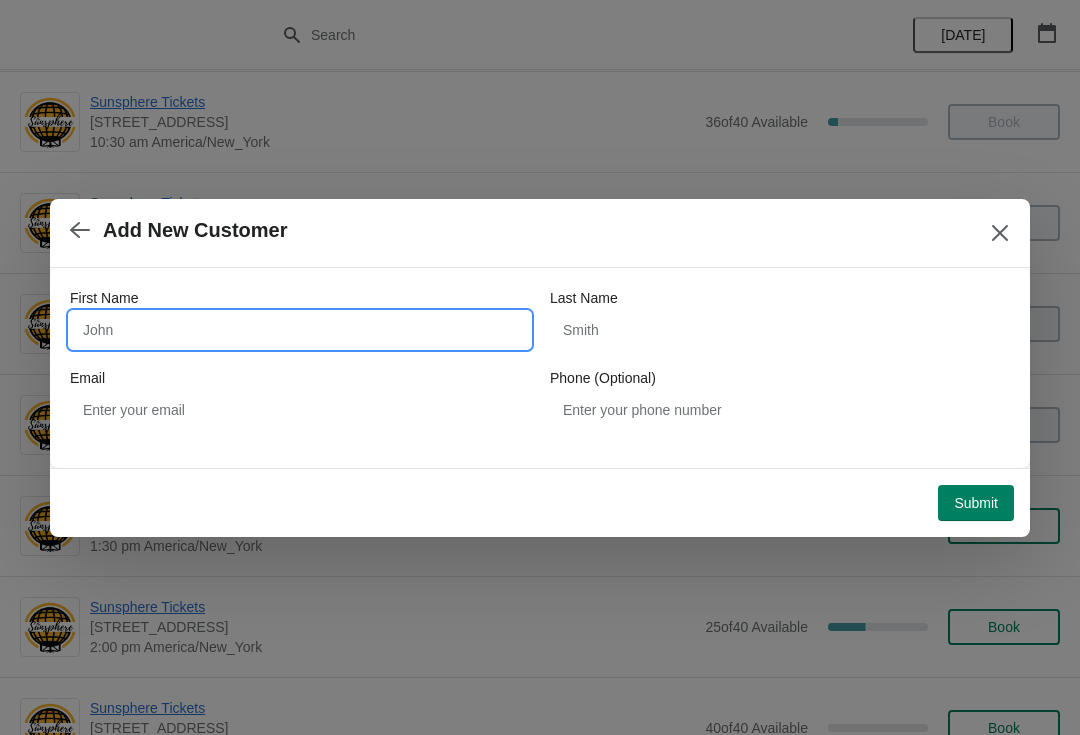 click on "First Name" at bounding box center (300, 330) 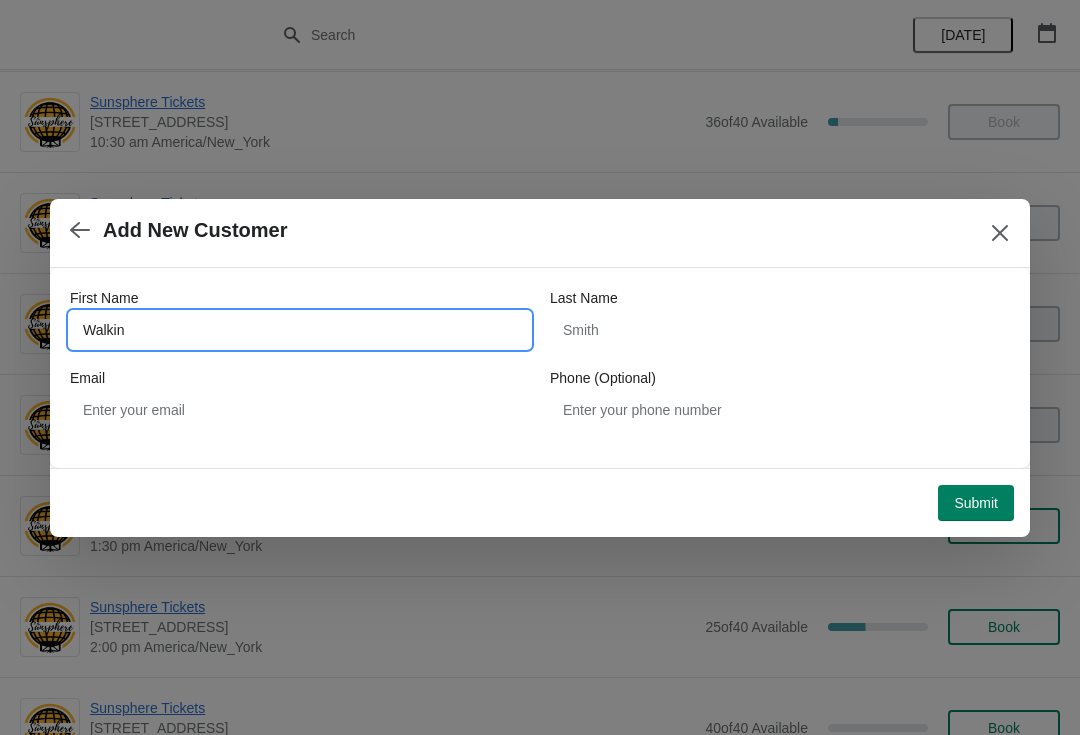 type on "Walkin" 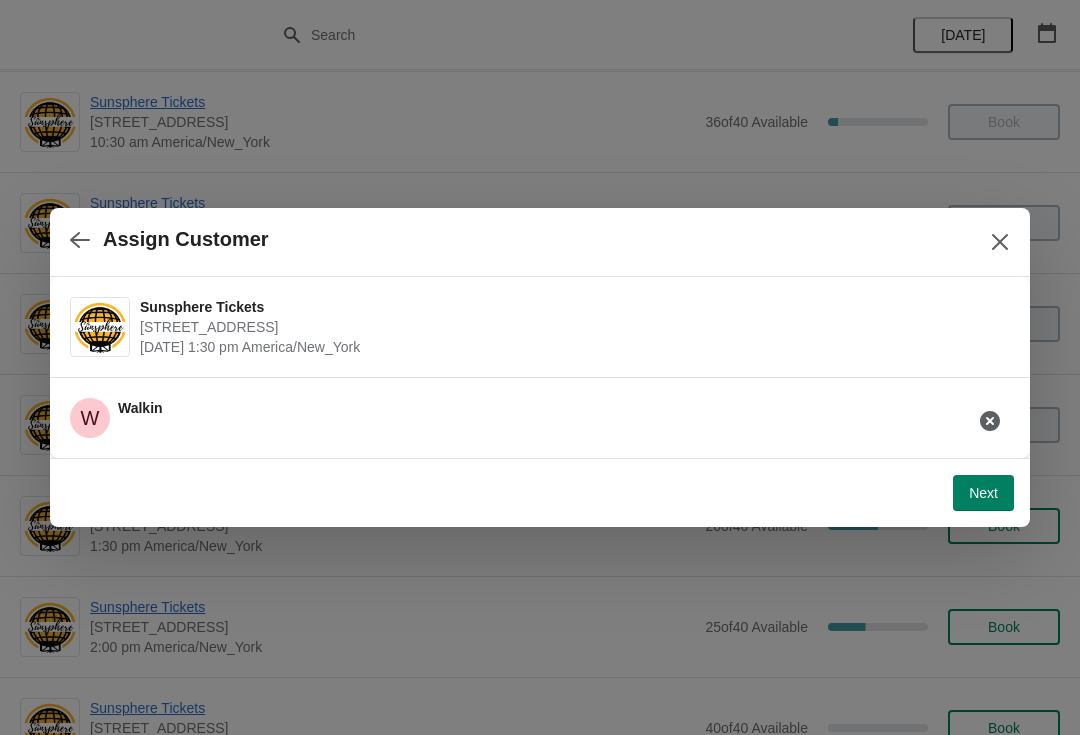 click on "Next" at bounding box center [983, 493] 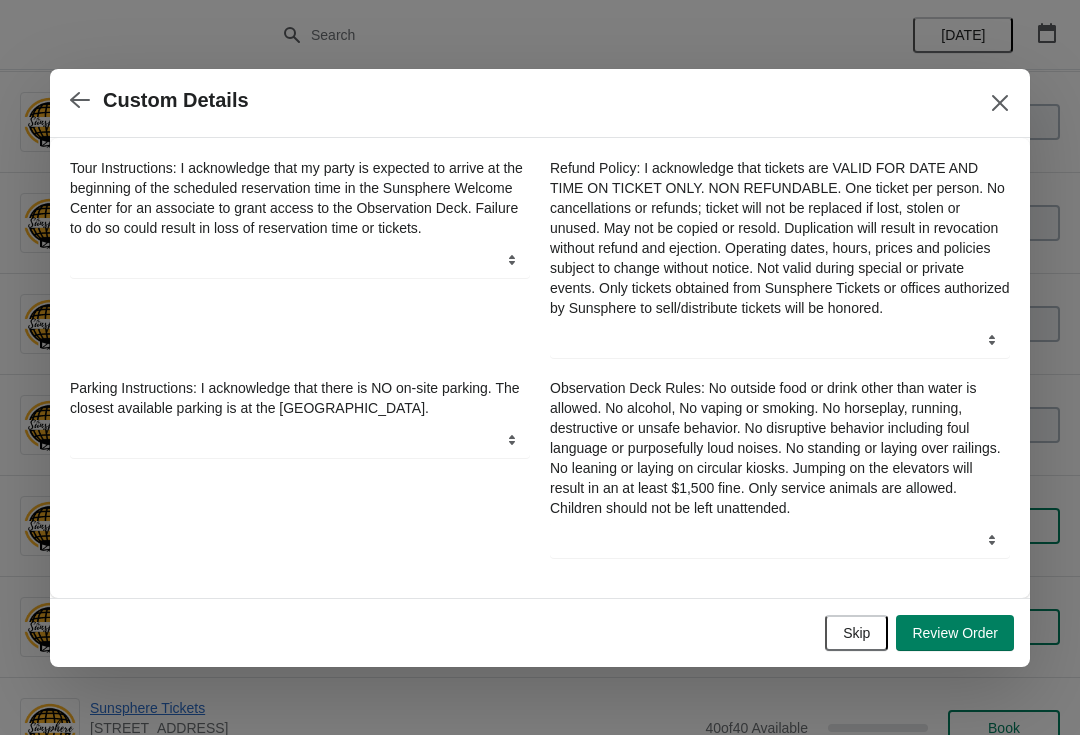 click on "Skip" at bounding box center (856, 633) 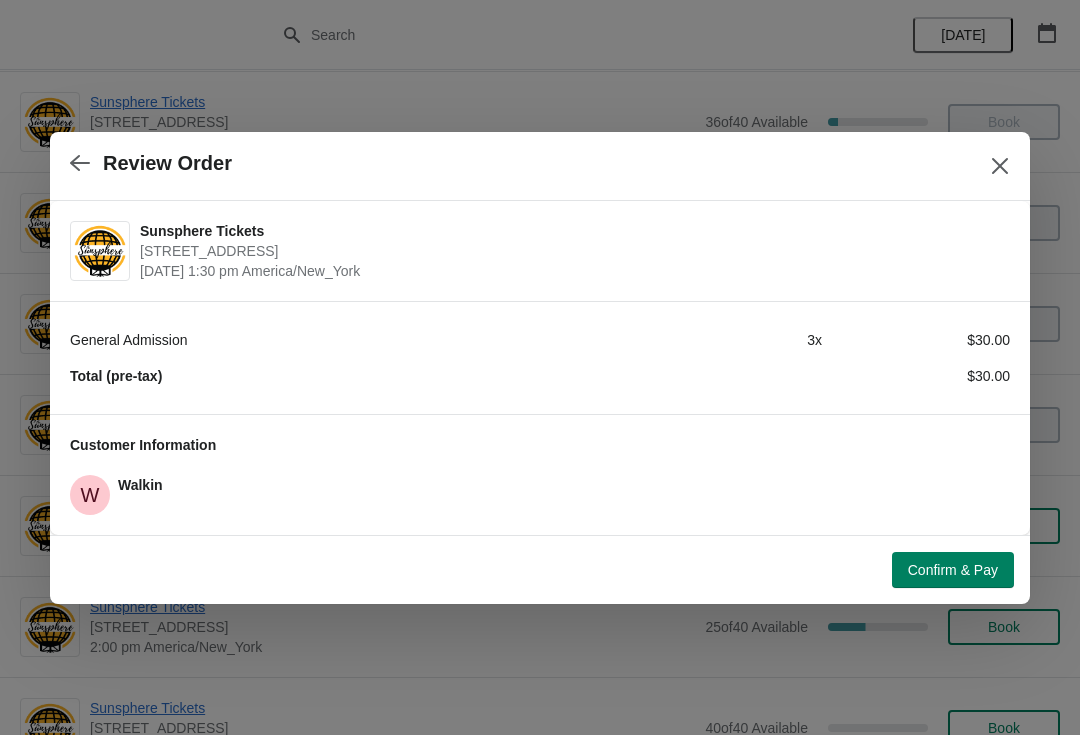 click on "Confirm & Pay" at bounding box center (953, 570) 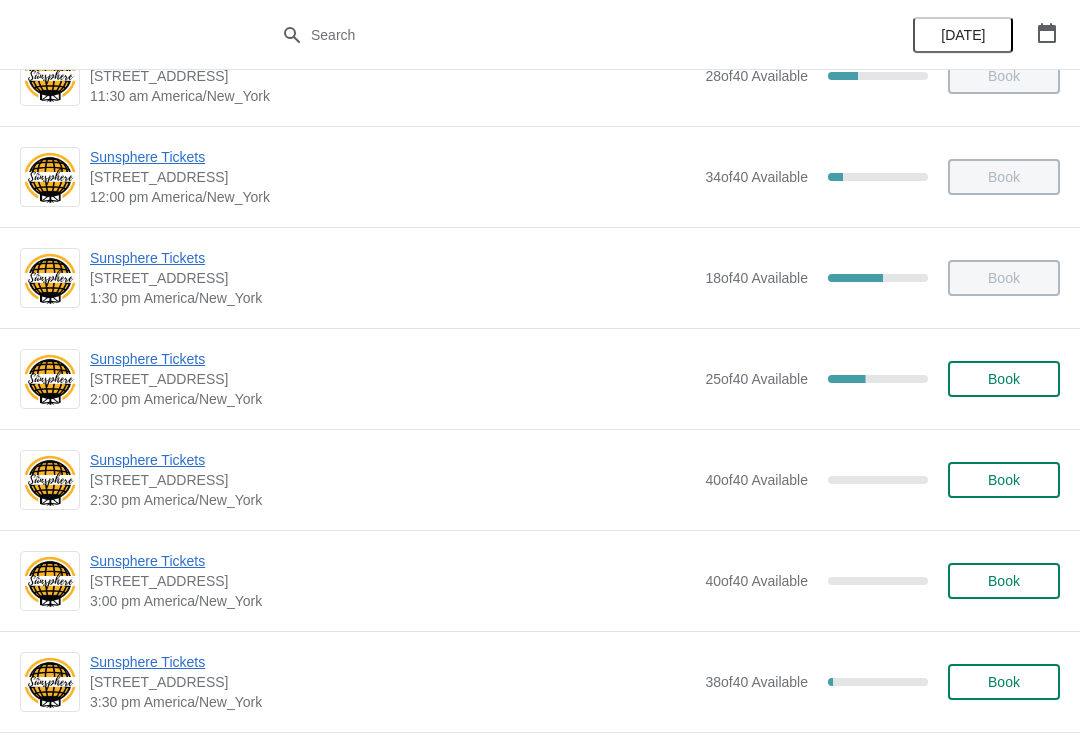 scroll, scrollTop: 460, scrollLeft: 0, axis: vertical 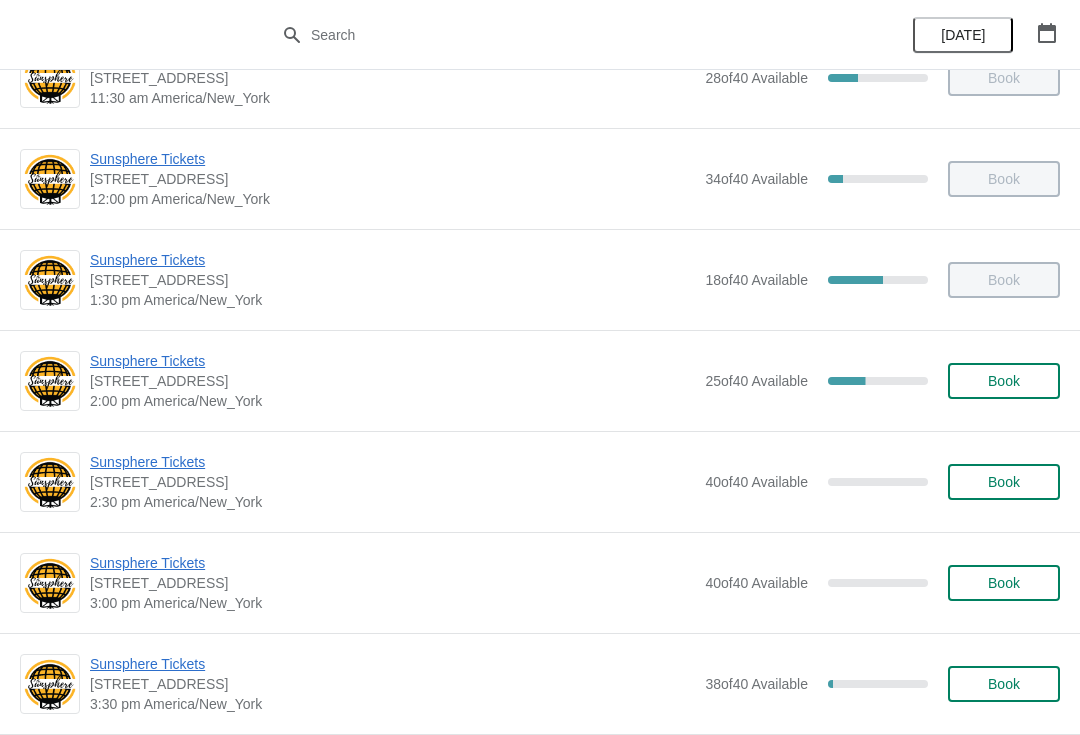 click on "Book" at bounding box center [1004, 381] 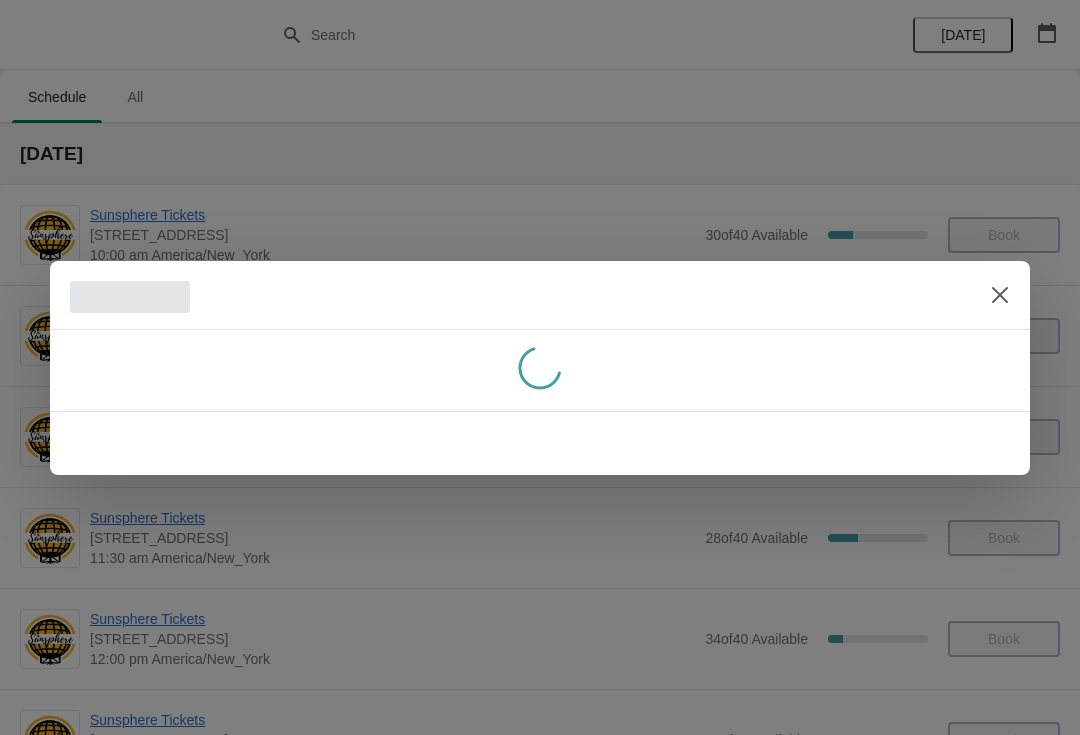 scroll, scrollTop: 0, scrollLeft: 0, axis: both 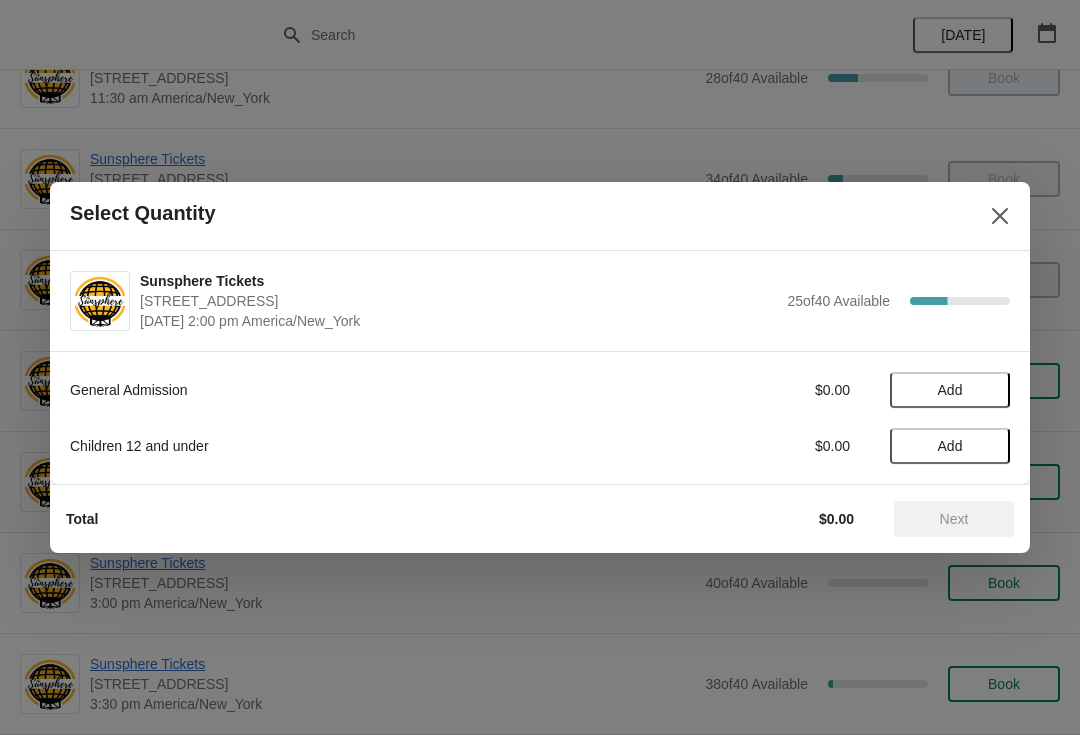 click on "Add" at bounding box center [950, 390] 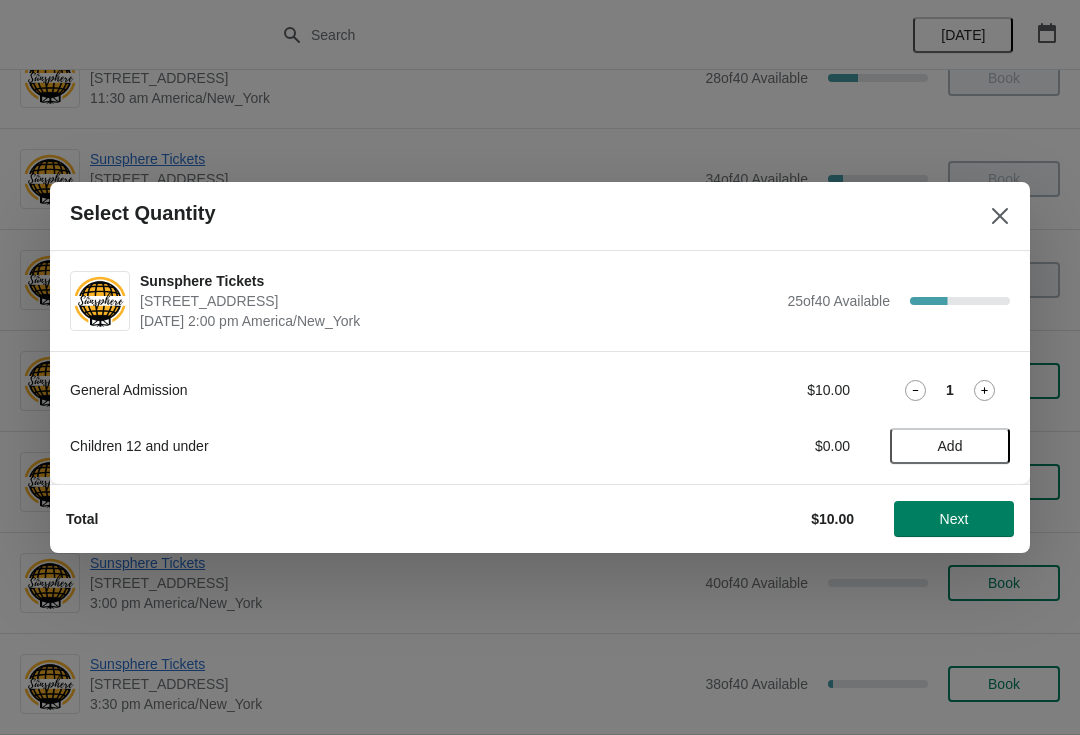 click on "Next" at bounding box center (954, 519) 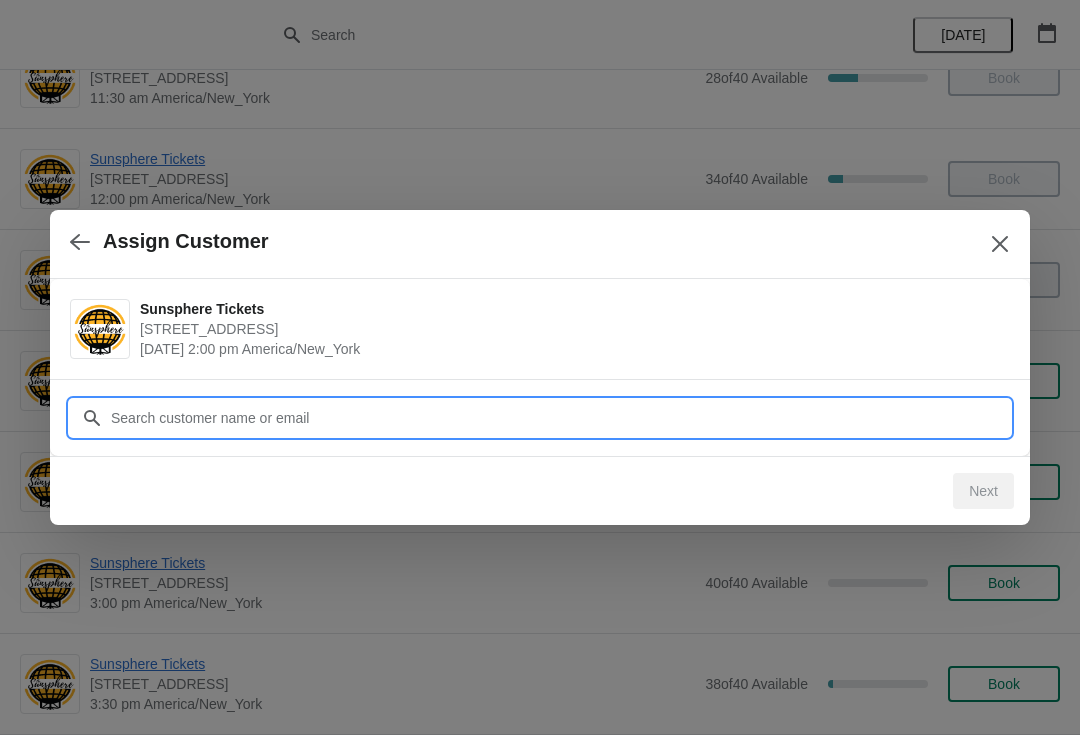 click on "Customer" at bounding box center [560, 418] 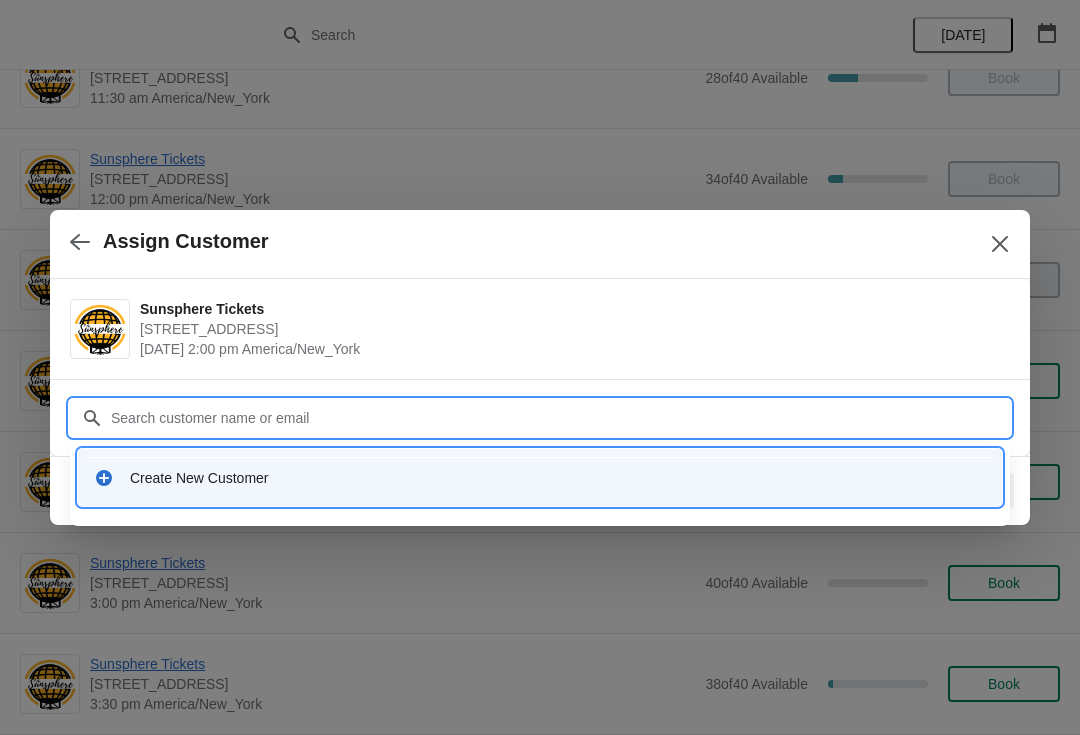 click on "Create New Customer" at bounding box center (540, 477) 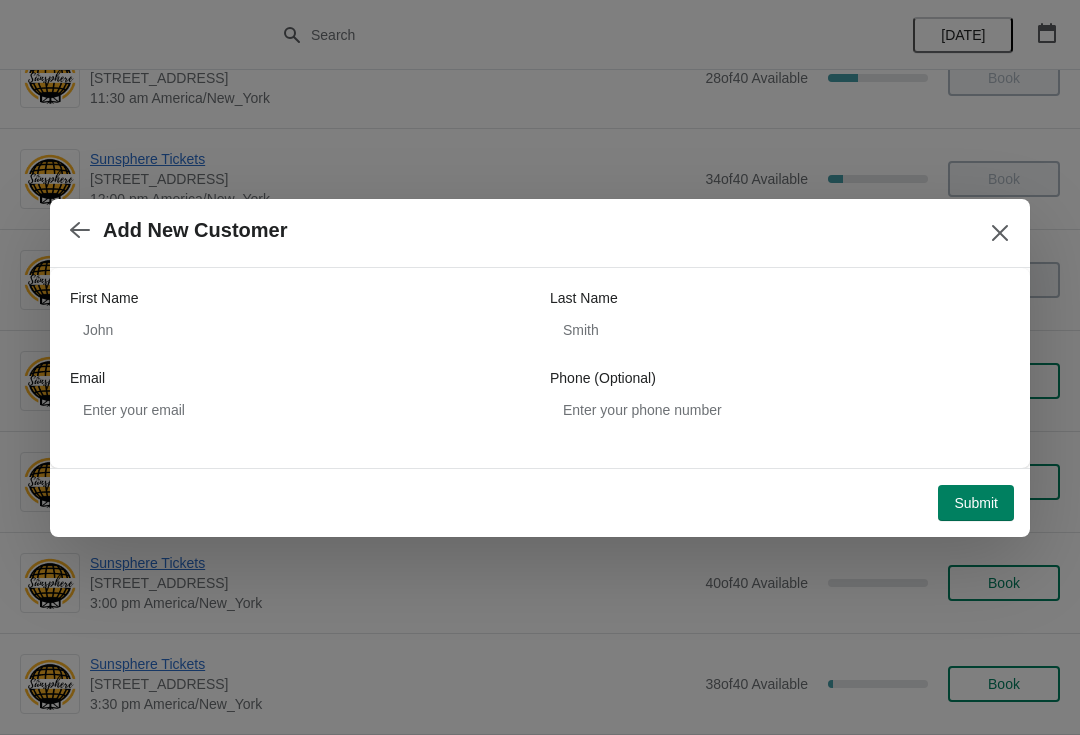 click on "First Name" at bounding box center [300, 298] 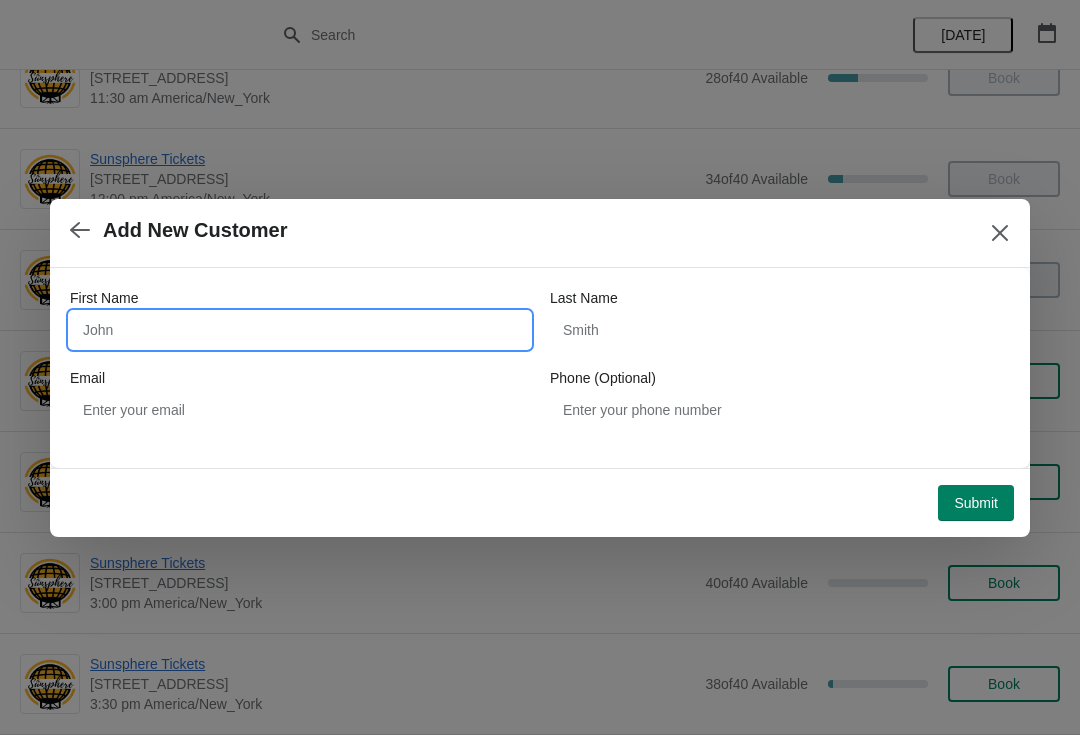 click on "First Name" at bounding box center (300, 330) 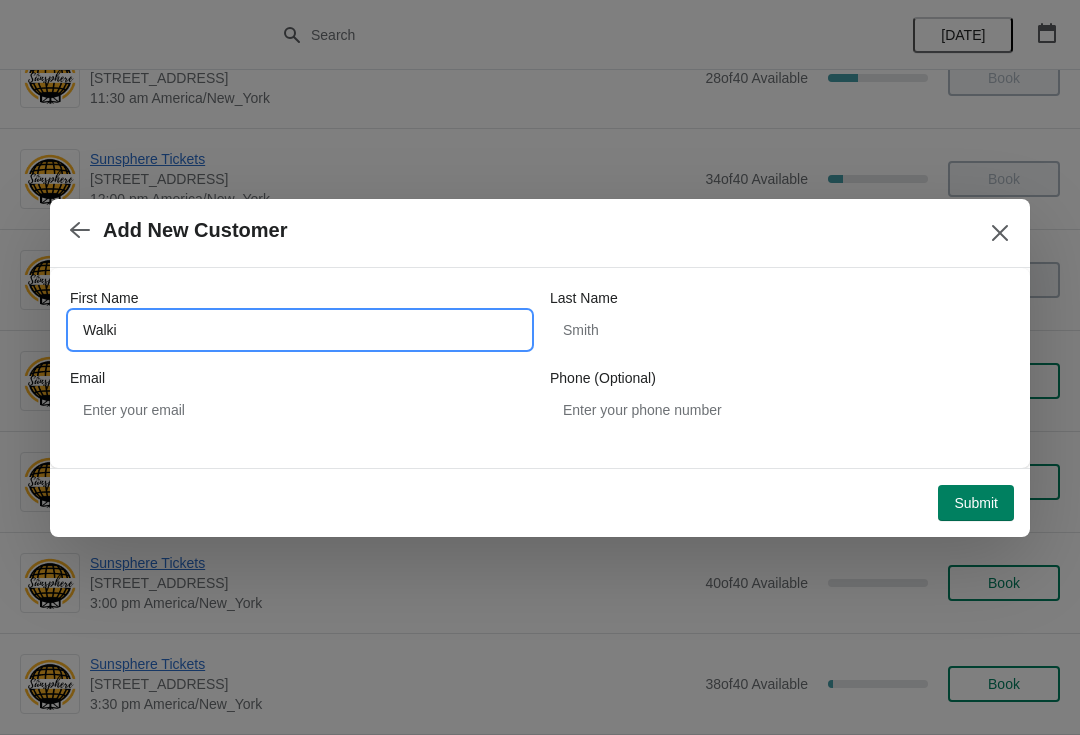 type on "Walkin" 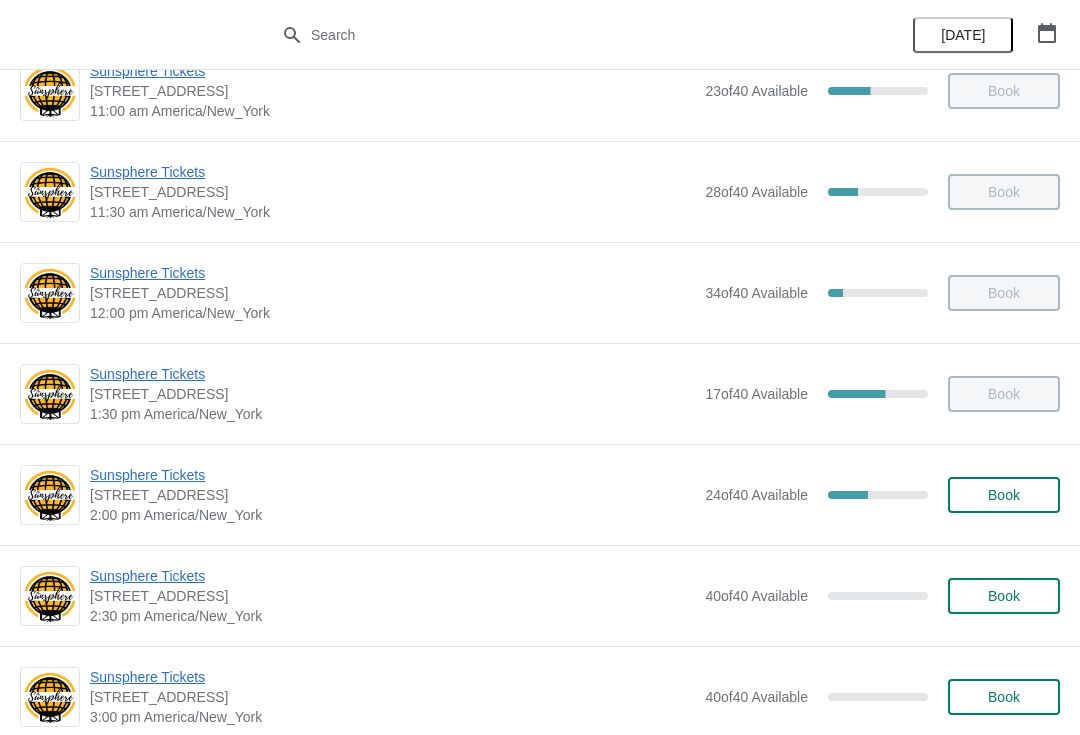 scroll, scrollTop: 449, scrollLeft: 0, axis: vertical 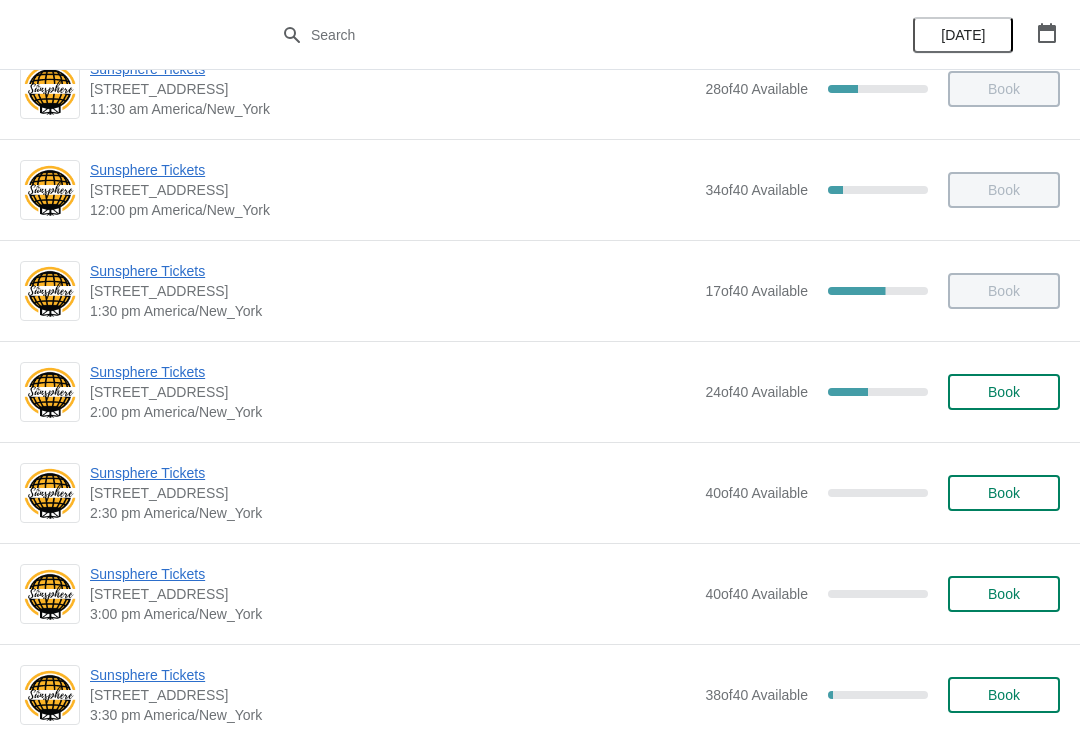 click on "Sunsphere Tickets [STREET_ADDRESS] 2:00 pm [GEOGRAPHIC_DATA]/New_York 24  of  40   Available 40 % Book" at bounding box center (575, 392) 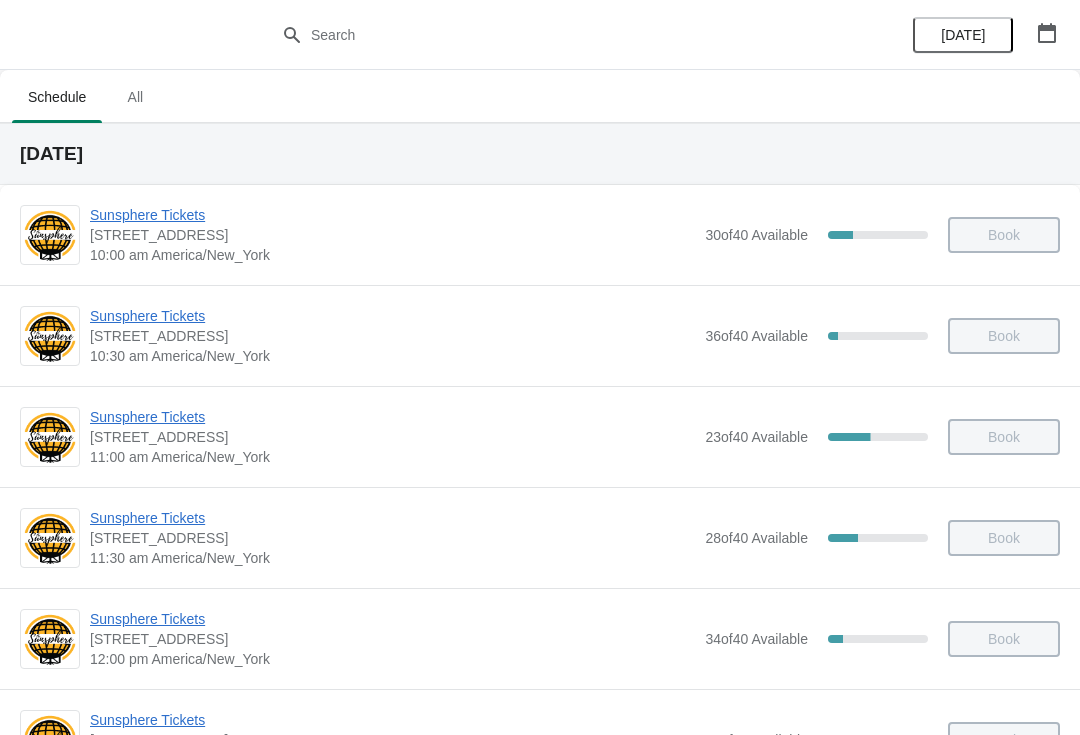scroll, scrollTop: 449, scrollLeft: 0, axis: vertical 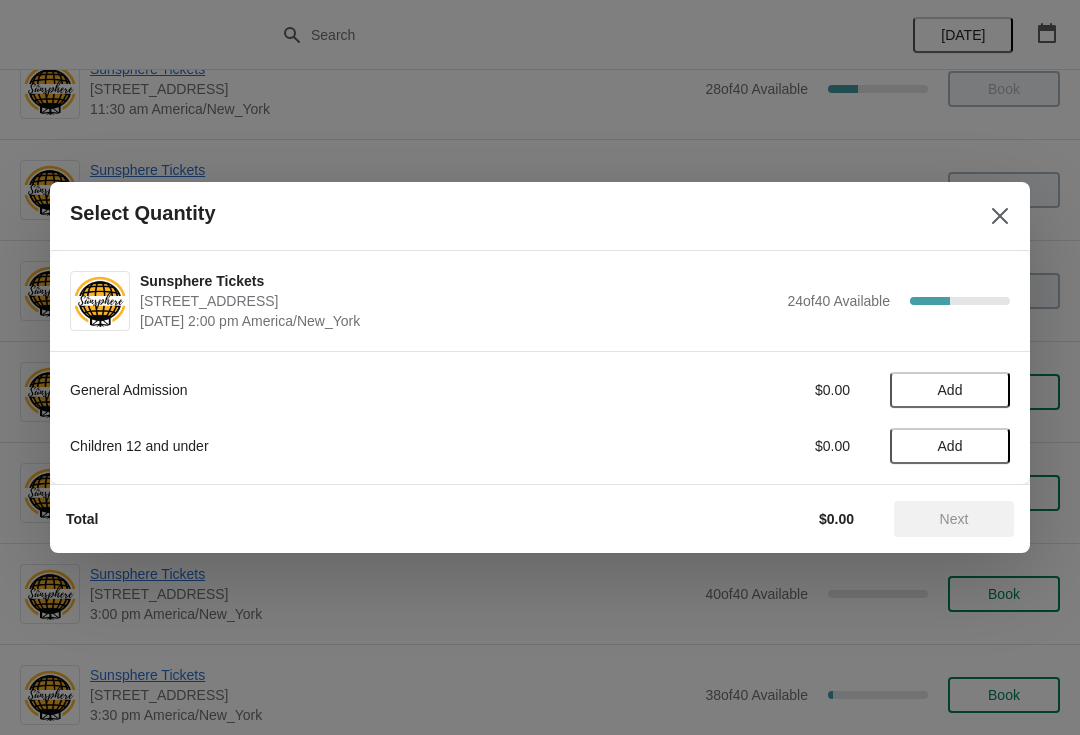 click on "Add" at bounding box center [950, 390] 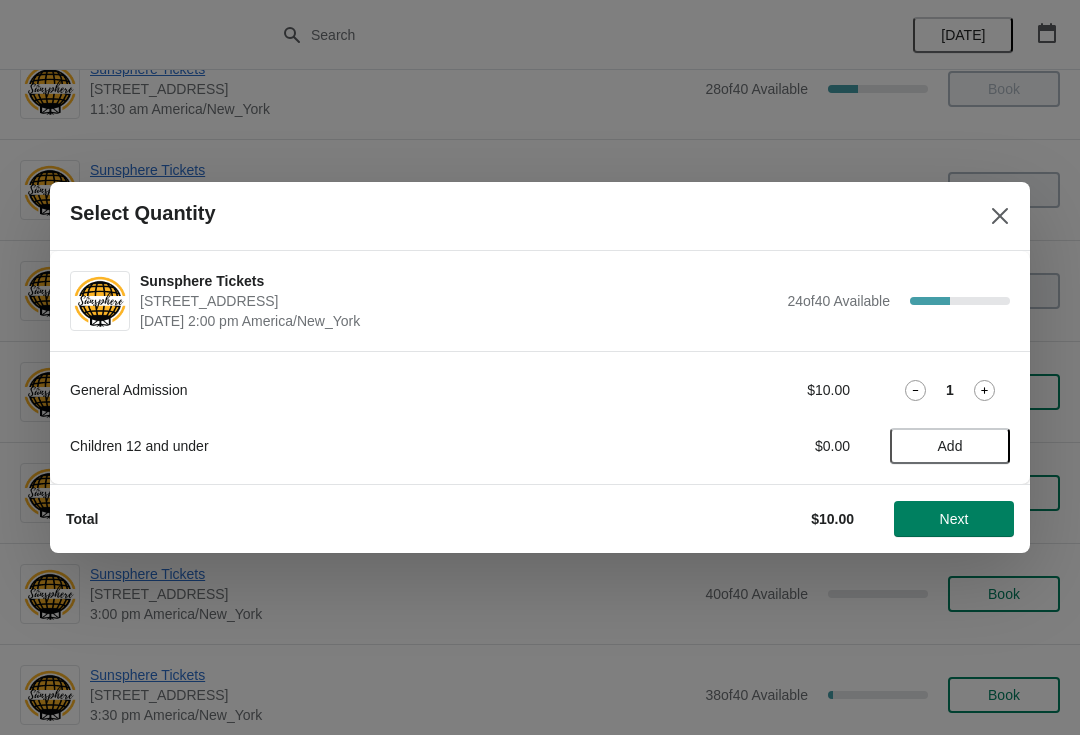 click on "Next" at bounding box center (954, 519) 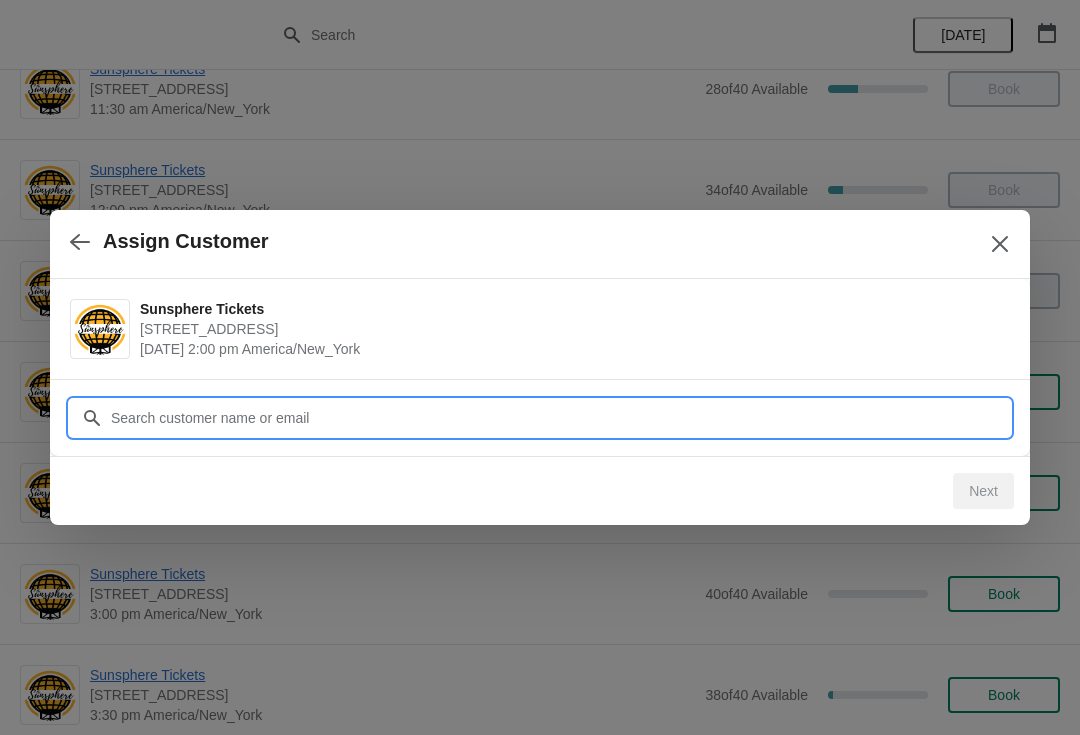 click on "Customer" at bounding box center (560, 418) 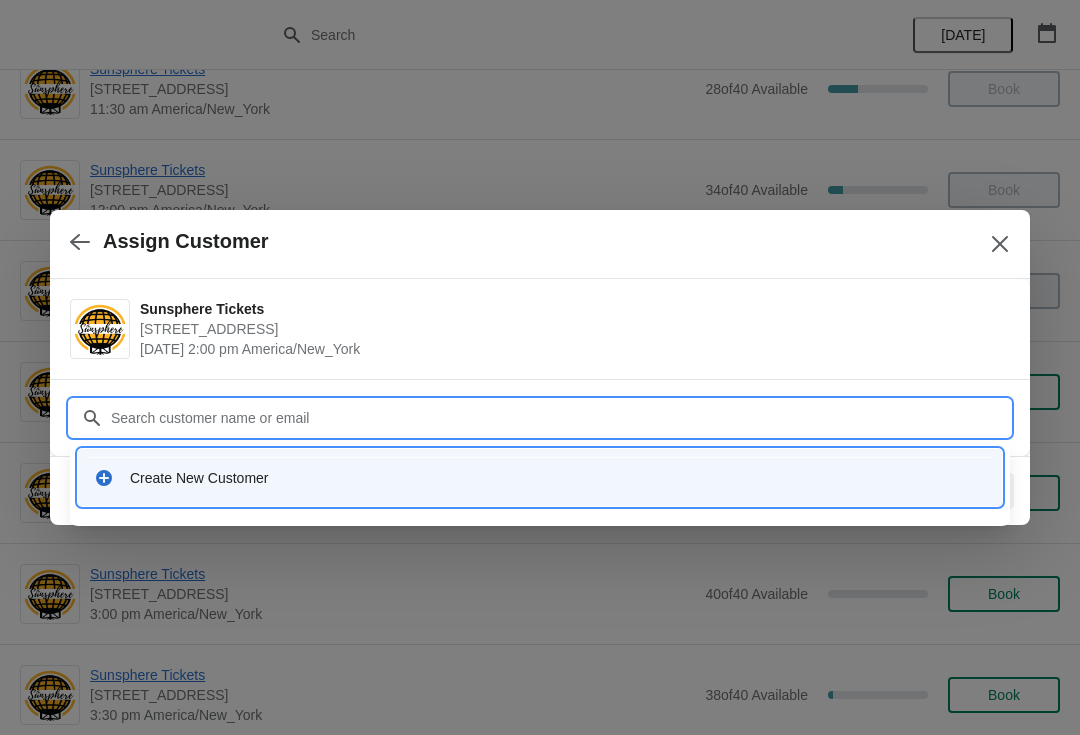 click on "Create New Customer" at bounding box center (558, 478) 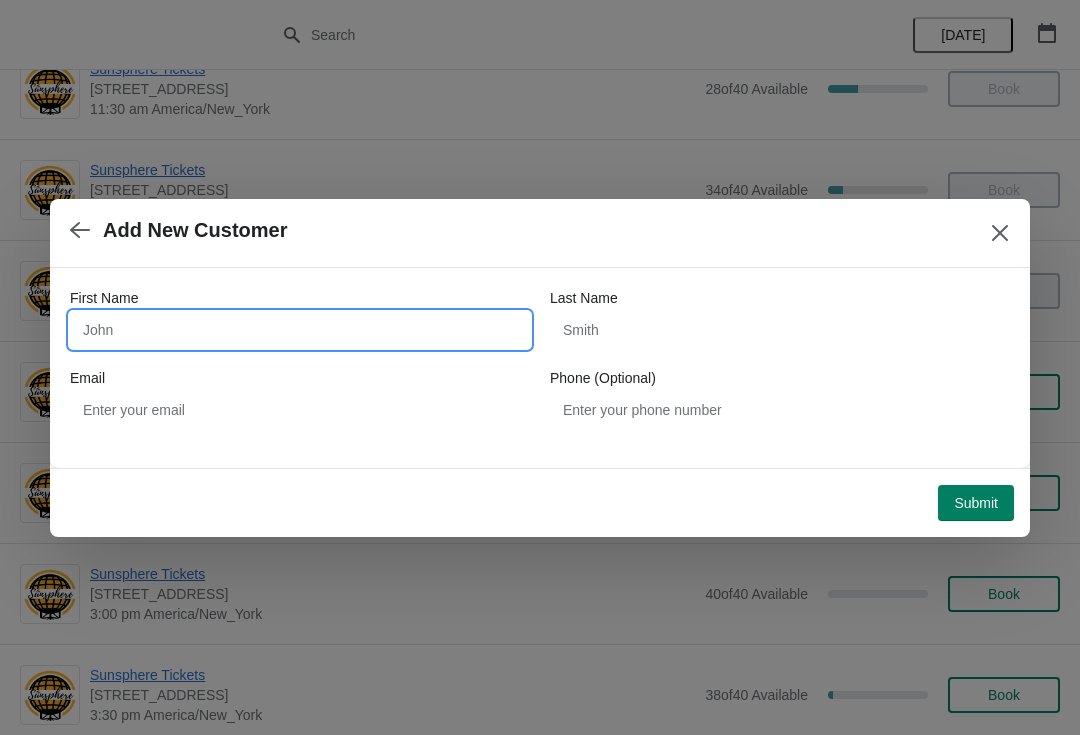 click on "First Name" at bounding box center [300, 330] 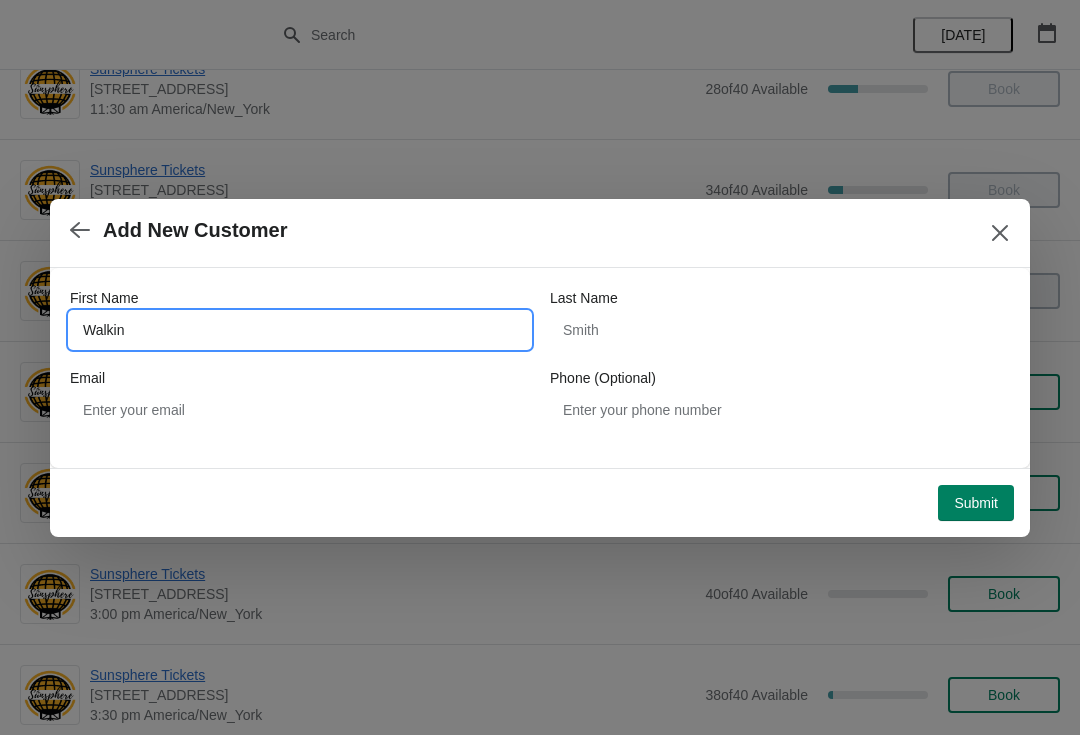 type on "Walkin" 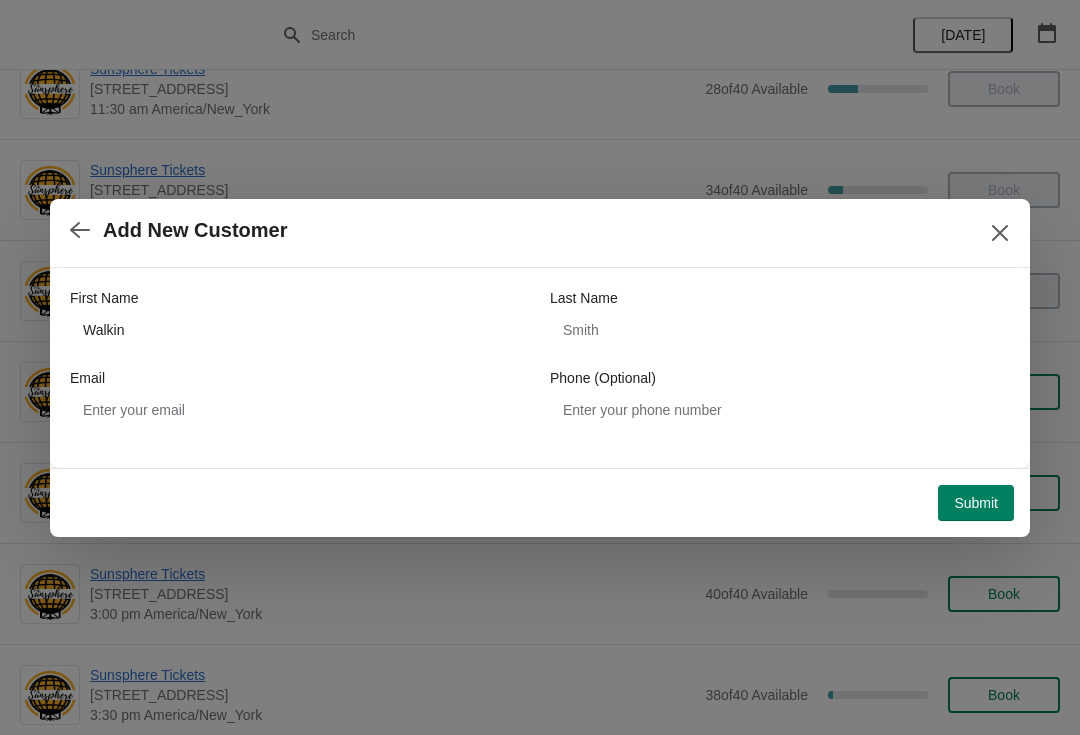 click on "Submit" at bounding box center [976, 503] 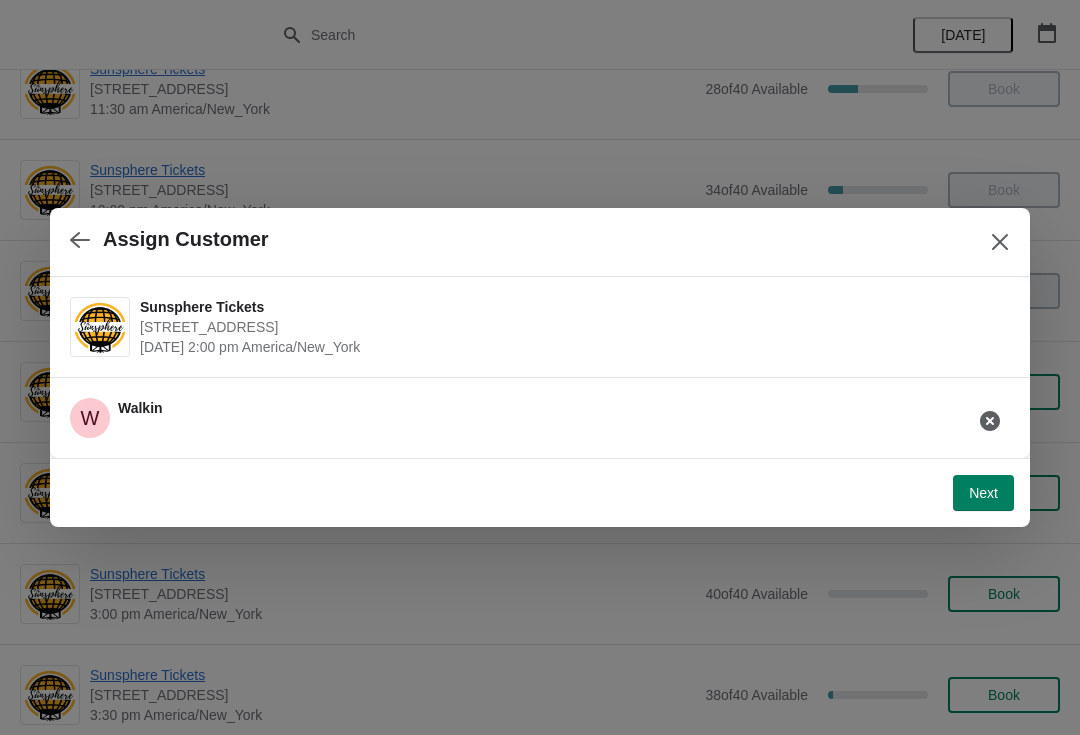 click on "Next" at bounding box center [983, 493] 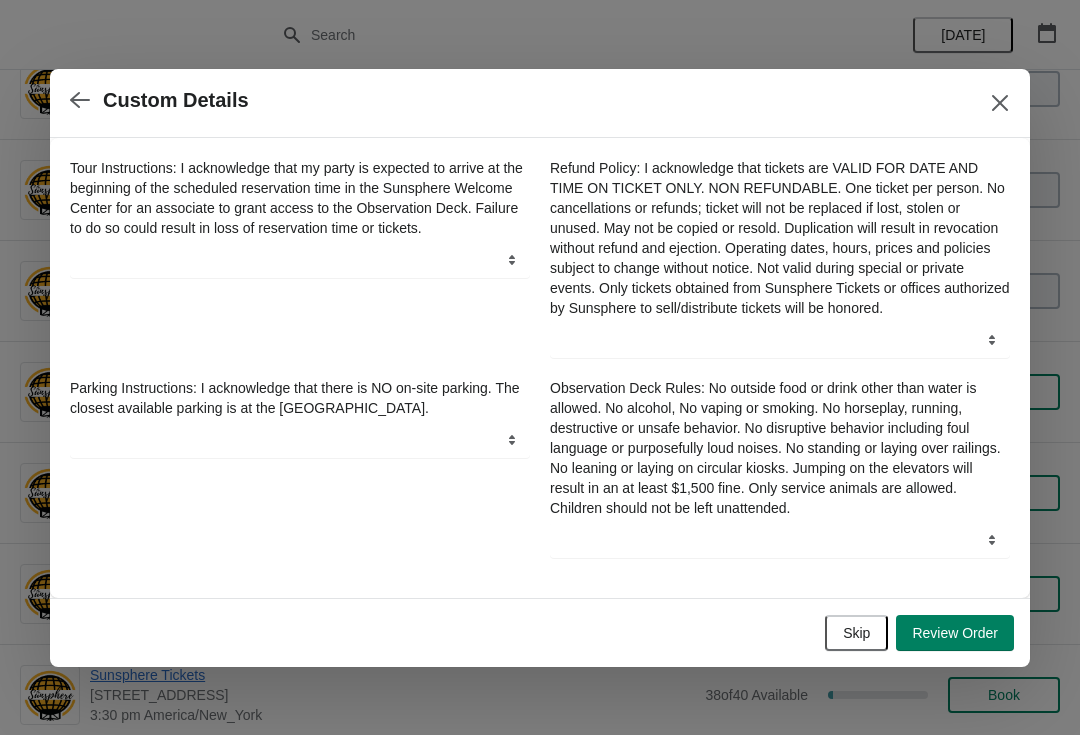 click on "Skip" at bounding box center [856, 633] 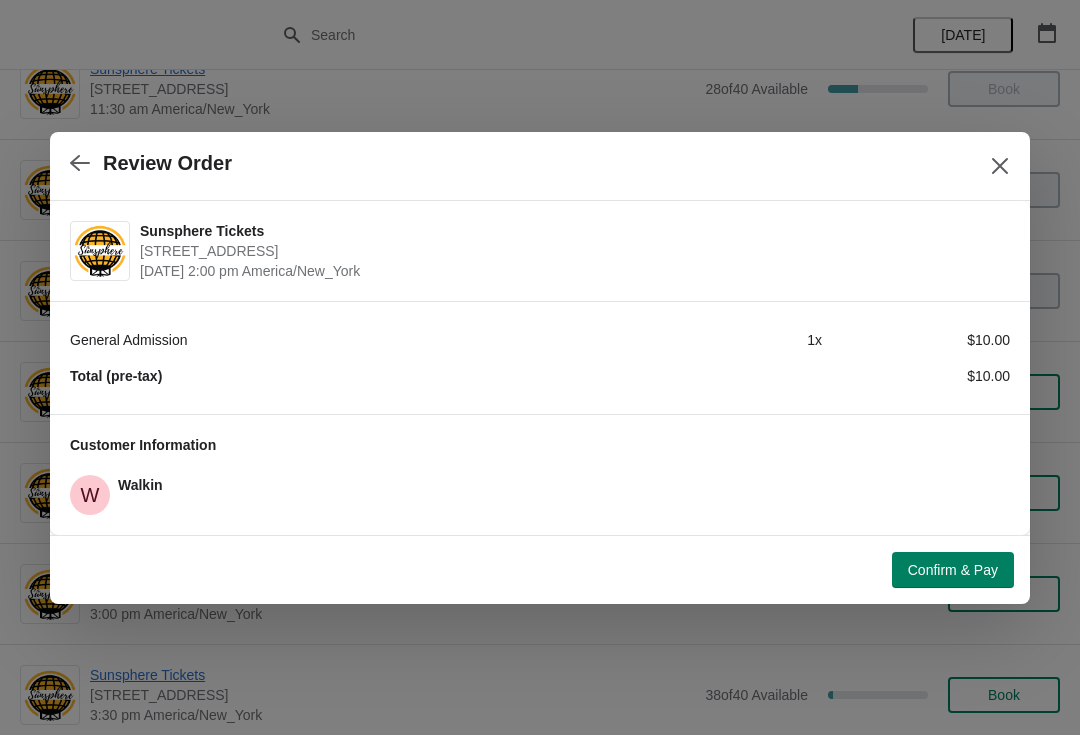 click on "Confirm & Pay" at bounding box center (953, 570) 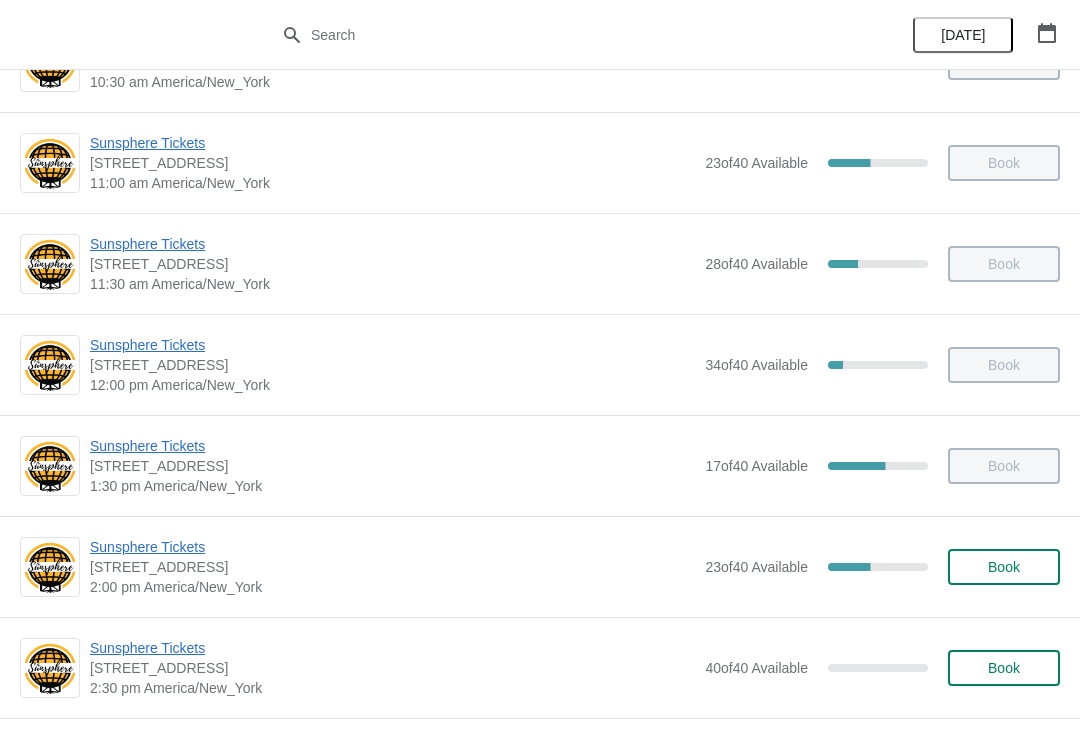 scroll, scrollTop: 277, scrollLeft: 0, axis: vertical 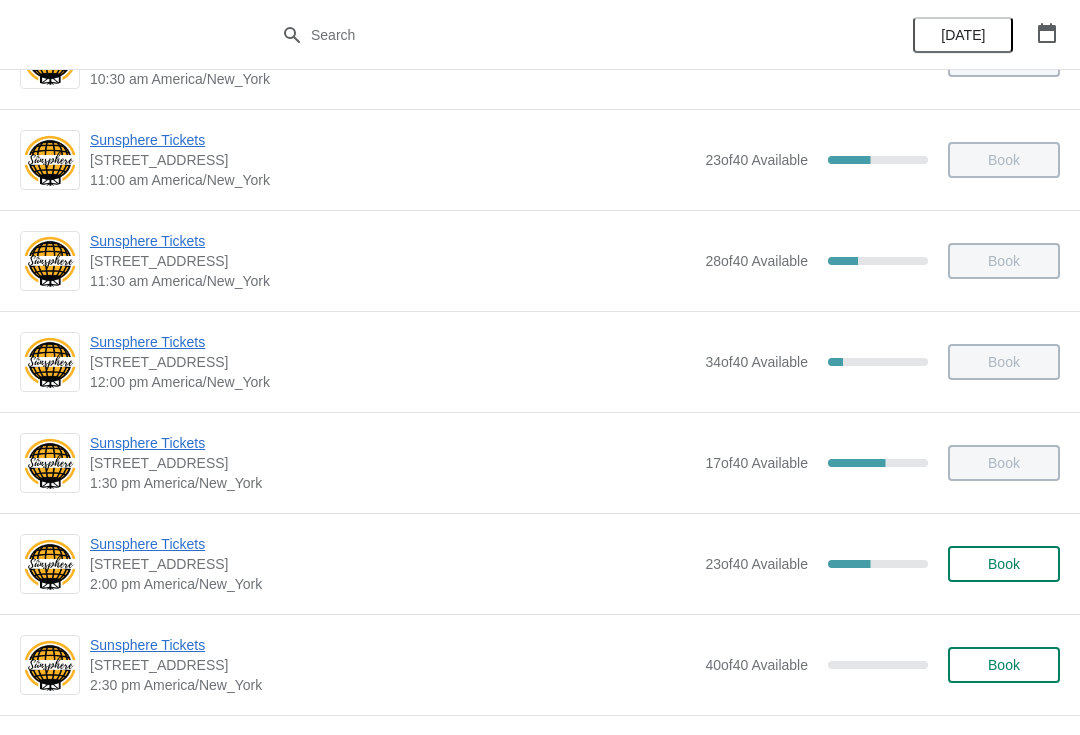 click on "Book" at bounding box center (1004, 564) 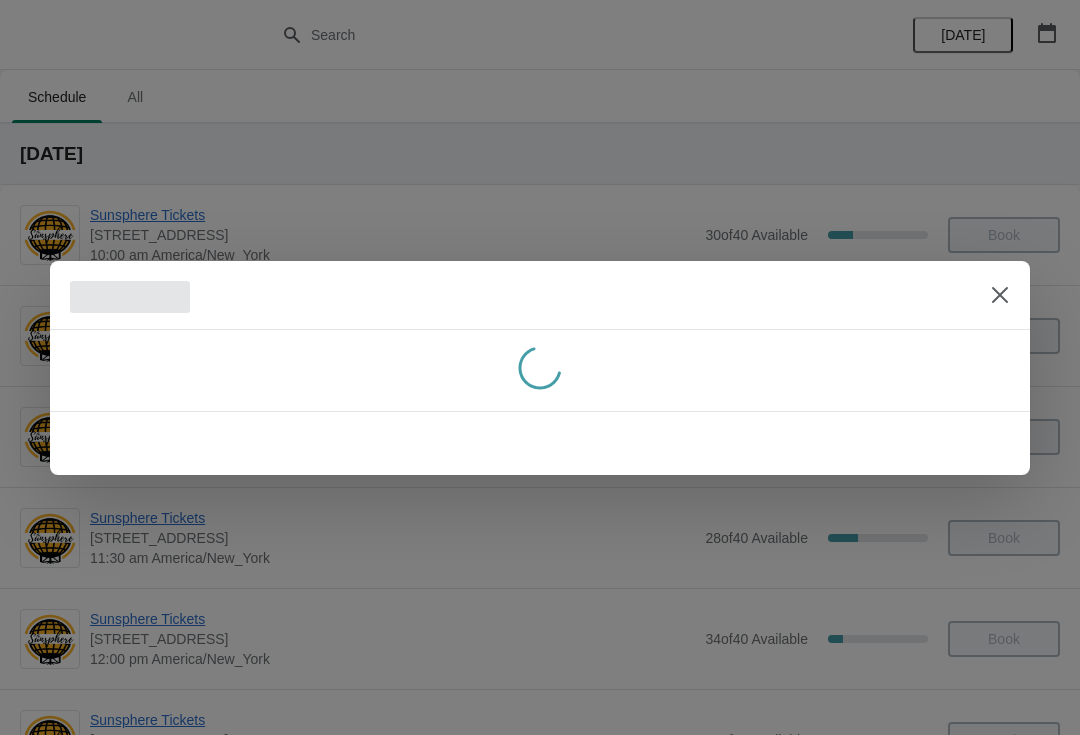 scroll, scrollTop: 0, scrollLeft: 0, axis: both 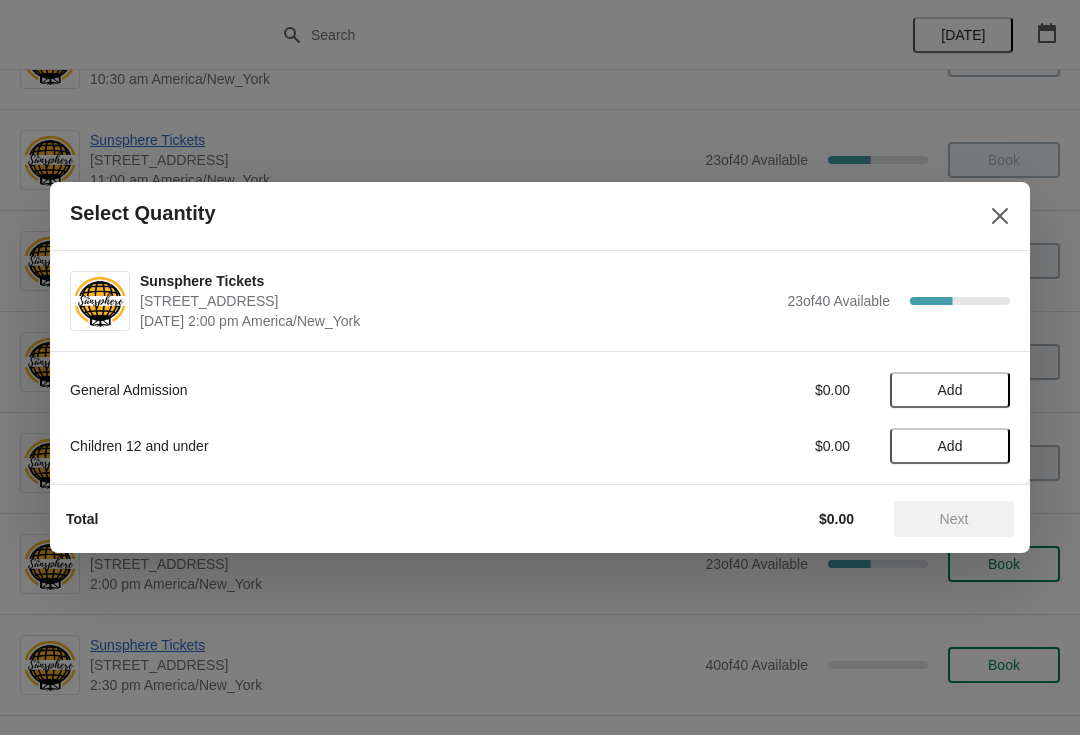 click on "Add" at bounding box center [950, 390] 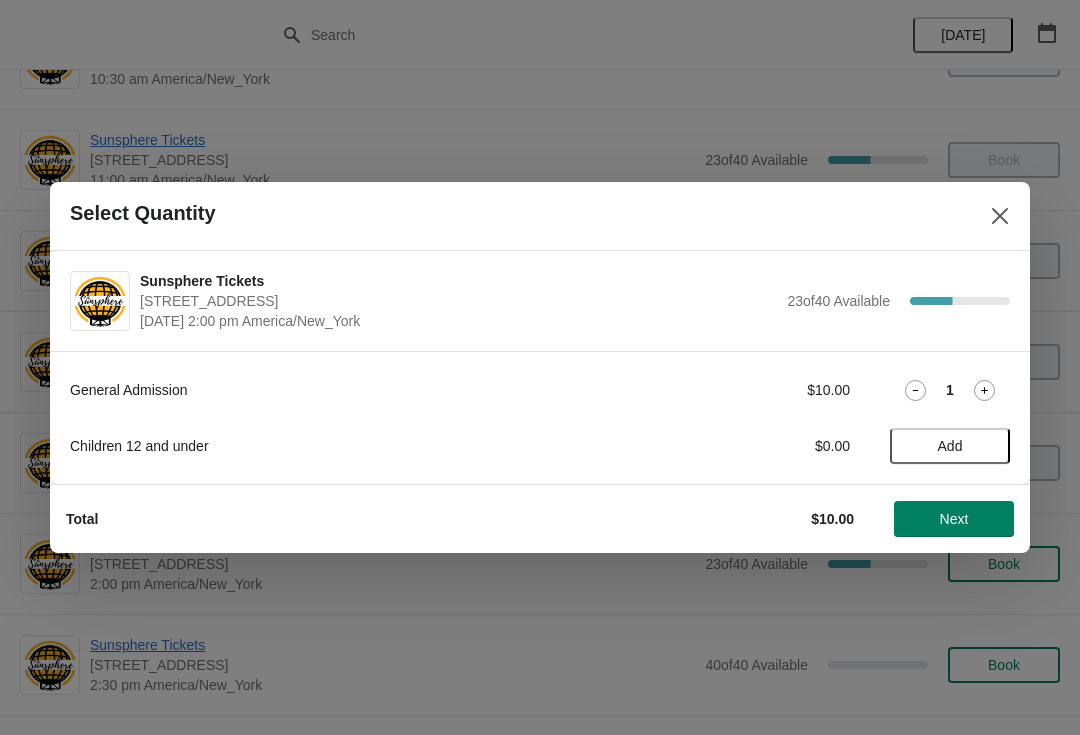 click on "Add" at bounding box center (950, 446) 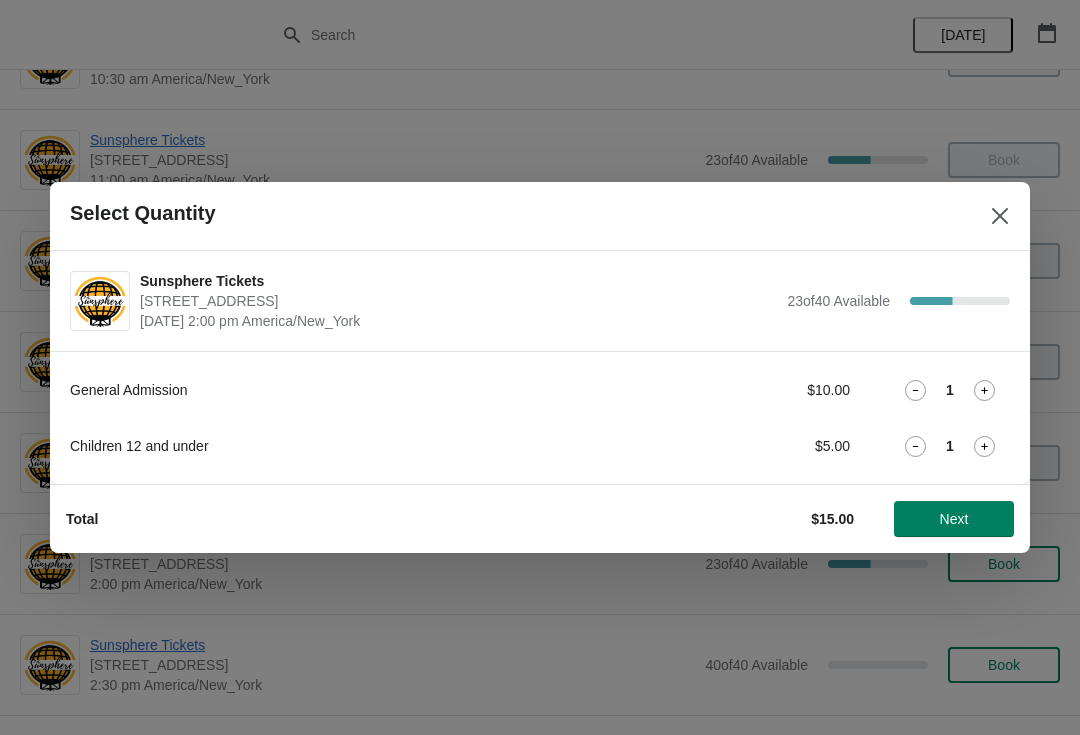 click on "General Admission $10.00 1 Children 12 and under $5.00 1" at bounding box center (540, 417) 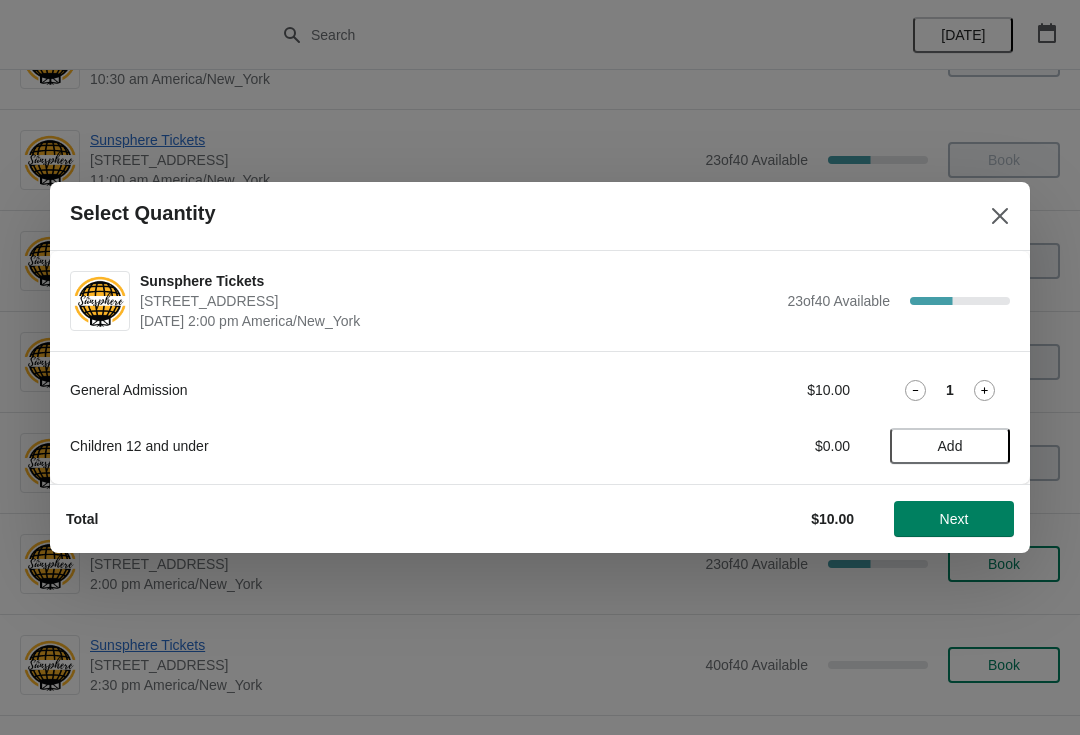 click 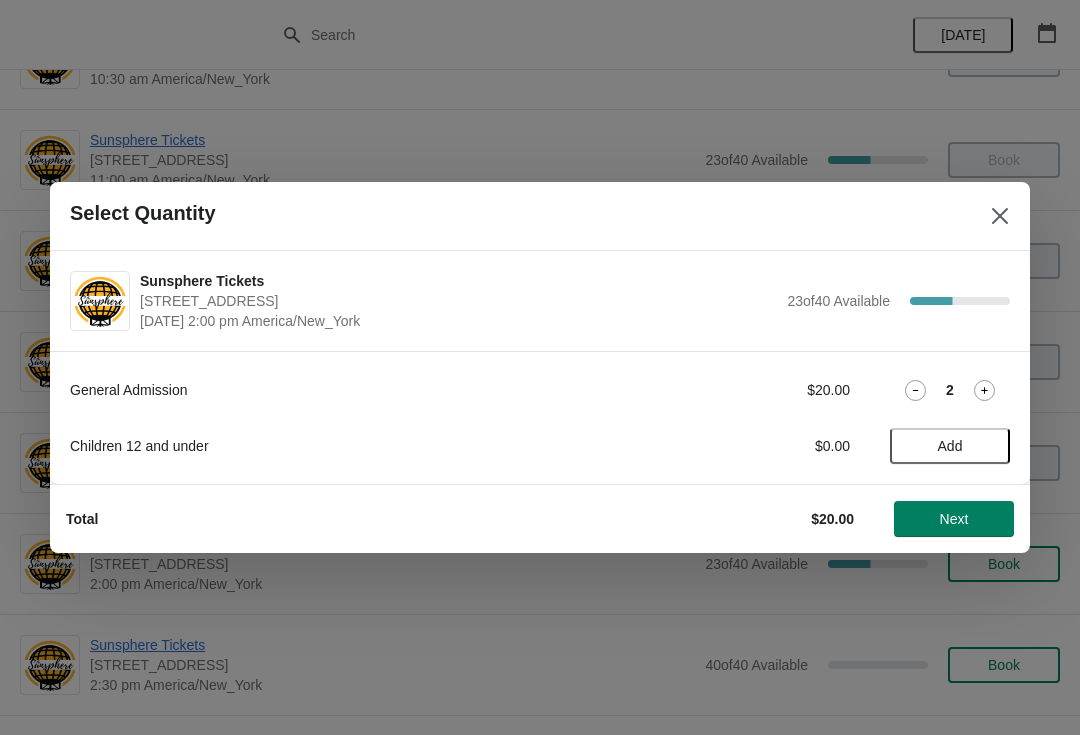 click 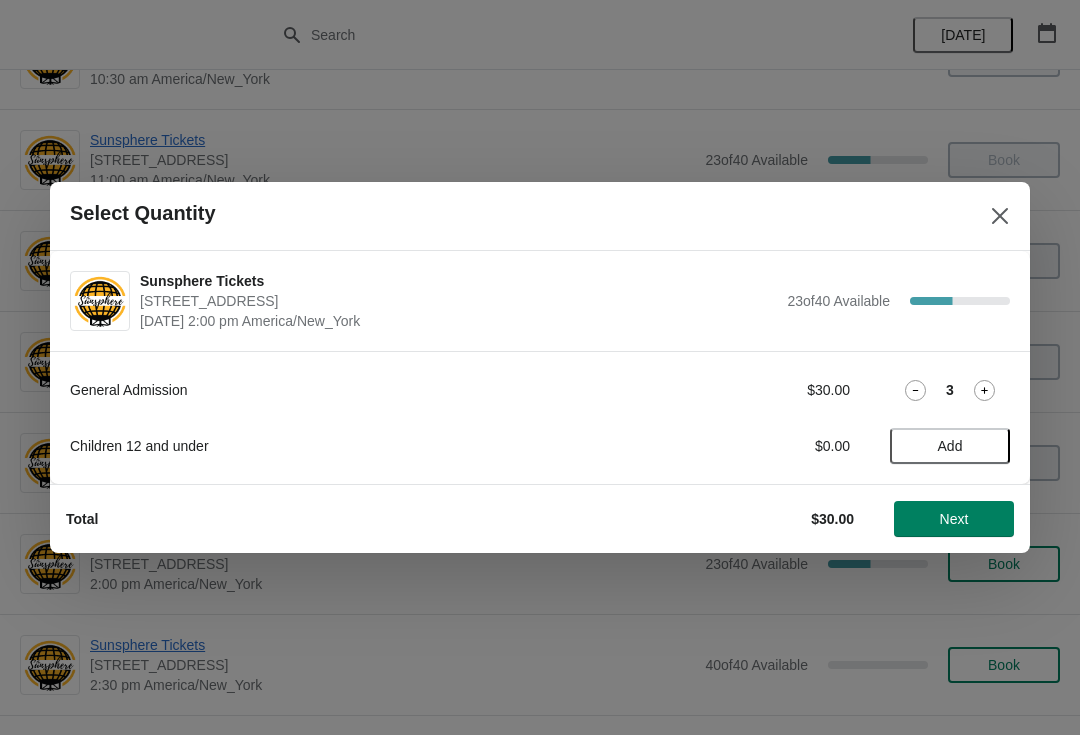 click on "Next" at bounding box center [954, 519] 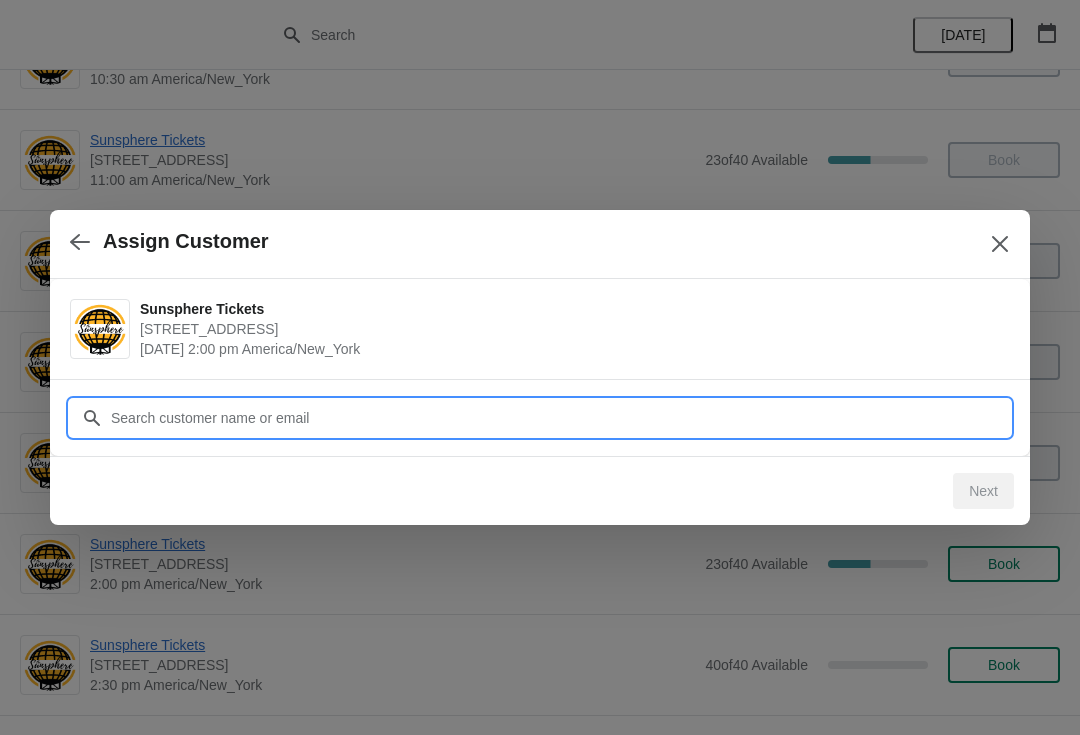 click on "Customer" at bounding box center [560, 418] 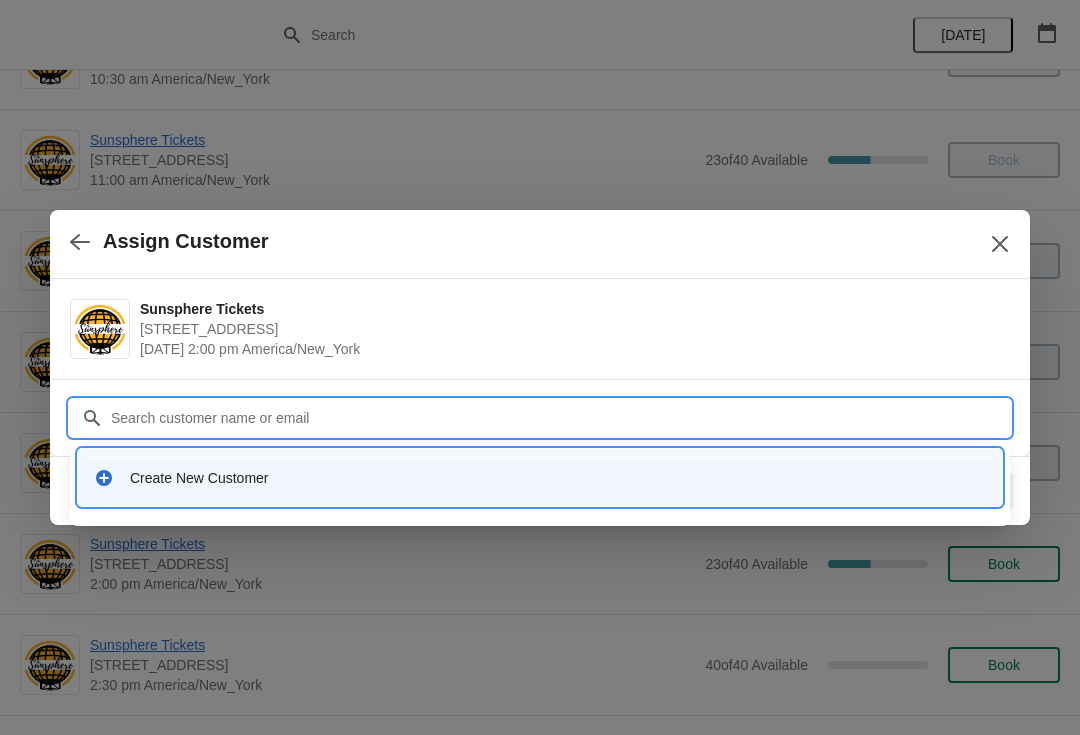click on "Create New Customer" at bounding box center [558, 478] 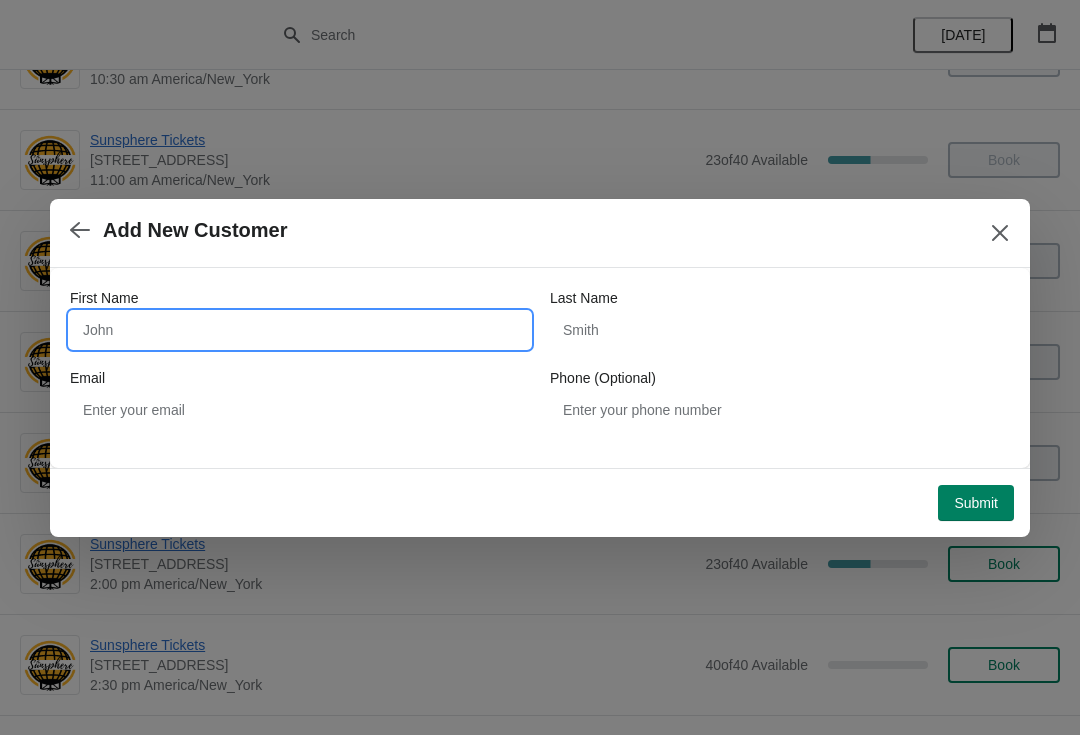 click on "First Name" at bounding box center [300, 330] 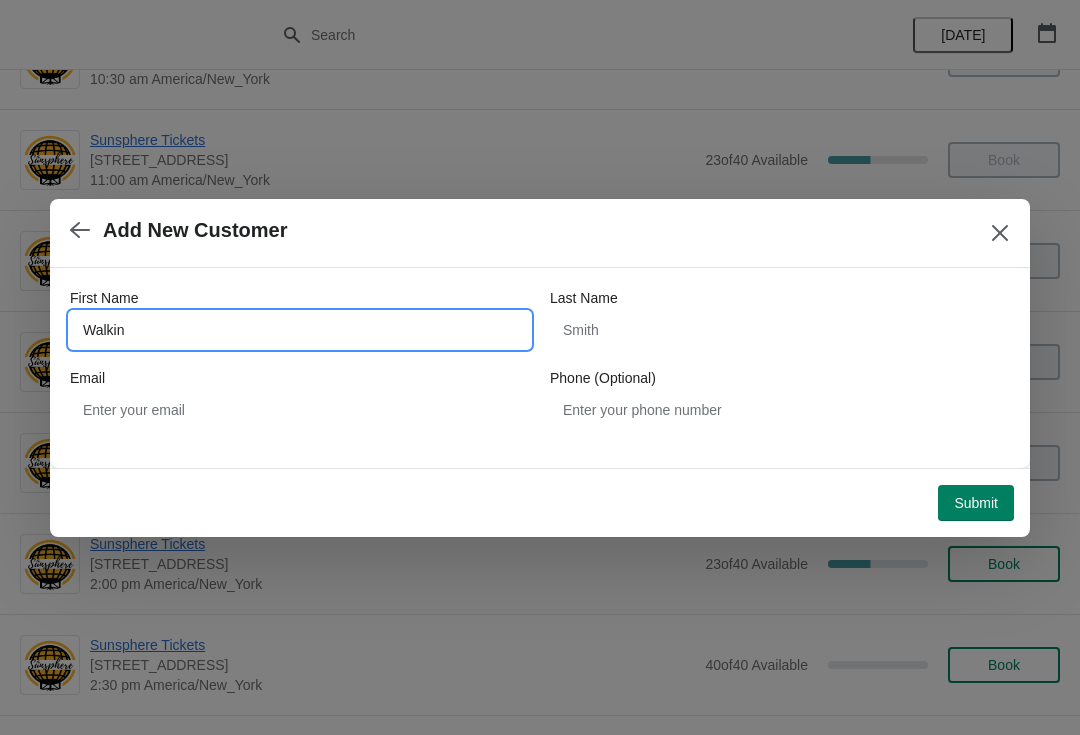 type on "Walkin" 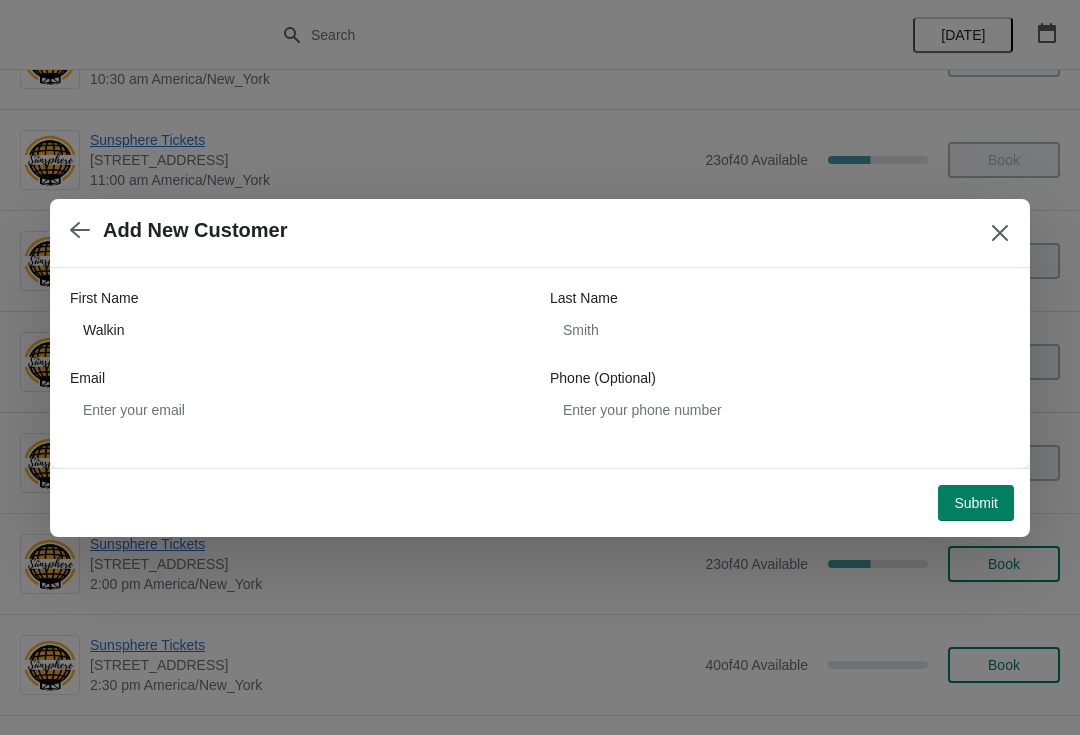 click on "Submit" at bounding box center (976, 503) 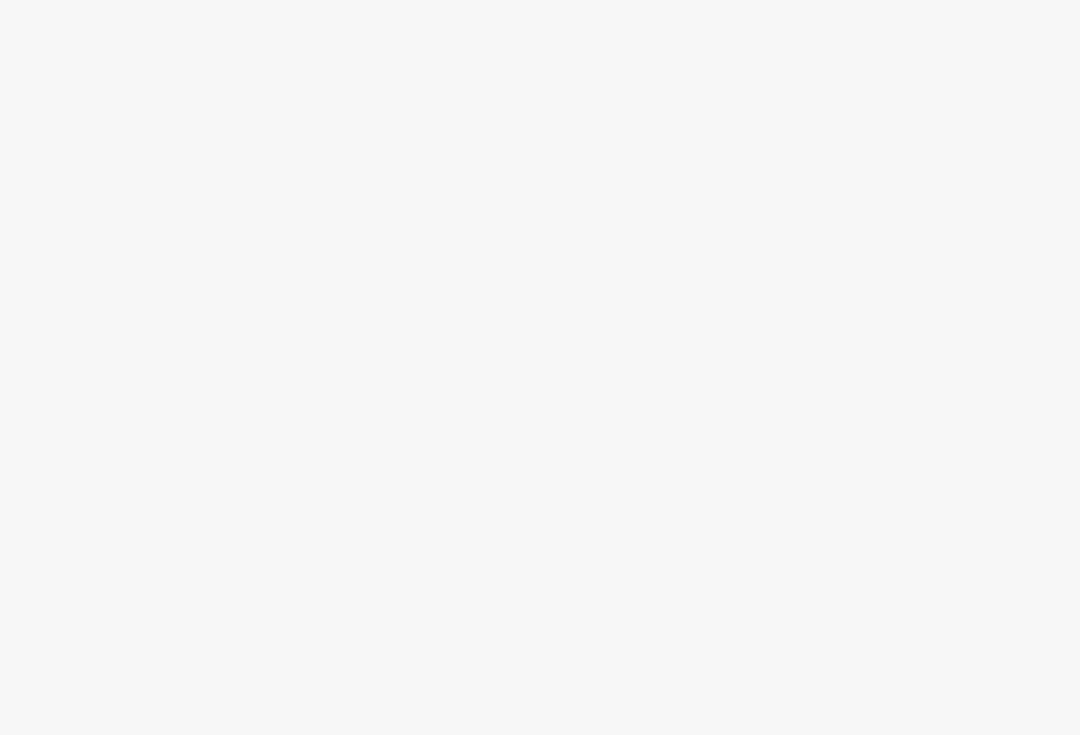 scroll, scrollTop: 0, scrollLeft: 0, axis: both 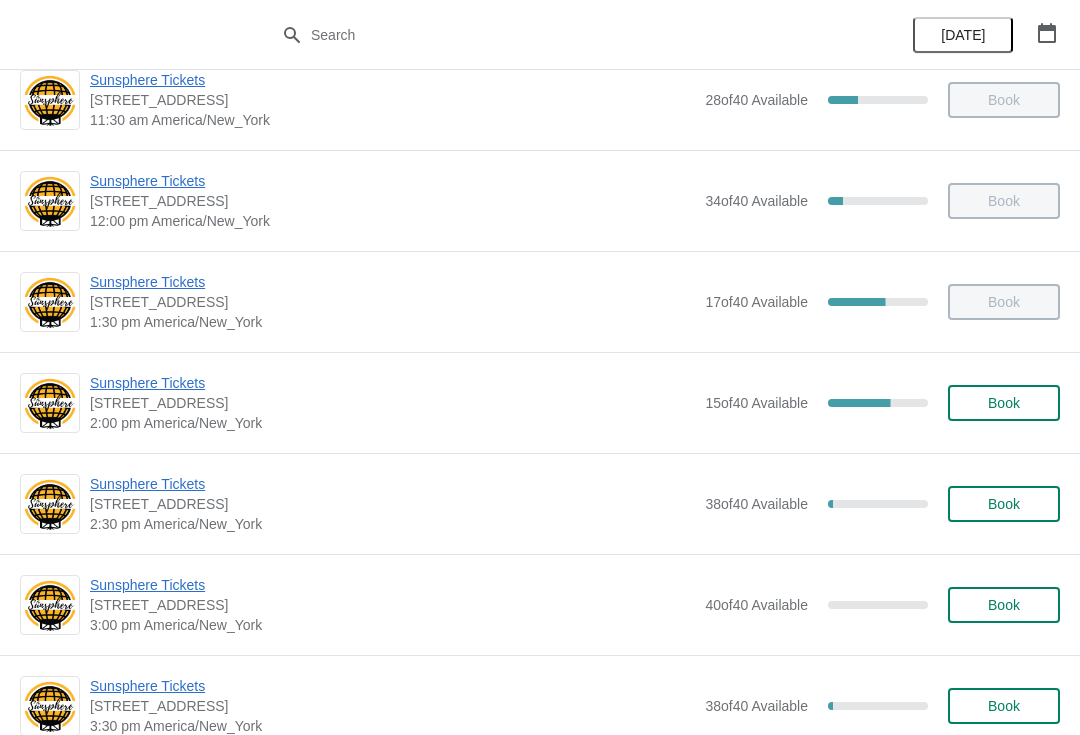 click on "Book" at bounding box center (1004, 403) 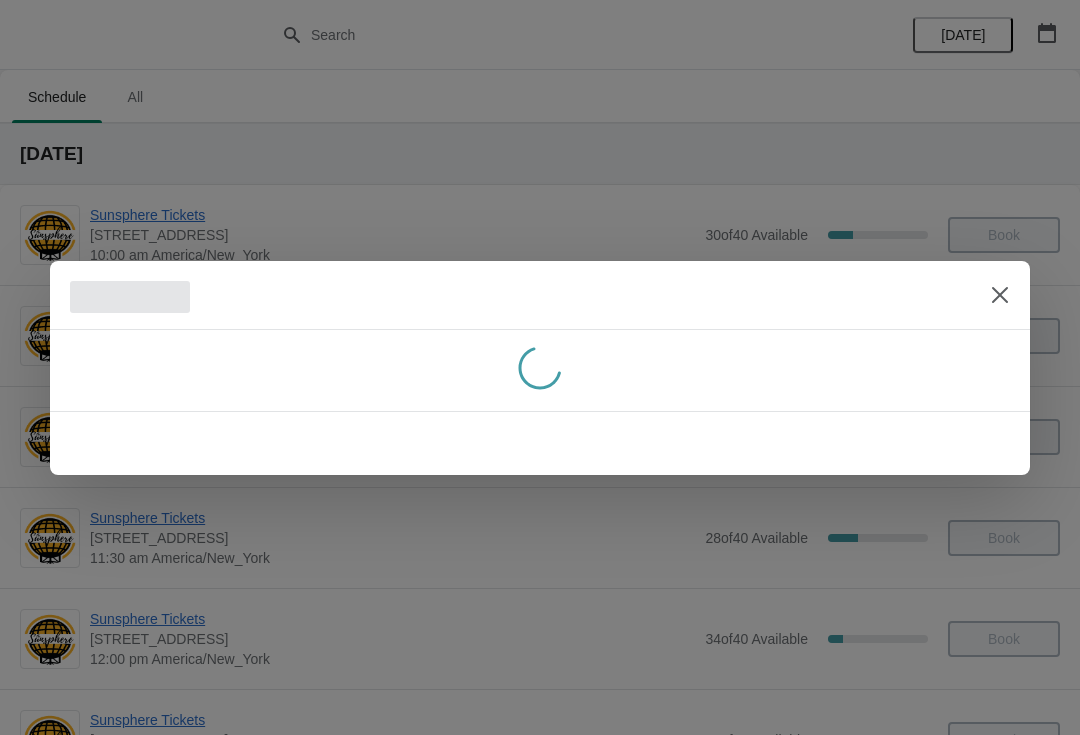 scroll, scrollTop: 0, scrollLeft: 0, axis: both 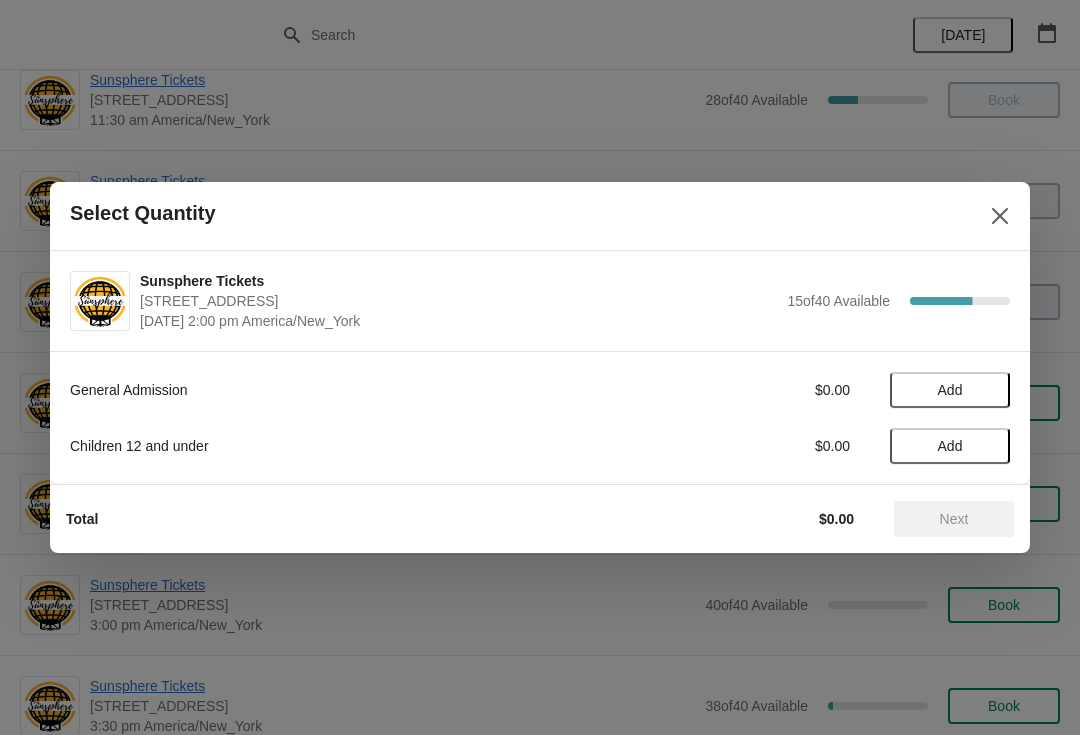 click on "Add" at bounding box center (950, 390) 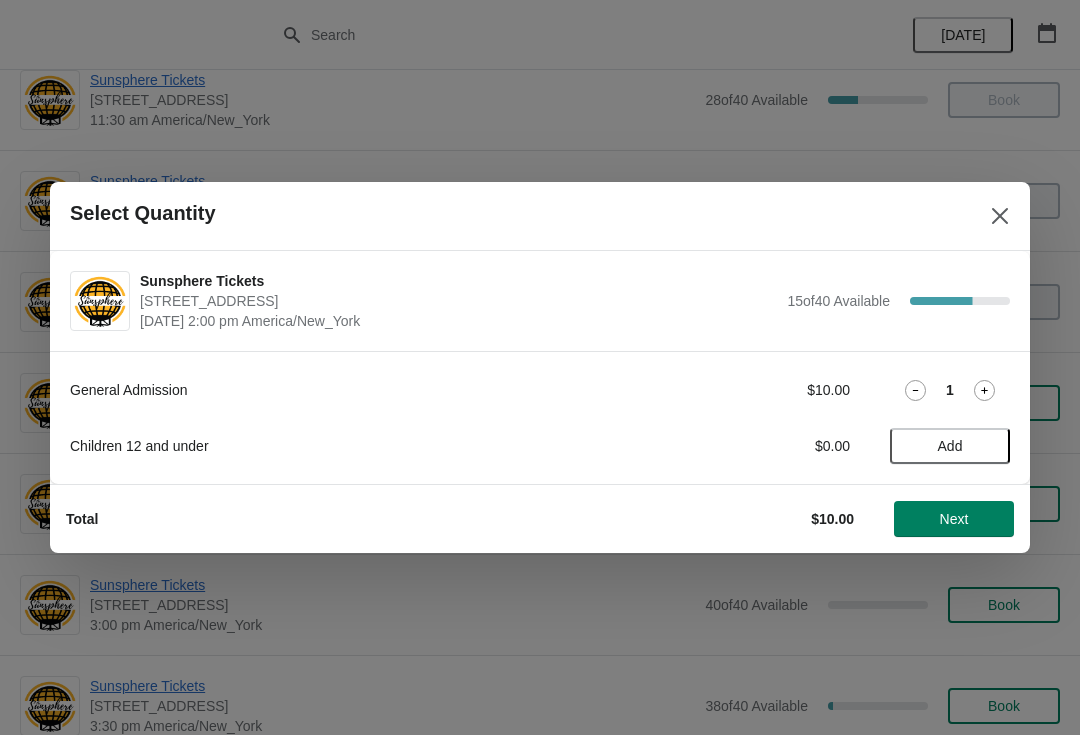 click 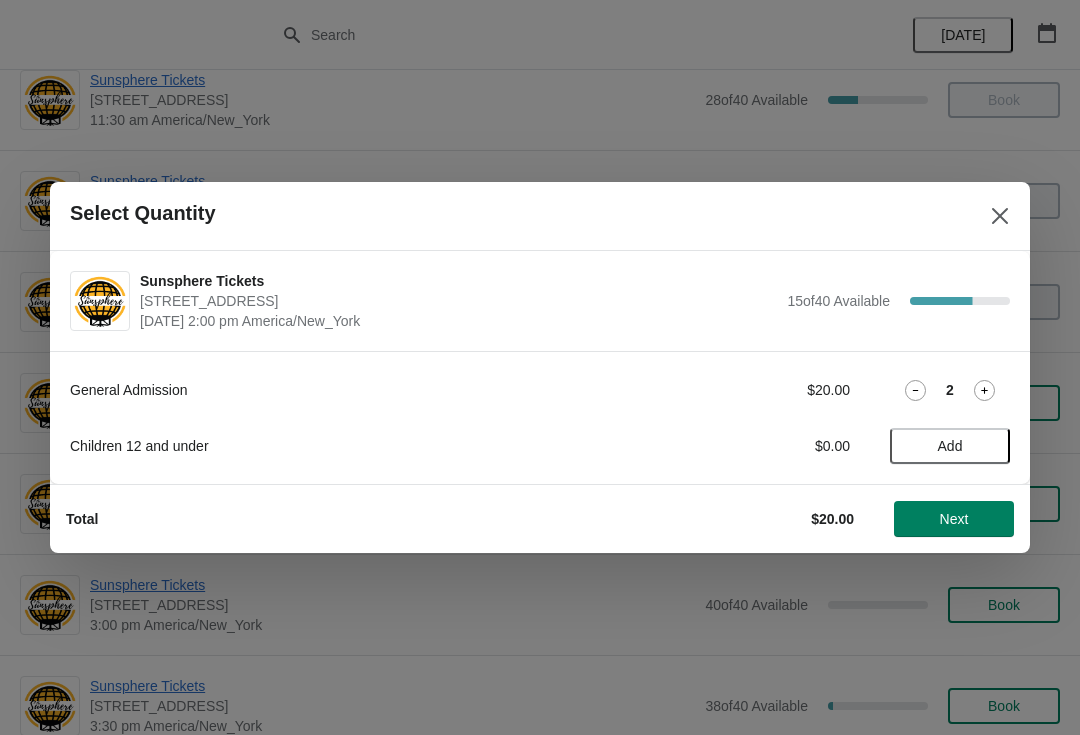 click on "Next" at bounding box center [954, 519] 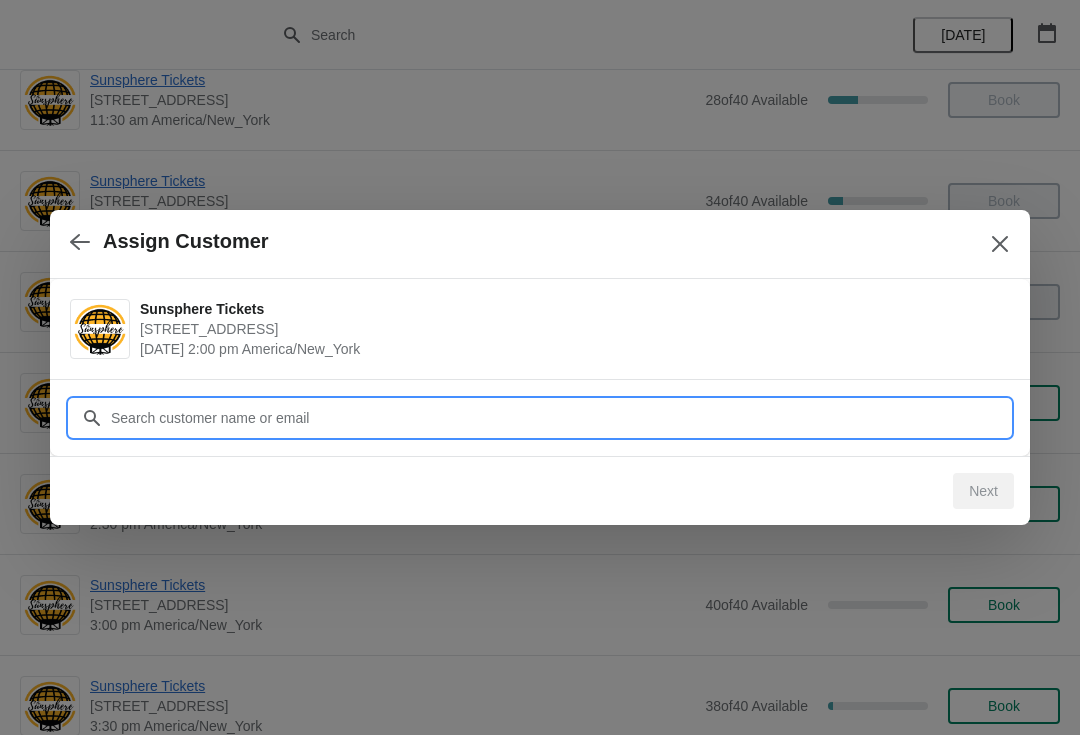 click on "Customer" at bounding box center [560, 418] 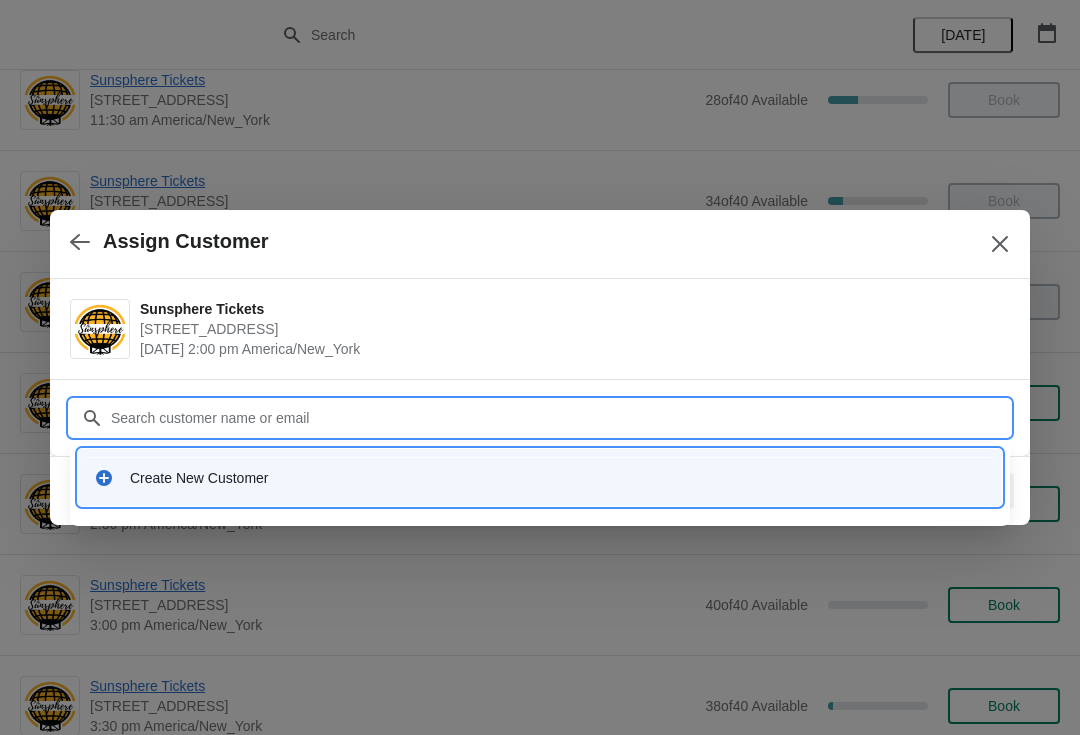 click on "Create New Customer" at bounding box center [540, 477] 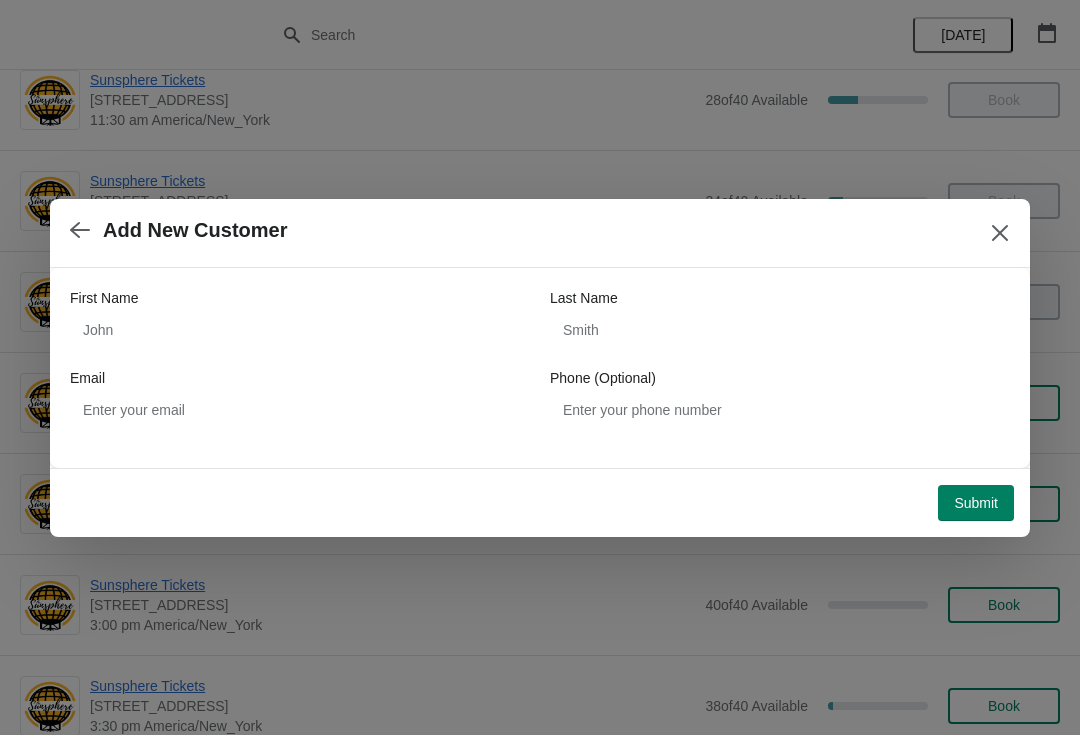 click on "First Name Last Name Email Phone (Optional)" at bounding box center [540, 358] 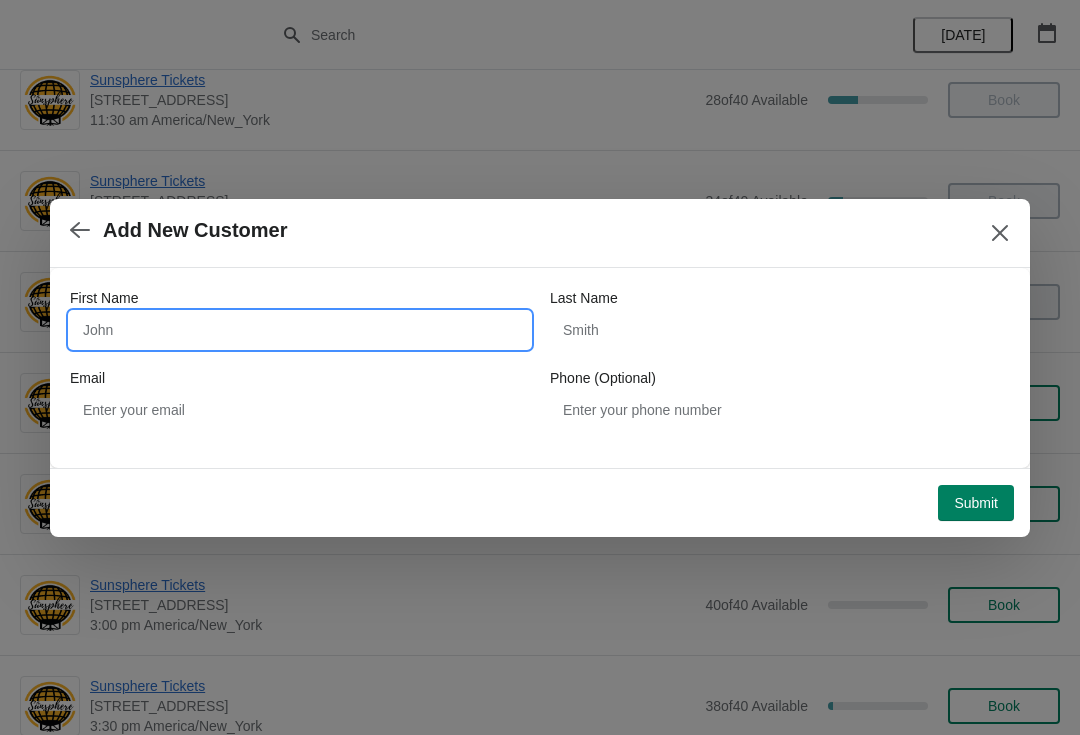 click on "First Name" at bounding box center (300, 330) 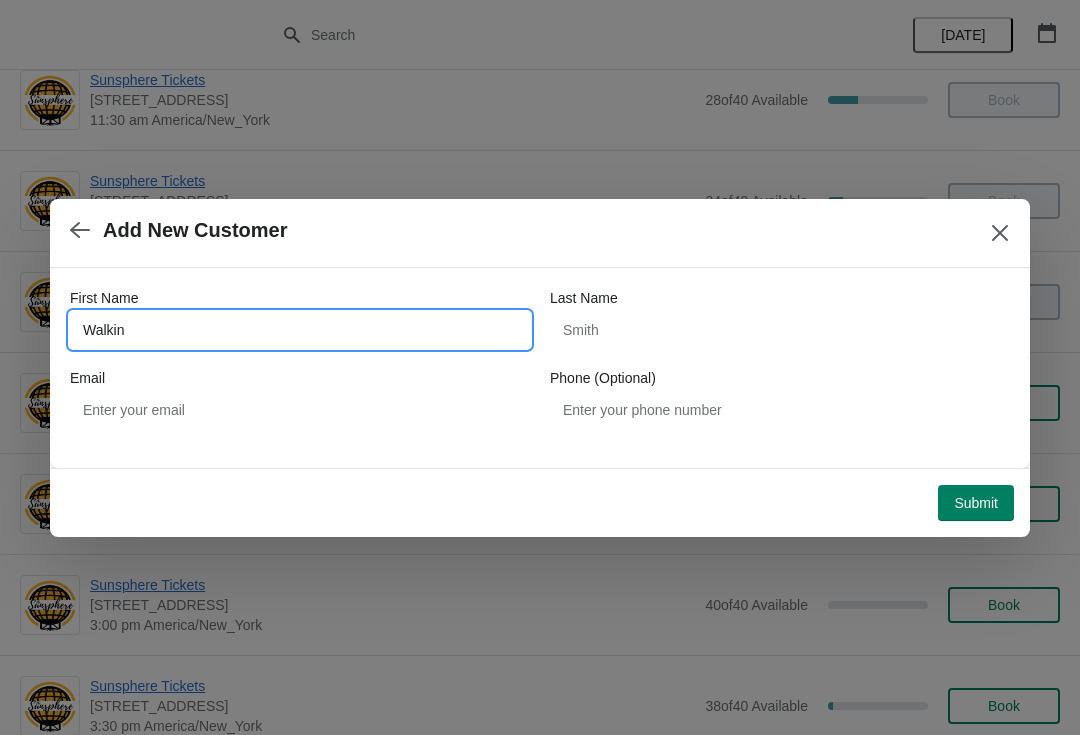 type on "Walkin" 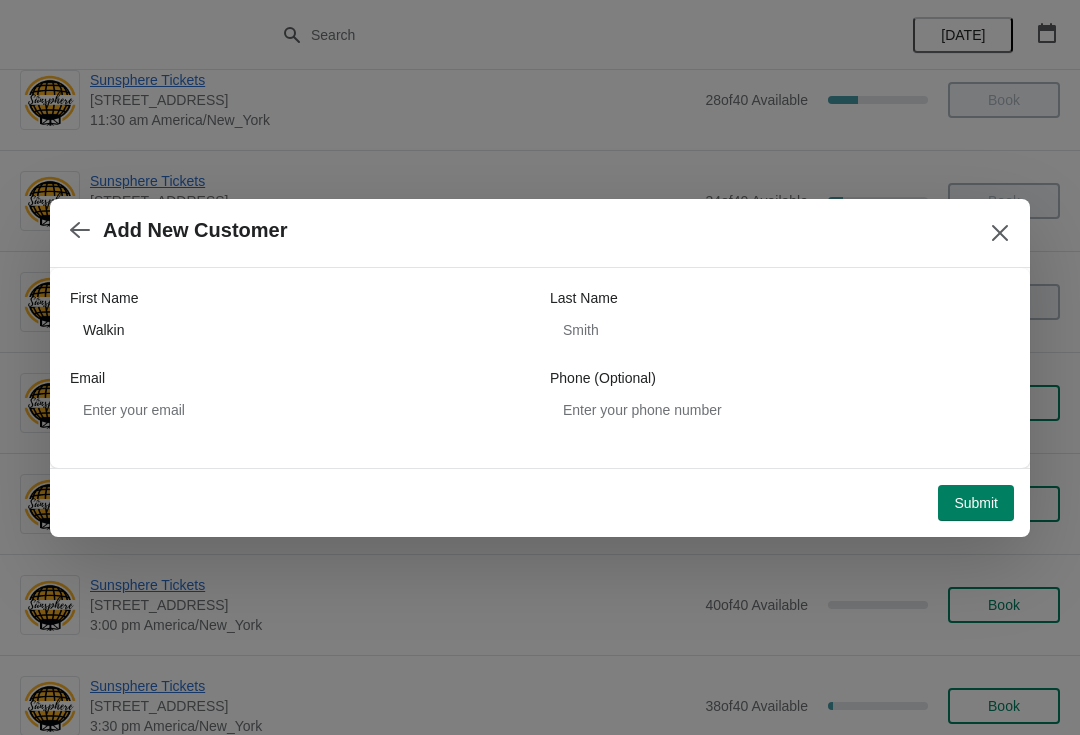 click on "Submit" at bounding box center (976, 503) 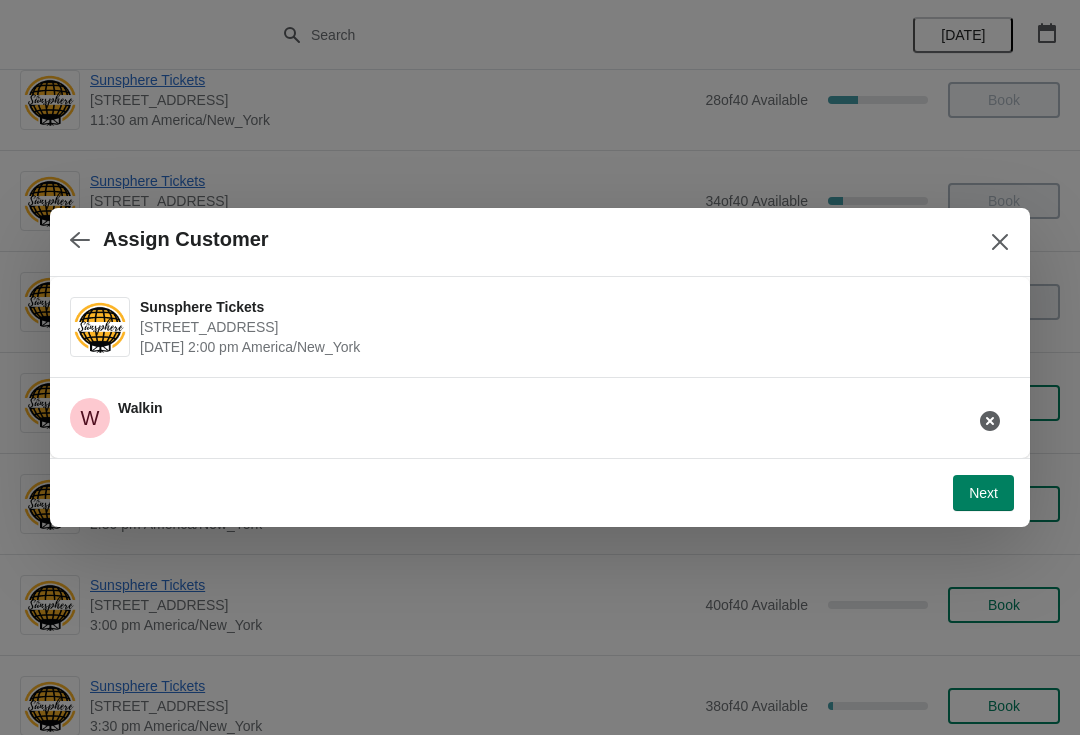click on "Next" at bounding box center [983, 493] 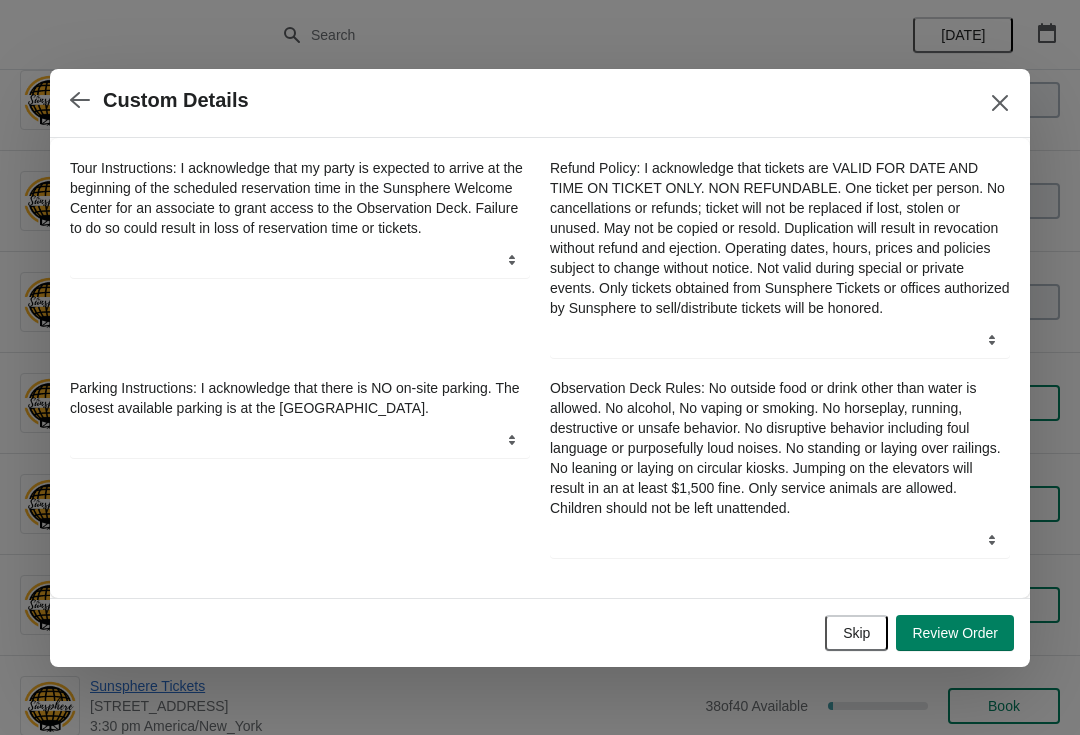 click on "Skip" at bounding box center [856, 633] 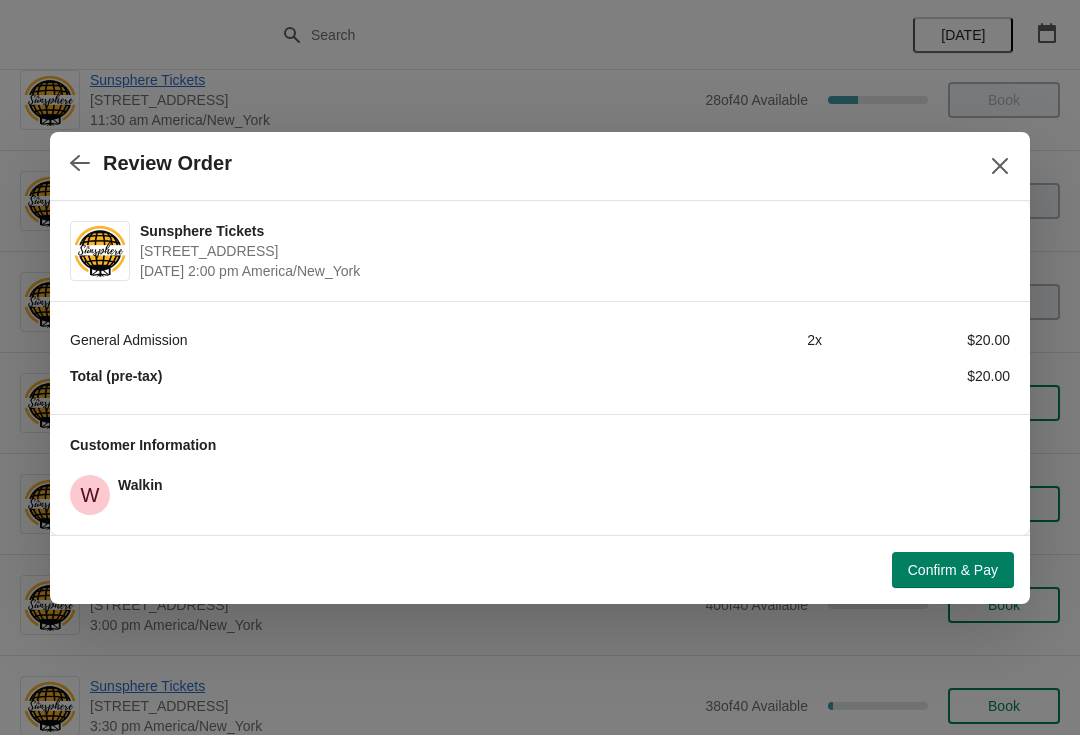 click on "Confirm & Pay" at bounding box center (953, 570) 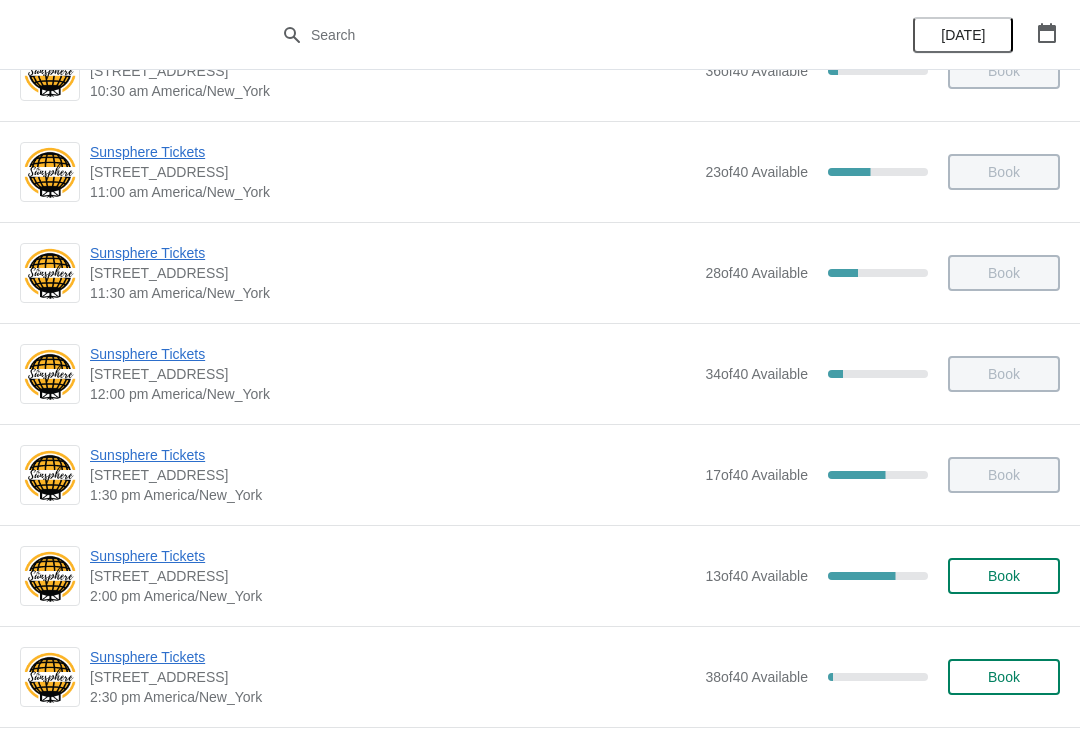 scroll, scrollTop: 282, scrollLeft: 0, axis: vertical 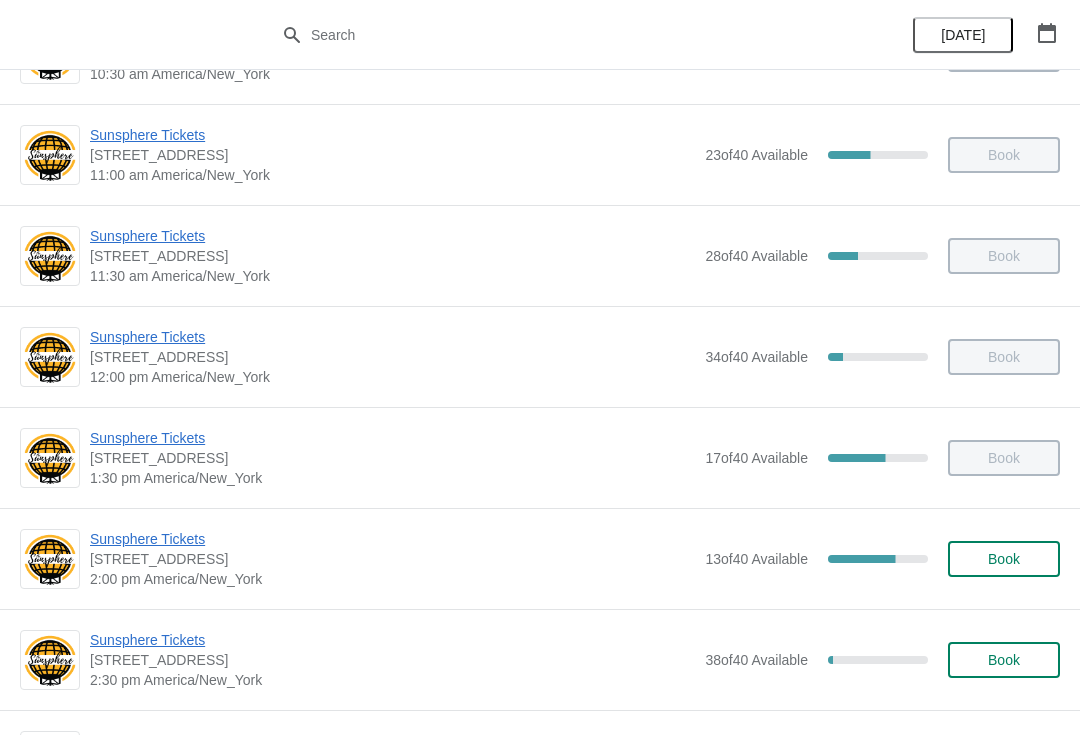 click on "Sunsphere Tickets [STREET_ADDRESS] 2:00 pm [GEOGRAPHIC_DATA]/New_York 13  of  40   Available 67.5 % Book" at bounding box center [575, 559] 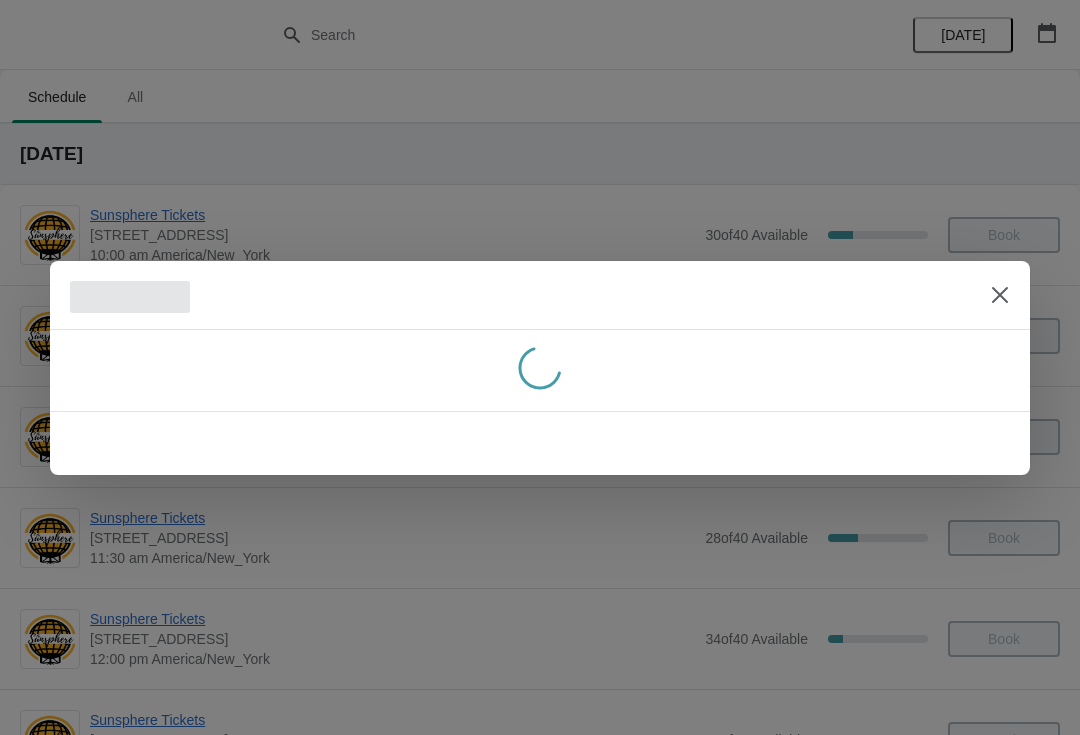 scroll, scrollTop: 0, scrollLeft: 0, axis: both 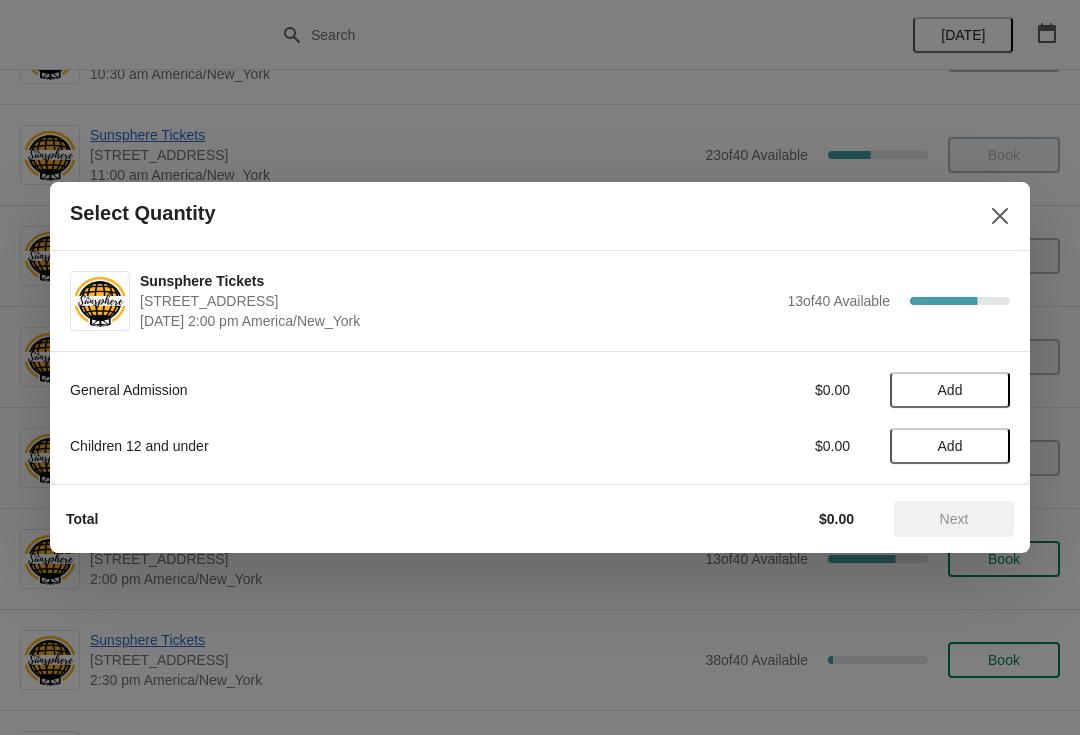 click on "Add" at bounding box center [950, 390] 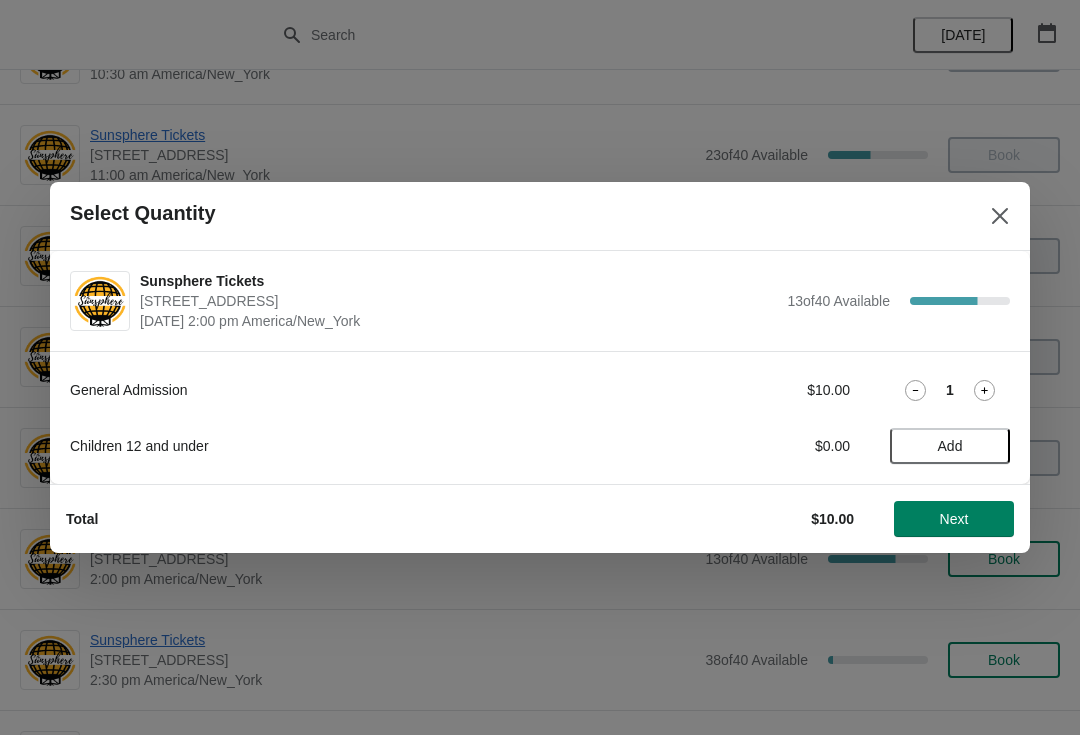 click 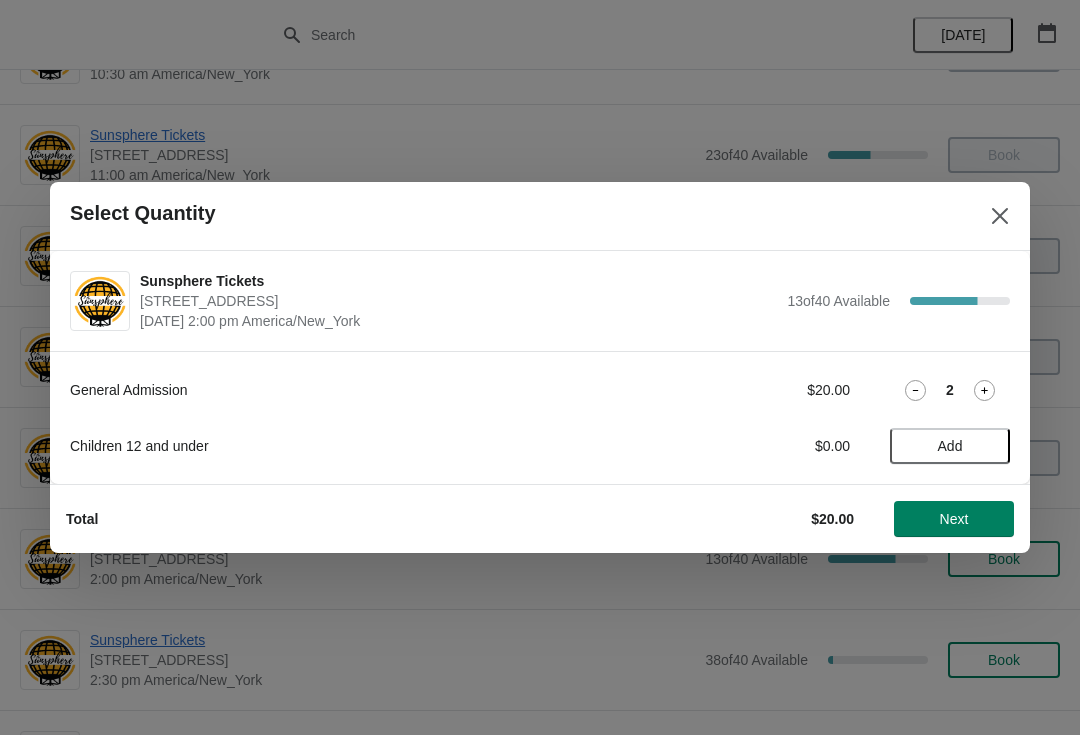 click on "Add" at bounding box center (950, 446) 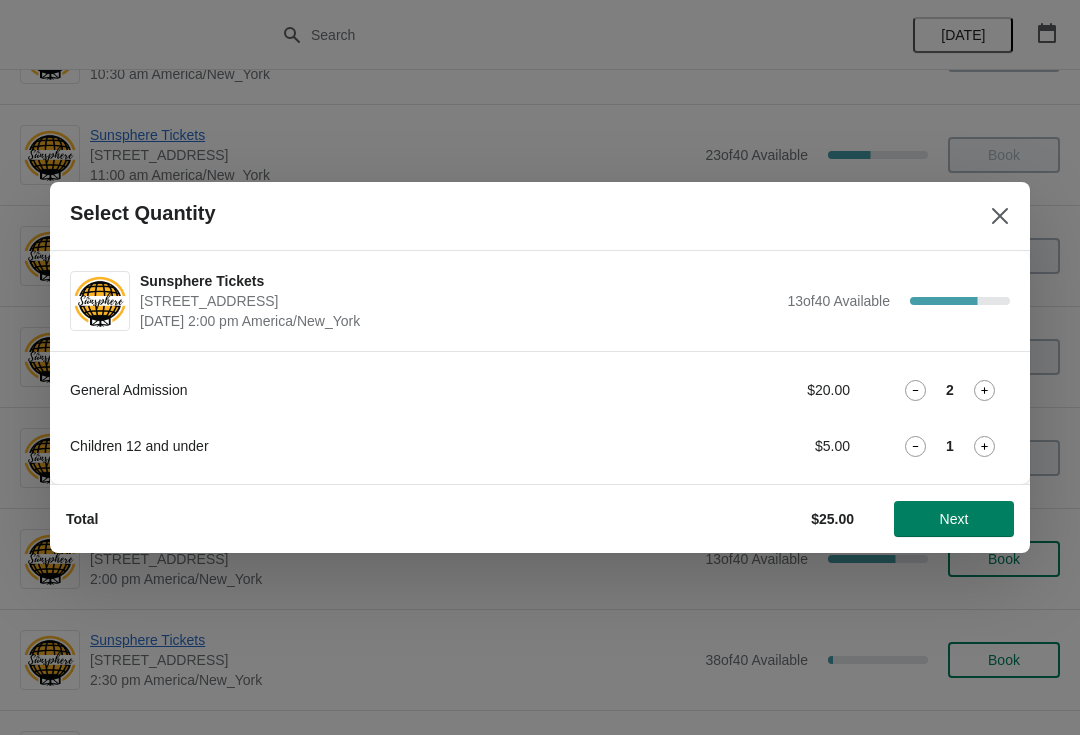 click 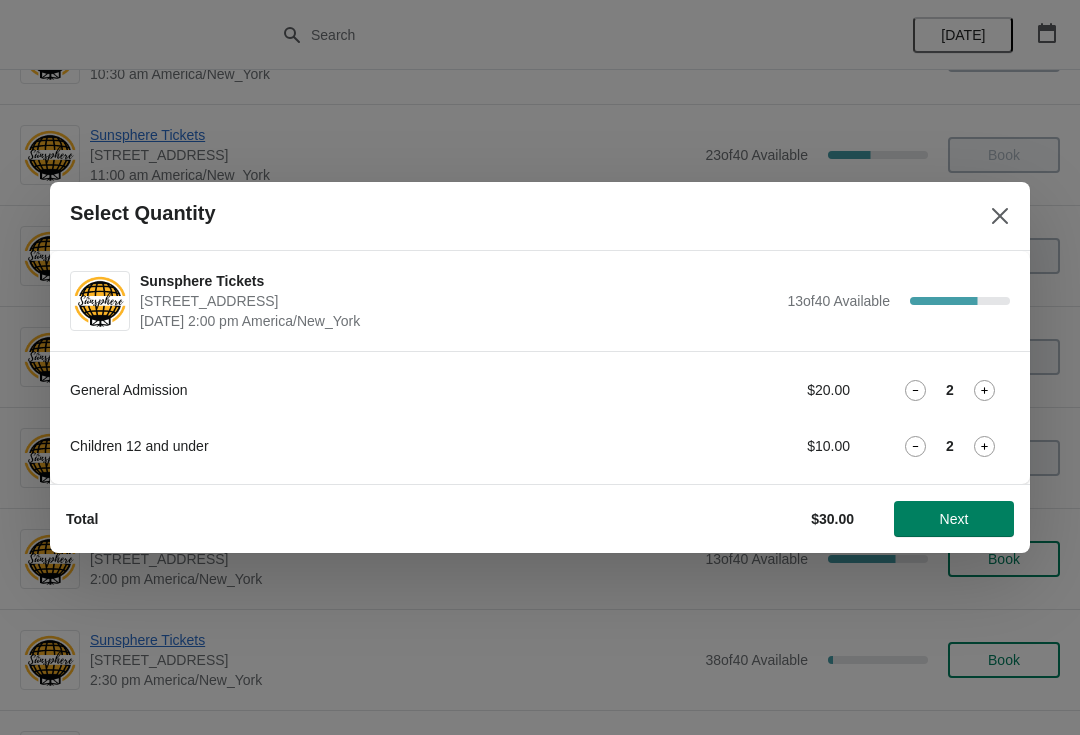 click on "Next" at bounding box center [954, 519] 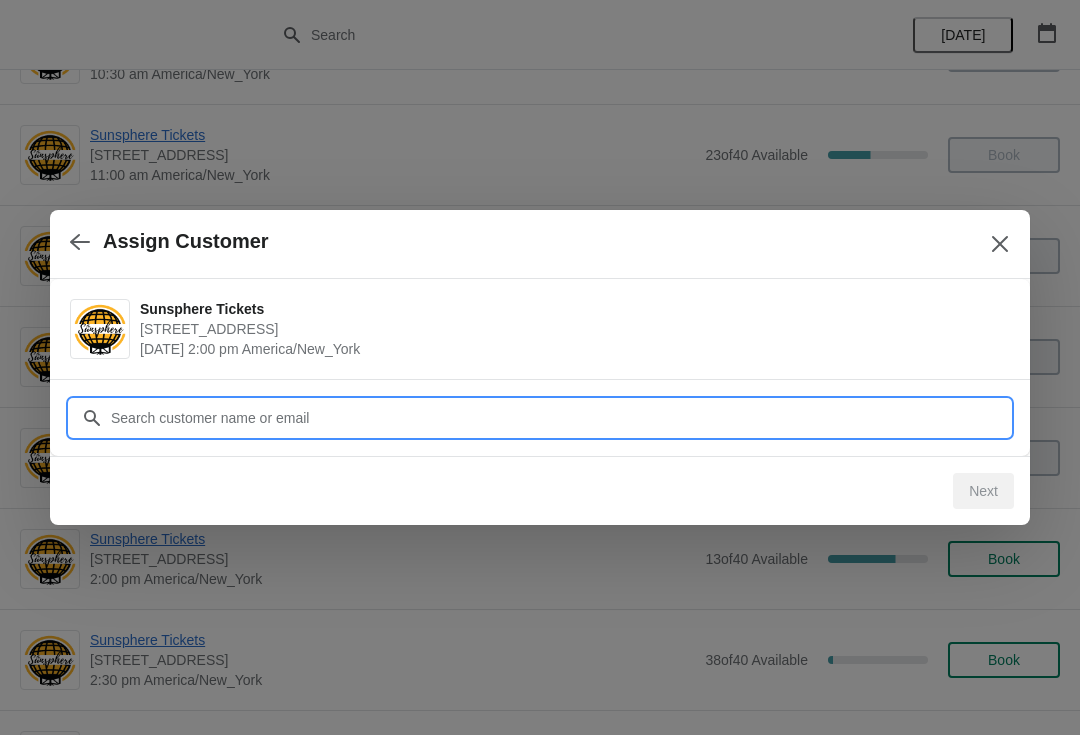 click on "Customer" at bounding box center [560, 418] 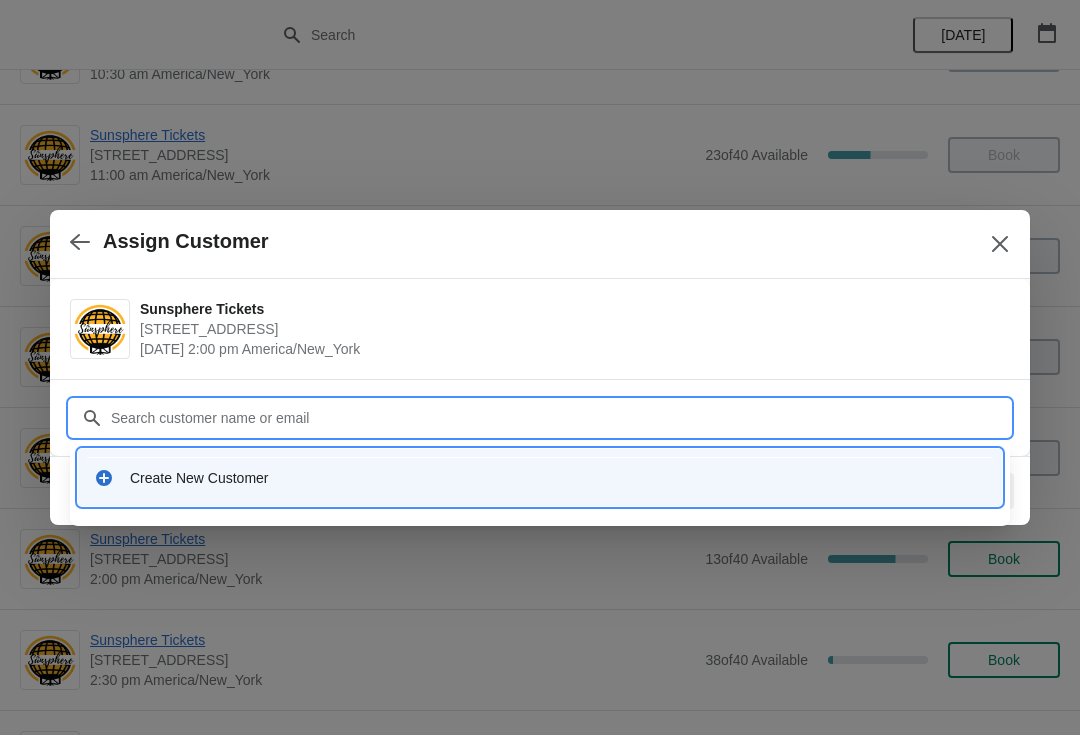 click on "Create New Customer" at bounding box center [540, 477] 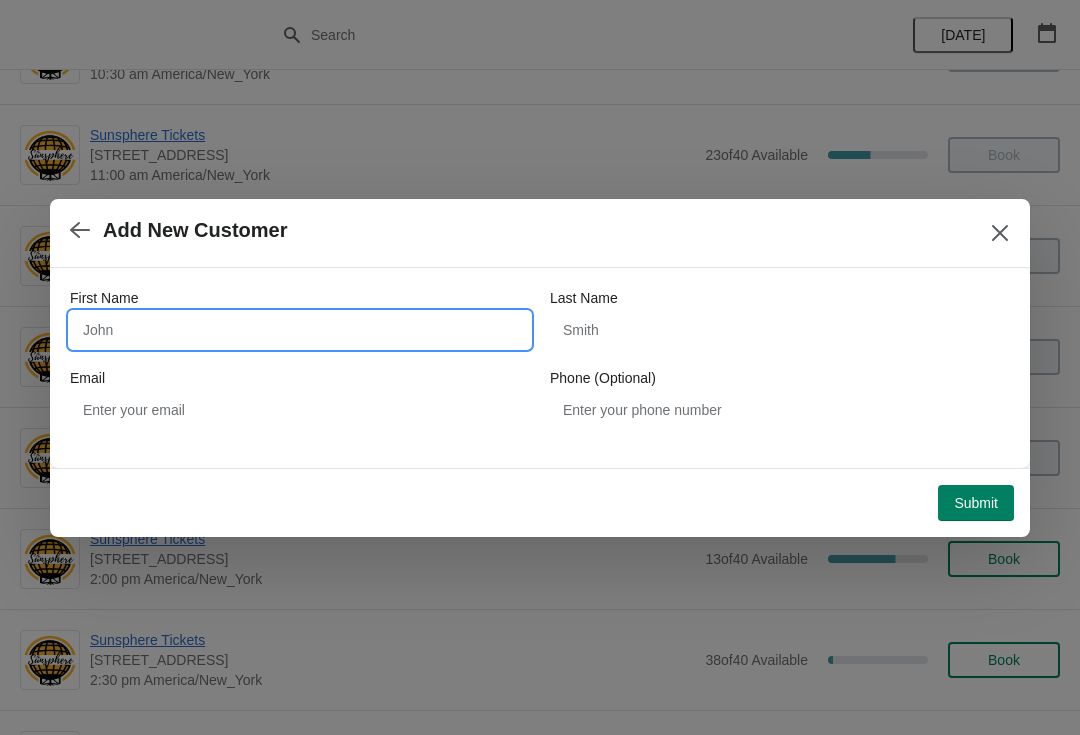 click on "First Name" at bounding box center (300, 330) 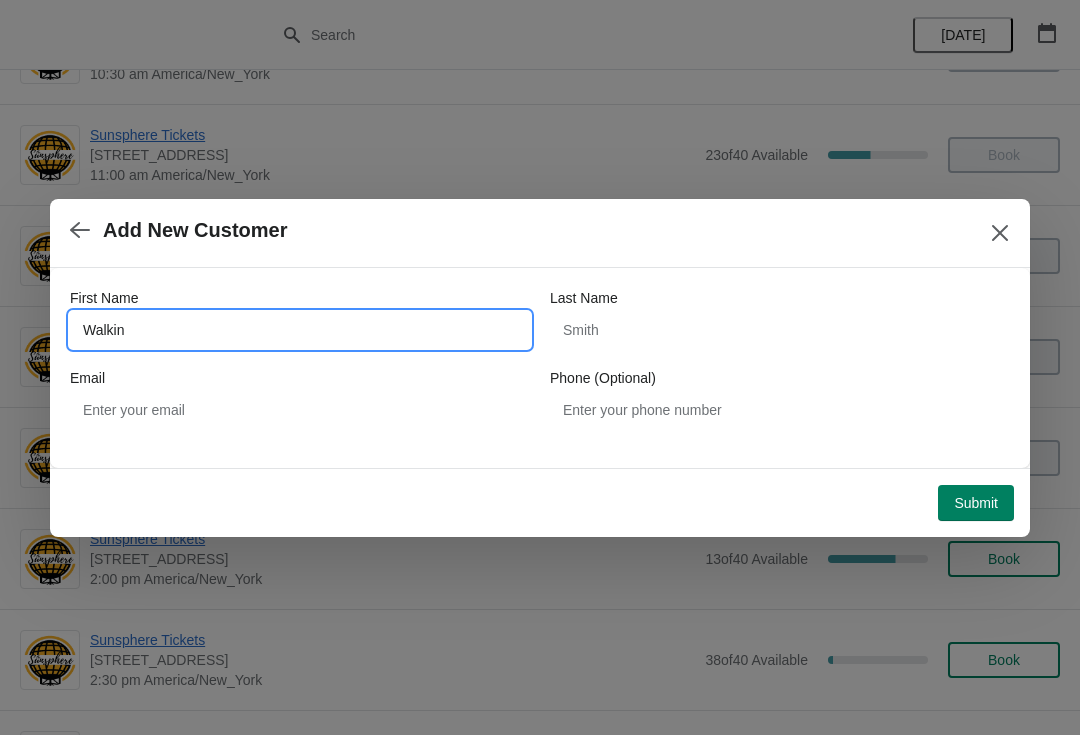 type on "Walkin" 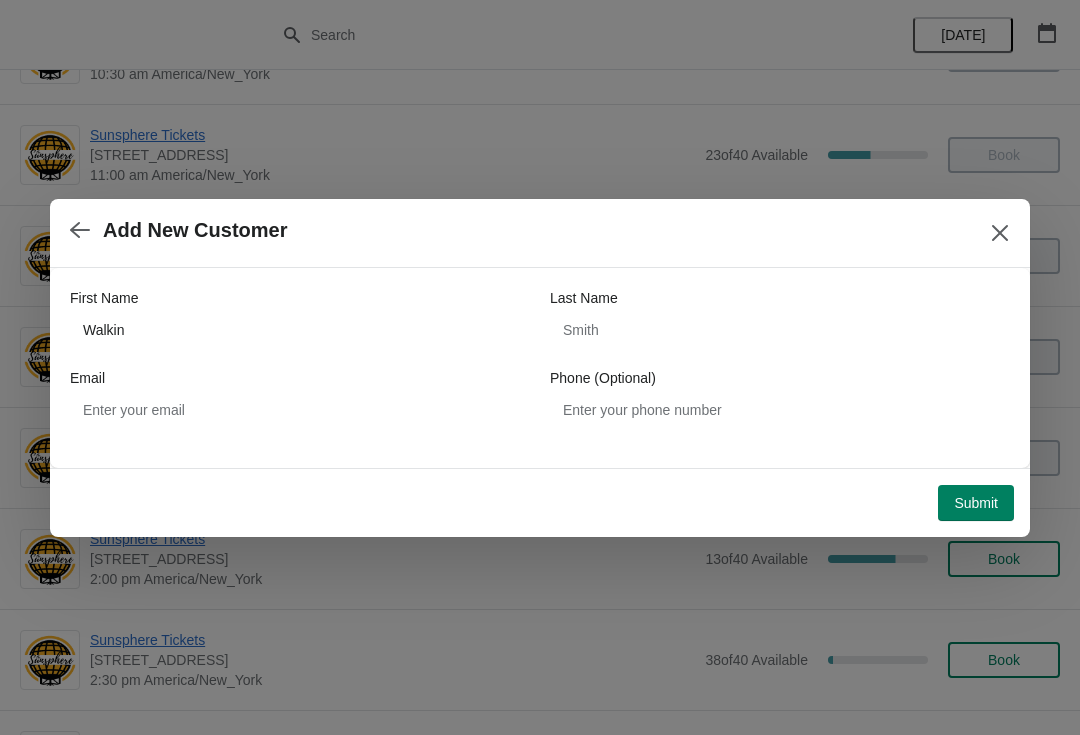 click on "Submit" at bounding box center (976, 503) 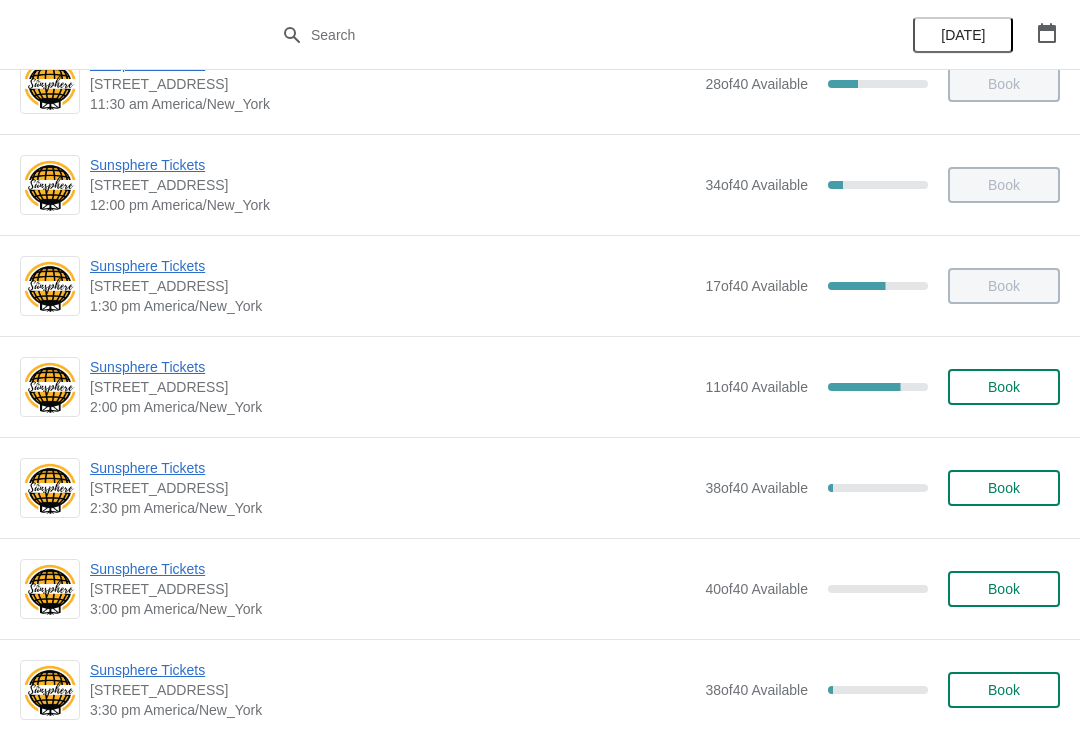 scroll, scrollTop: 464, scrollLeft: 0, axis: vertical 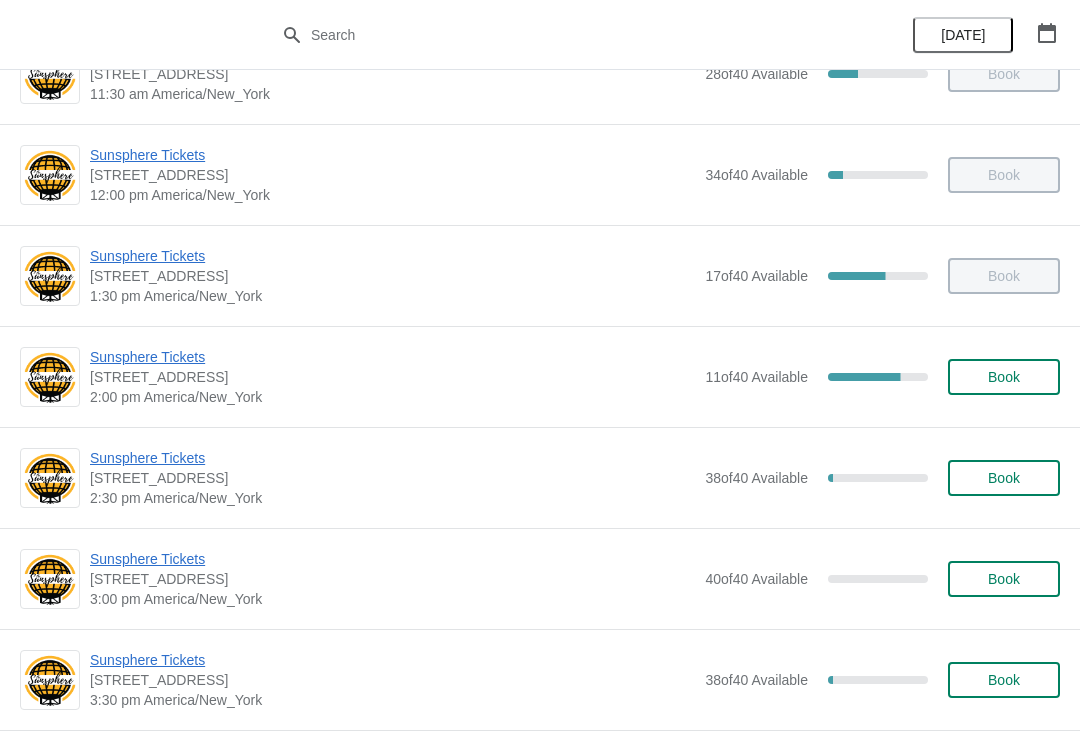 click on "Sunsphere Tickets" at bounding box center [392, 458] 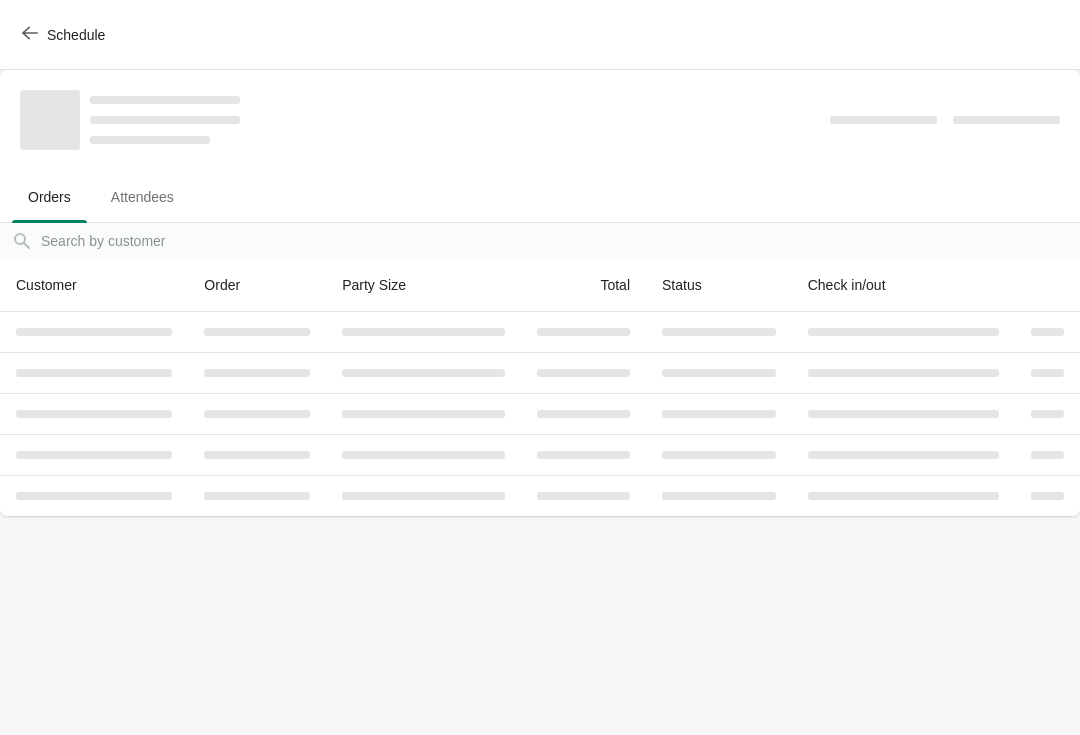 scroll, scrollTop: 0, scrollLeft: 0, axis: both 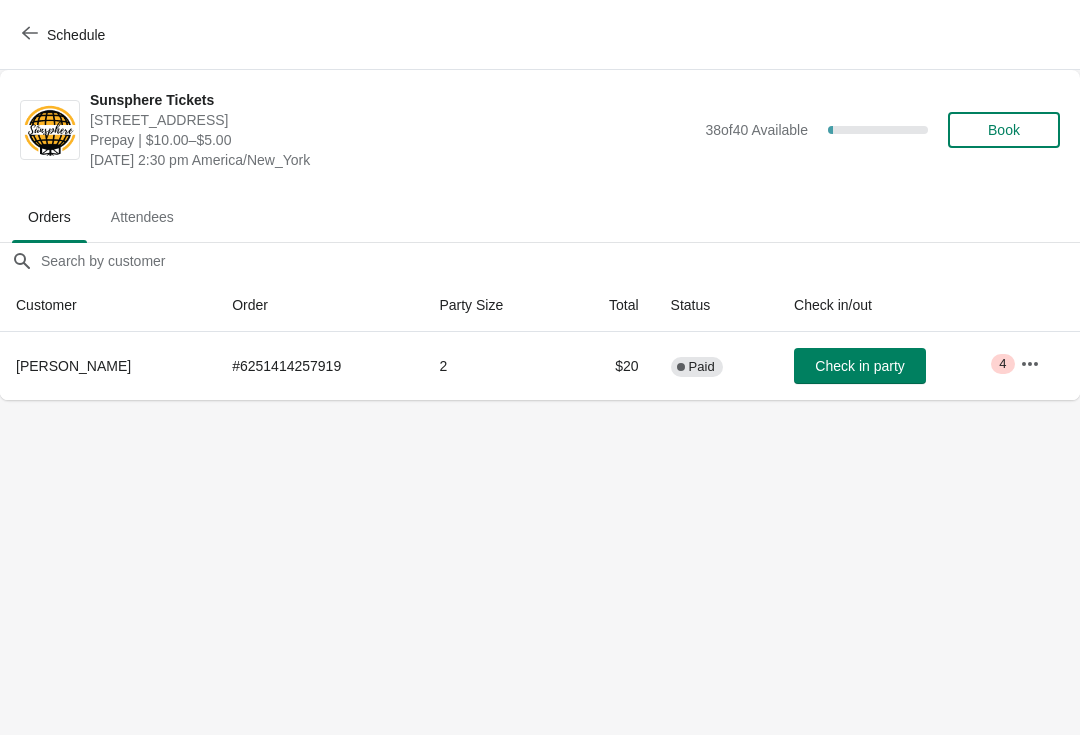 click on "Check in party" at bounding box center (859, 366) 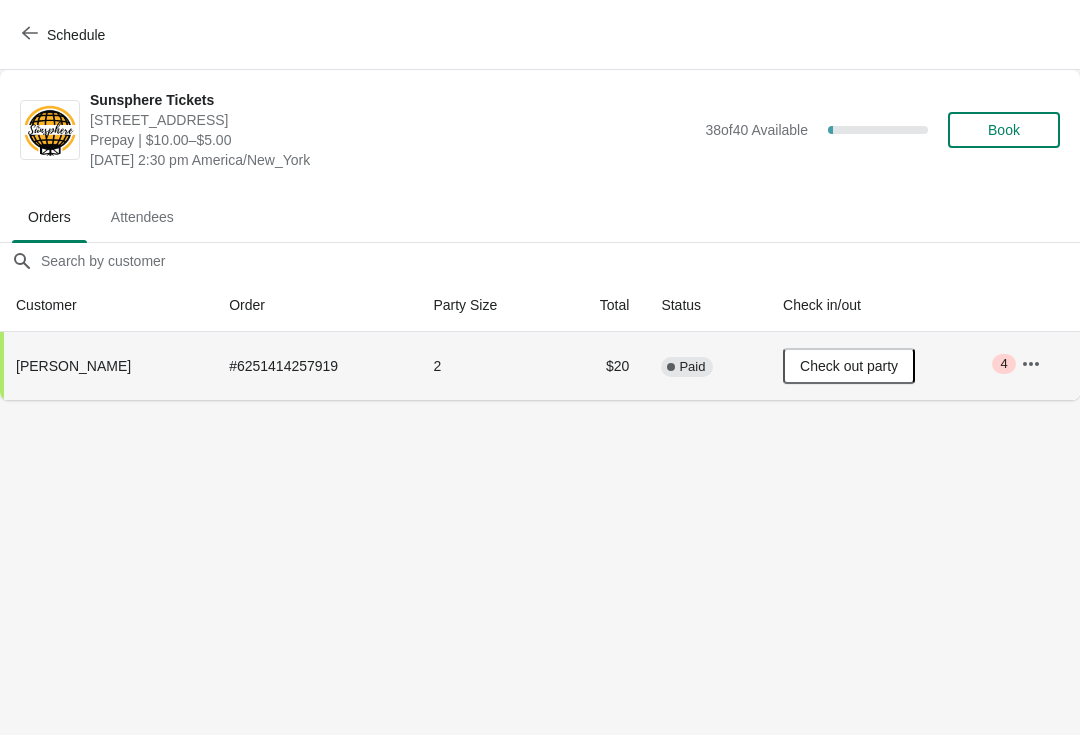 click on "Book" at bounding box center (1004, 130) 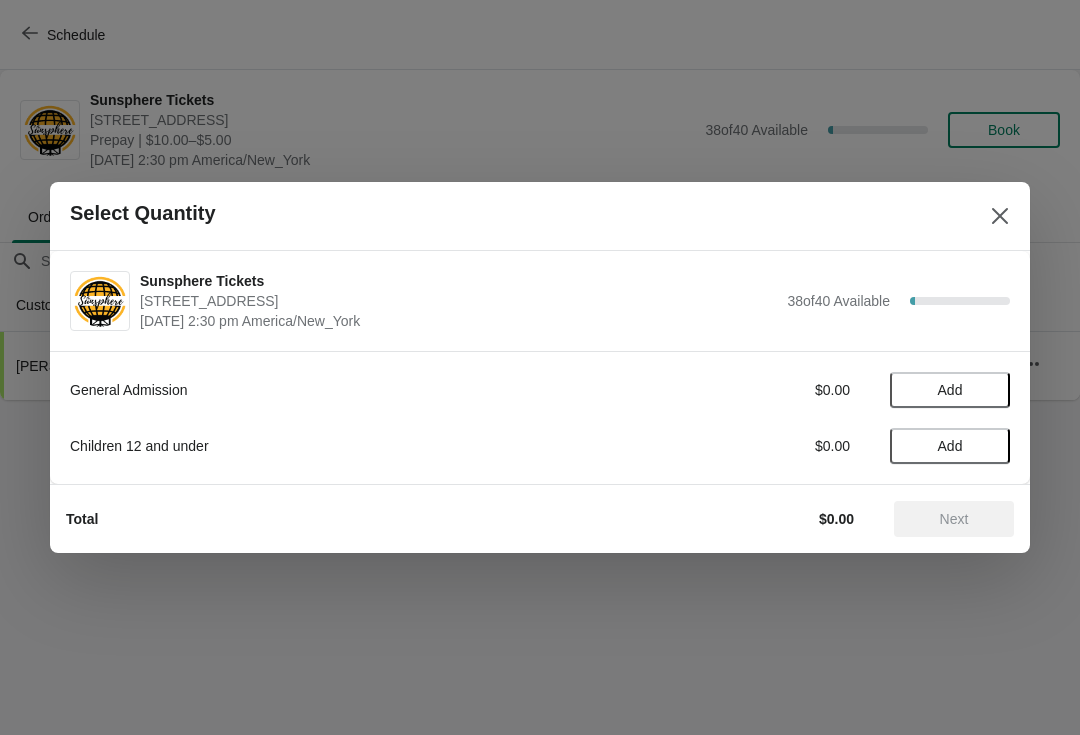 click on "Add" at bounding box center (950, 390) 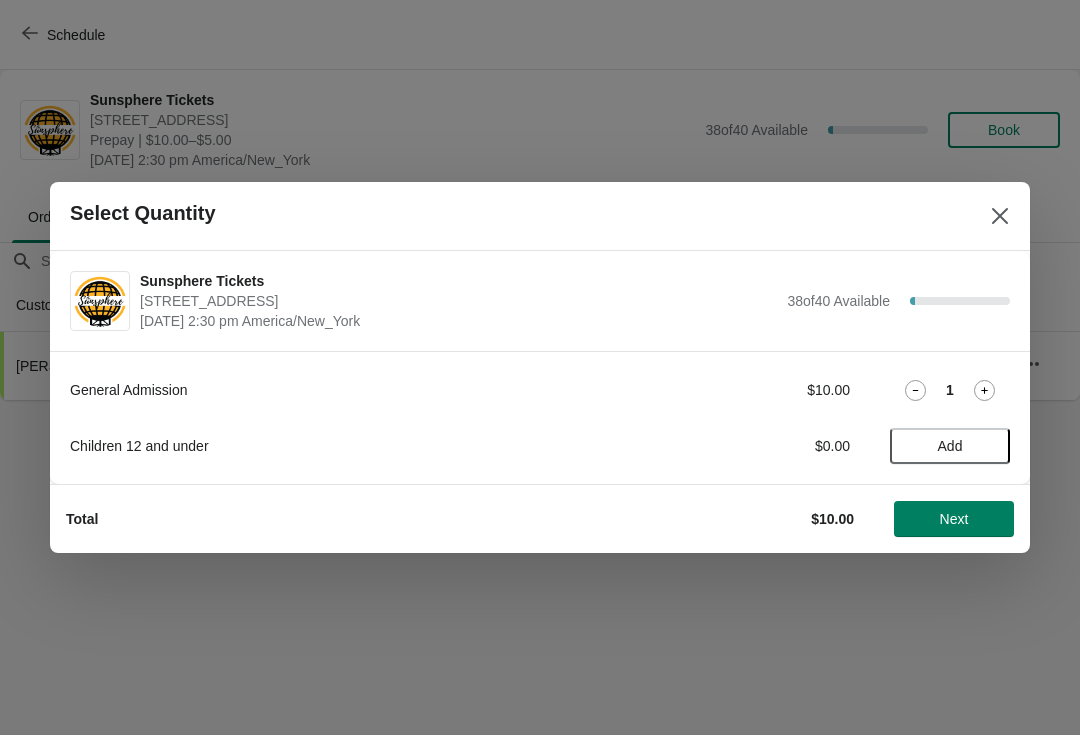 click 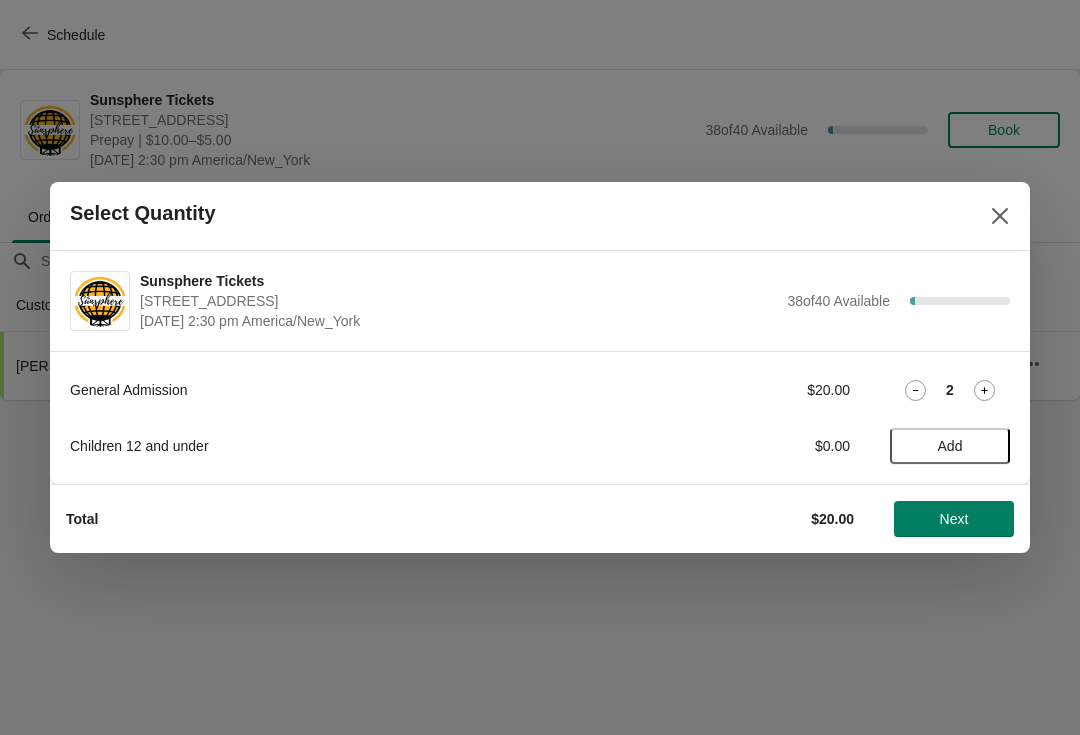 click on "General Admission $20.00 2" at bounding box center [540, 390] 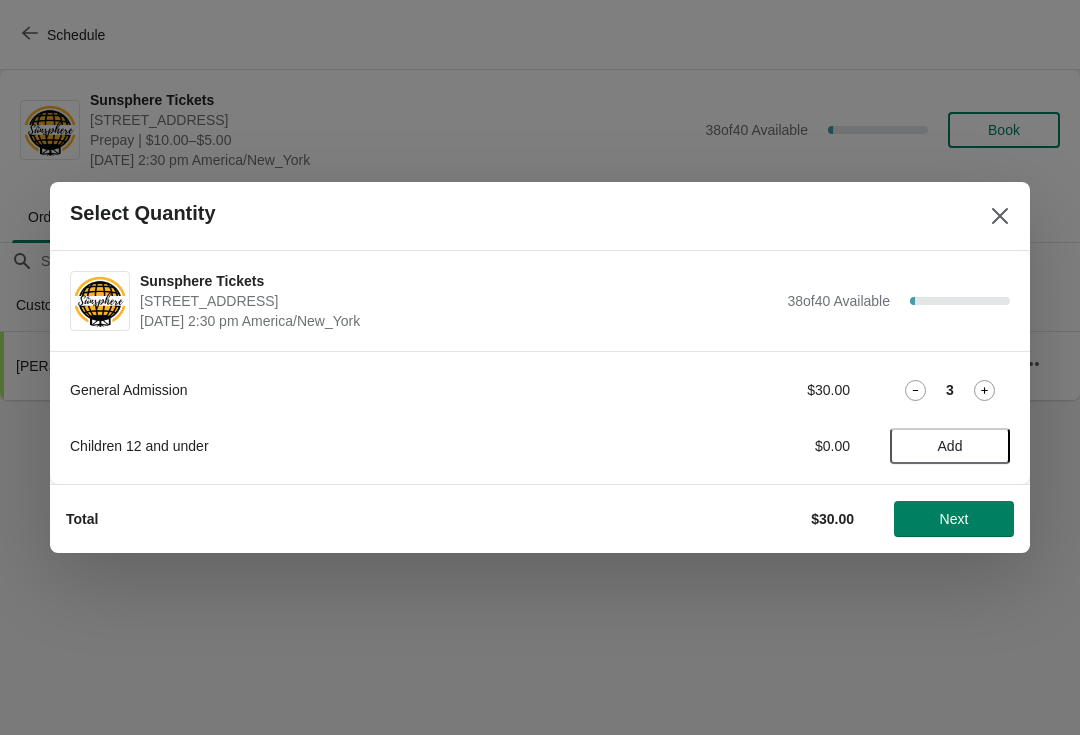 click on "Add" at bounding box center [950, 446] 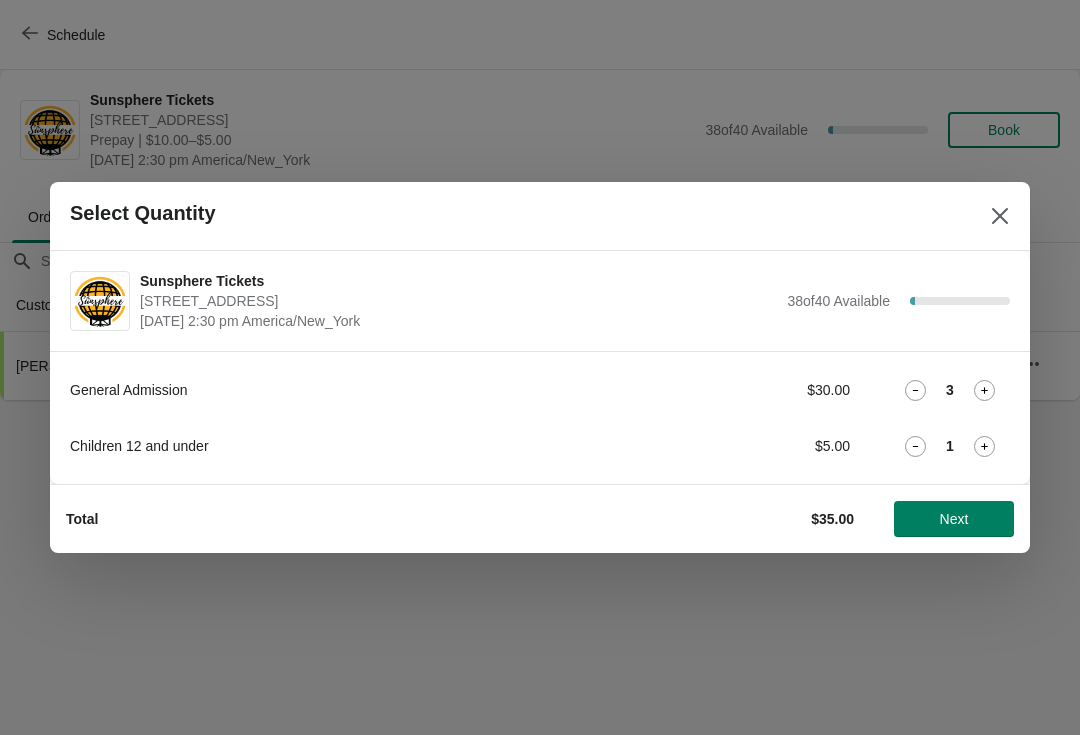click on "Next" at bounding box center (954, 519) 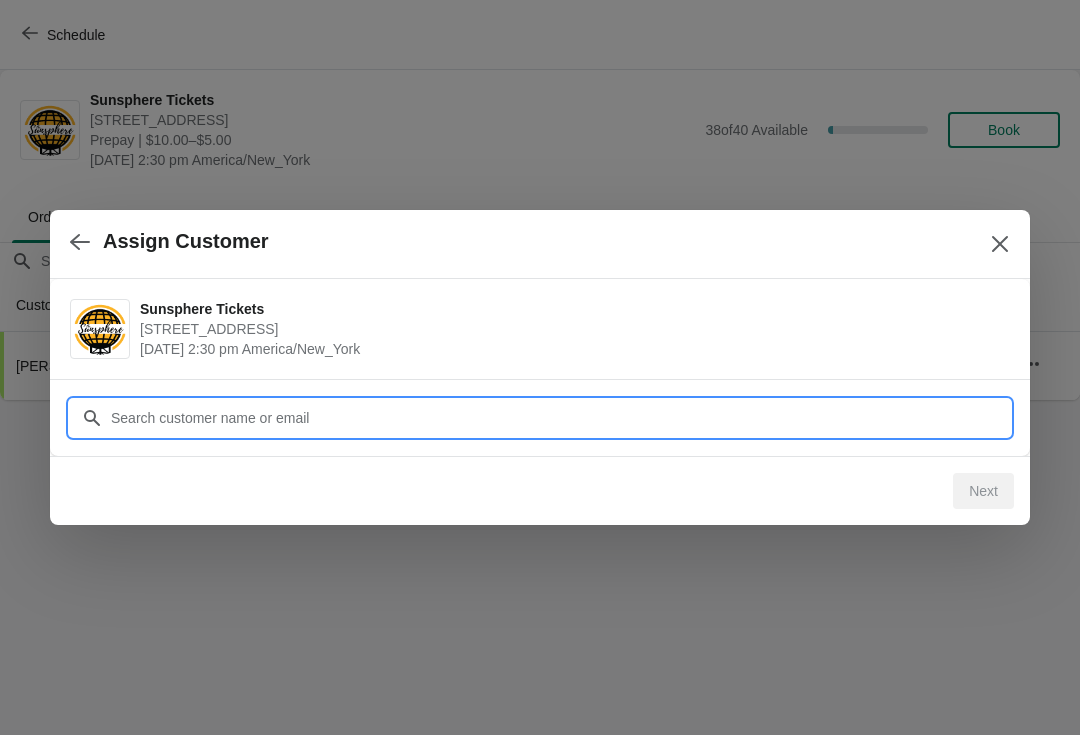 click on "Assign Customer Sunsphere Tickets 810 Clinch Avenue, Knoxville, TN, USA July 7 | 2:30 pm America/New_York Customer Next" at bounding box center [540, 400] 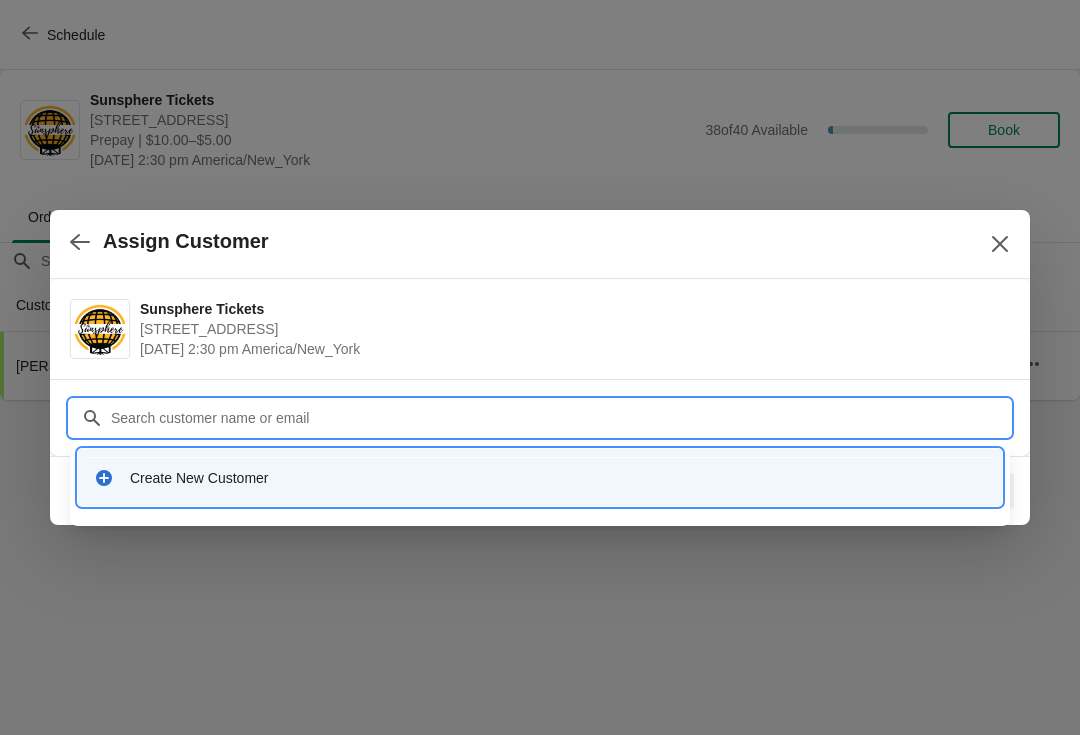 click on "Create New Customer" at bounding box center [540, 477] 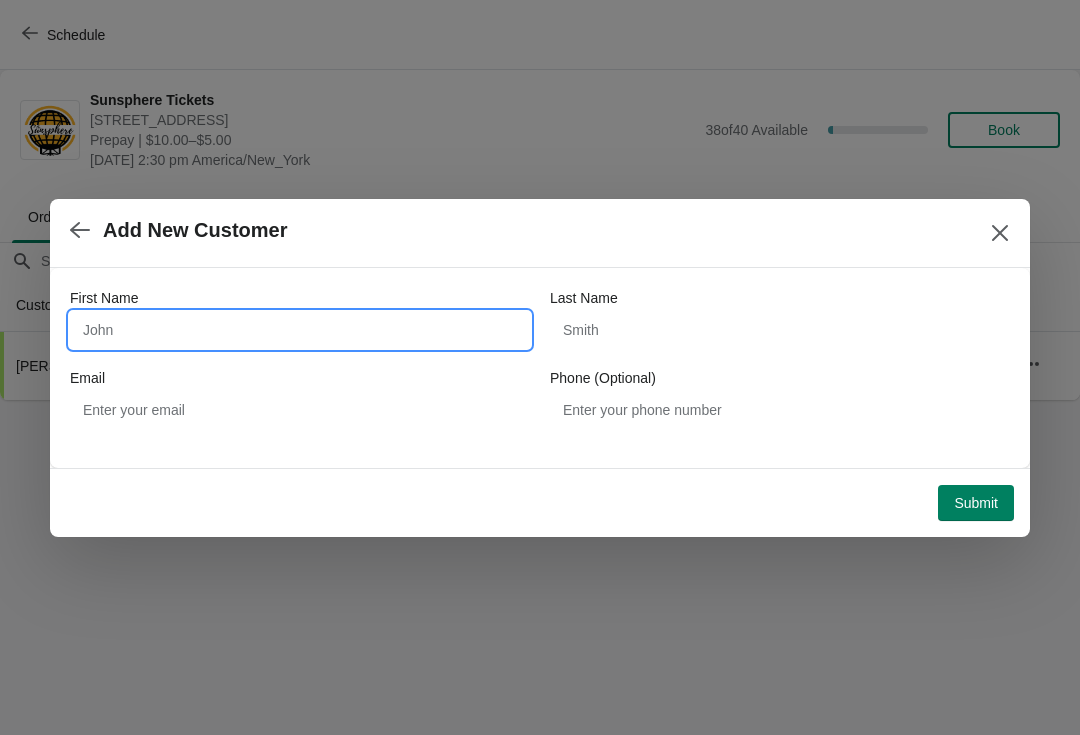 click on "First Name" at bounding box center [300, 330] 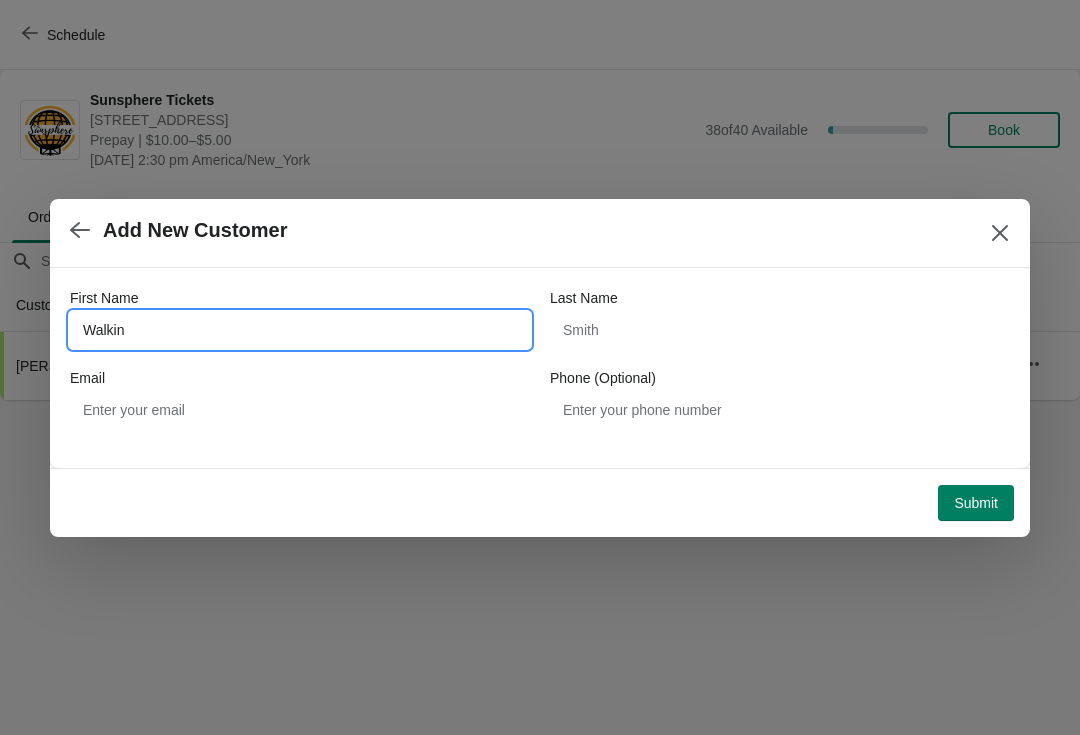 type on "Walkin" 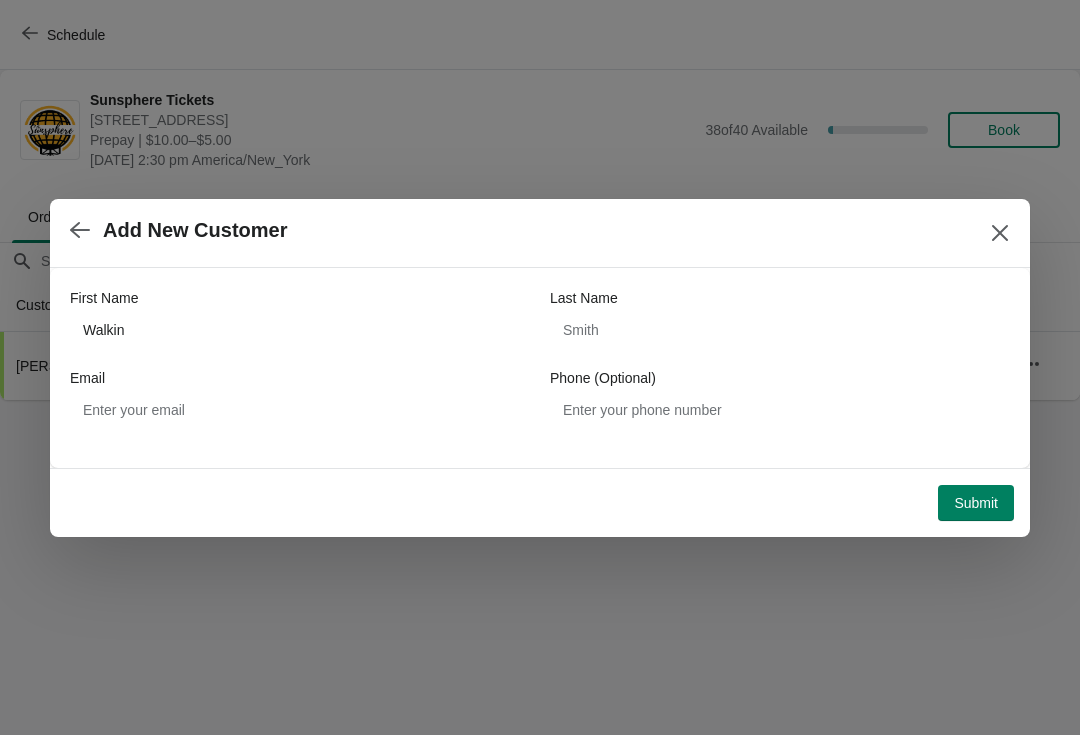 click on "Submit" at bounding box center (976, 503) 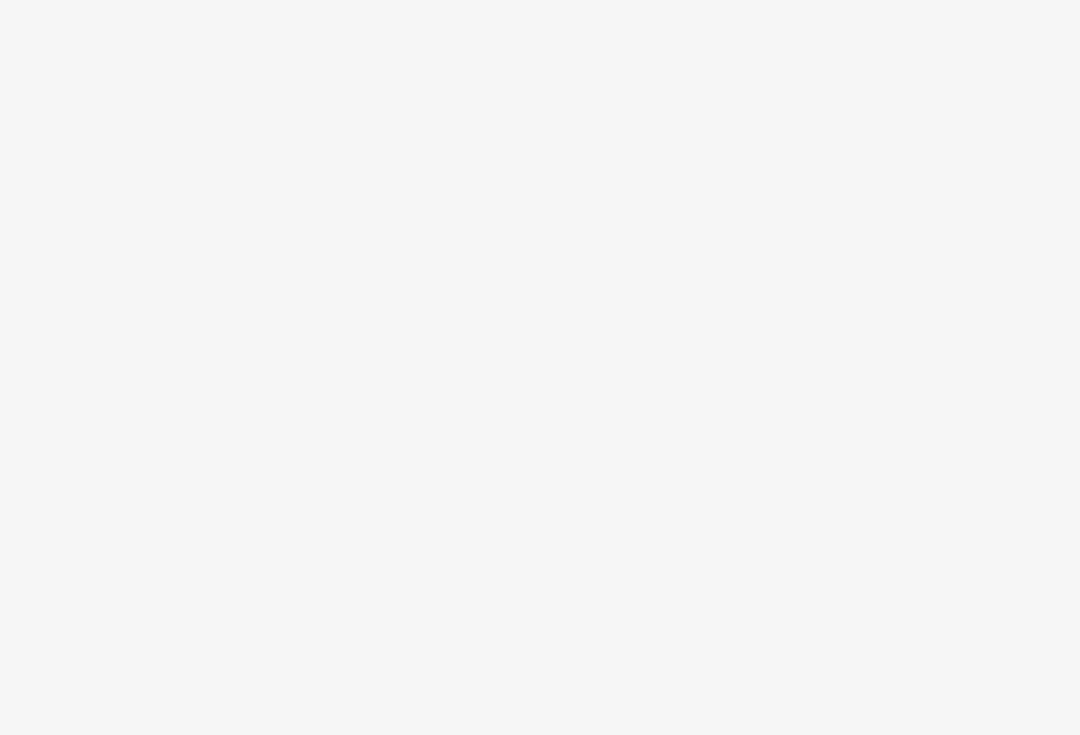 scroll, scrollTop: 0, scrollLeft: 0, axis: both 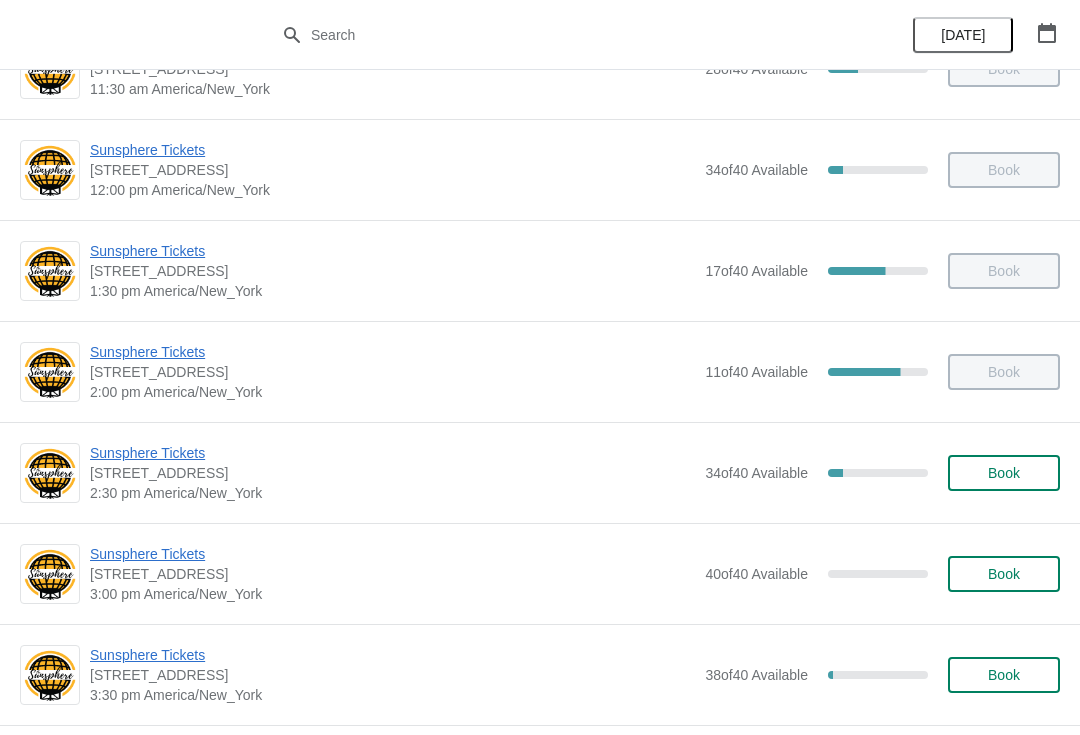 click on "Book" at bounding box center [1004, 473] 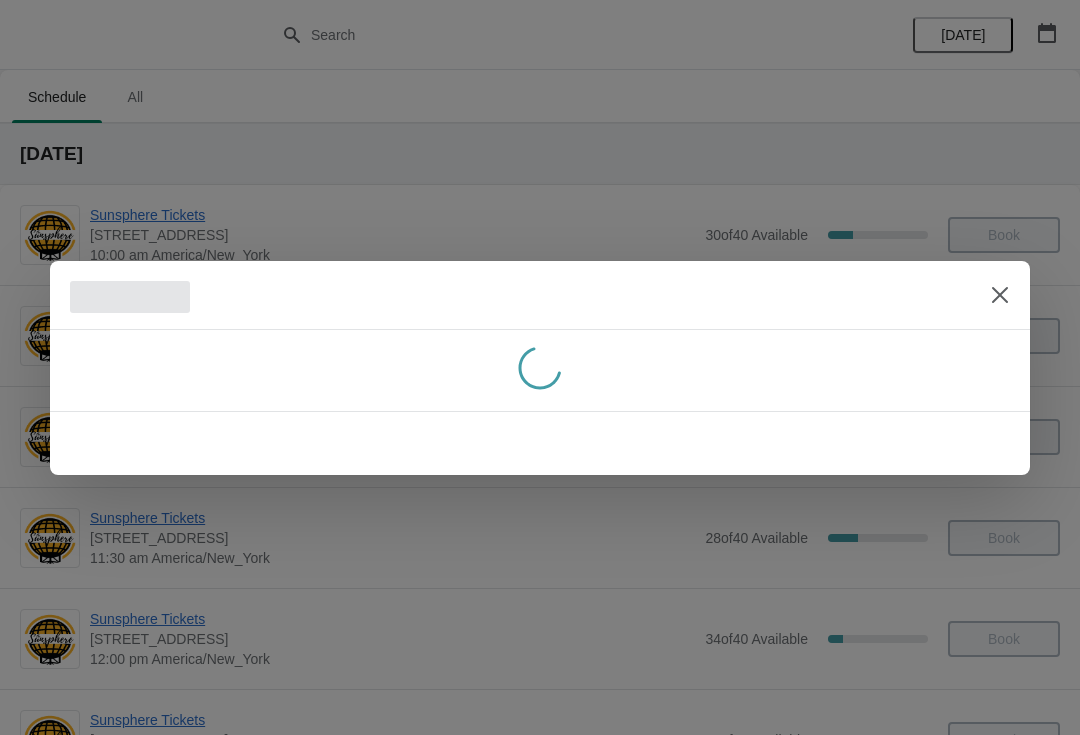 scroll, scrollTop: 469, scrollLeft: 0, axis: vertical 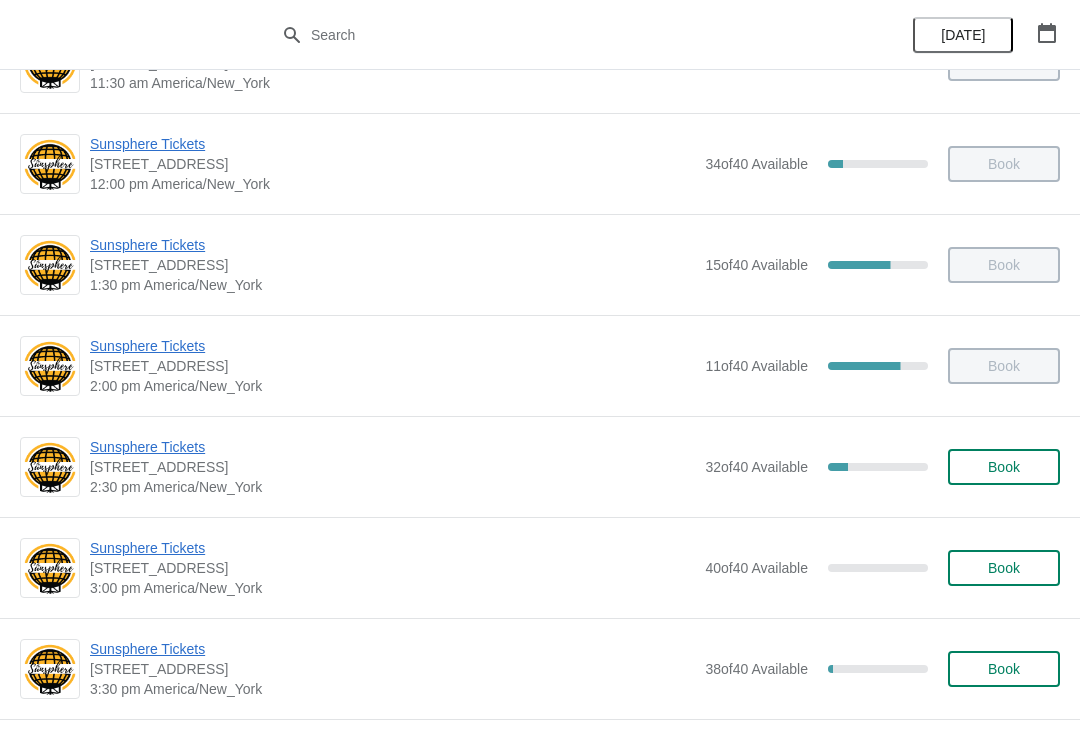 click on "Book" at bounding box center (1004, 467) 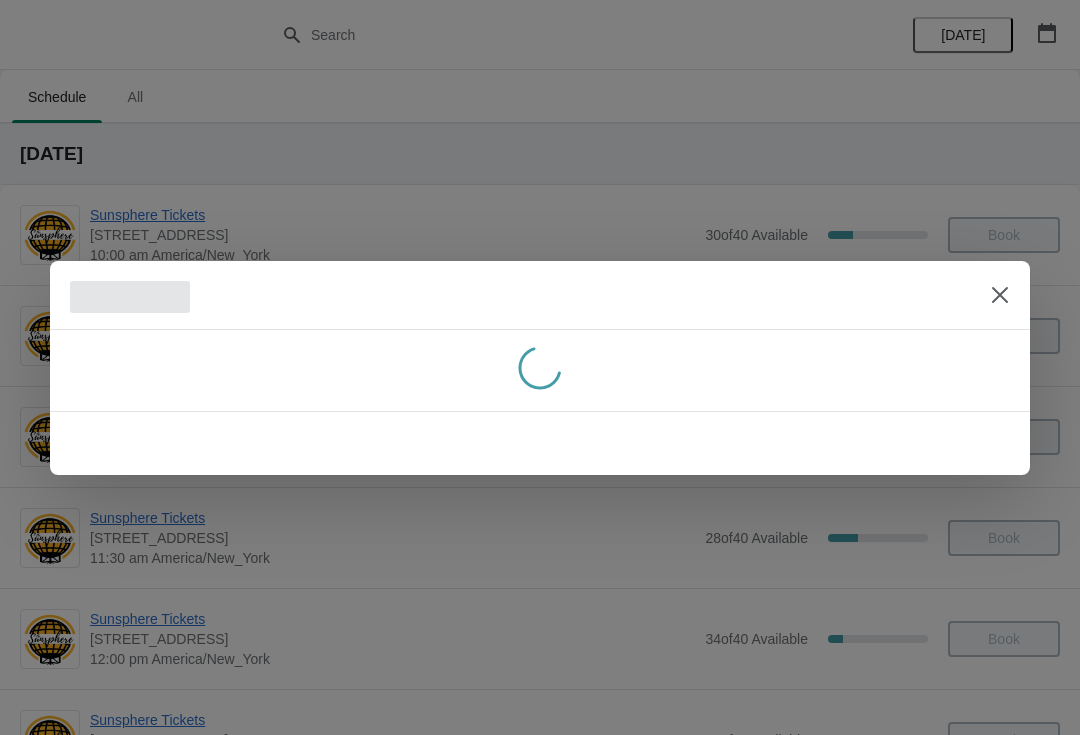 scroll, scrollTop: 475, scrollLeft: 0, axis: vertical 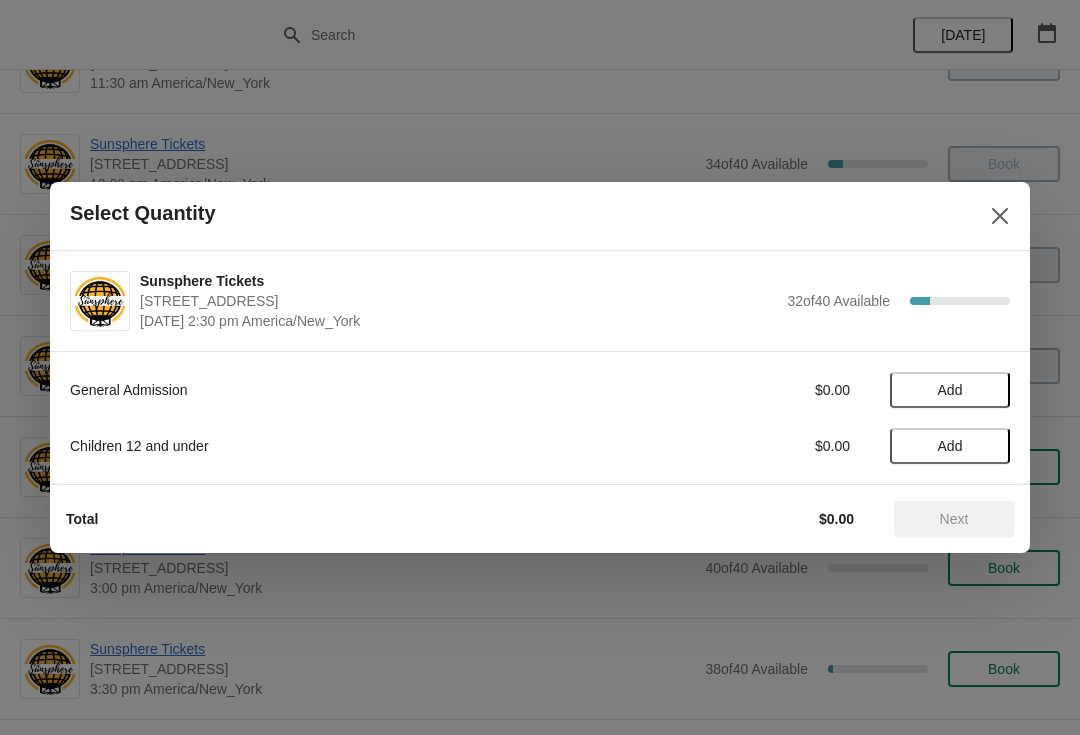click on "Add" at bounding box center [950, 390] 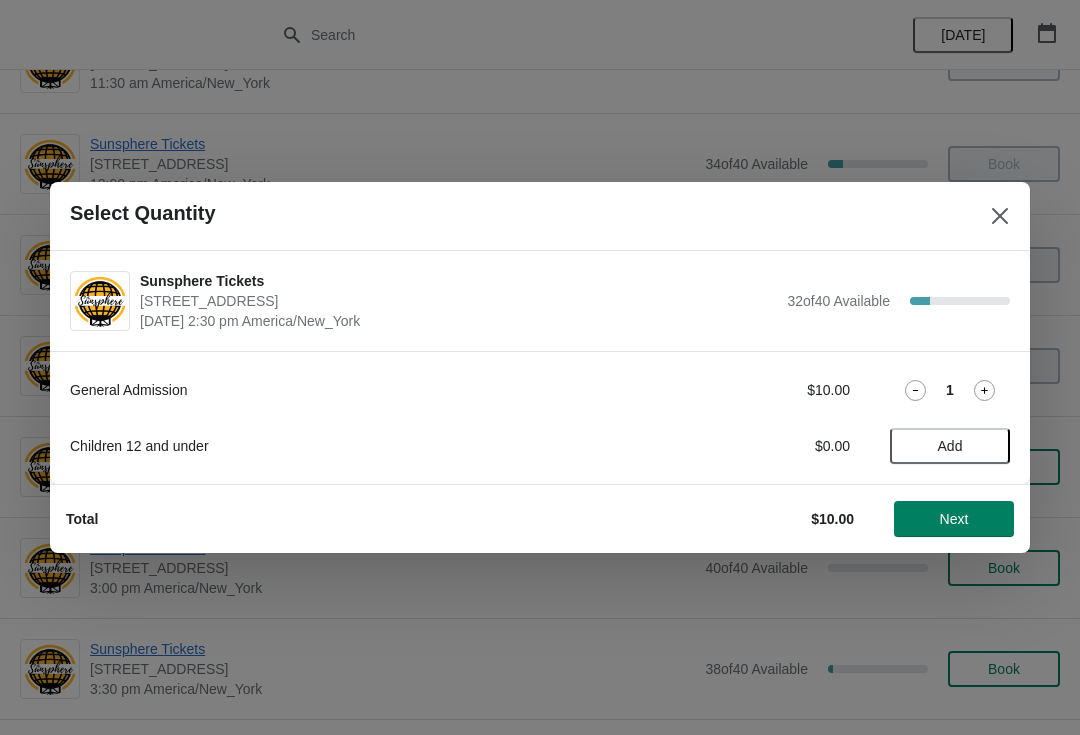 click on "Total $10.00 Next" at bounding box center [532, 511] 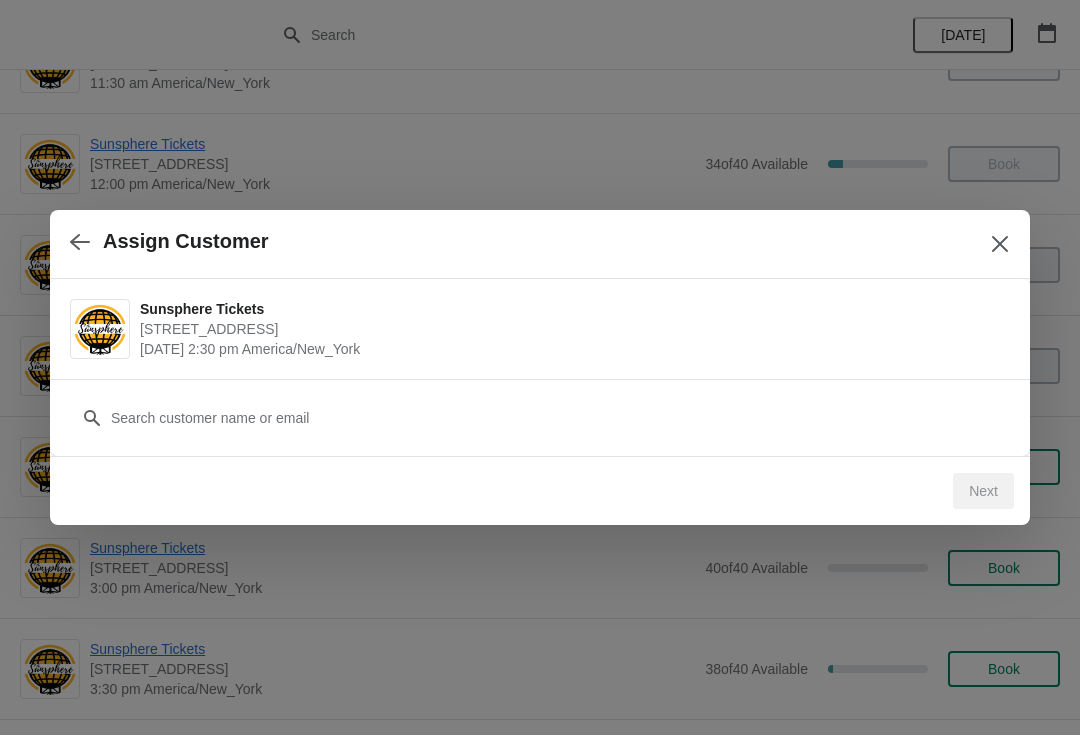 click 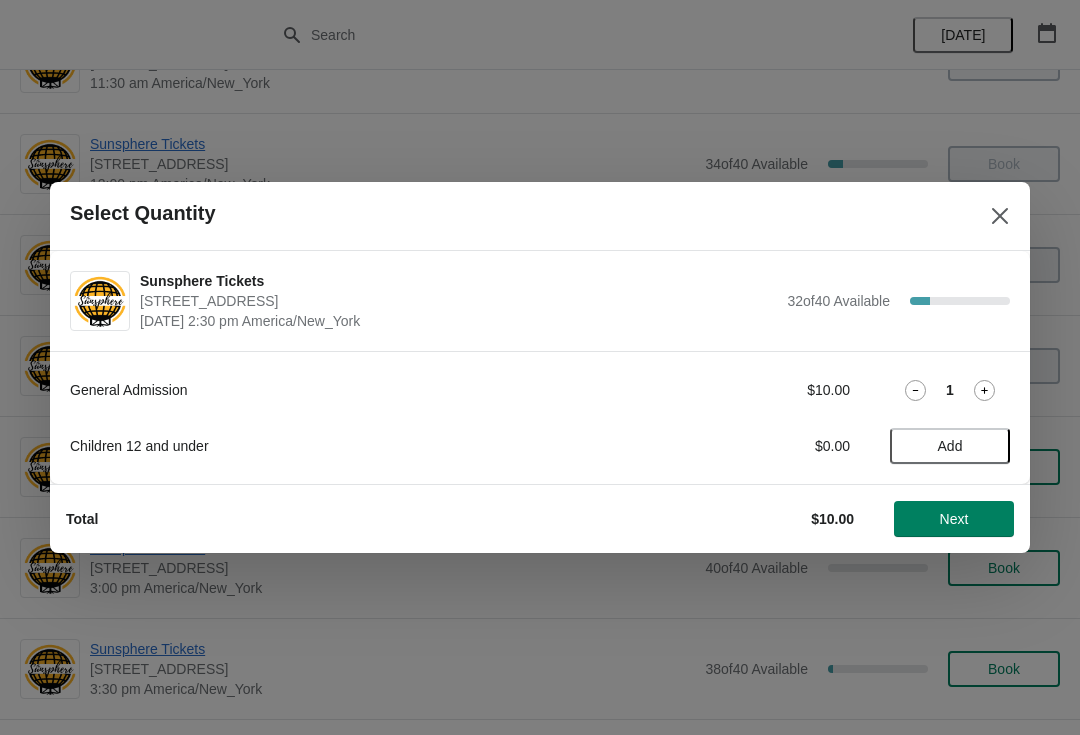 click on "Next" at bounding box center (954, 519) 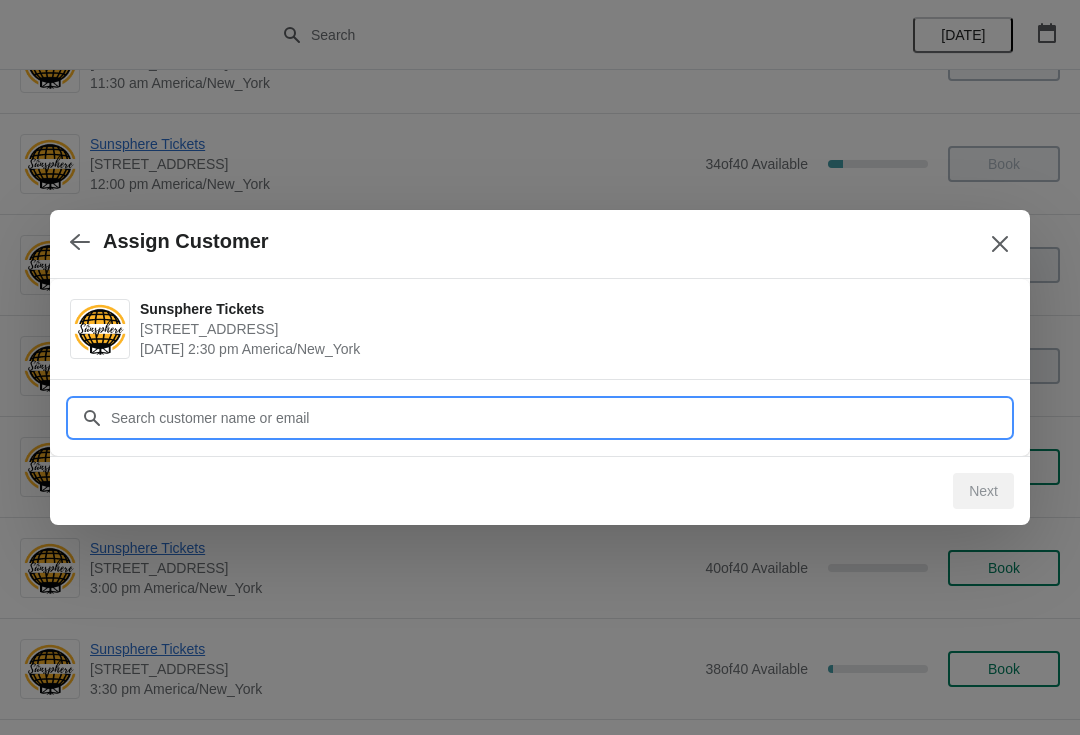 click on "Customer" at bounding box center [560, 418] 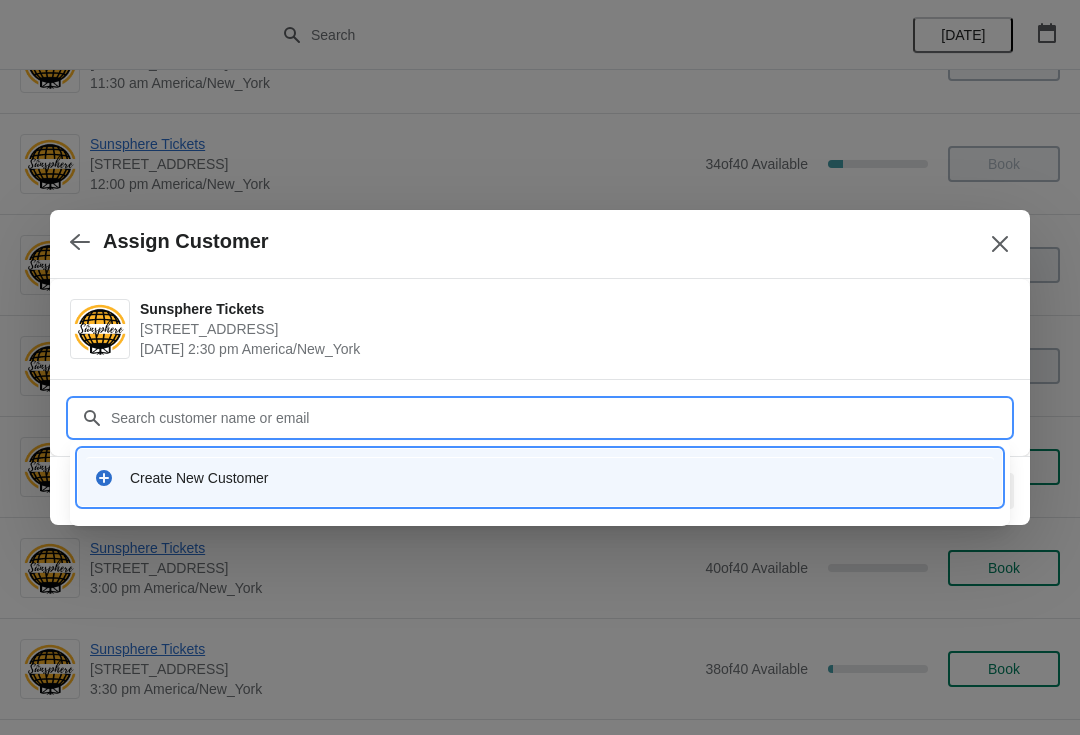 click on "Create New Customer" at bounding box center [540, 477] 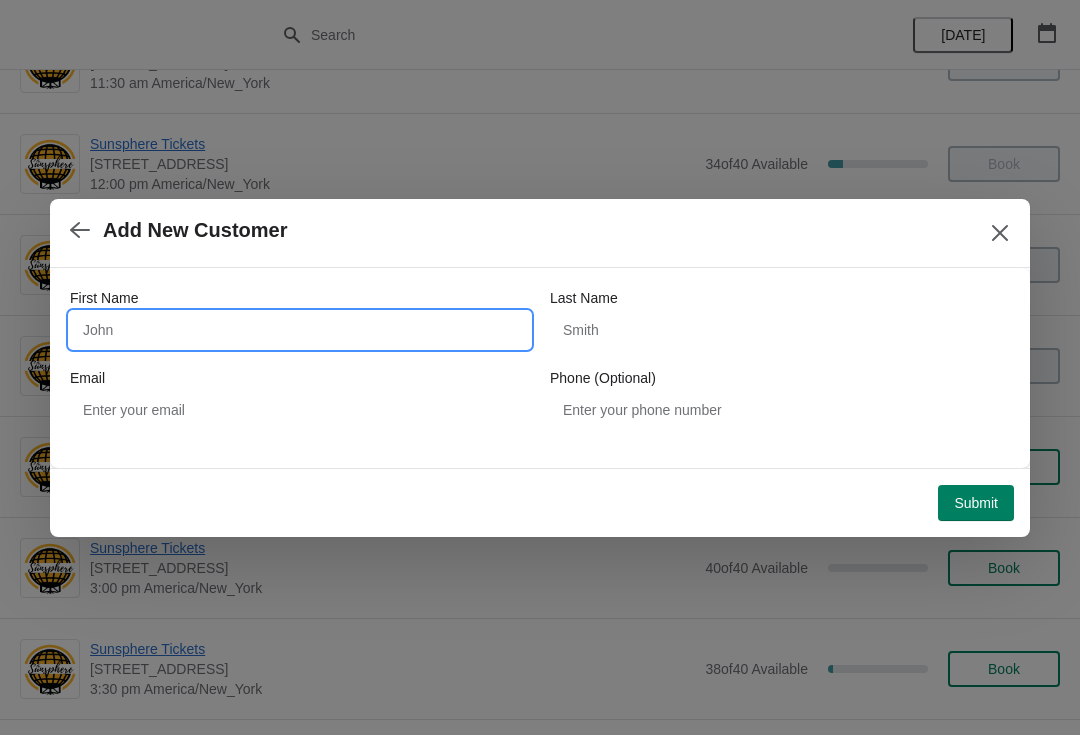 click on "First Name" at bounding box center [300, 330] 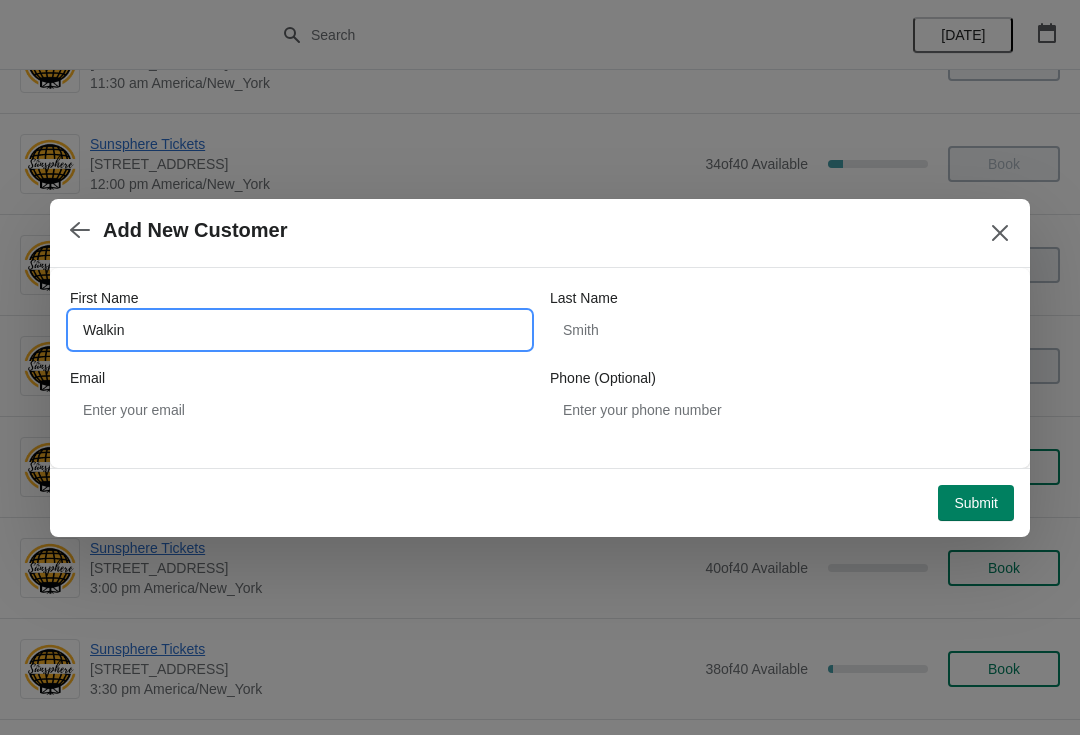 type on "Walkin" 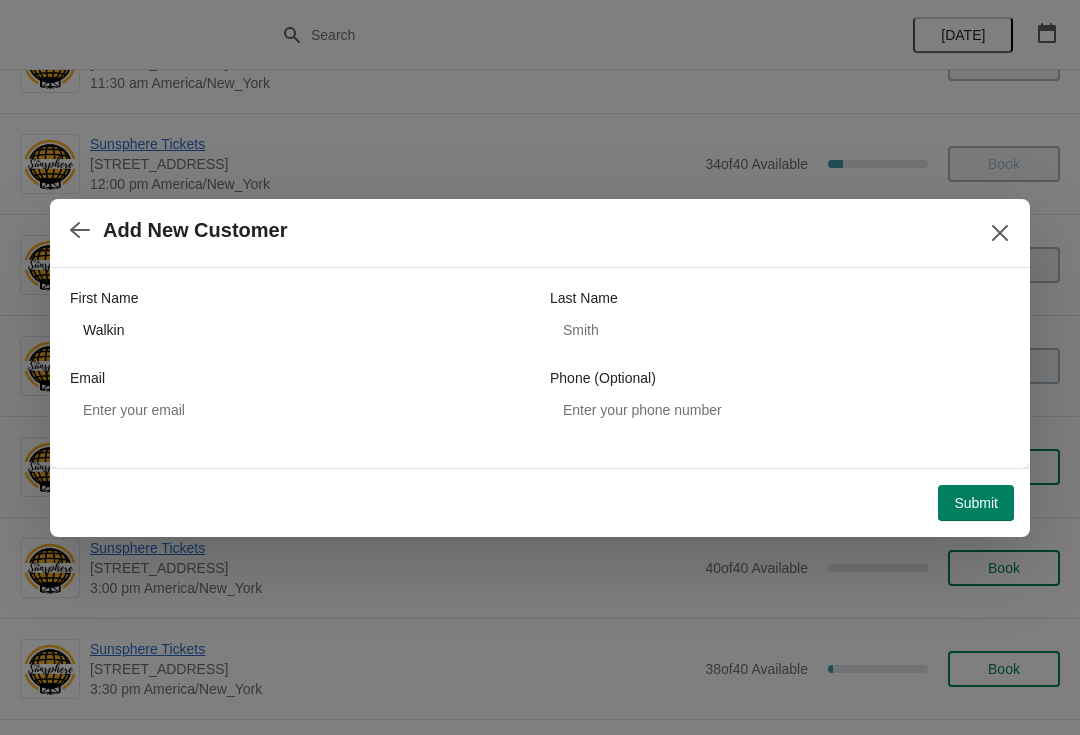 click on "Submit" at bounding box center [976, 503] 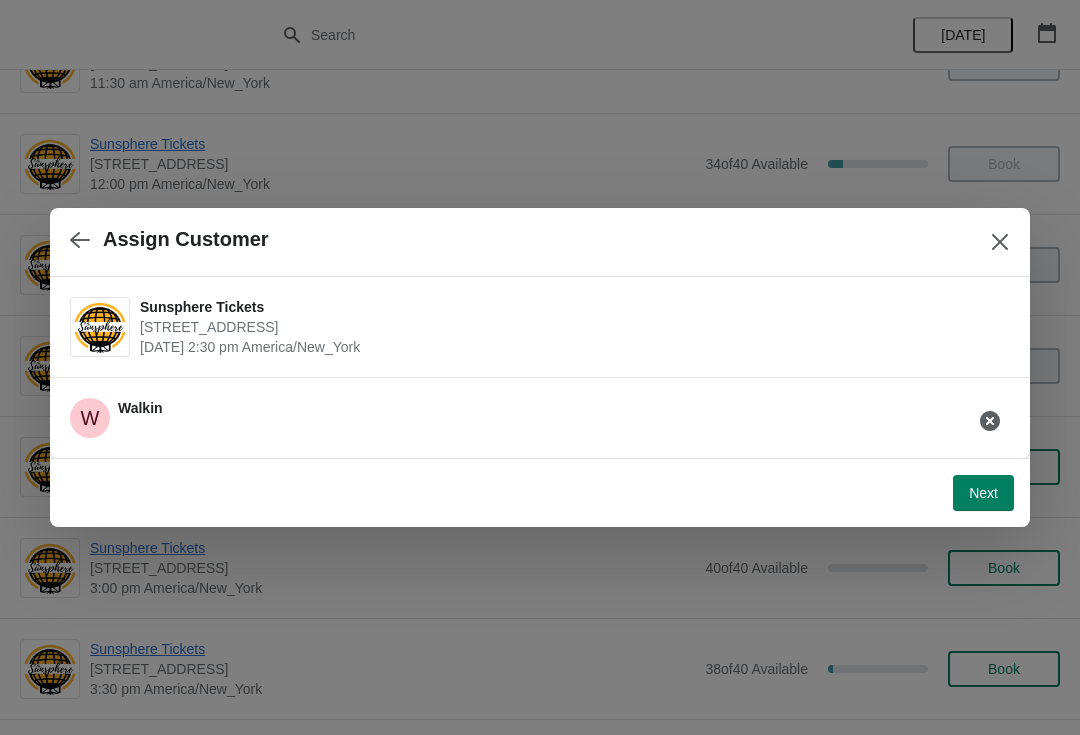 click on "Next" at bounding box center (983, 493) 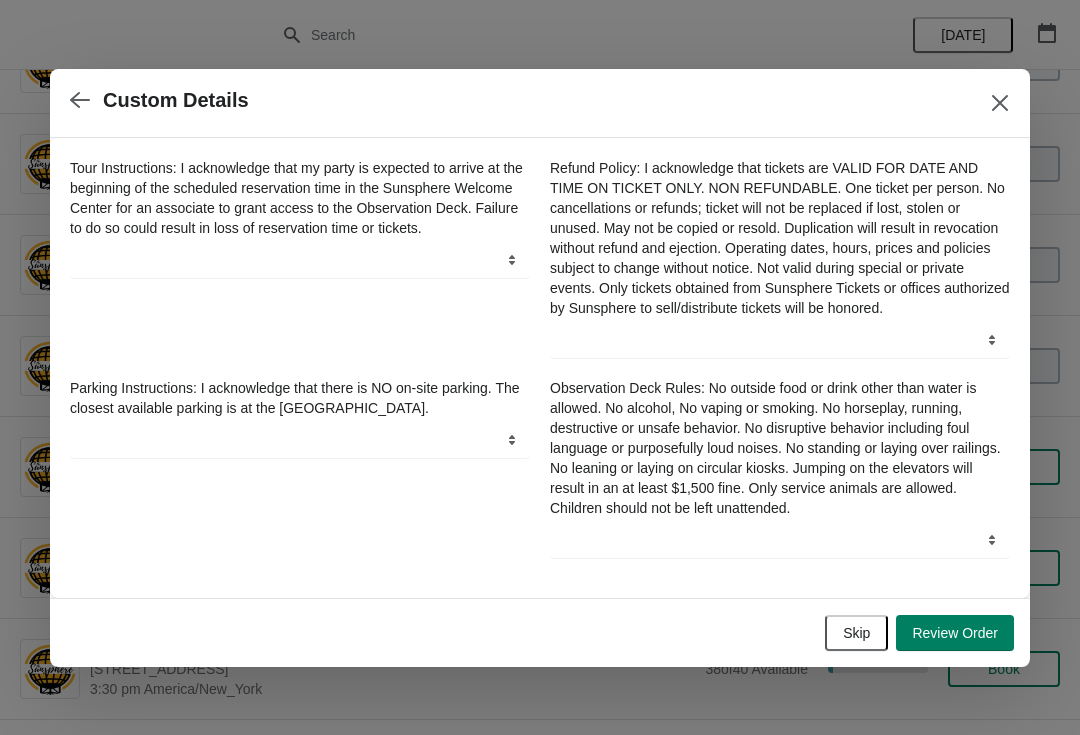 click on "Skip" at bounding box center [856, 633] 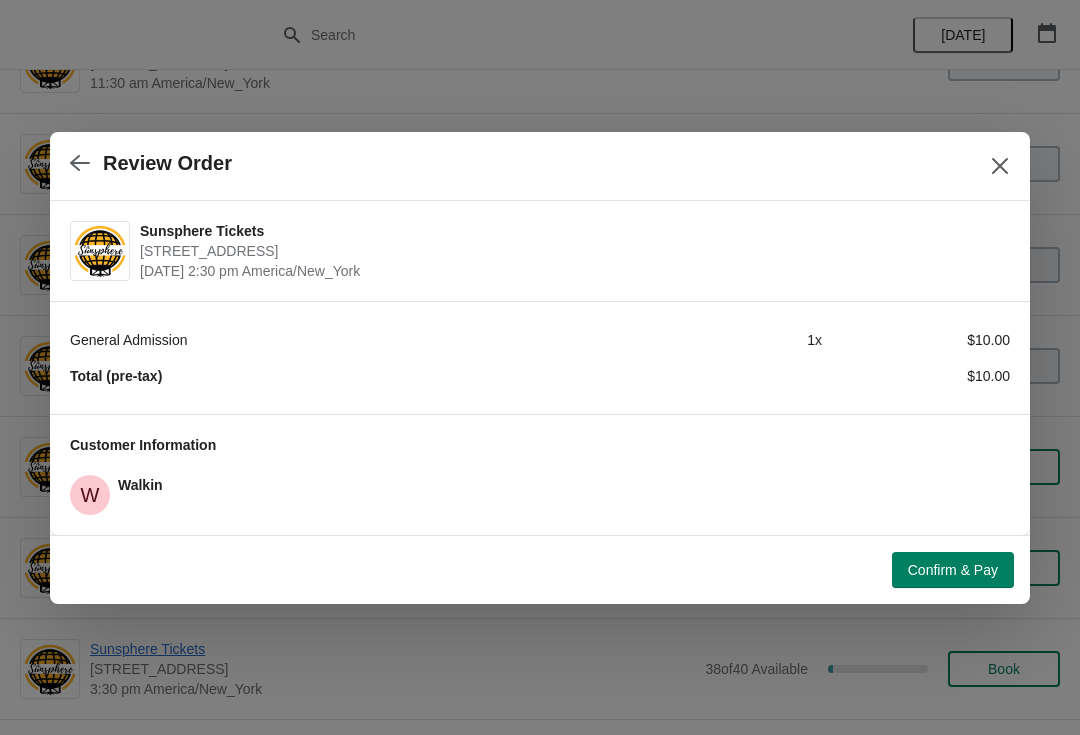 click on "Confirm & Pay" at bounding box center (953, 570) 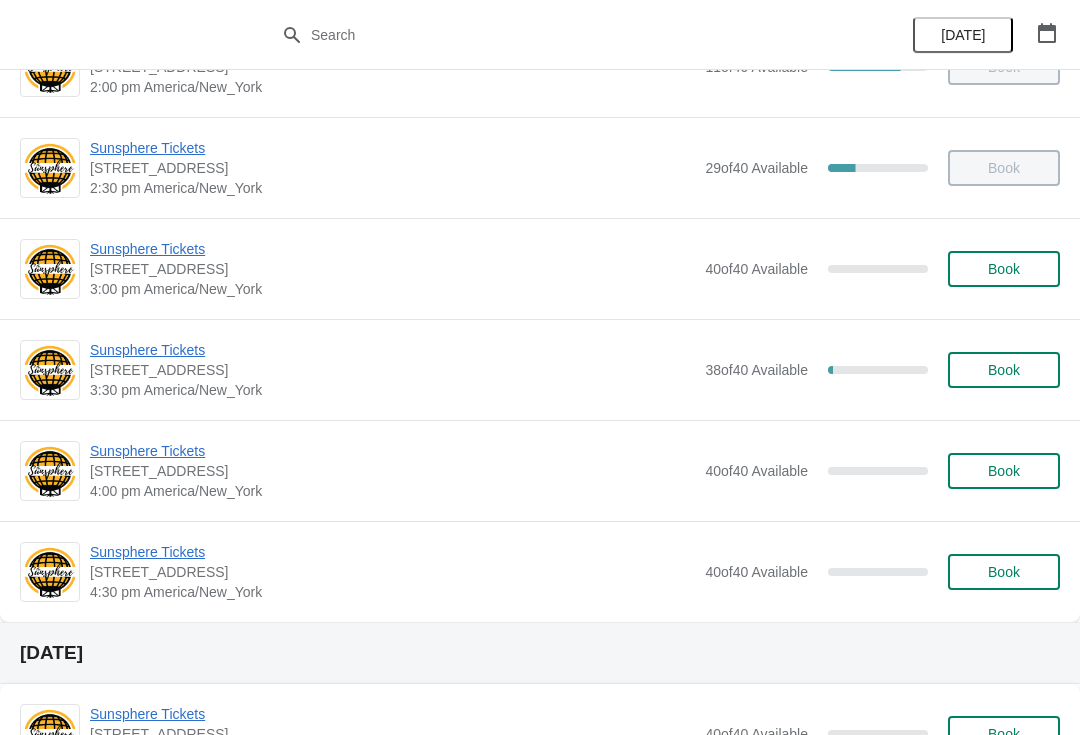 scroll, scrollTop: 726, scrollLeft: 0, axis: vertical 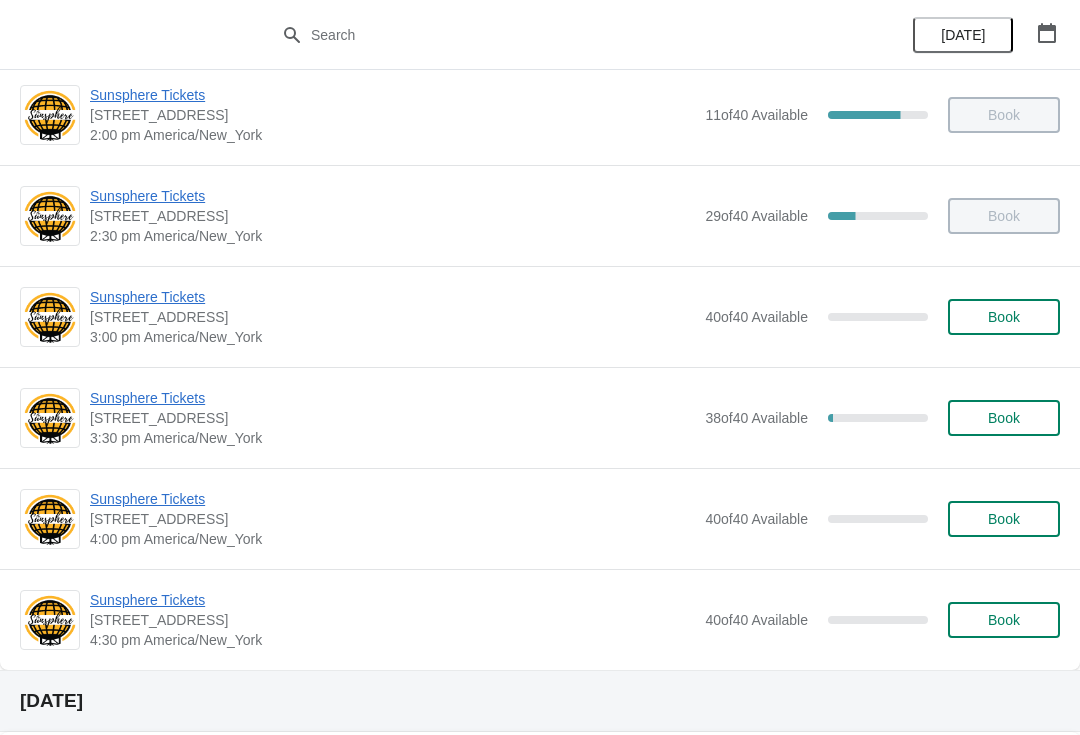 click on "Book" at bounding box center [1004, 317] 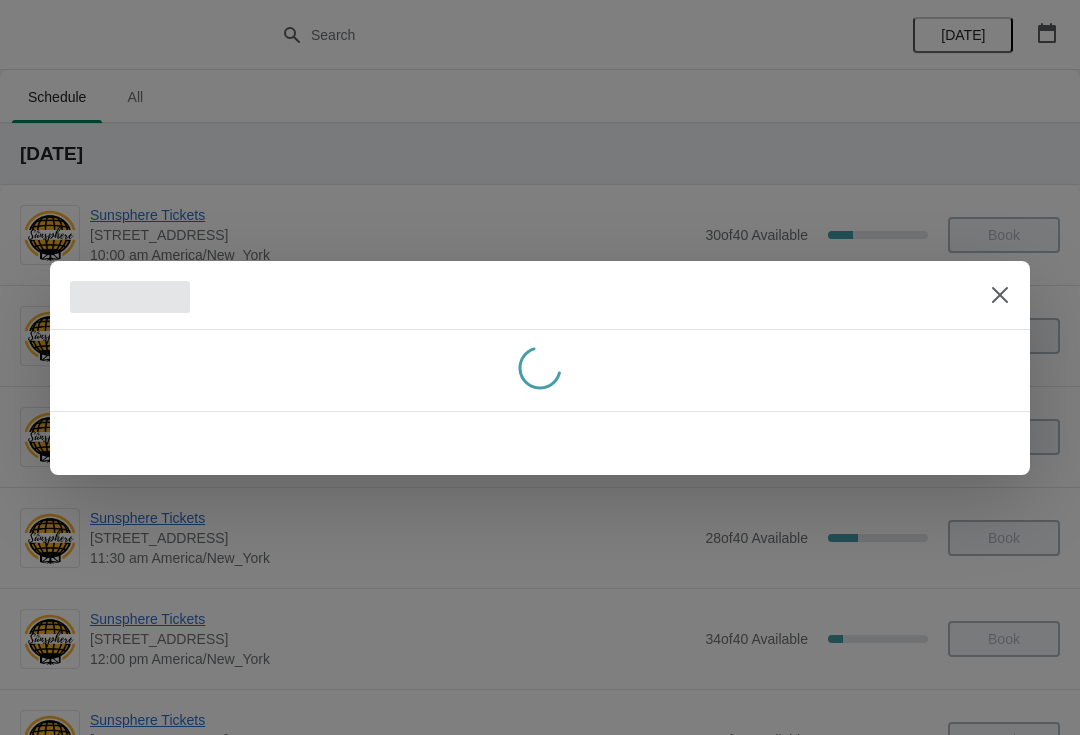 scroll, scrollTop: 0, scrollLeft: 0, axis: both 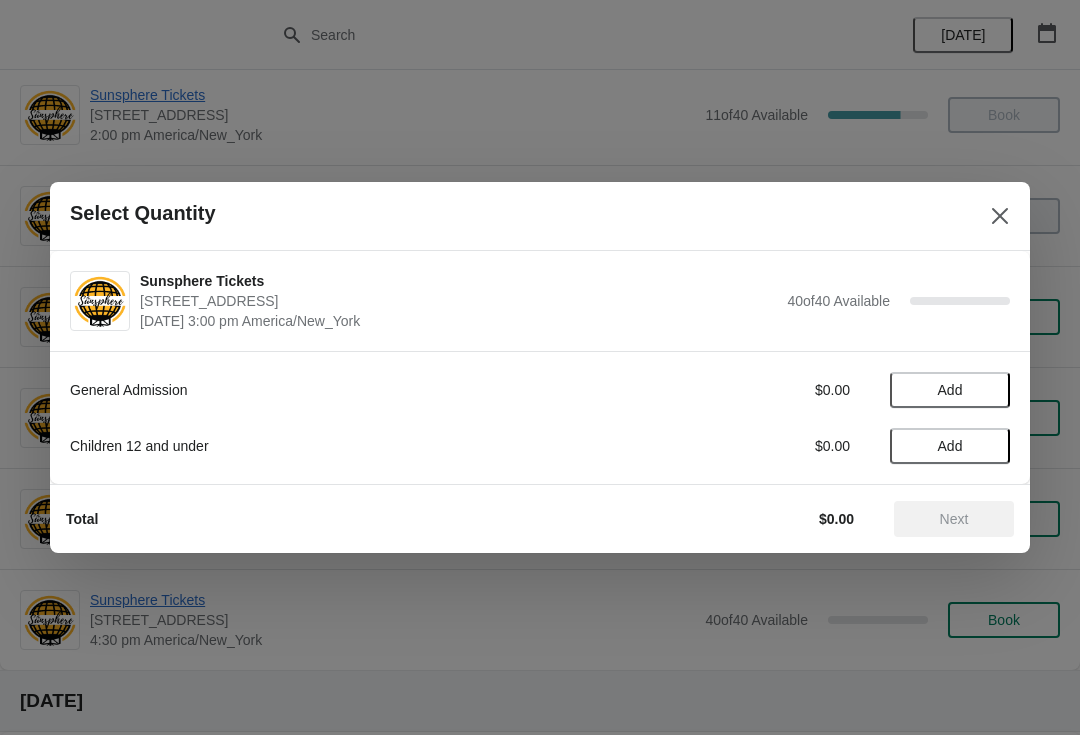 click on "Add" at bounding box center [950, 390] 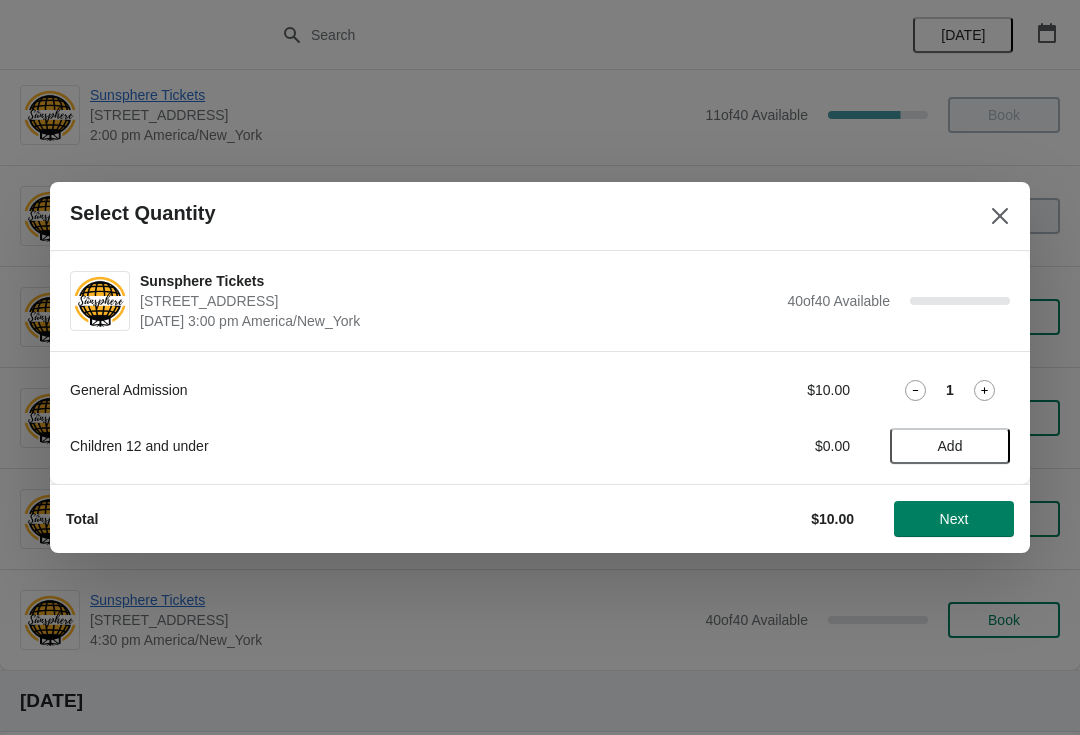 click 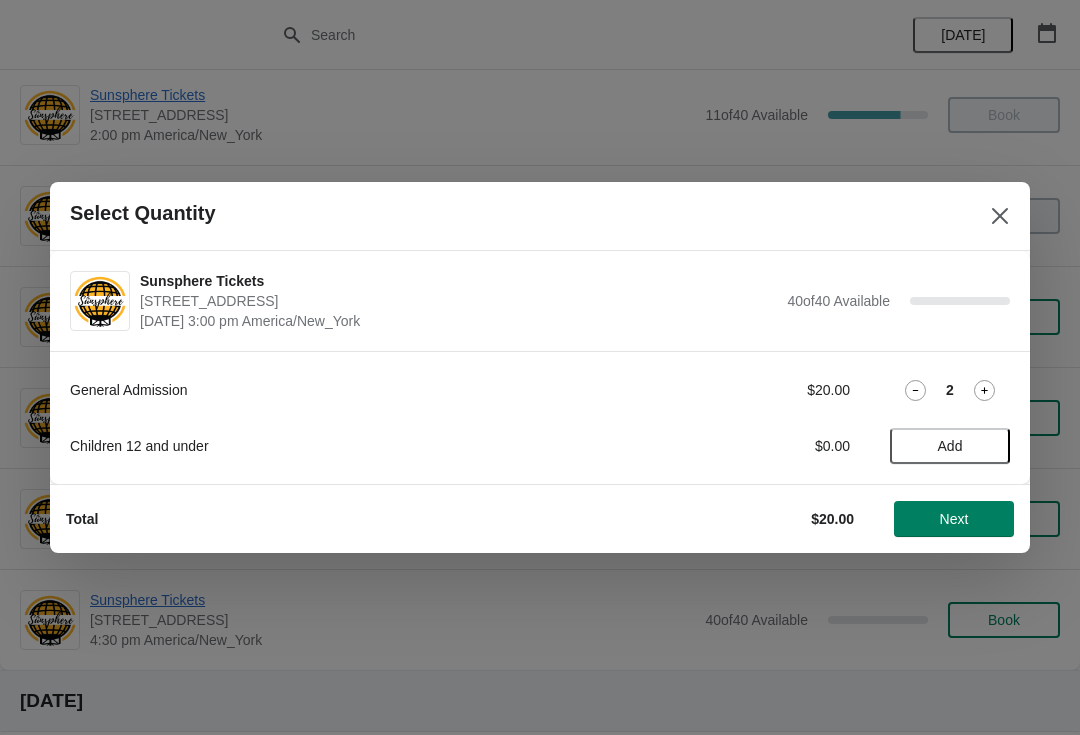 click on "Next" at bounding box center (954, 519) 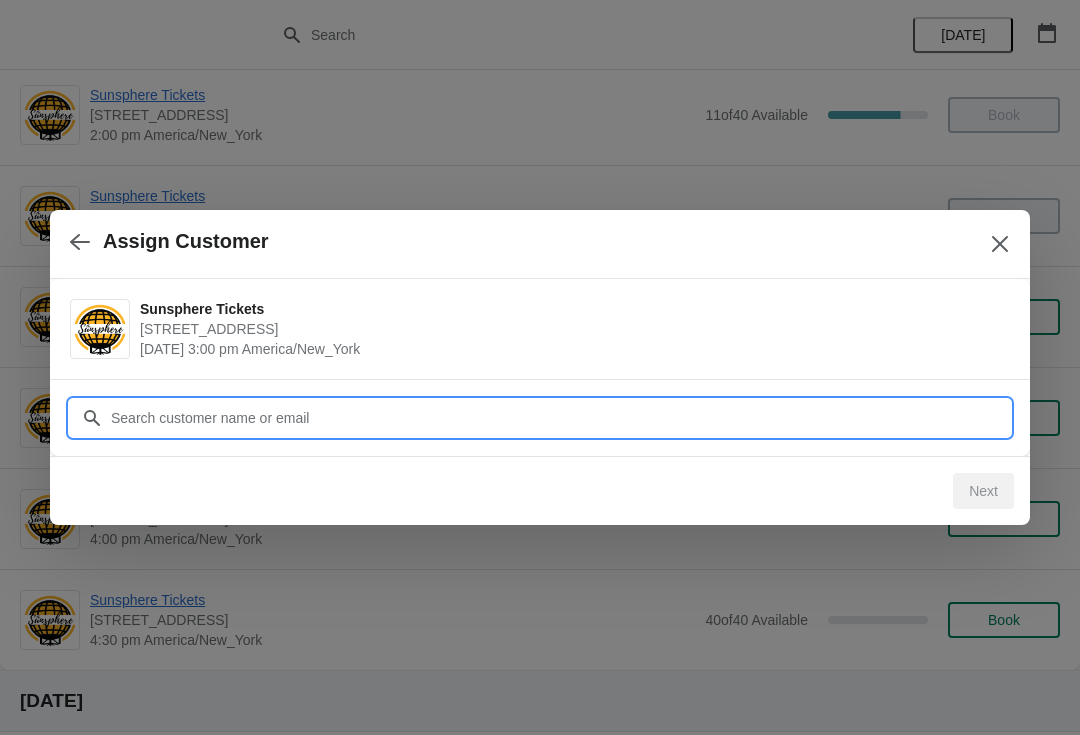click on "Customer" at bounding box center [560, 418] 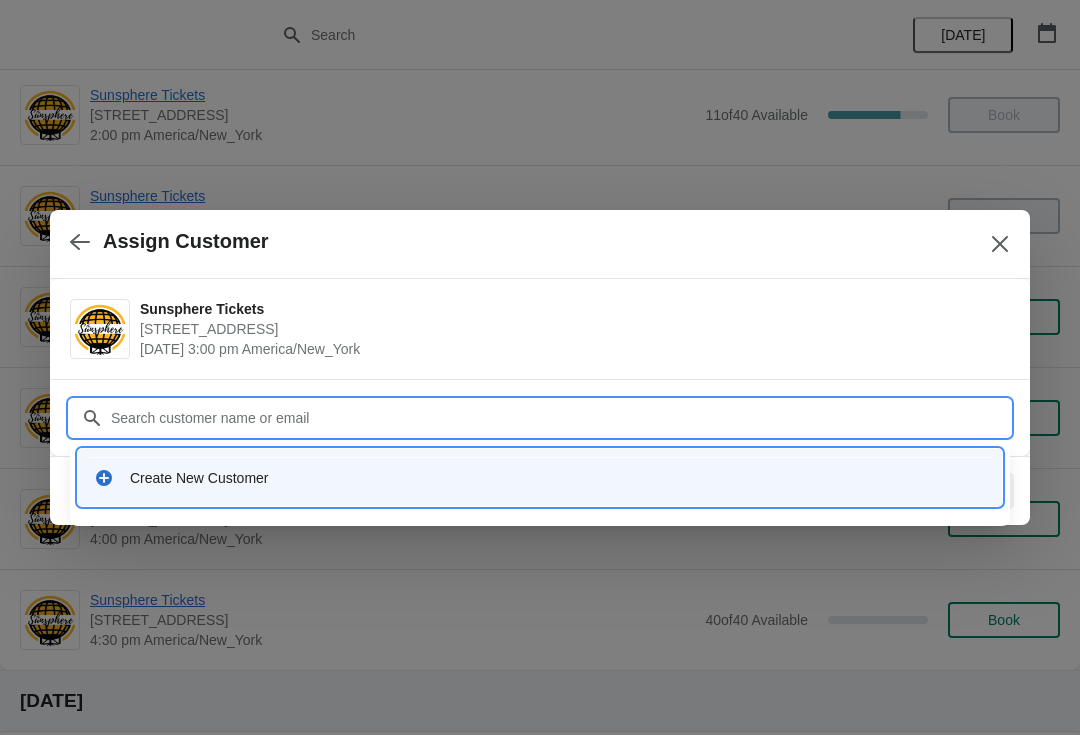 click on "Create New Customer" at bounding box center (540, 477) 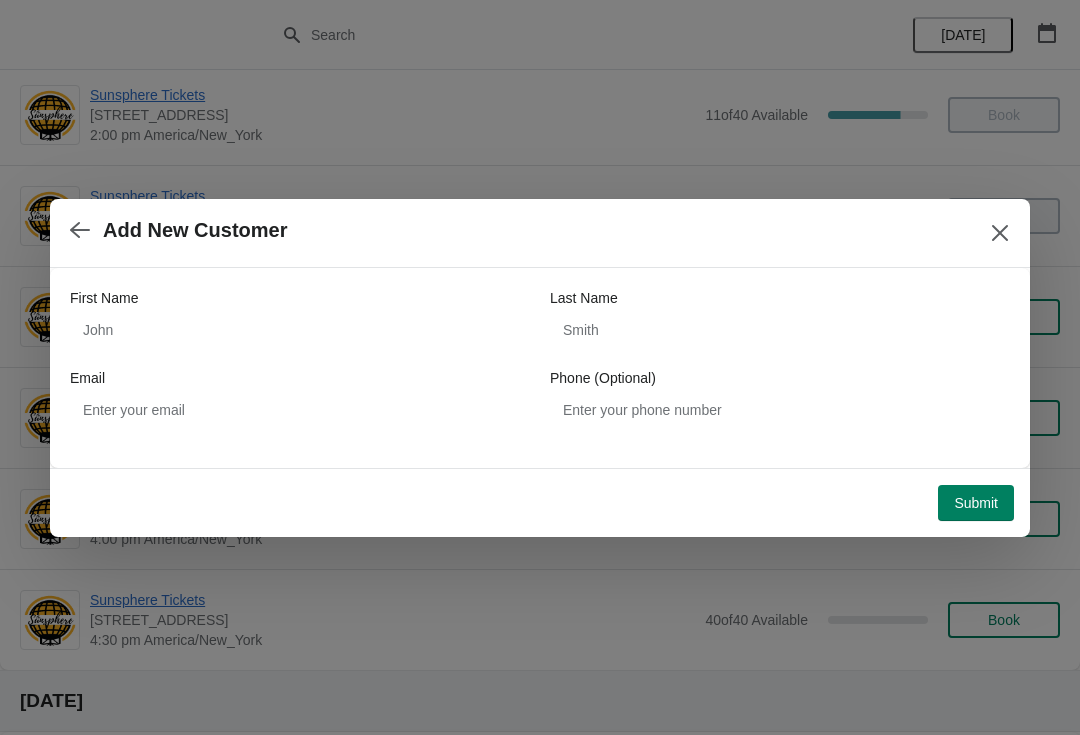 click on "First Name Last Name Email Phone (Optional)" at bounding box center (540, 358) 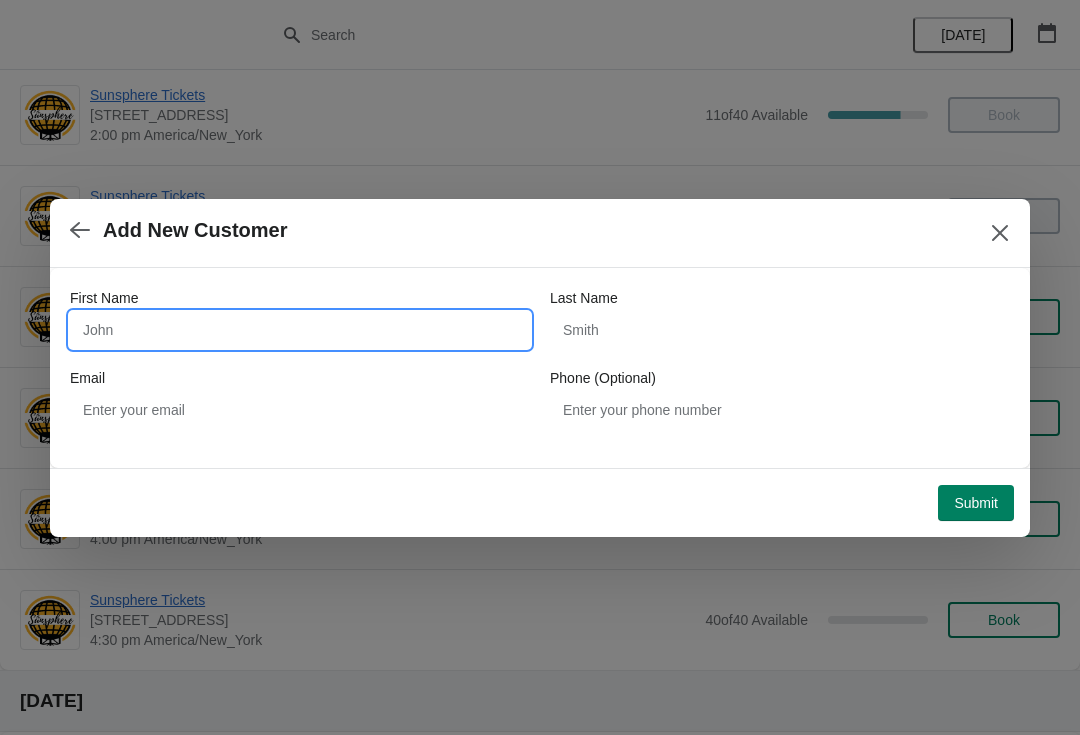 click on "First Name" at bounding box center [300, 330] 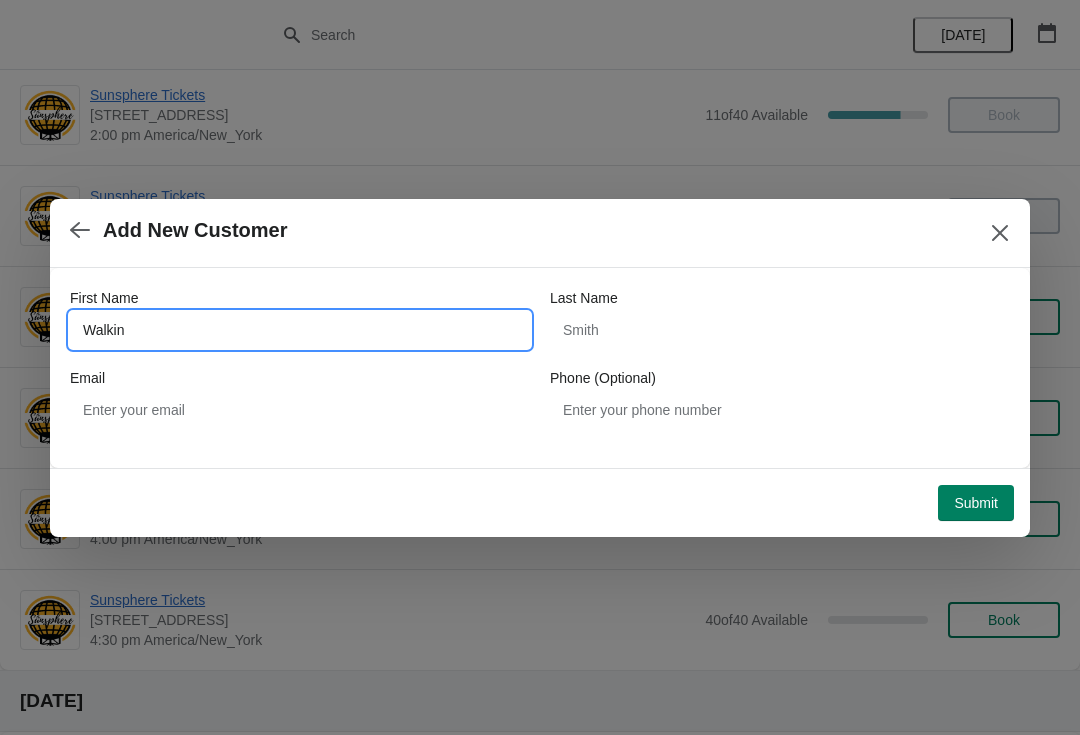type on "Walkin" 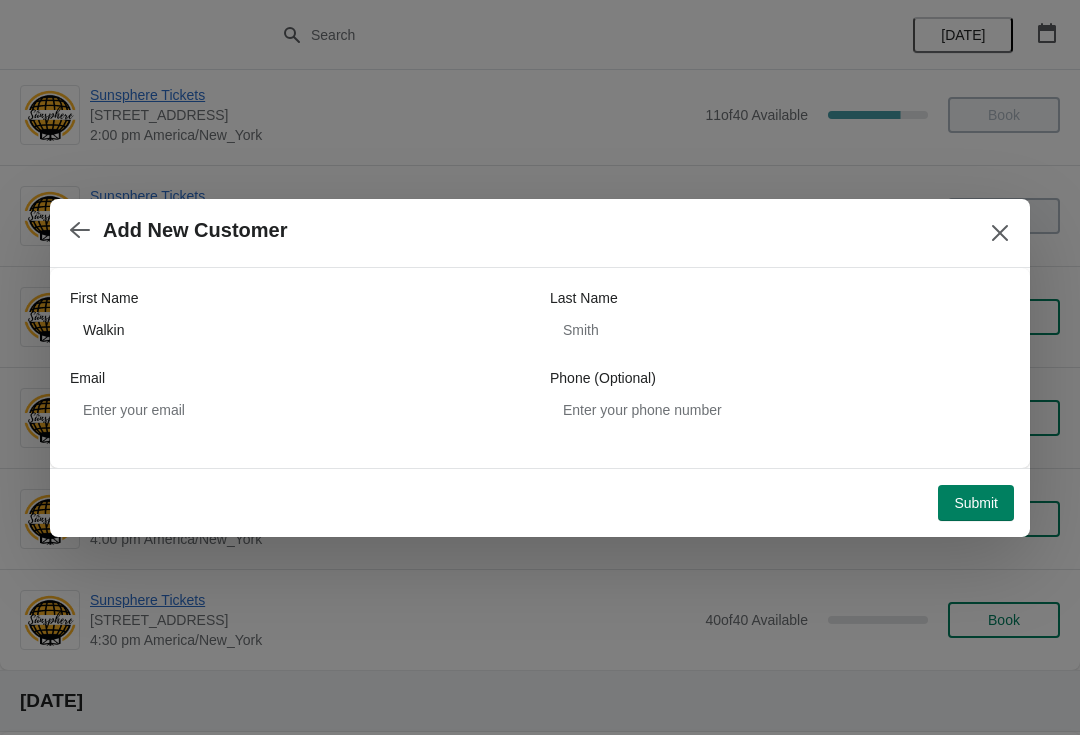 click on "Submit" at bounding box center [976, 503] 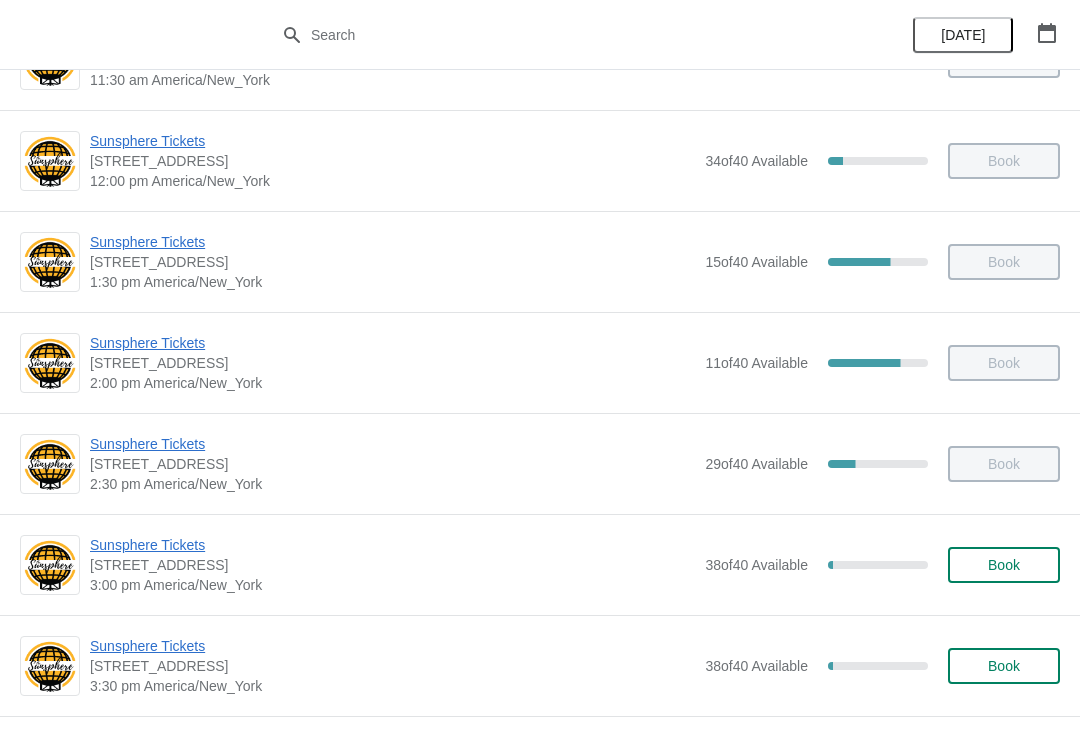 scroll, scrollTop: 588, scrollLeft: 0, axis: vertical 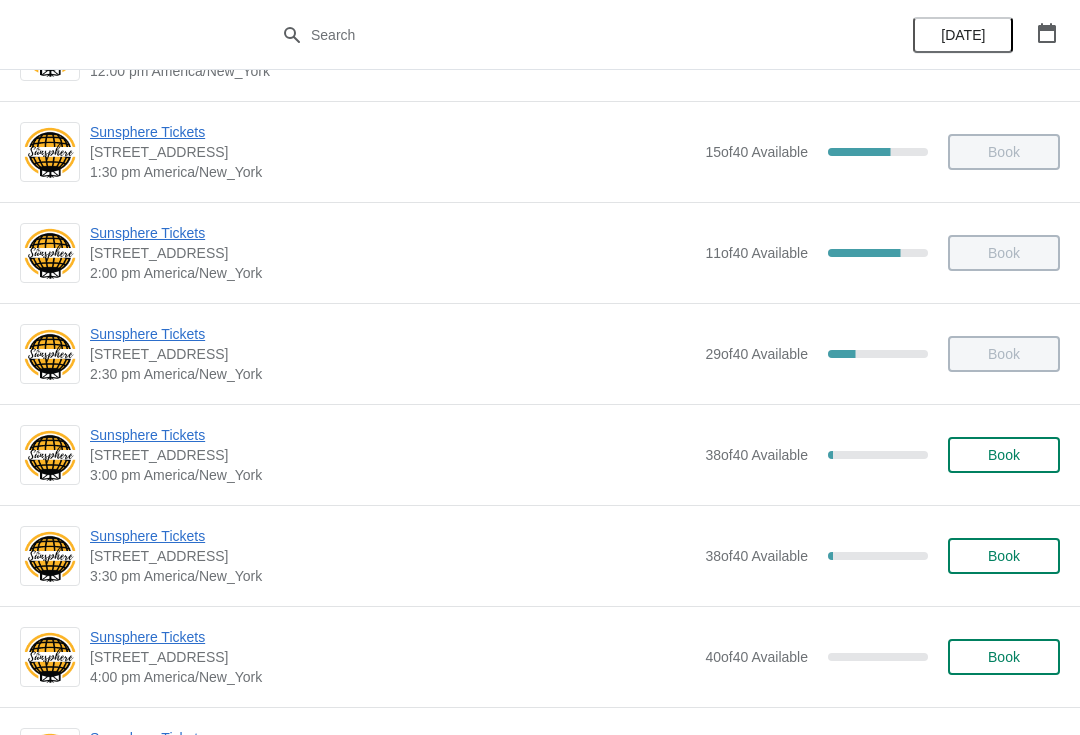click on "Book" at bounding box center [1004, 455] 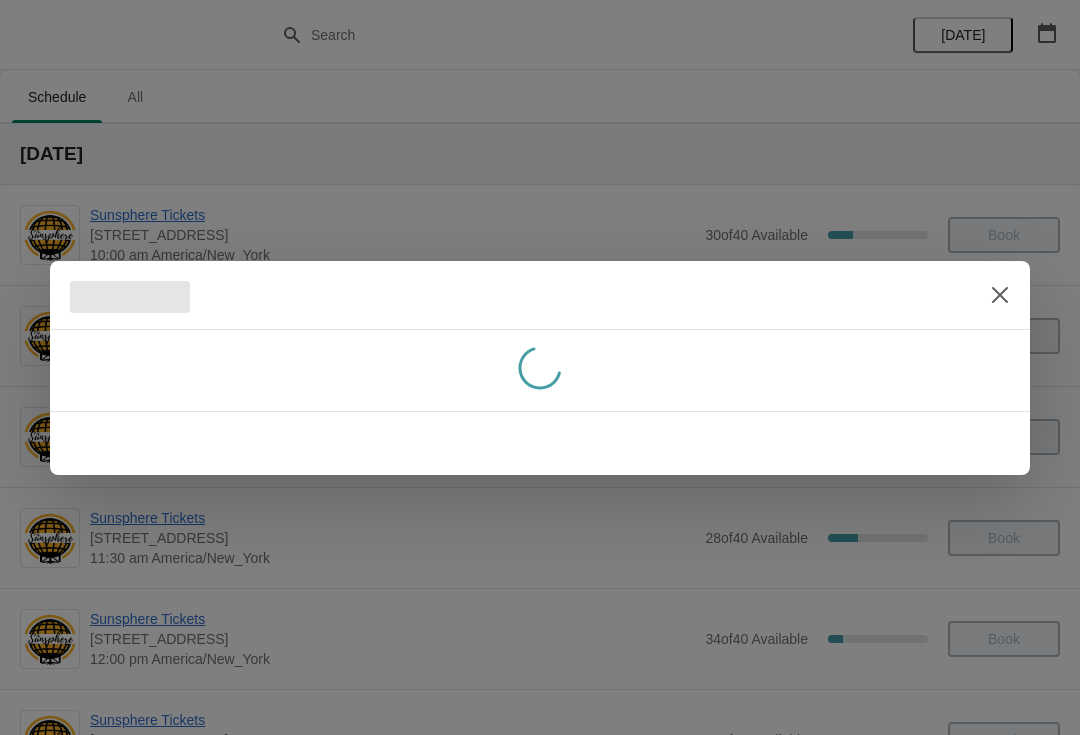 scroll, scrollTop: 588, scrollLeft: 0, axis: vertical 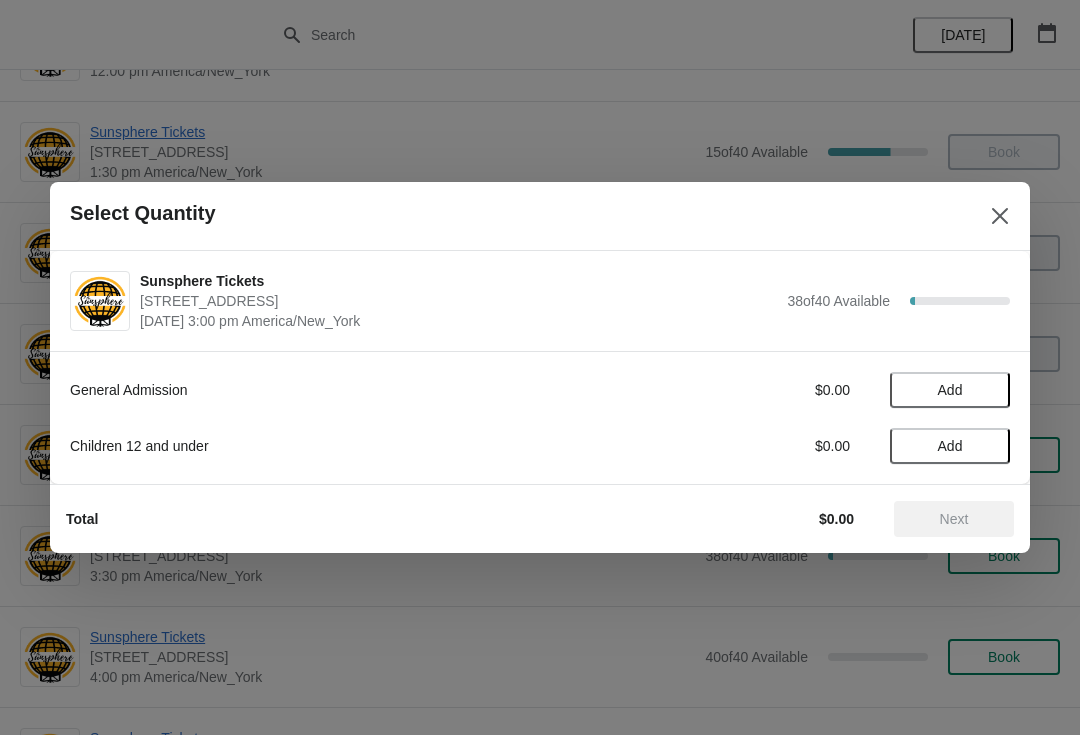 click on "Add" at bounding box center (950, 390) 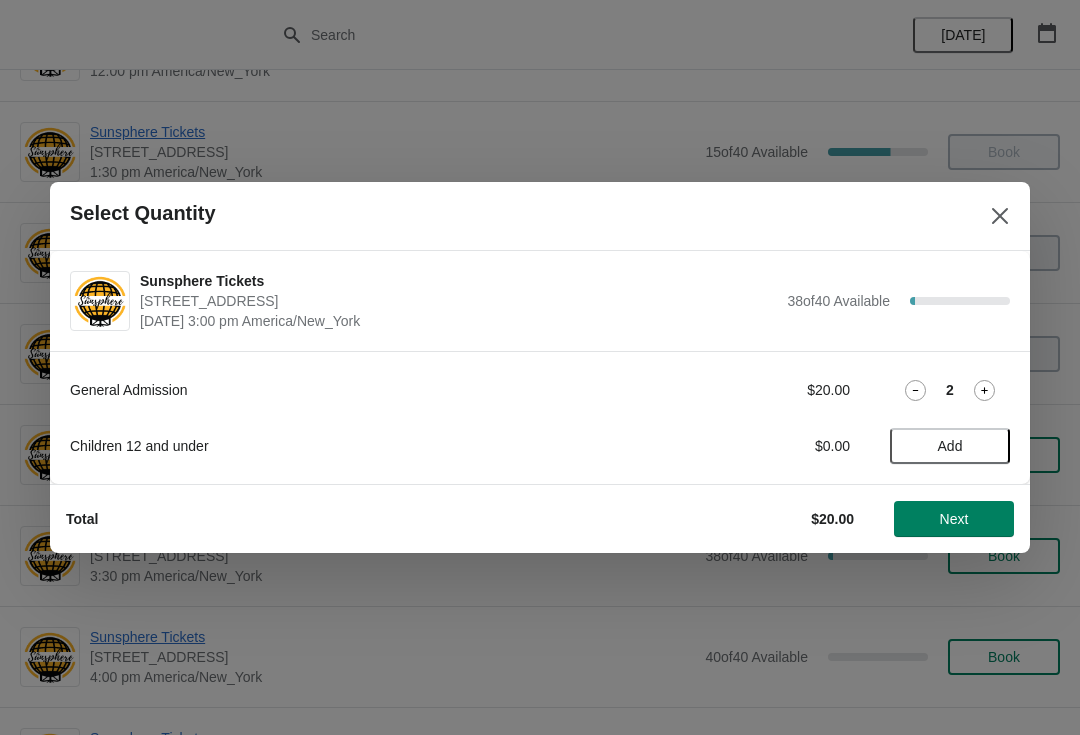 click on "Add" at bounding box center [950, 446] 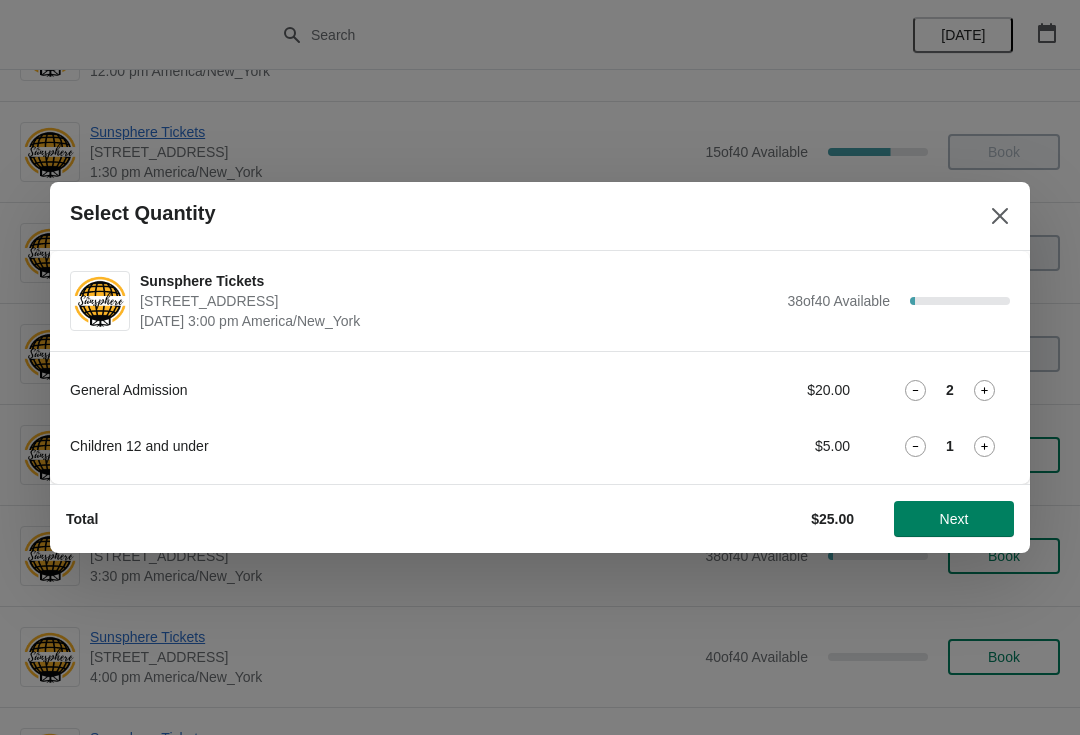 click on "General Admission $20.00 2 Children 12 and under $5.00 1" at bounding box center [540, 417] 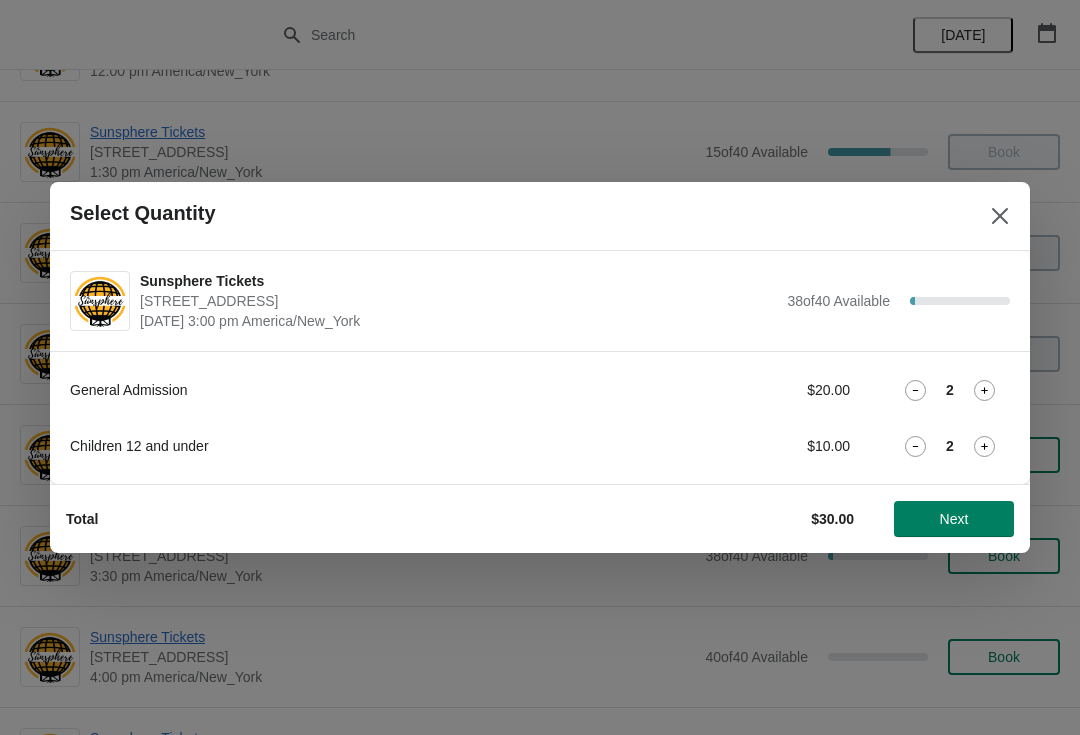 click on "Next" at bounding box center [954, 519] 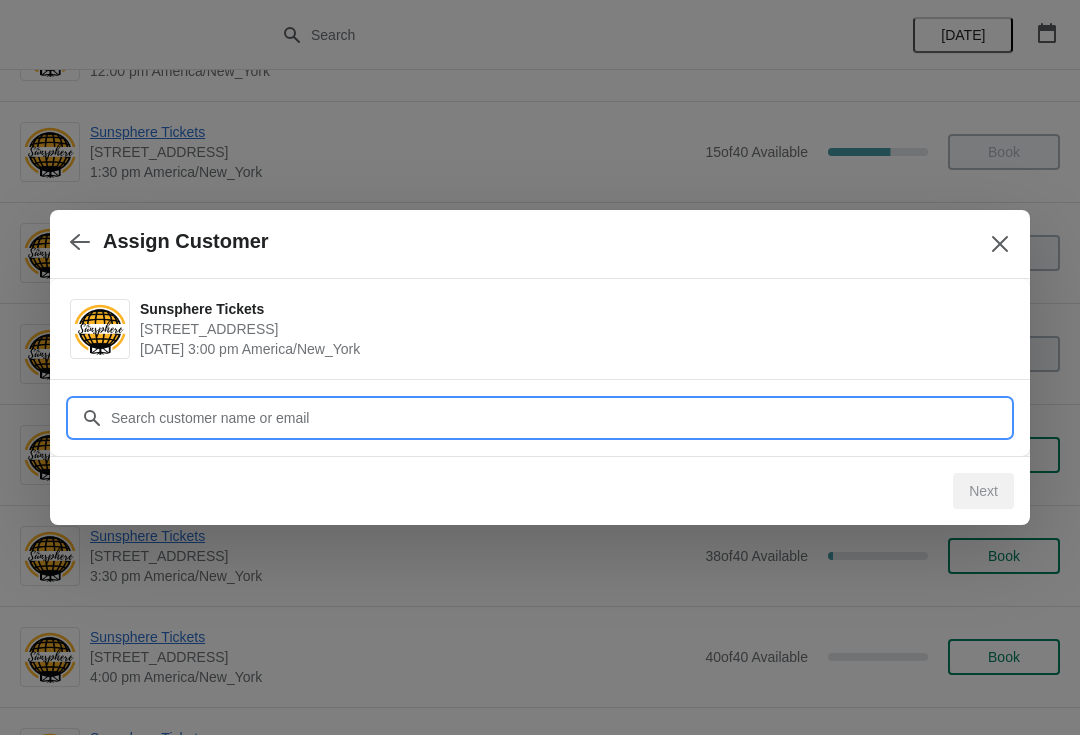 click on "Customer" at bounding box center (560, 418) 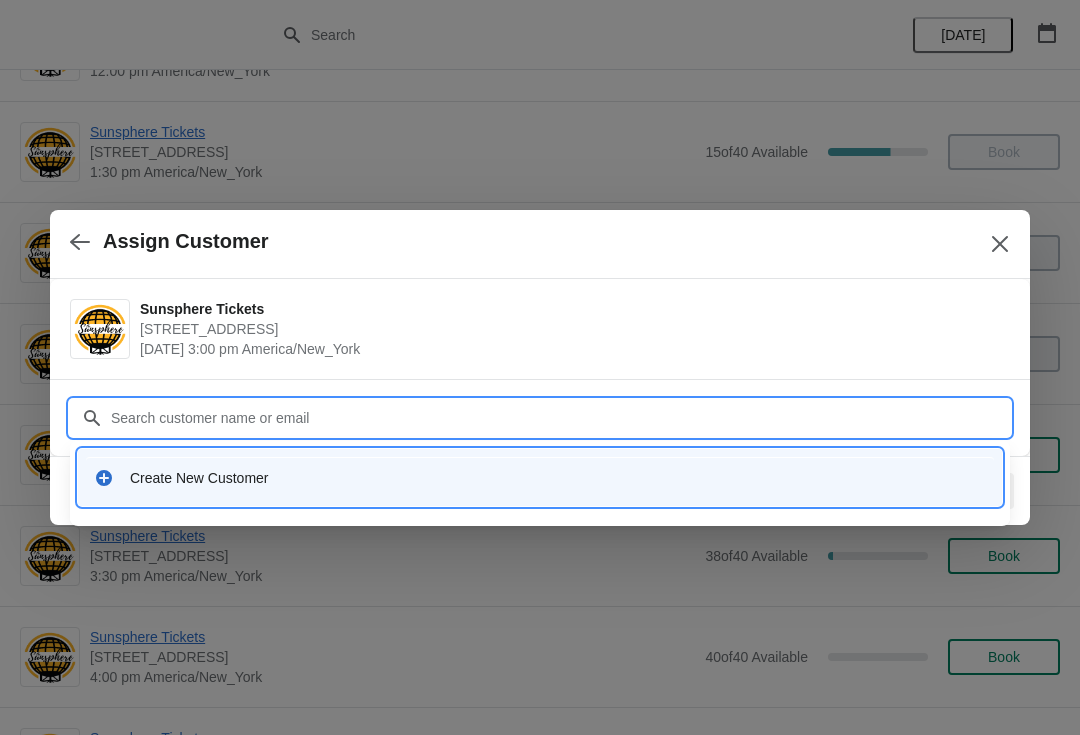 click on "Create New Customer" at bounding box center [558, 478] 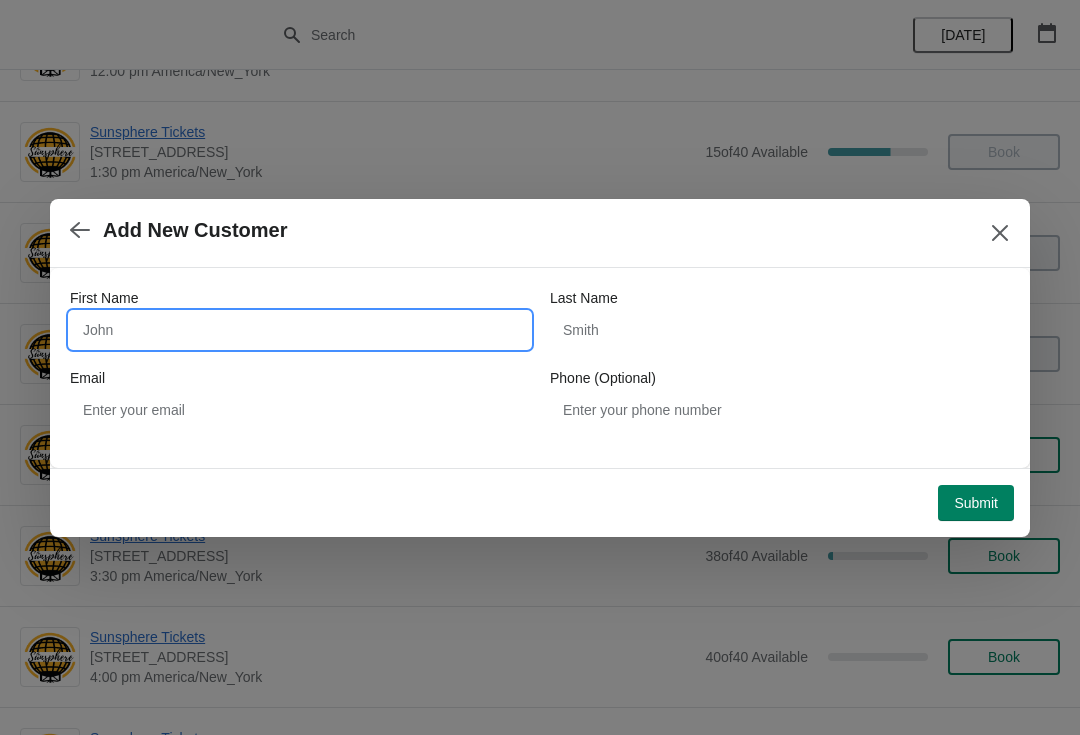 click on "First Name" at bounding box center (300, 330) 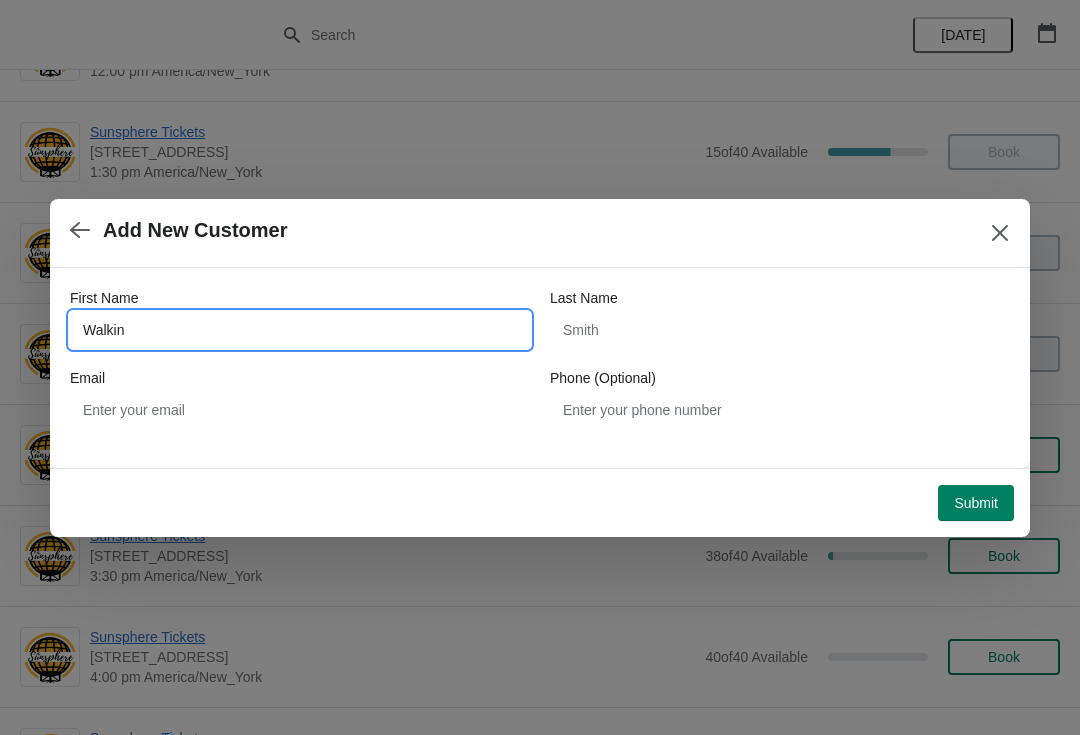 type on "Walkin" 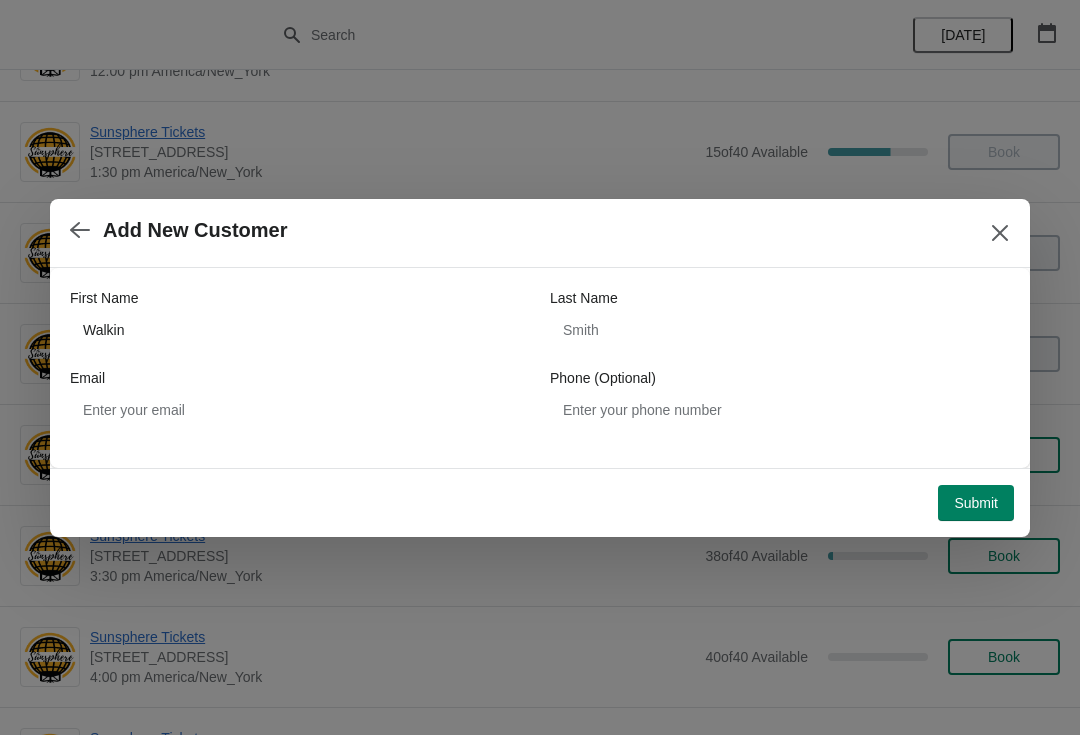 click on "Submit" at bounding box center (976, 503) 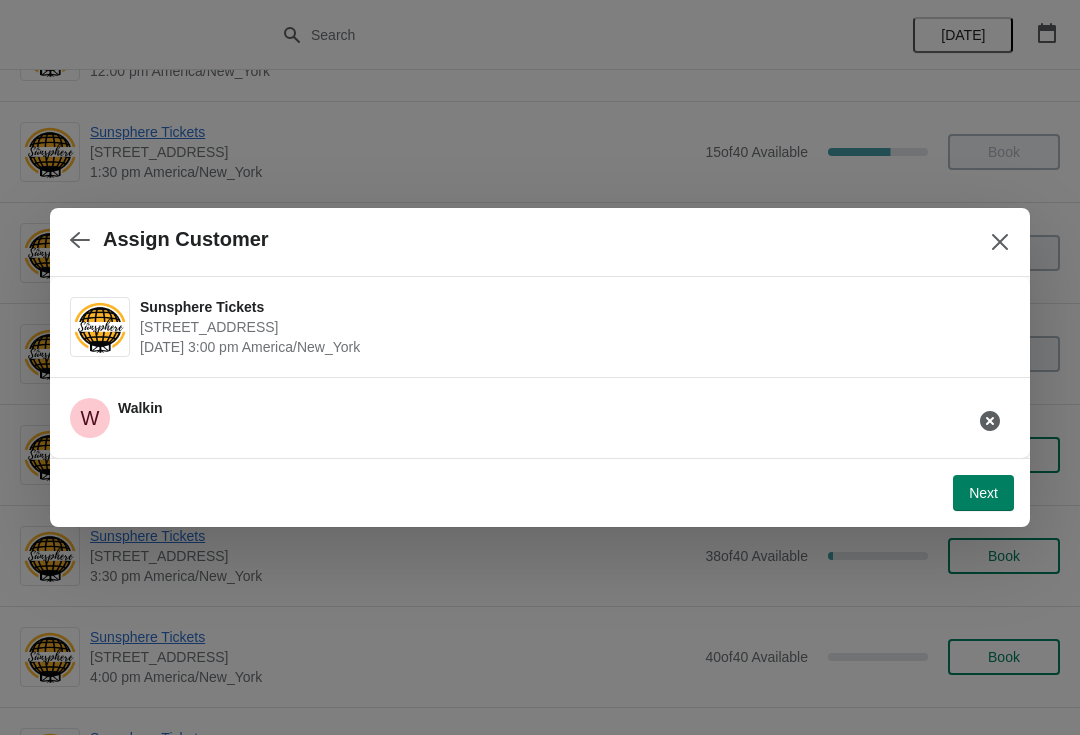 click on "Next" at bounding box center [983, 493] 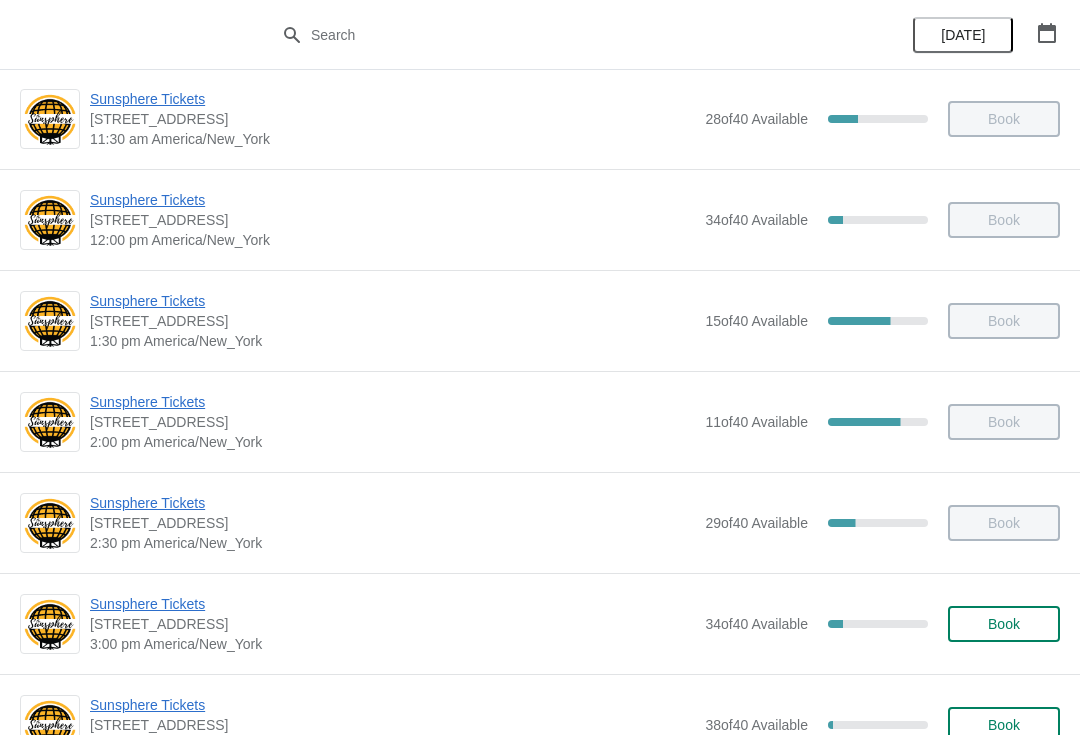 scroll, scrollTop: 450, scrollLeft: 0, axis: vertical 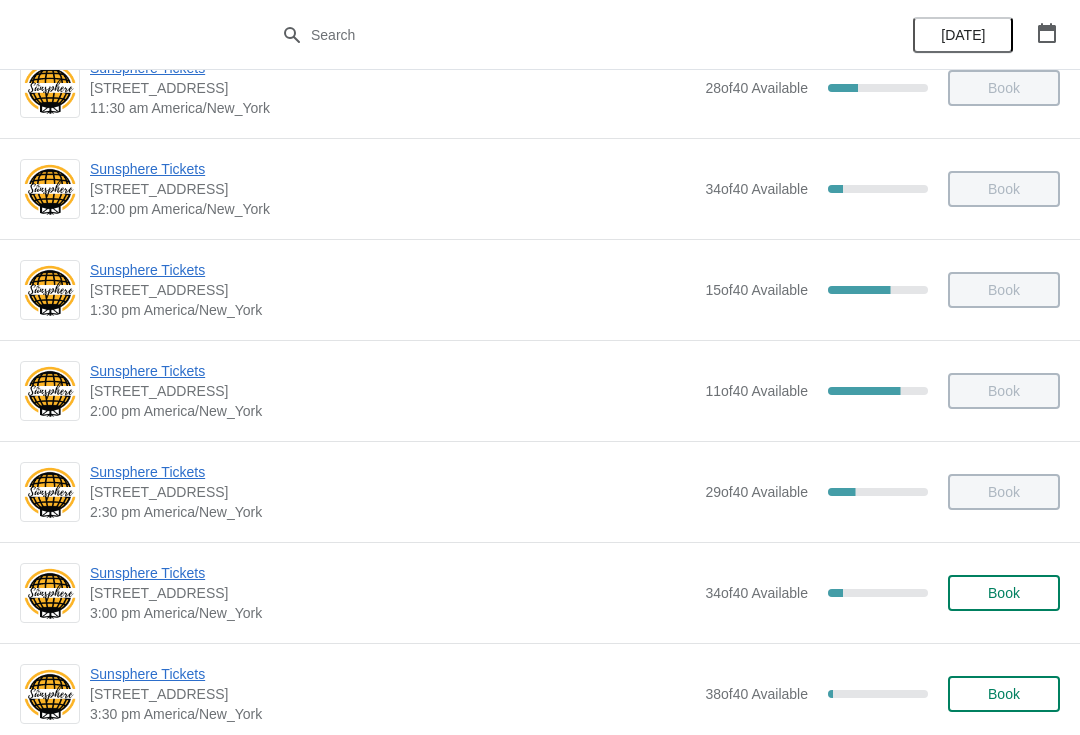 click on "Book" at bounding box center [1004, 593] 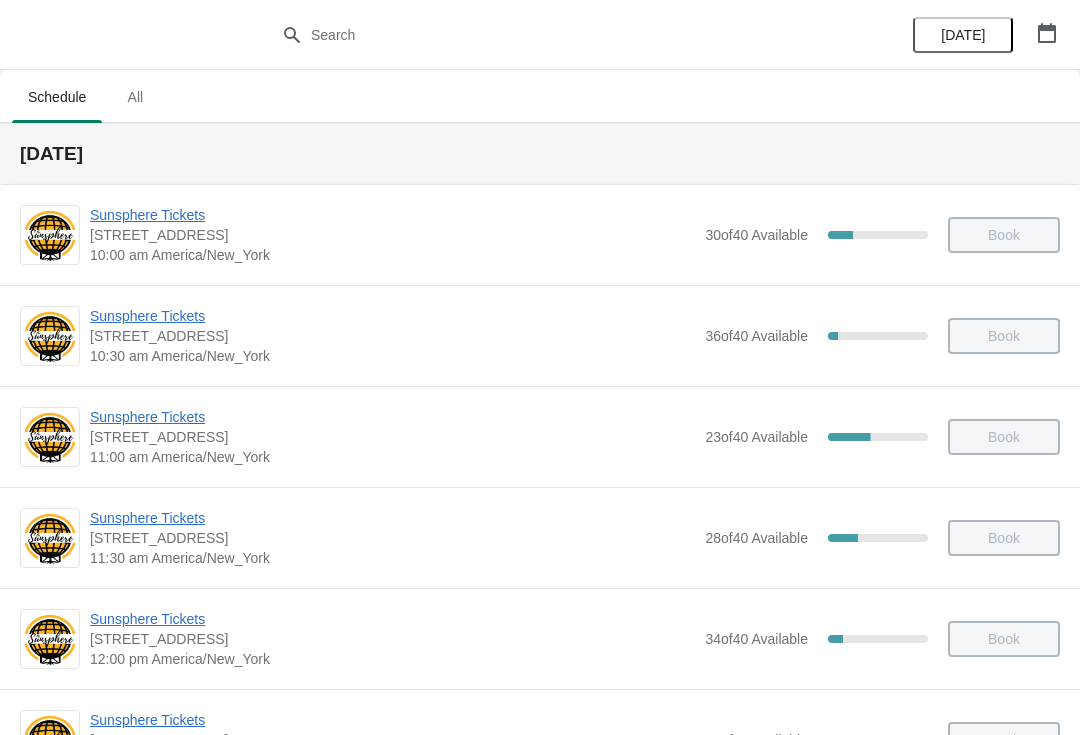 scroll, scrollTop: 450, scrollLeft: 0, axis: vertical 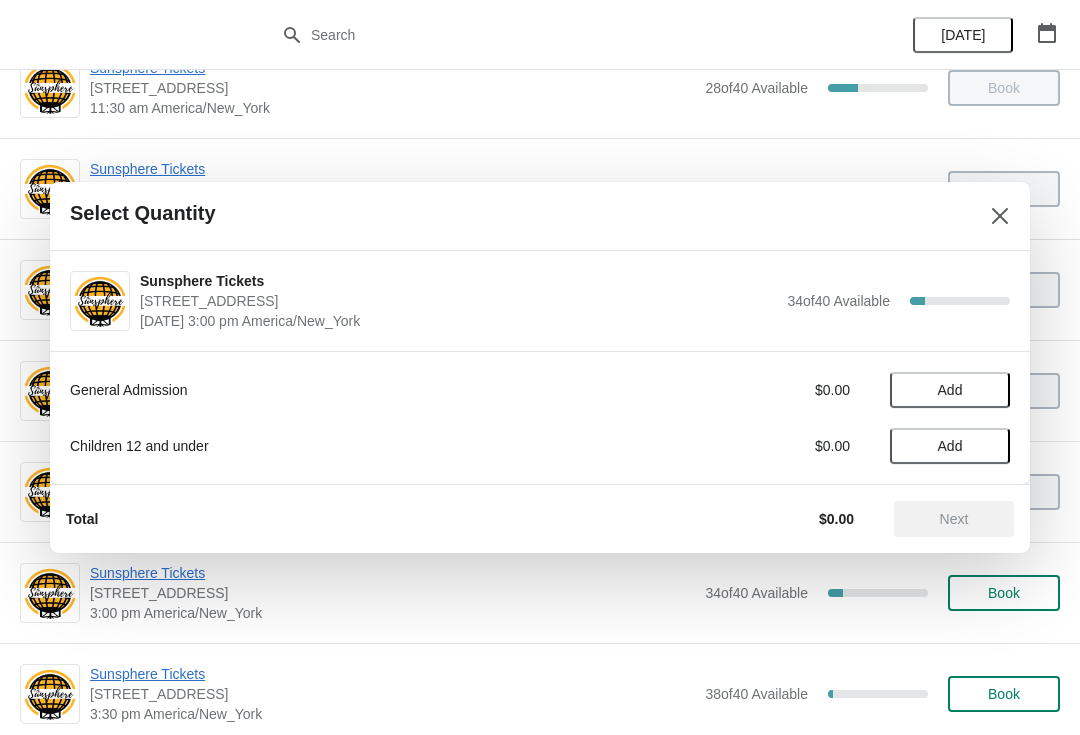 click on "Add" at bounding box center (950, 390) 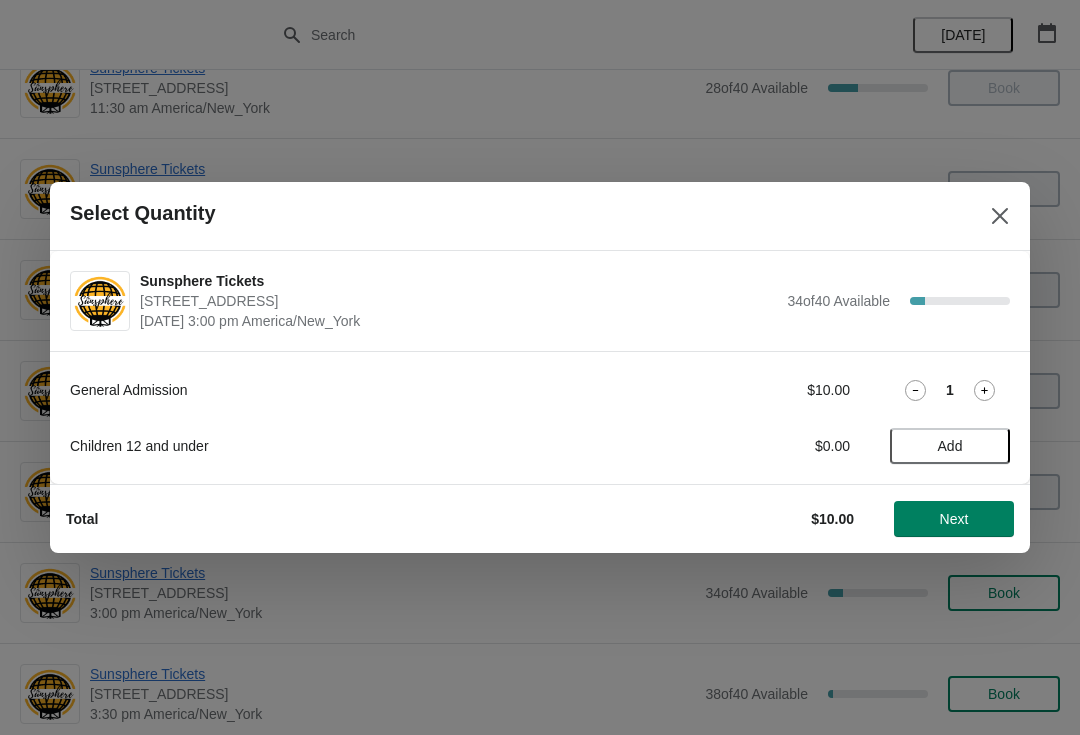 click 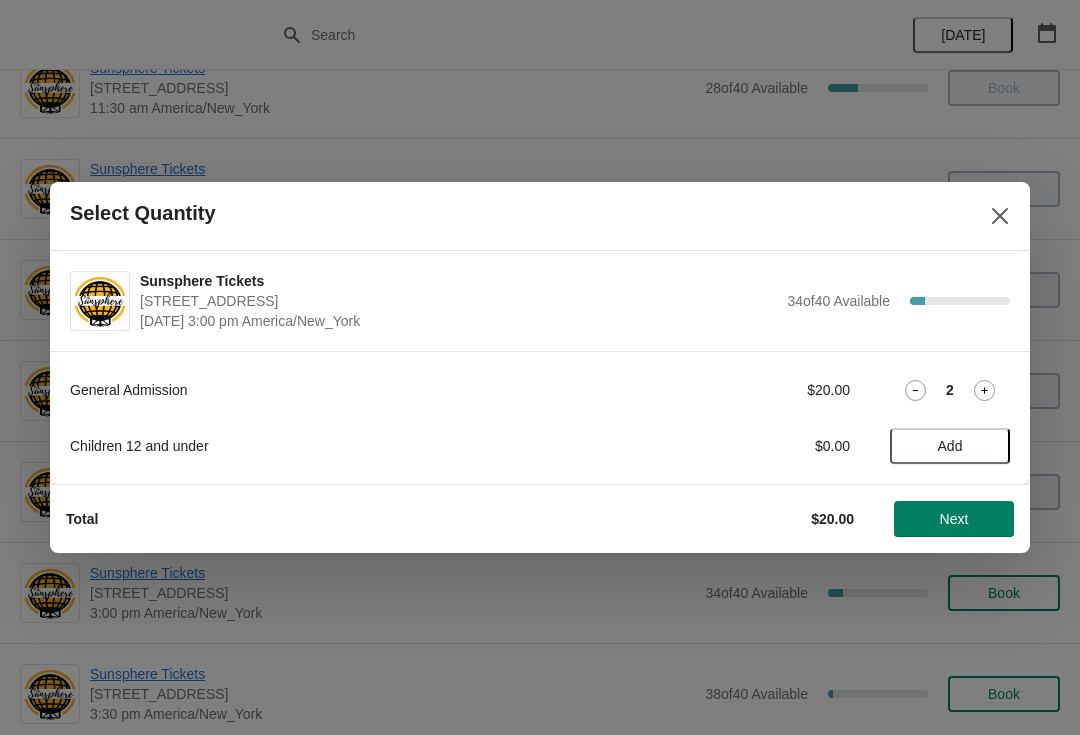 click on "Next" at bounding box center [954, 519] 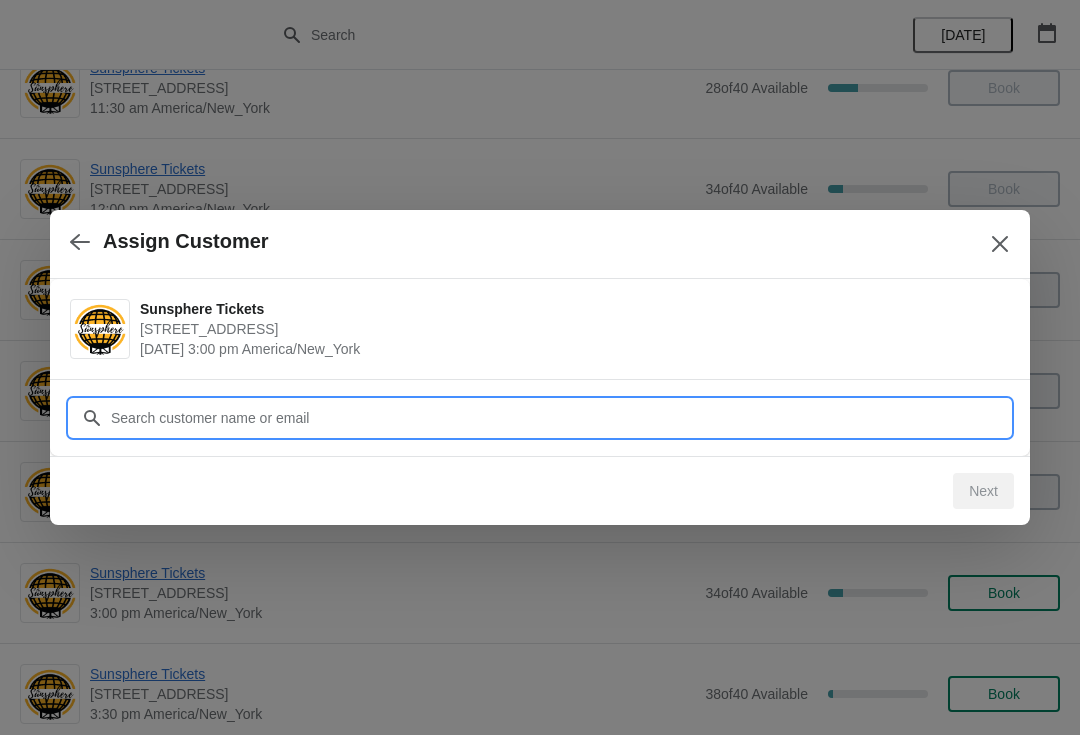 click on "Customer" at bounding box center (560, 418) 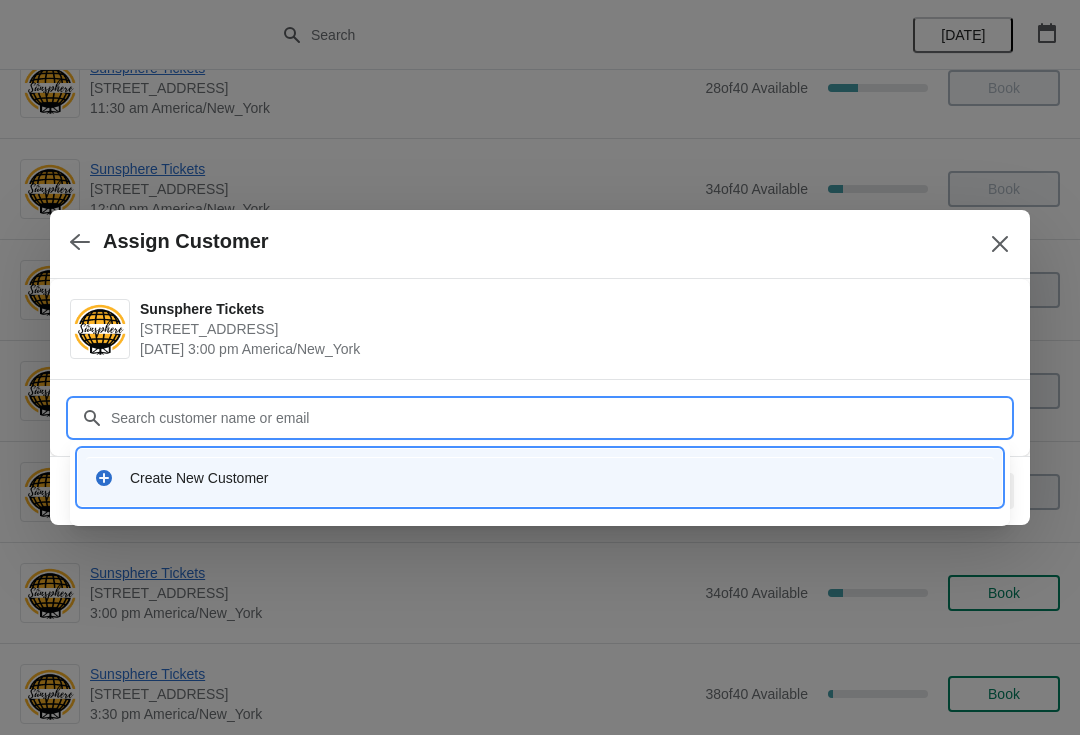click on "Create New Customer" at bounding box center (540, 477) 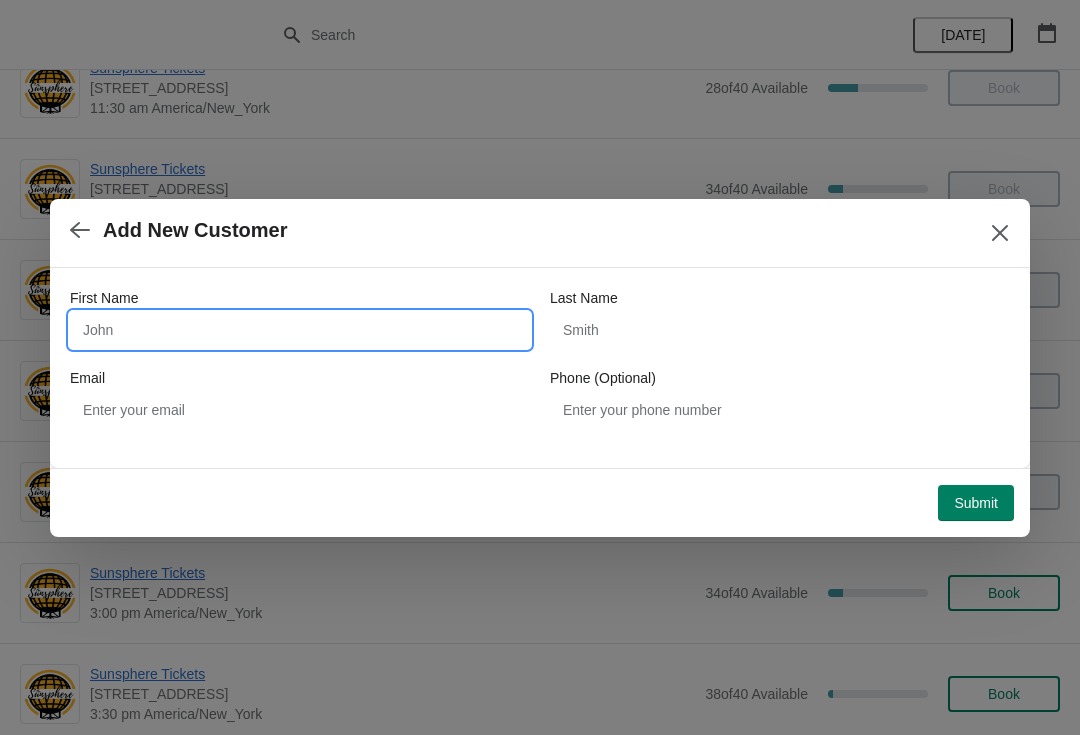 click on "First Name" at bounding box center (300, 330) 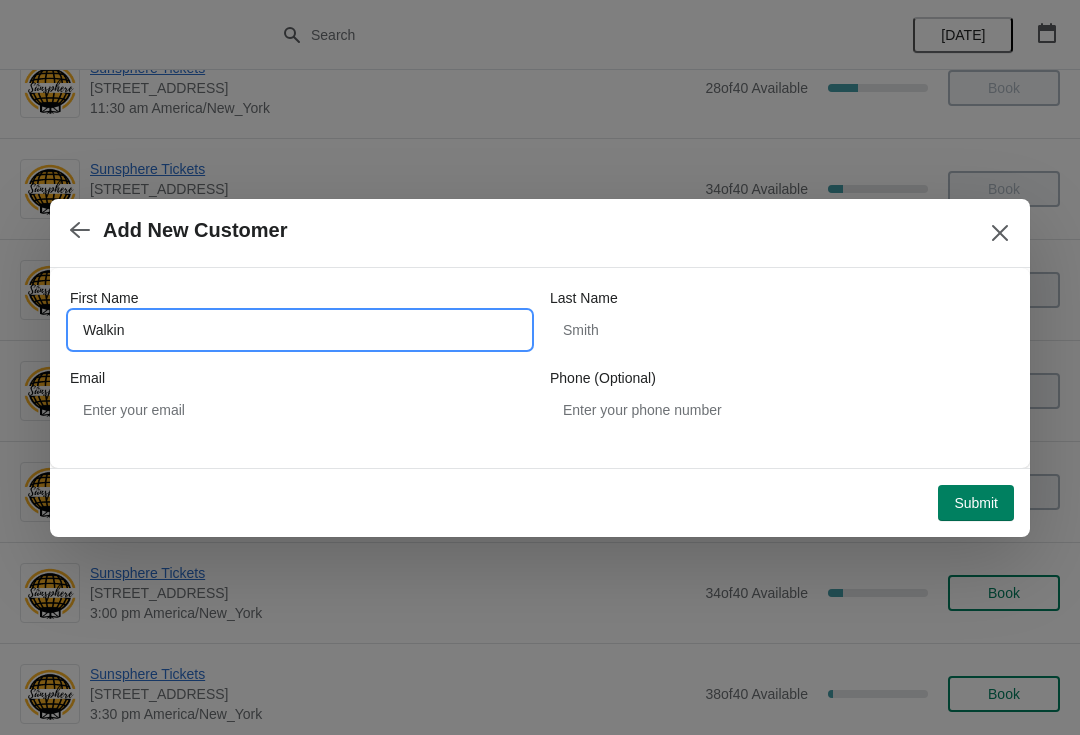 type on "Walkin" 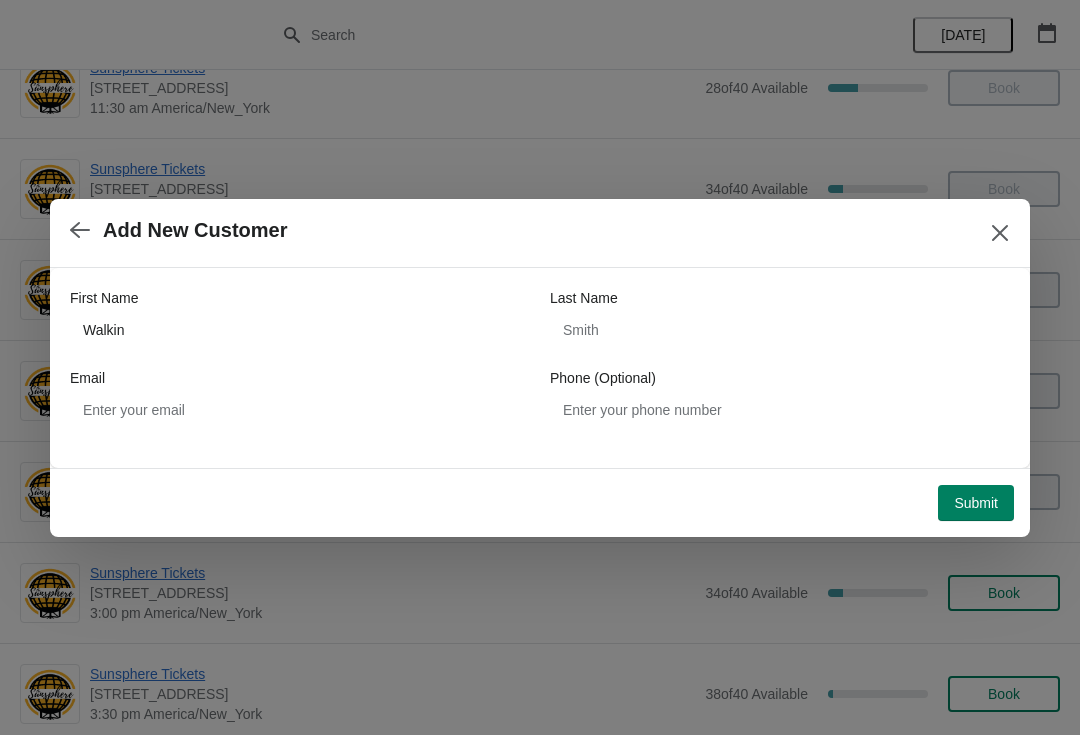 click on "Submit" at bounding box center [976, 503] 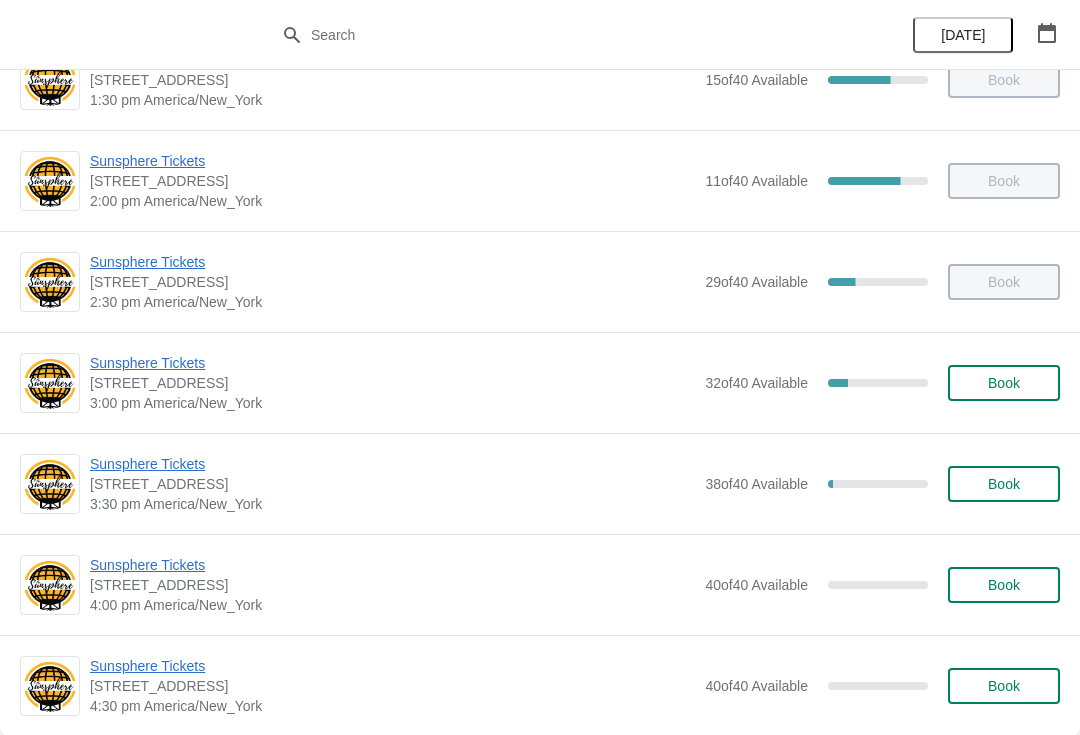 scroll, scrollTop: 669, scrollLeft: 0, axis: vertical 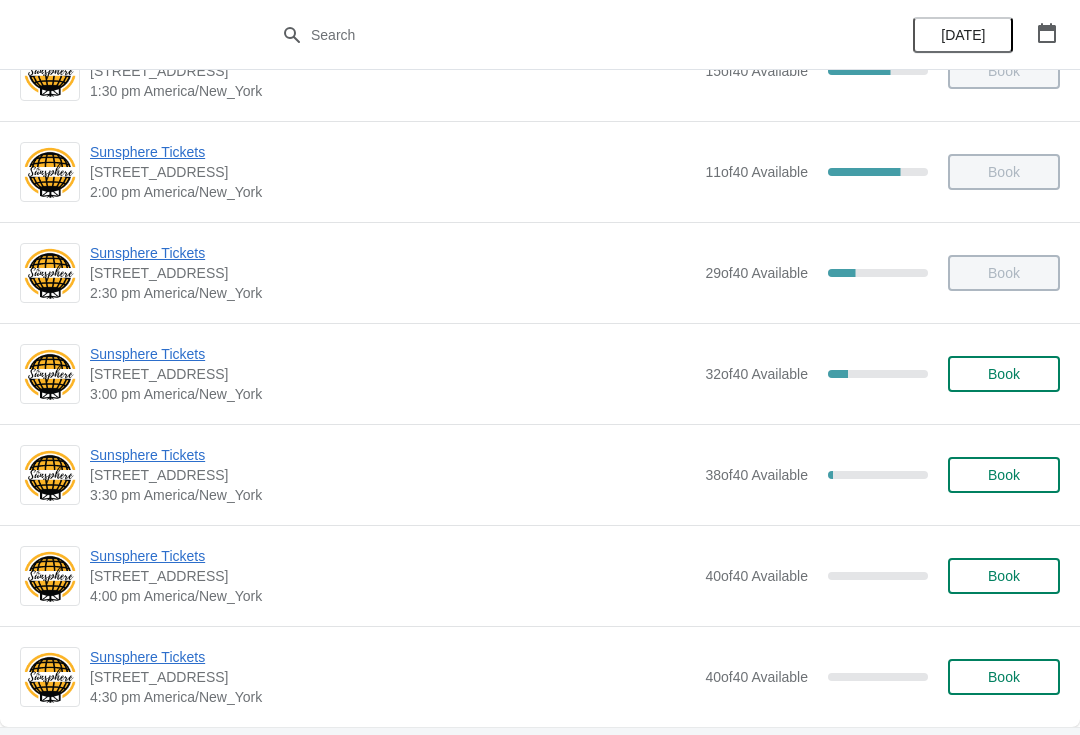click on "Sunsphere Tickets" at bounding box center [392, 455] 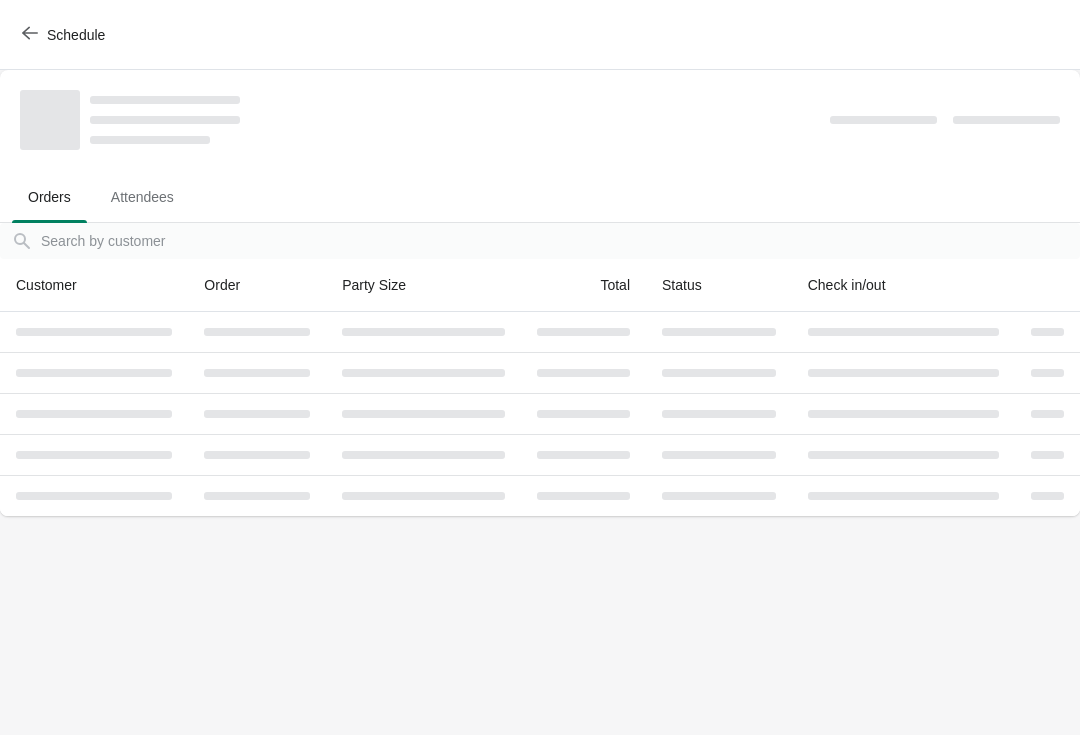 scroll, scrollTop: 0, scrollLeft: 0, axis: both 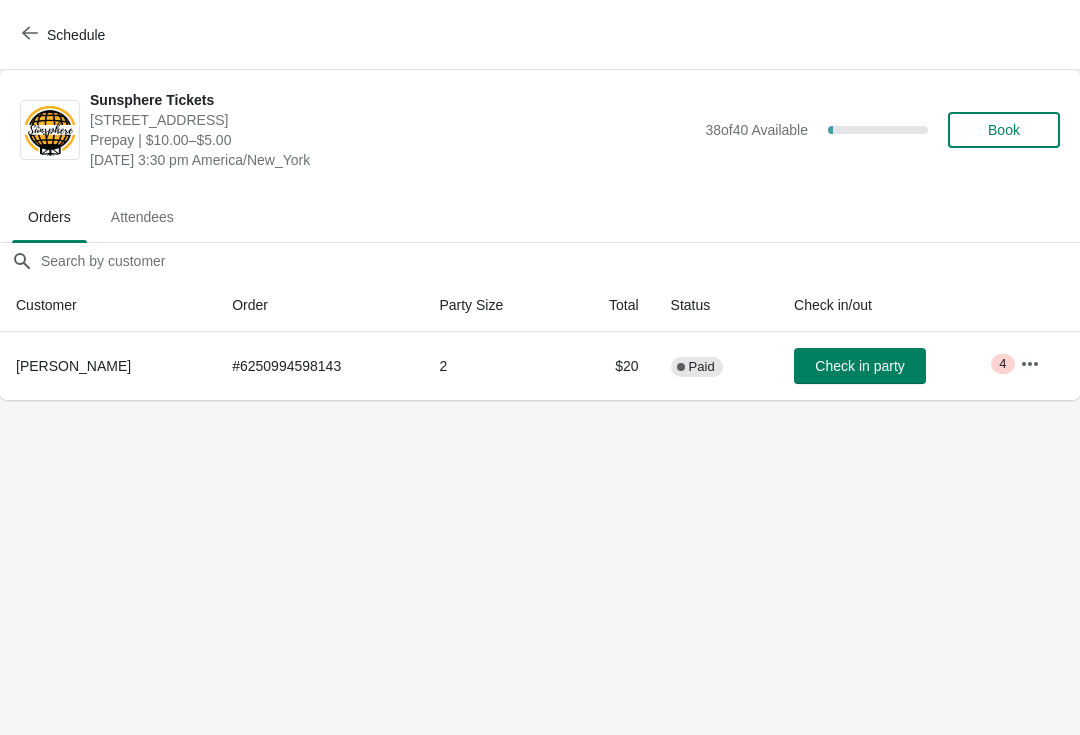 click on "Check in party" at bounding box center [859, 366] 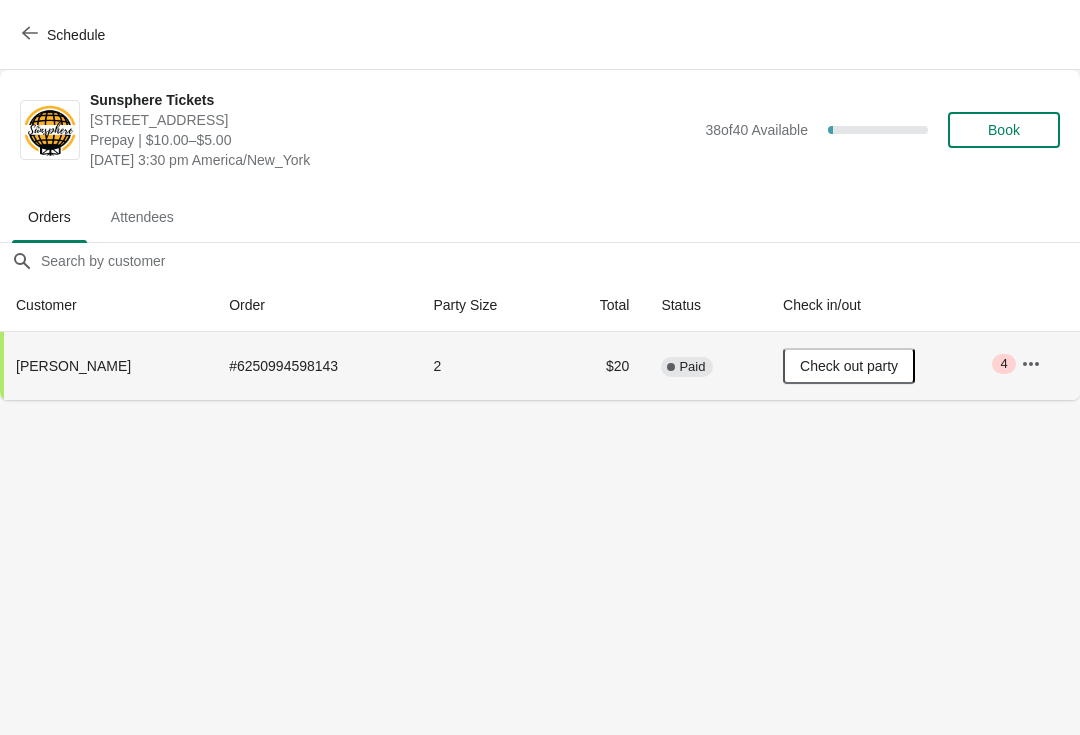 click on "Schedule" at bounding box center [65, 35] 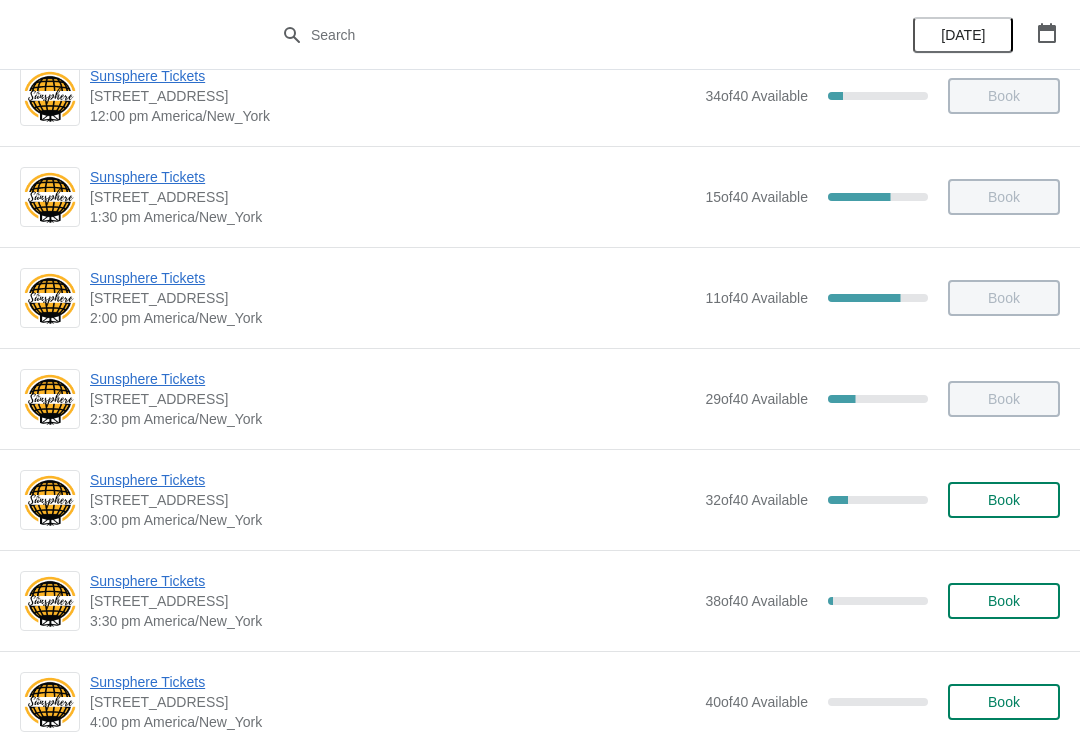scroll, scrollTop: 547, scrollLeft: 0, axis: vertical 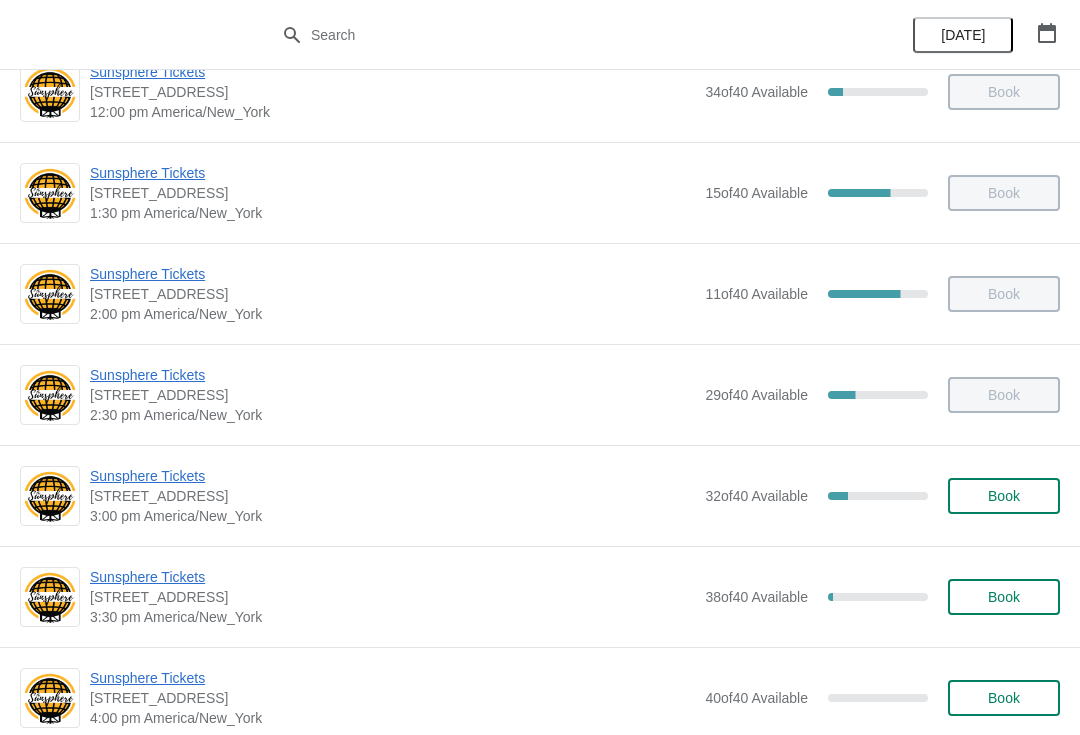 click on "Book" at bounding box center [1004, 496] 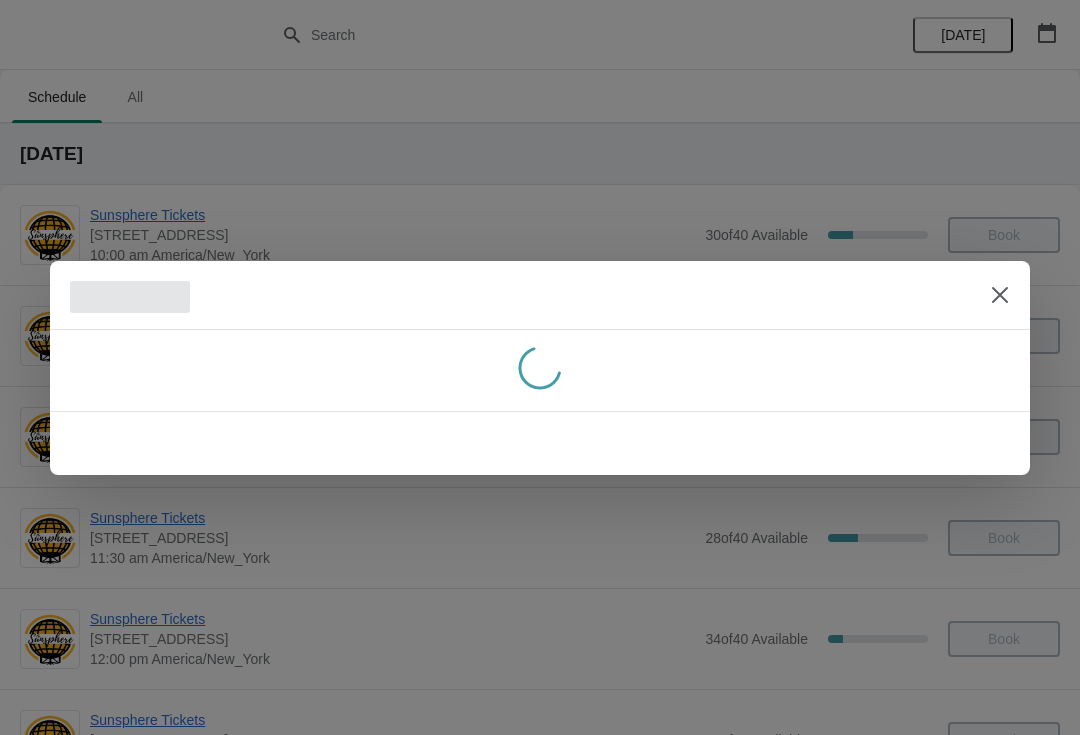 scroll, scrollTop: 0, scrollLeft: 0, axis: both 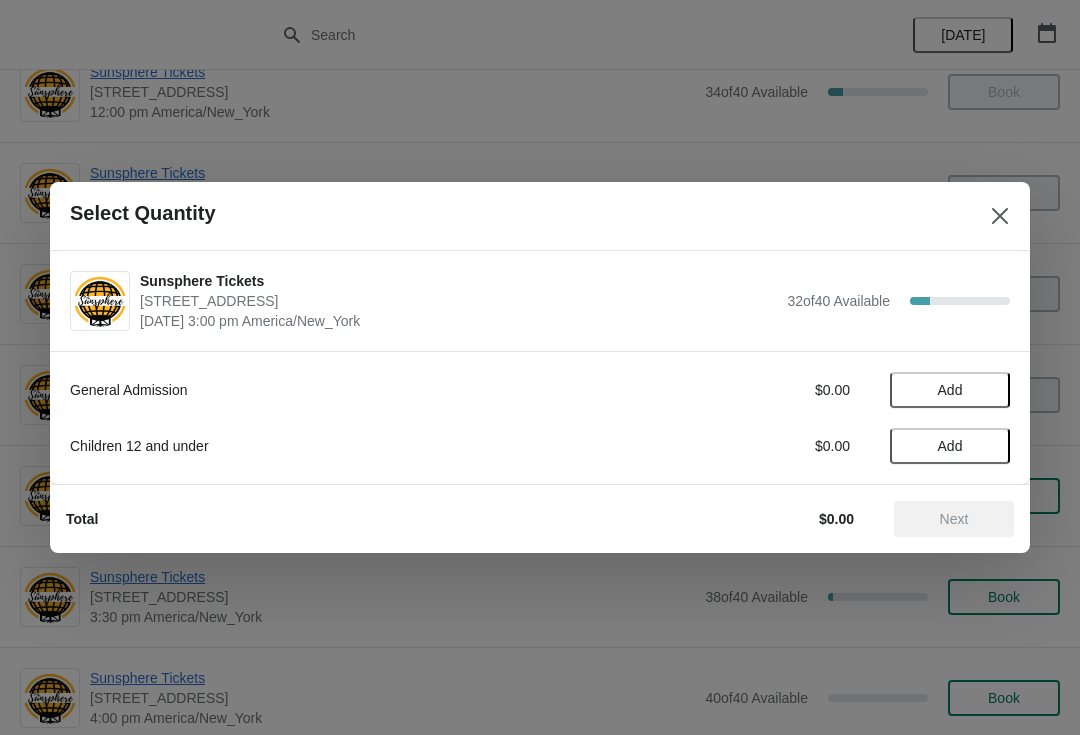 click on "Add" at bounding box center [950, 390] 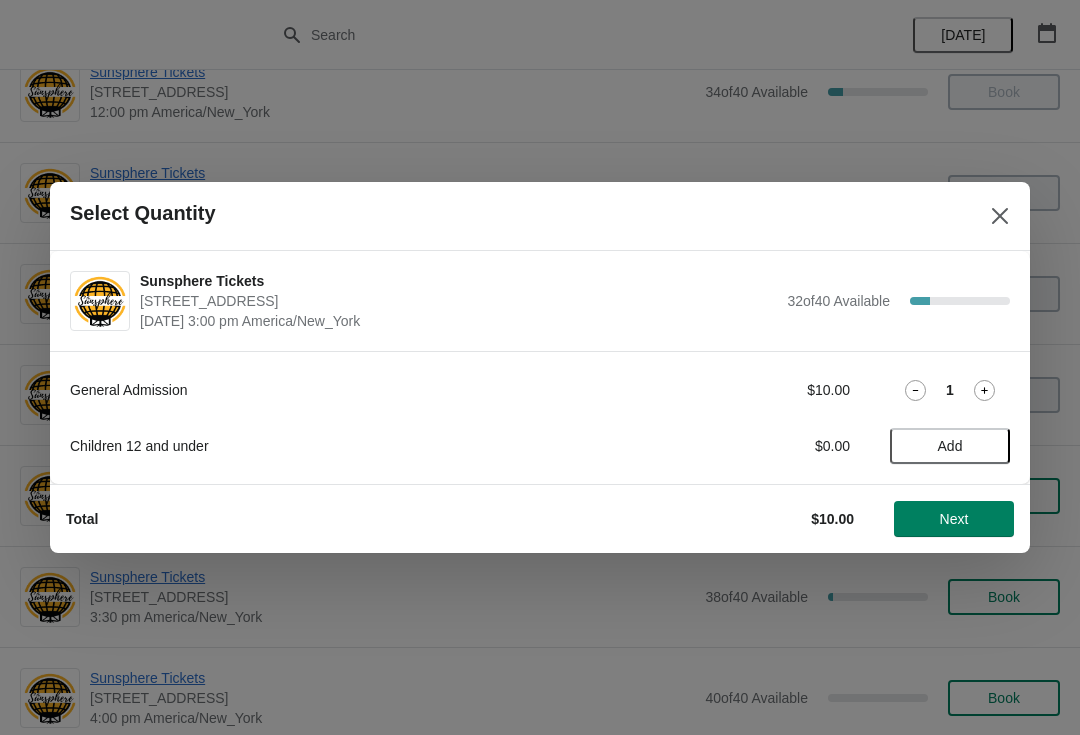 click 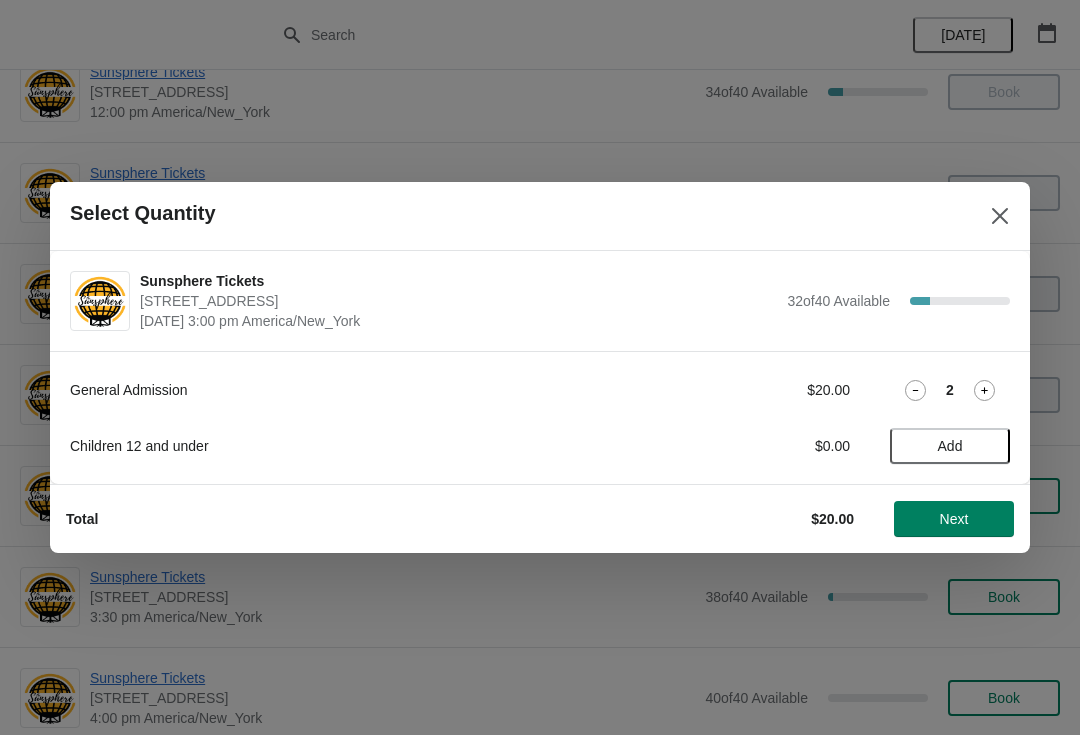 click on "Add" at bounding box center (950, 446) 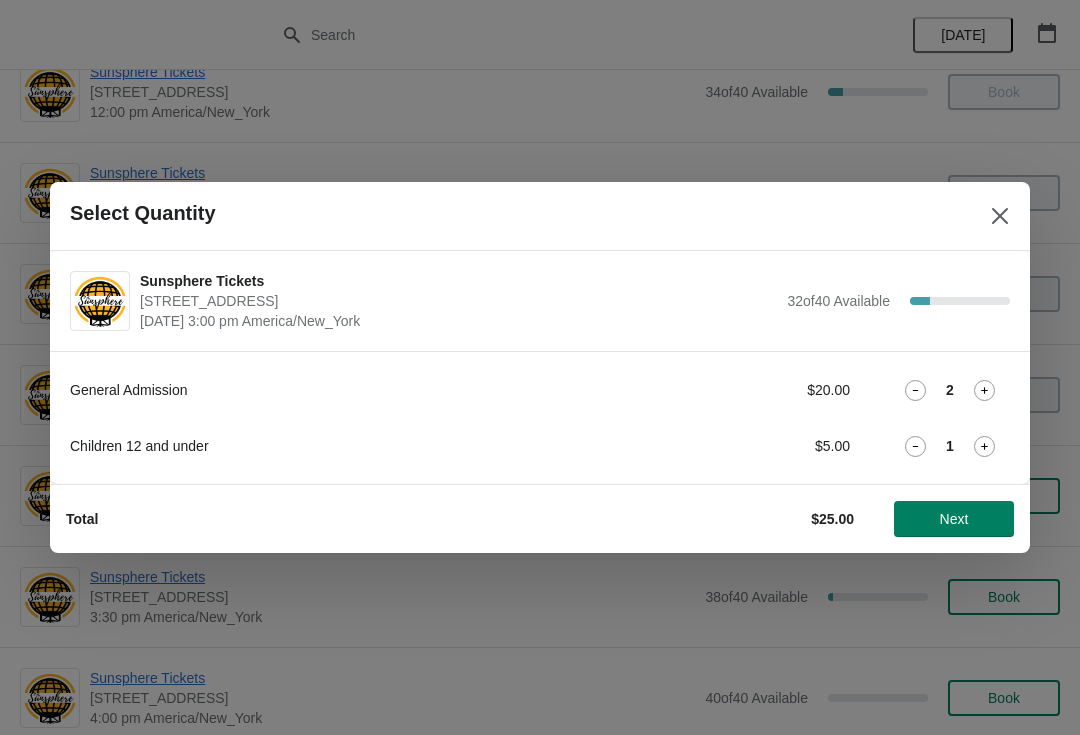 click on "Next" at bounding box center (954, 519) 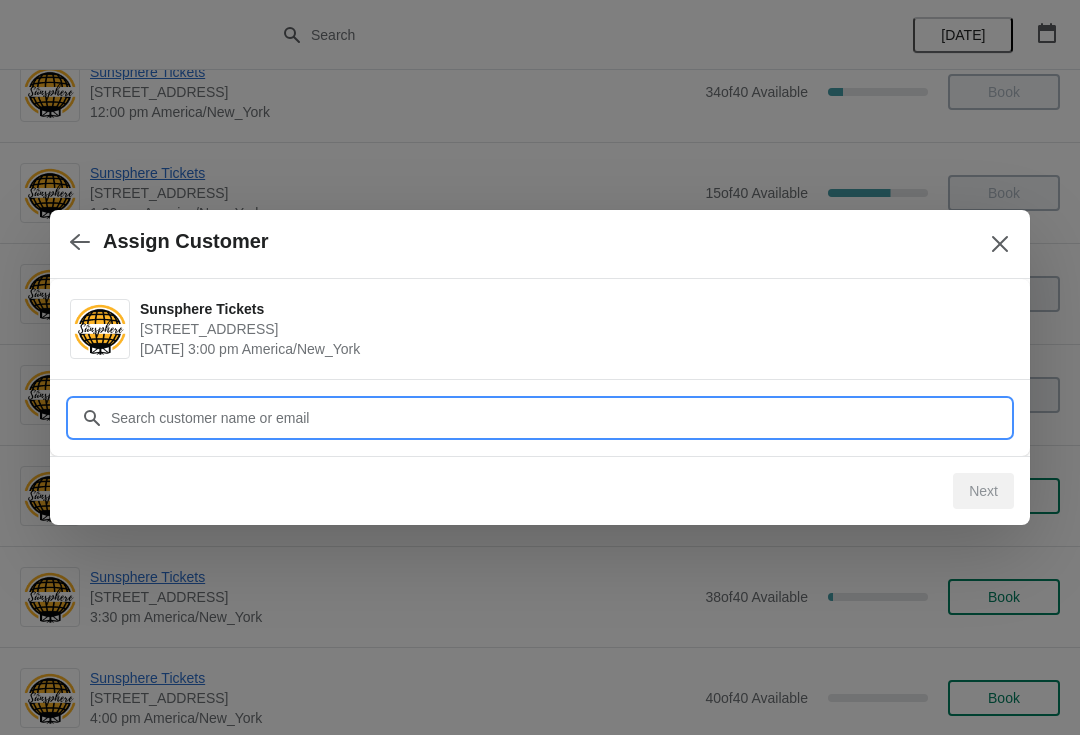 click on "Customer" at bounding box center (560, 418) 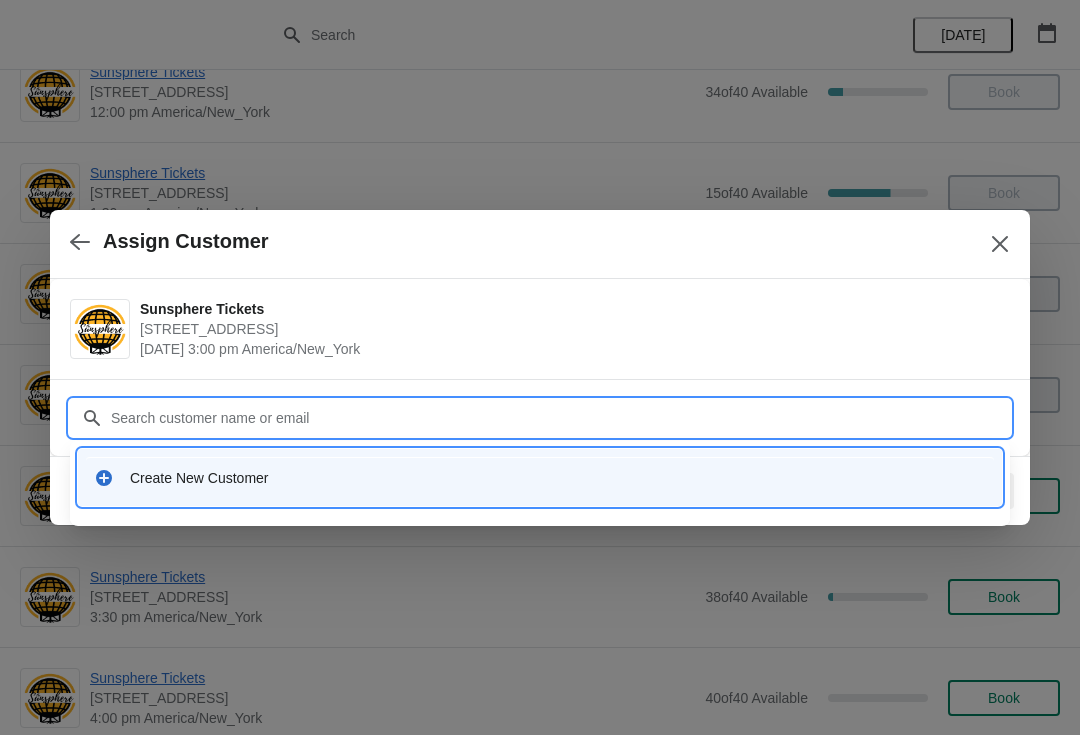 click on "Create New Customer" at bounding box center [558, 478] 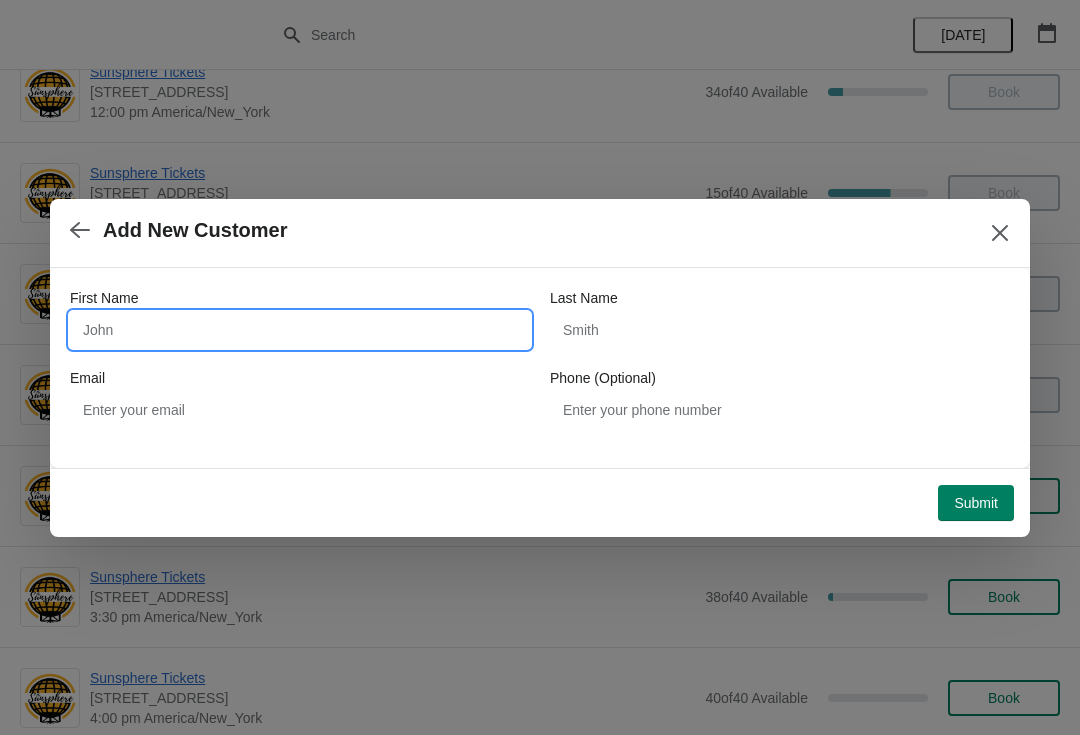 click on "First Name" at bounding box center (300, 330) 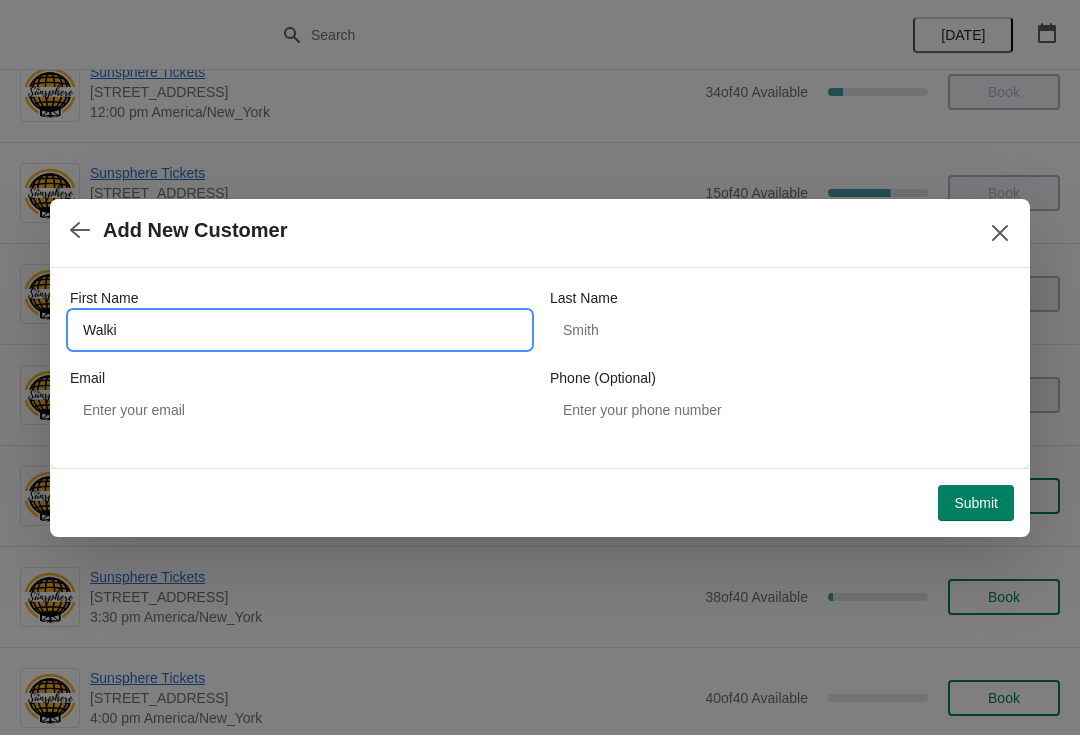 type on "Walkin" 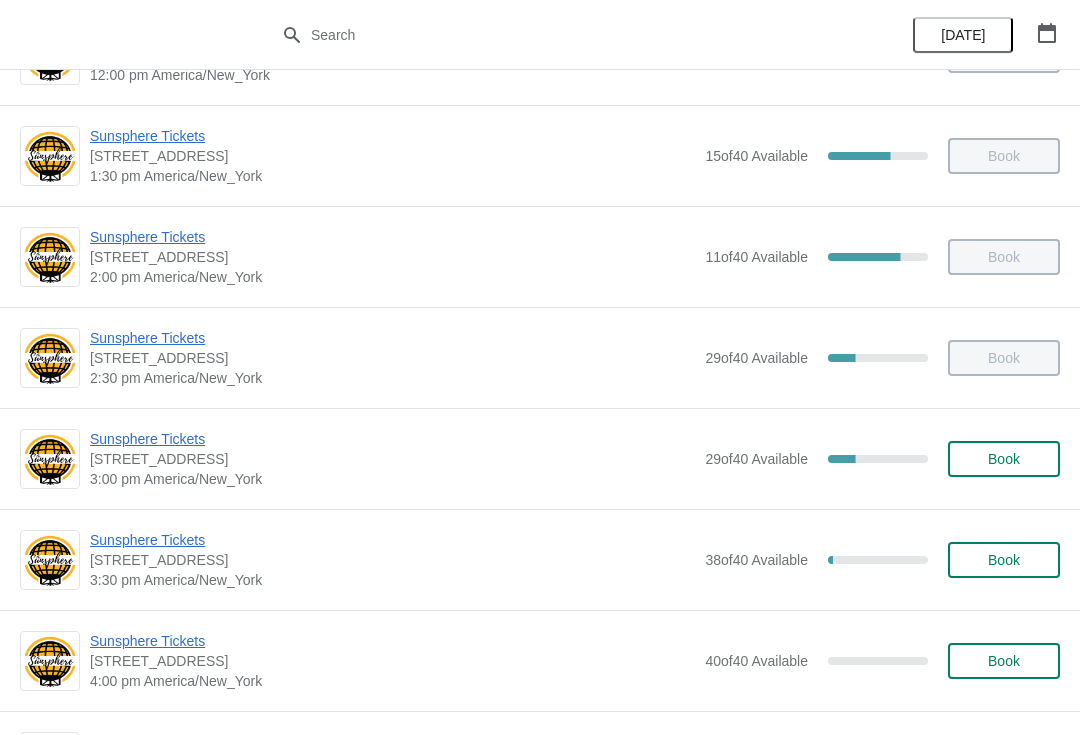 scroll, scrollTop: 592, scrollLeft: 0, axis: vertical 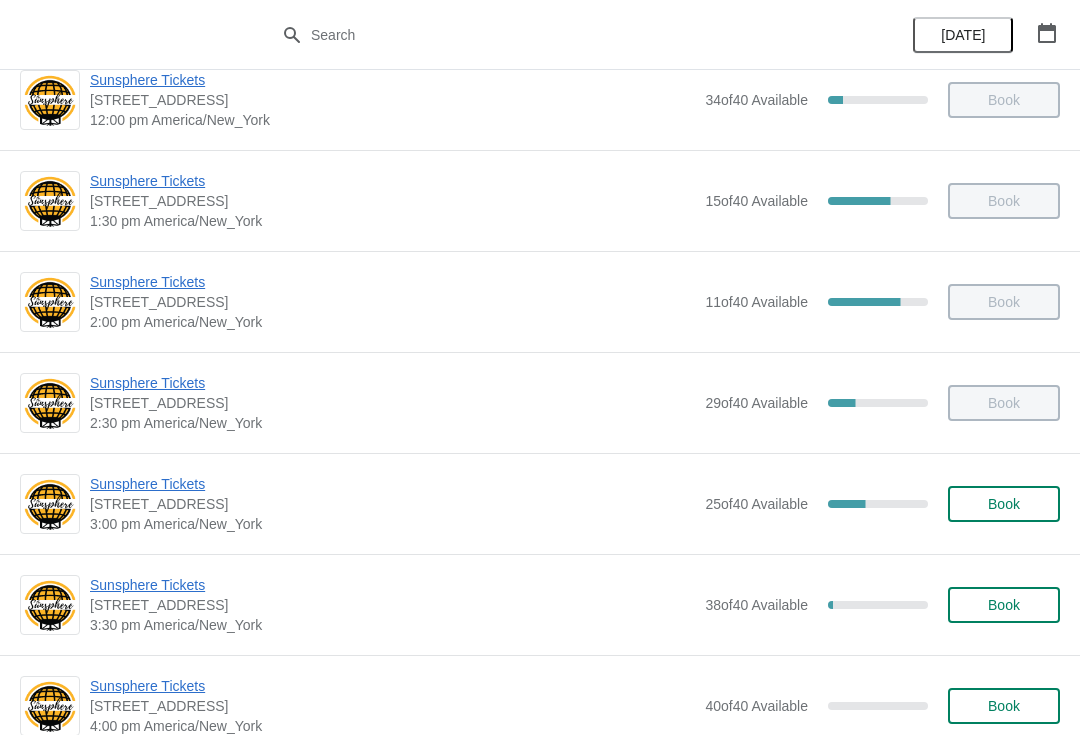click on "Sunsphere Tickets 810 Clinch Avenue, Knoxville, TN, USA 3:00 pm America/New_York 25  of  40   Available 37.5 % Book" at bounding box center [575, 504] 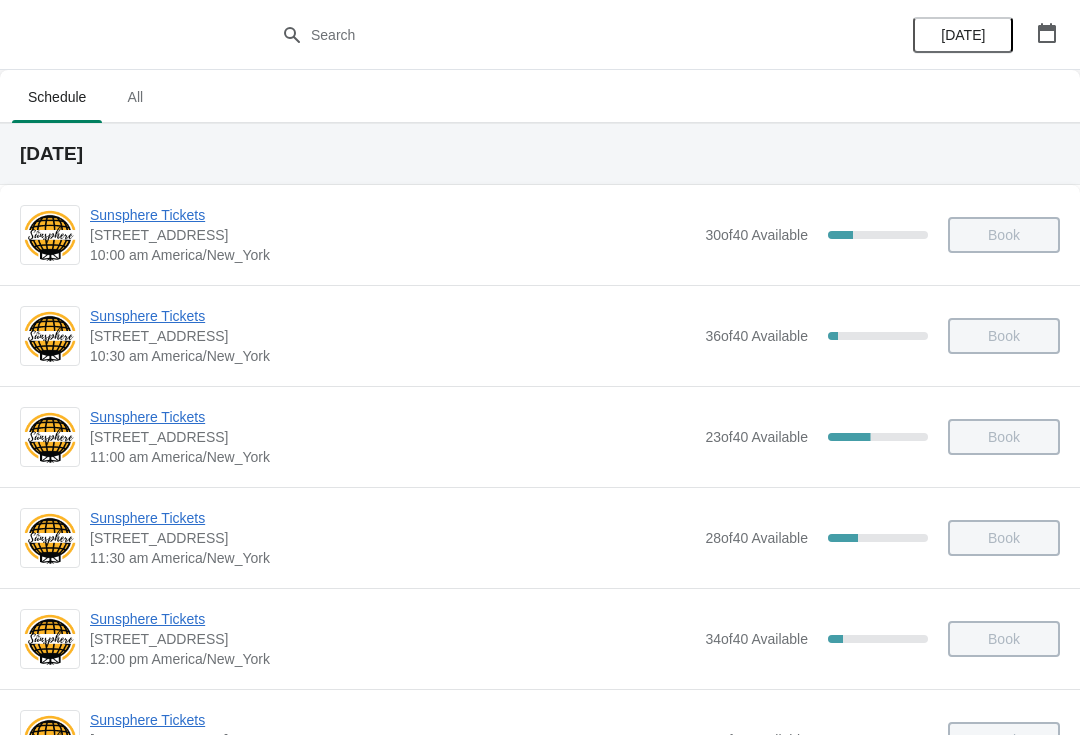 scroll, scrollTop: 539, scrollLeft: 0, axis: vertical 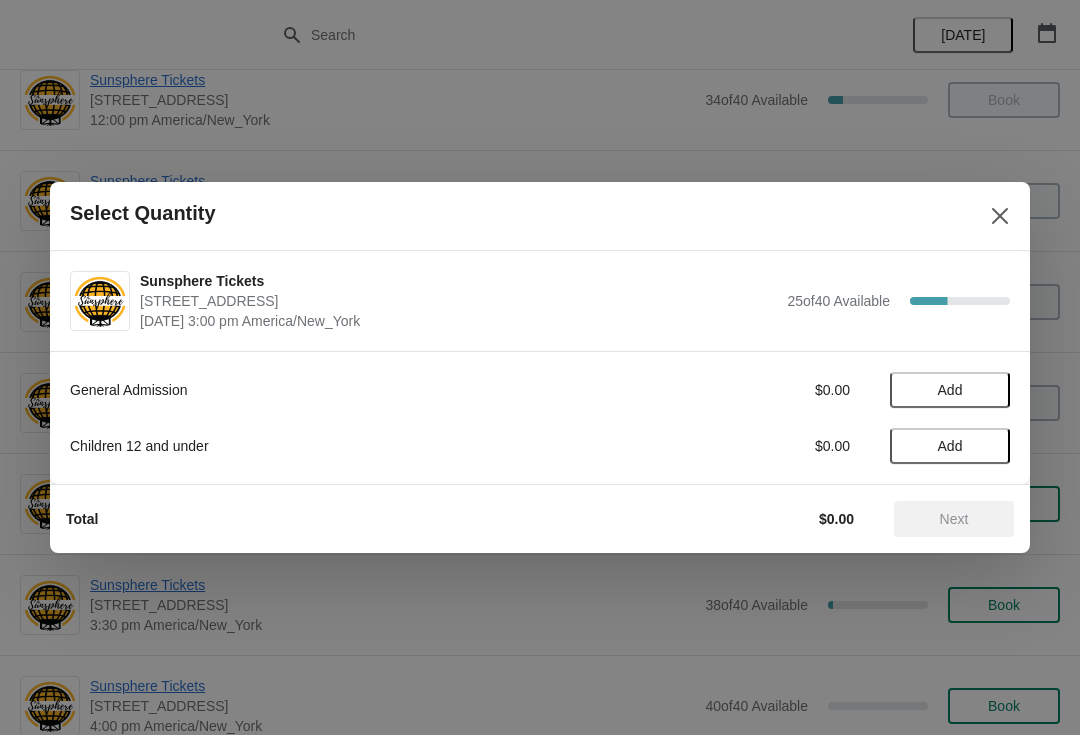 click on "Add" at bounding box center (950, 390) 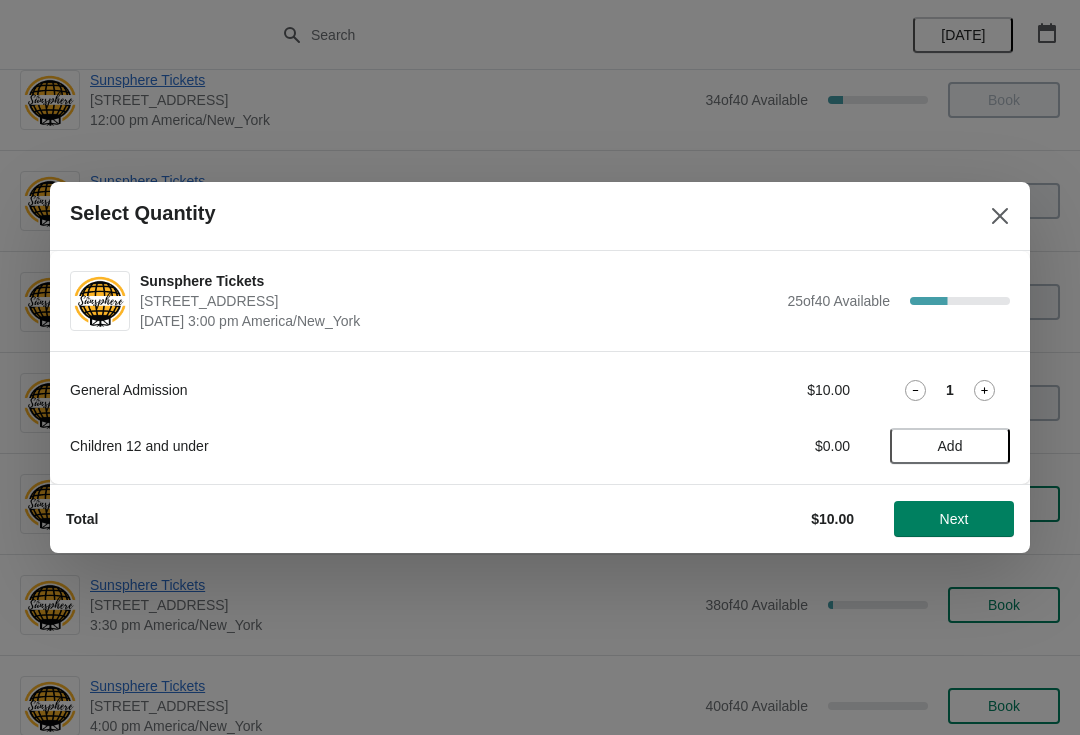 click 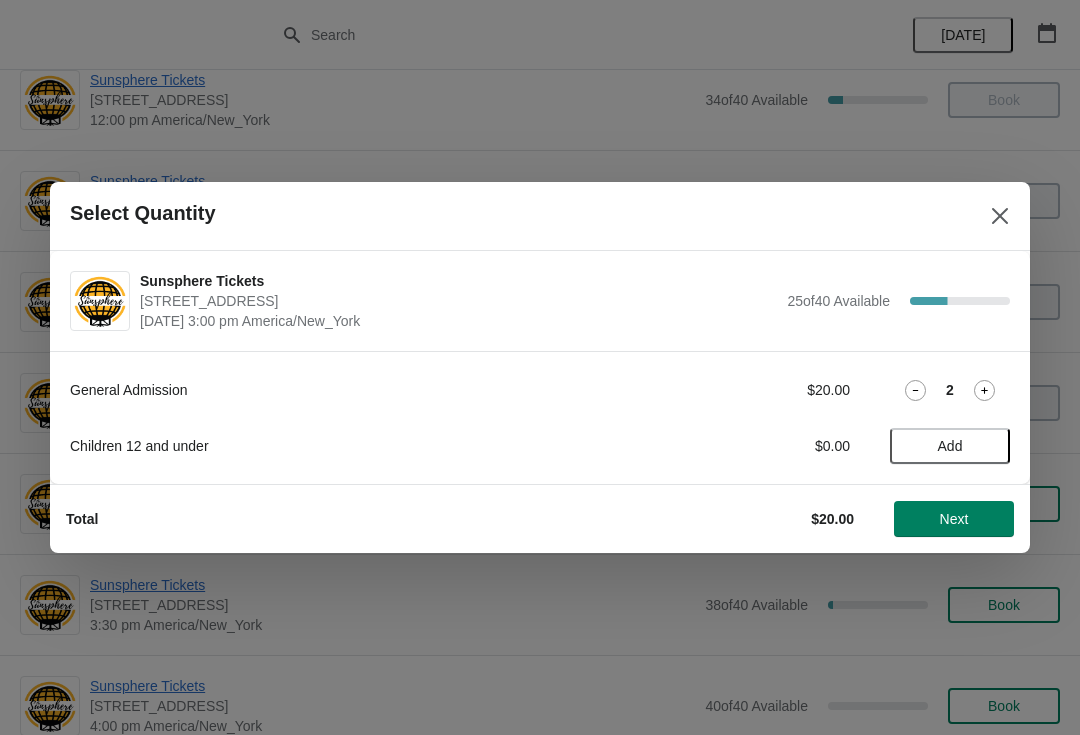 click on "Add" at bounding box center [950, 446] 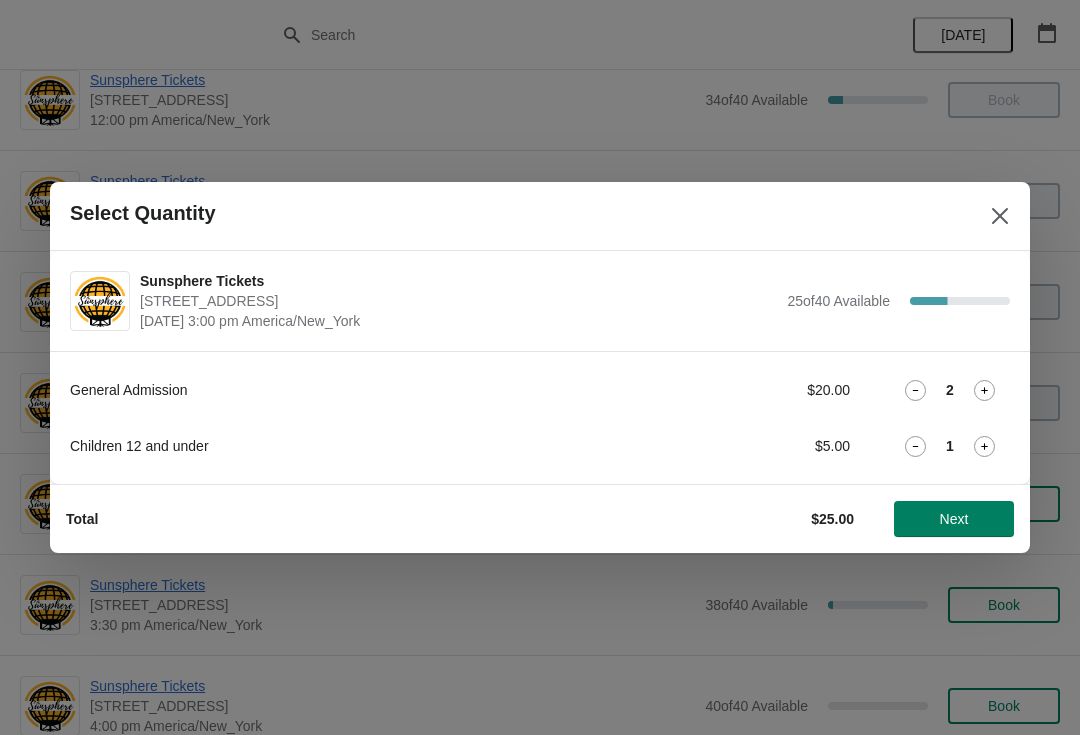 click on "Next" at bounding box center (954, 519) 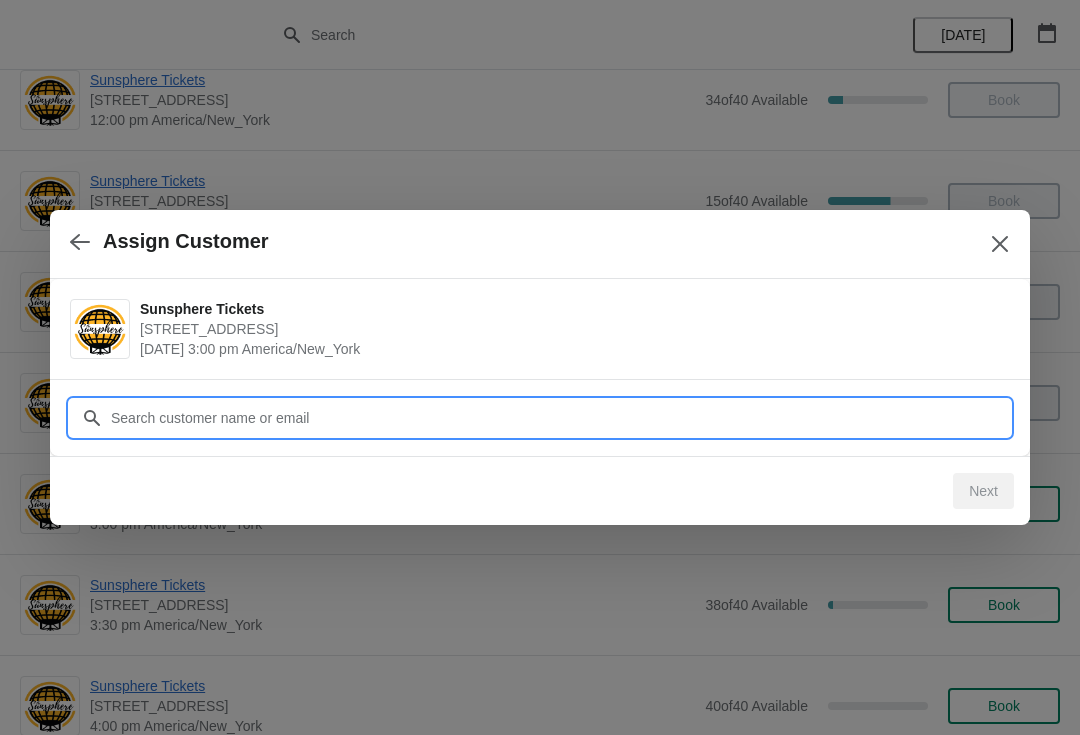 click on "Assign Customer Sunsphere Tickets 810 Clinch Avenue, Knoxville, TN, USA July 7 | 3:00 pm America/New_York Customer Next" at bounding box center (540, 9830) 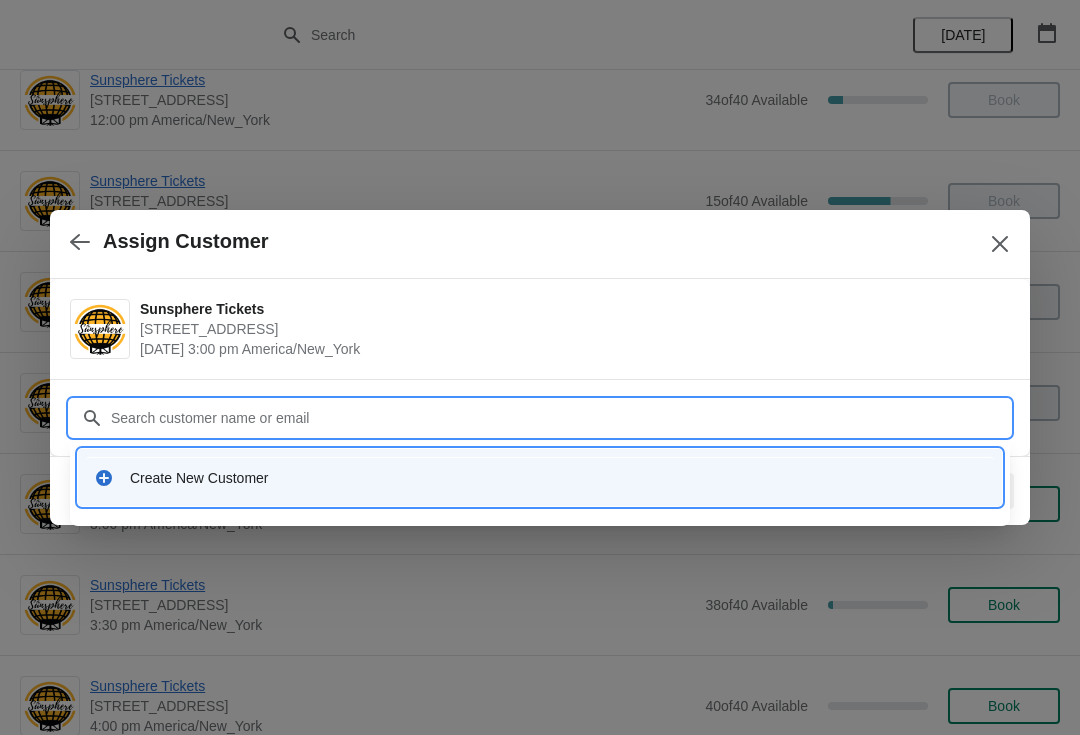 click on "Create New Customer" at bounding box center (558, 478) 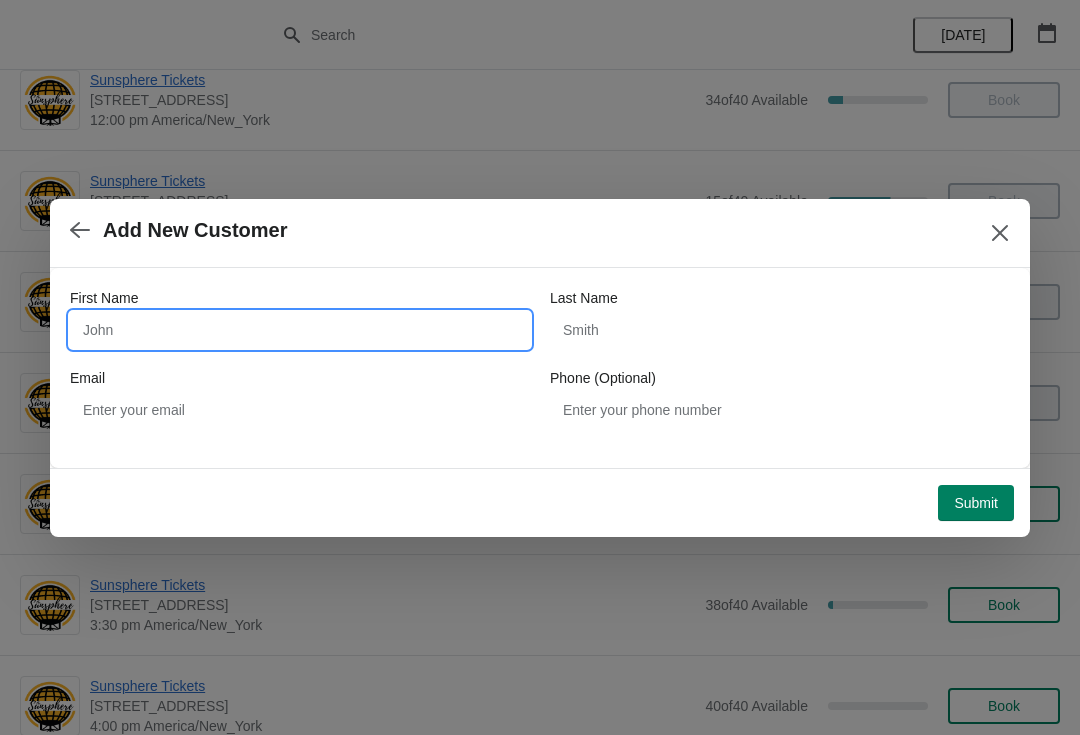 click on "First Name" at bounding box center [300, 330] 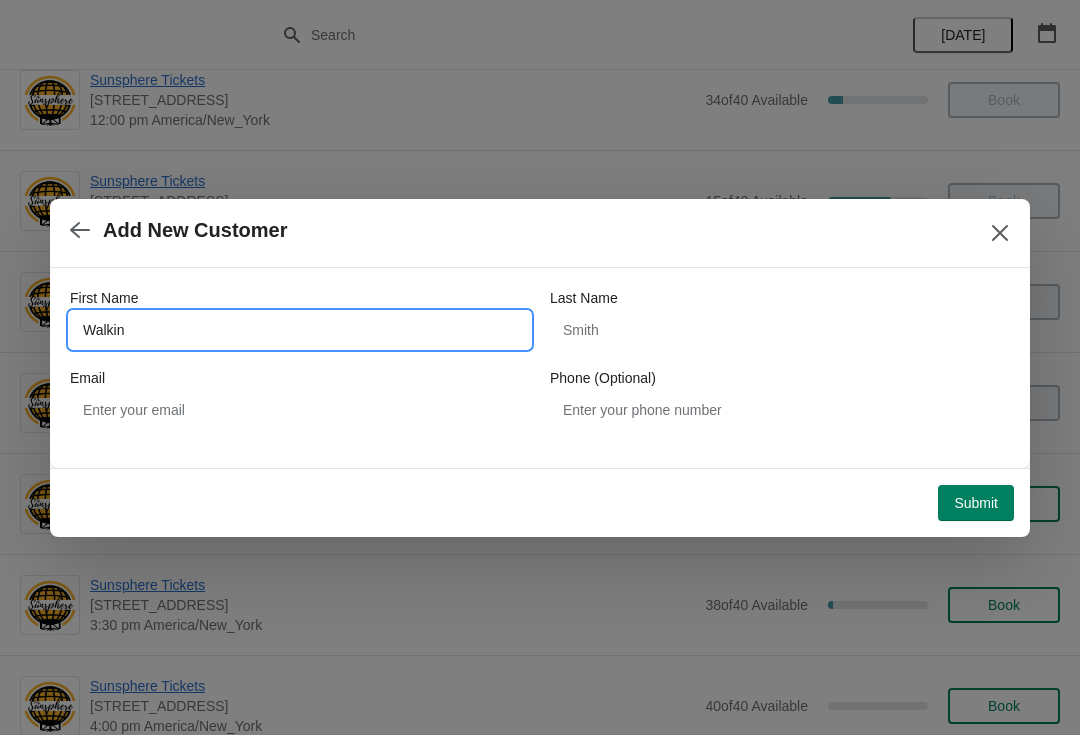 type on "Walkin" 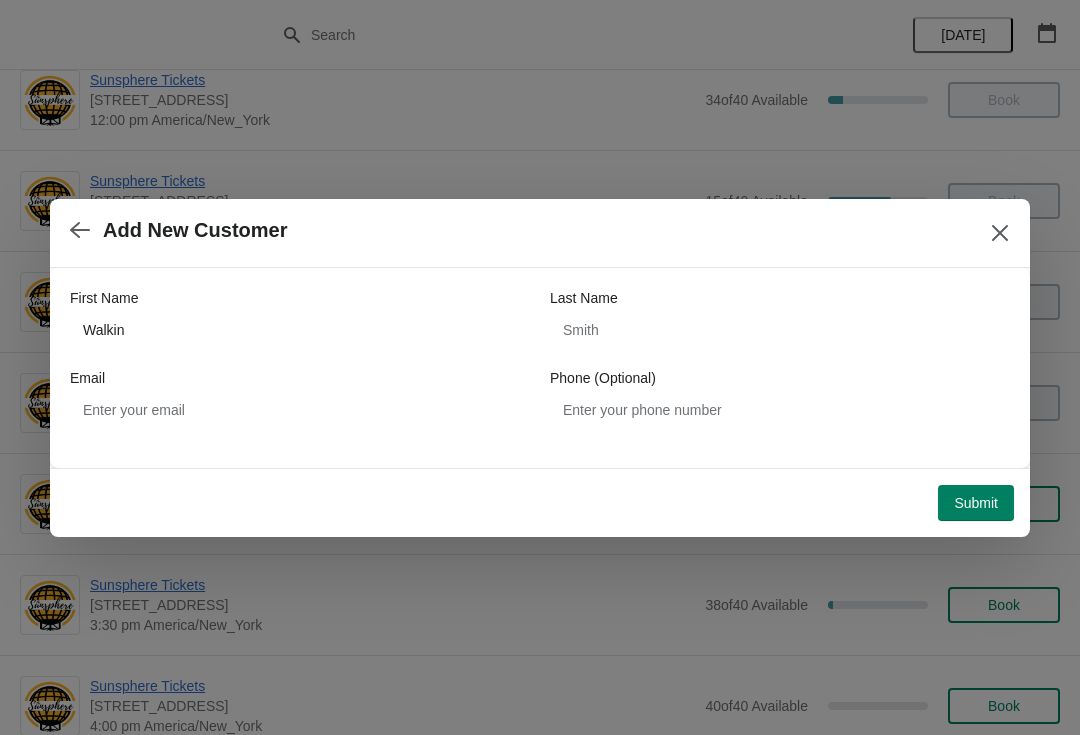 click on "Submit" at bounding box center [976, 503] 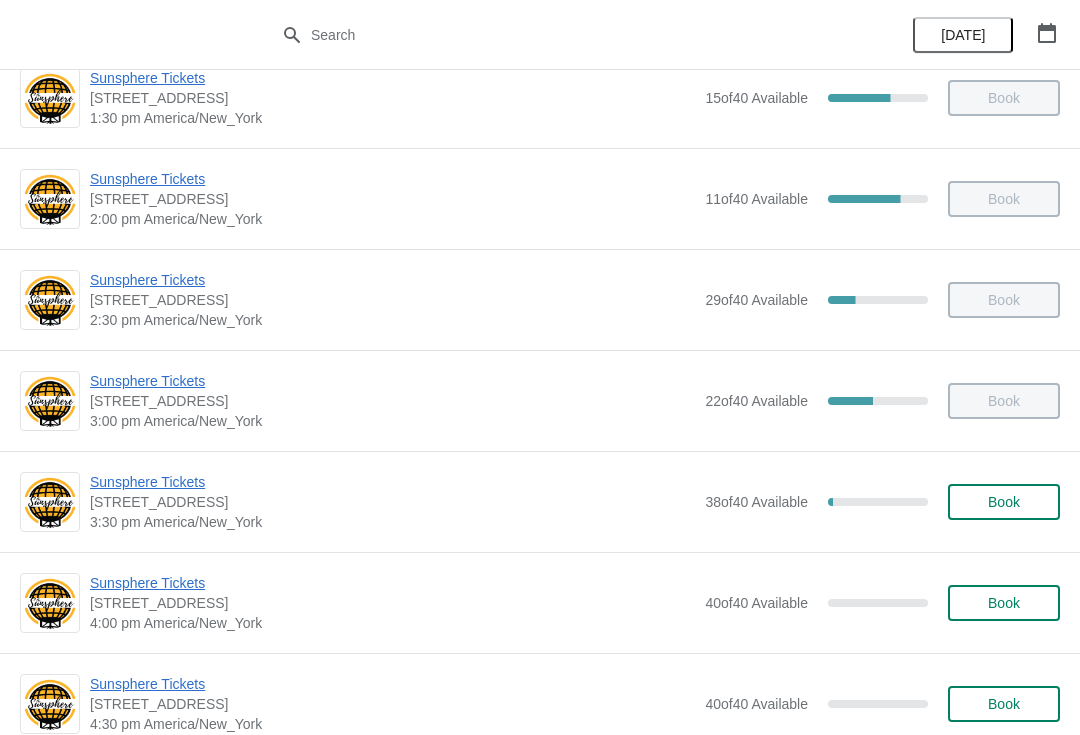 scroll, scrollTop: 710, scrollLeft: 0, axis: vertical 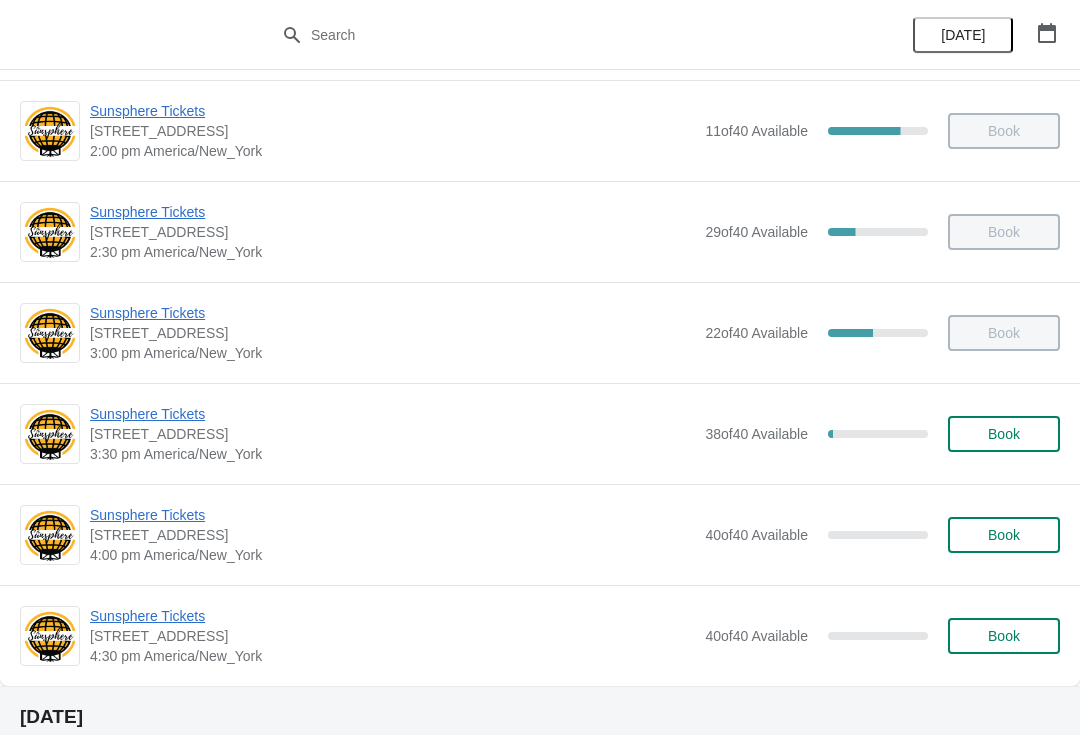 click on "Book" at bounding box center (1004, 434) 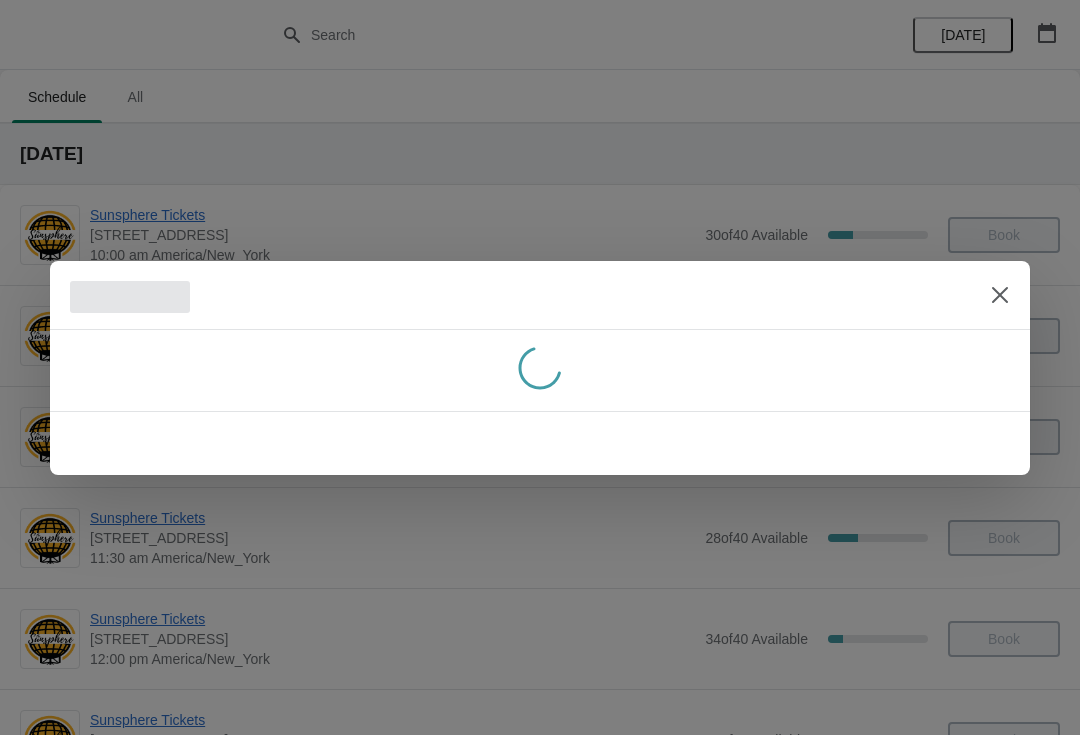scroll, scrollTop: 710, scrollLeft: 0, axis: vertical 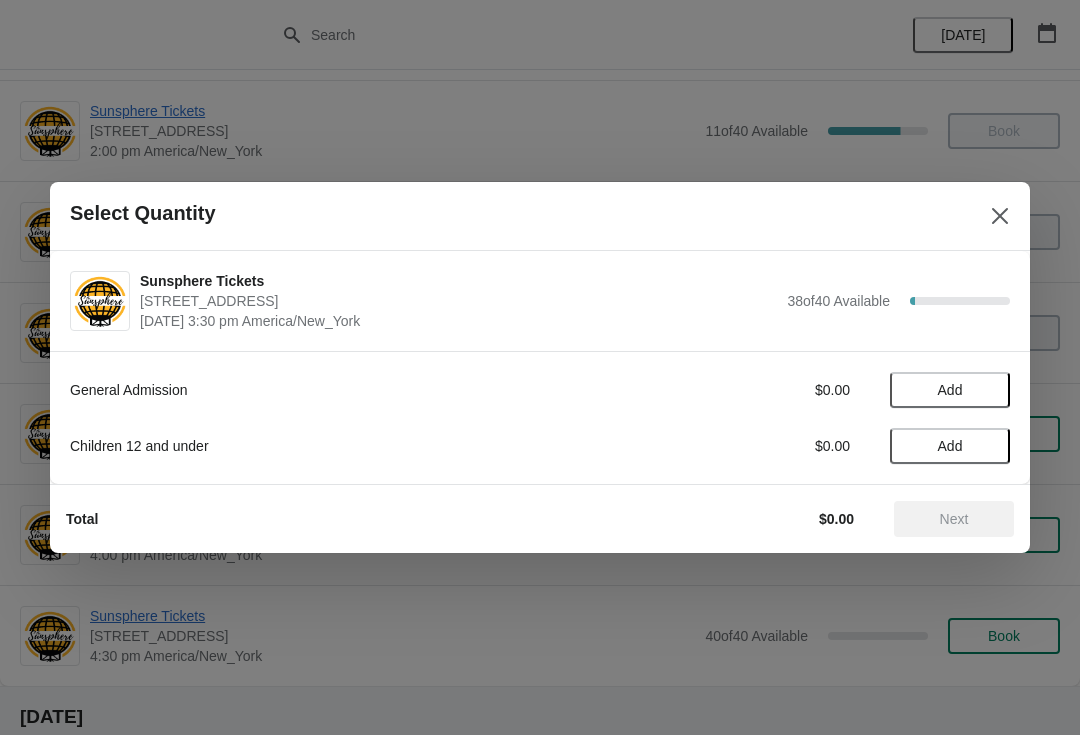 click on "Add" at bounding box center (950, 390) 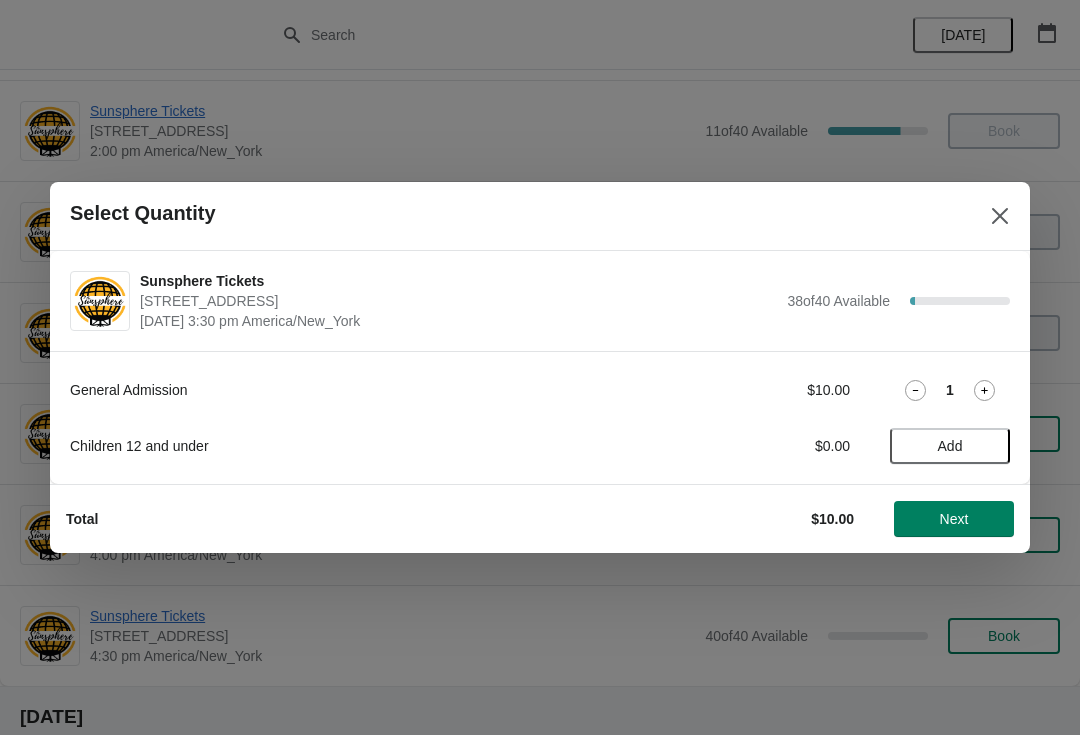 click 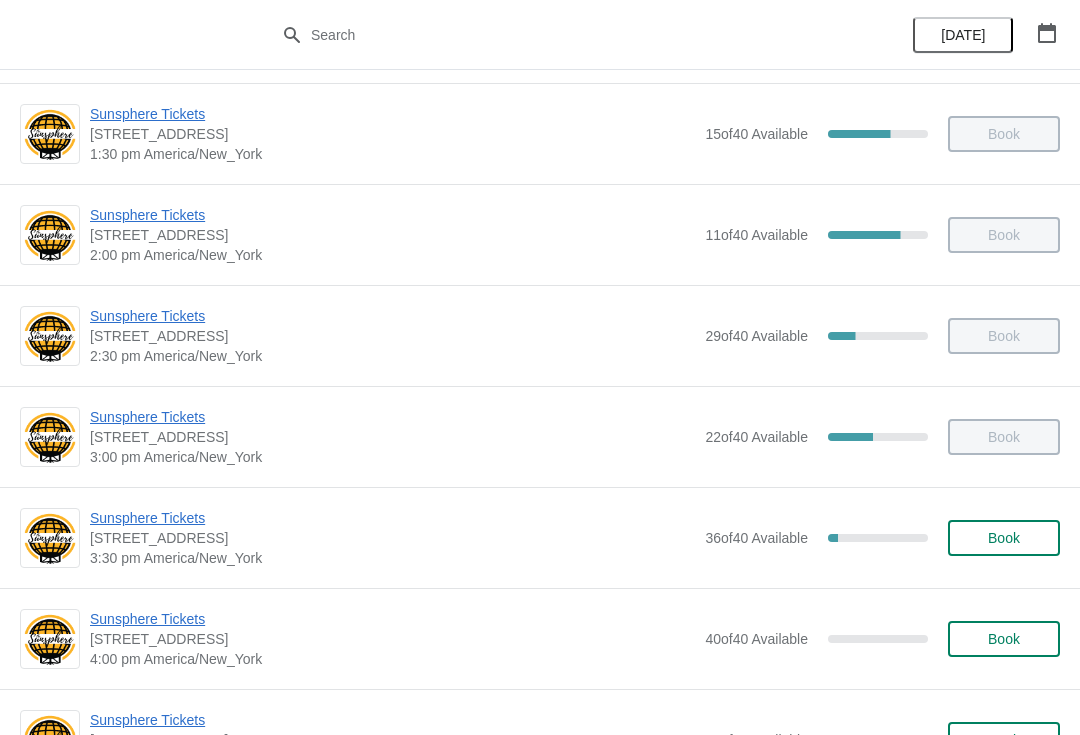 scroll, scrollTop: 601, scrollLeft: 0, axis: vertical 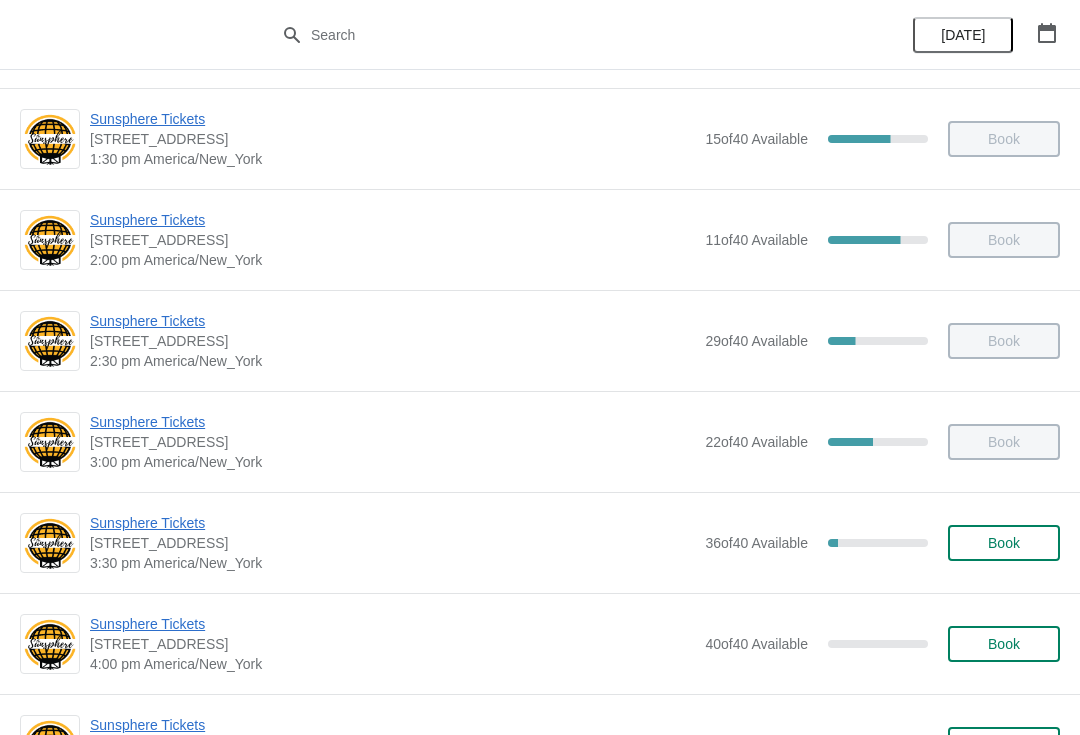 click on "Book" at bounding box center (1004, 543) 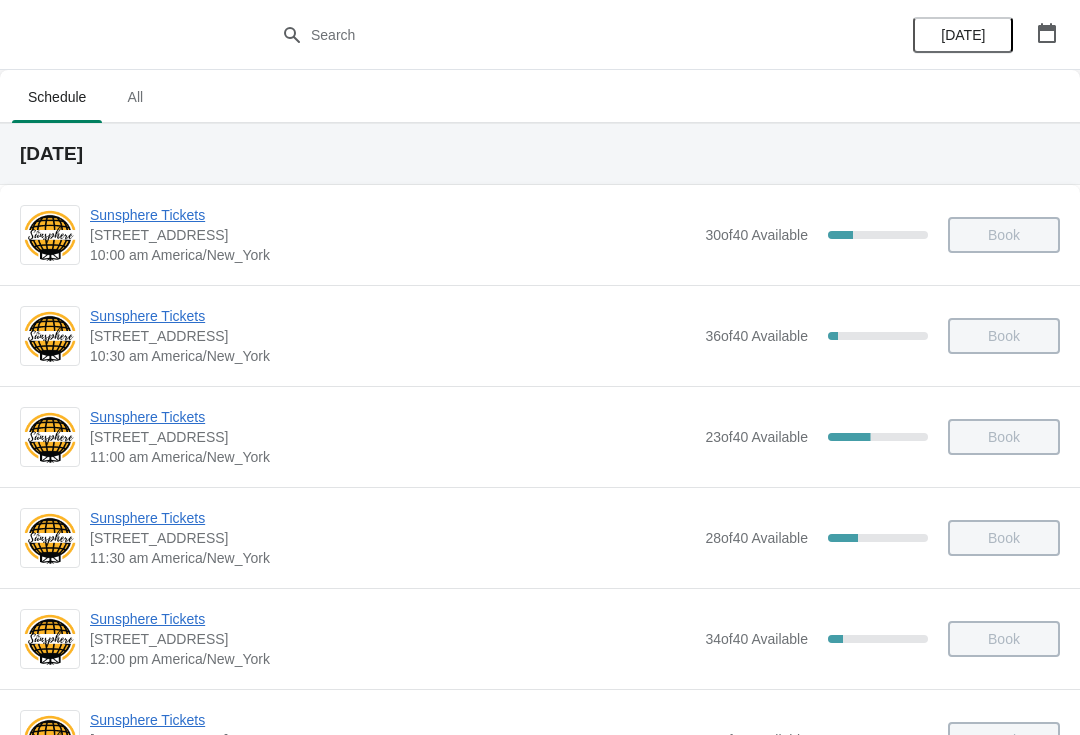 scroll, scrollTop: 601, scrollLeft: 0, axis: vertical 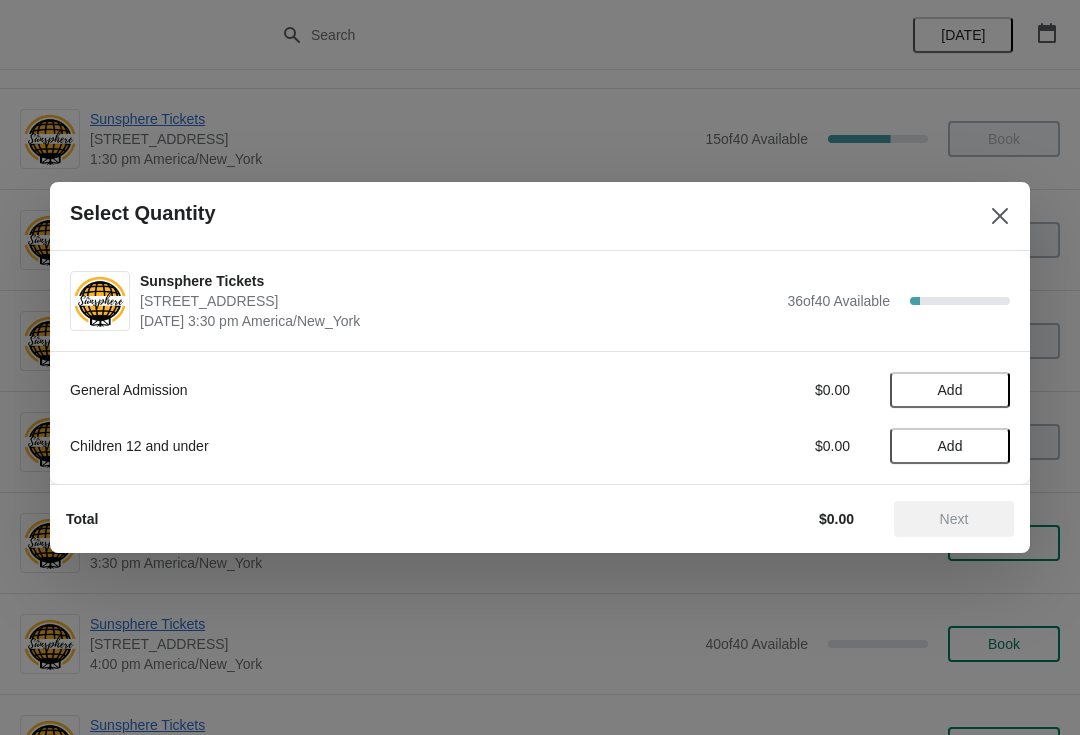 click on "Add" at bounding box center (950, 390) 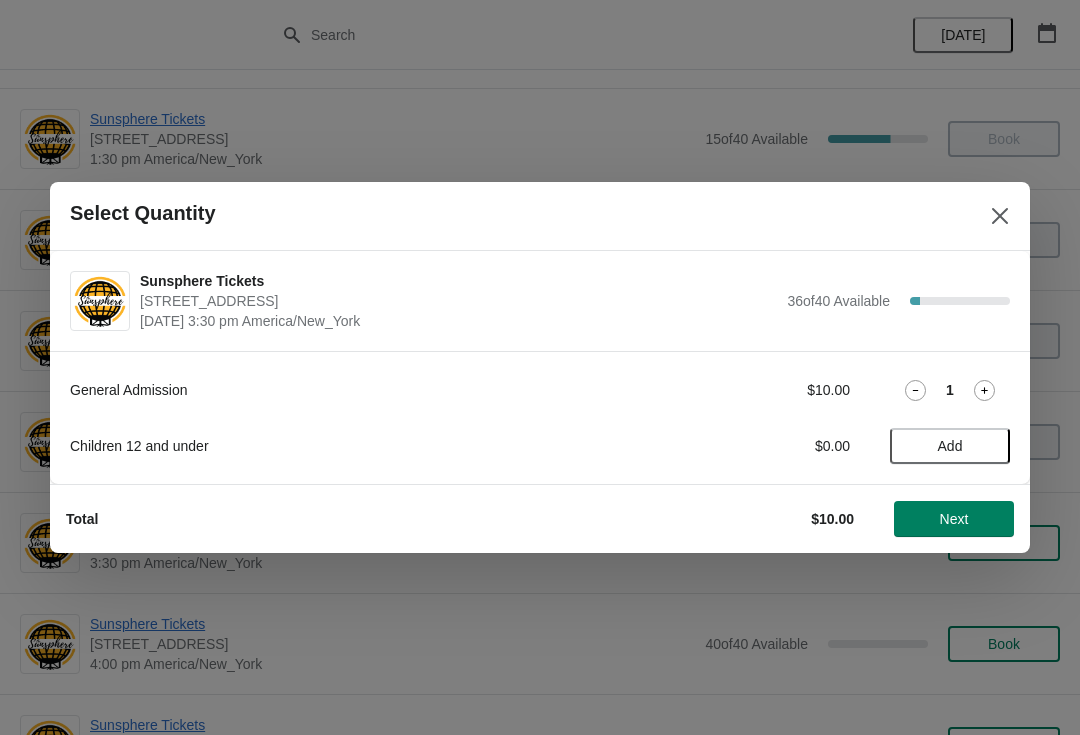 click 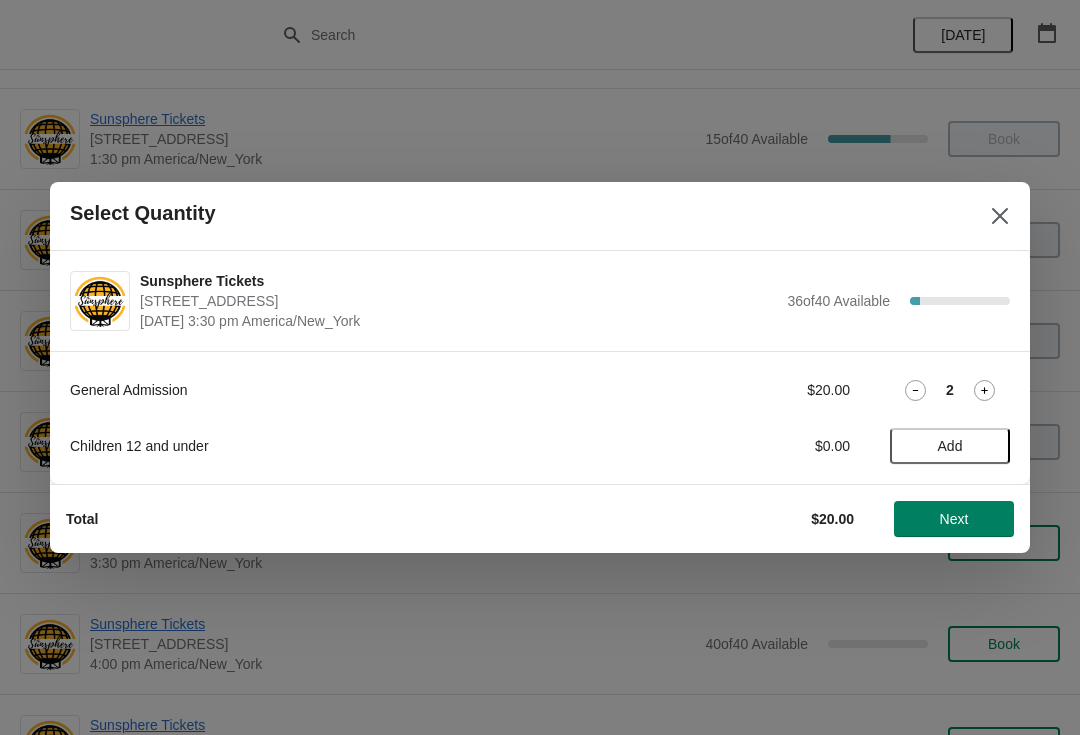 click on "Next" at bounding box center [954, 519] 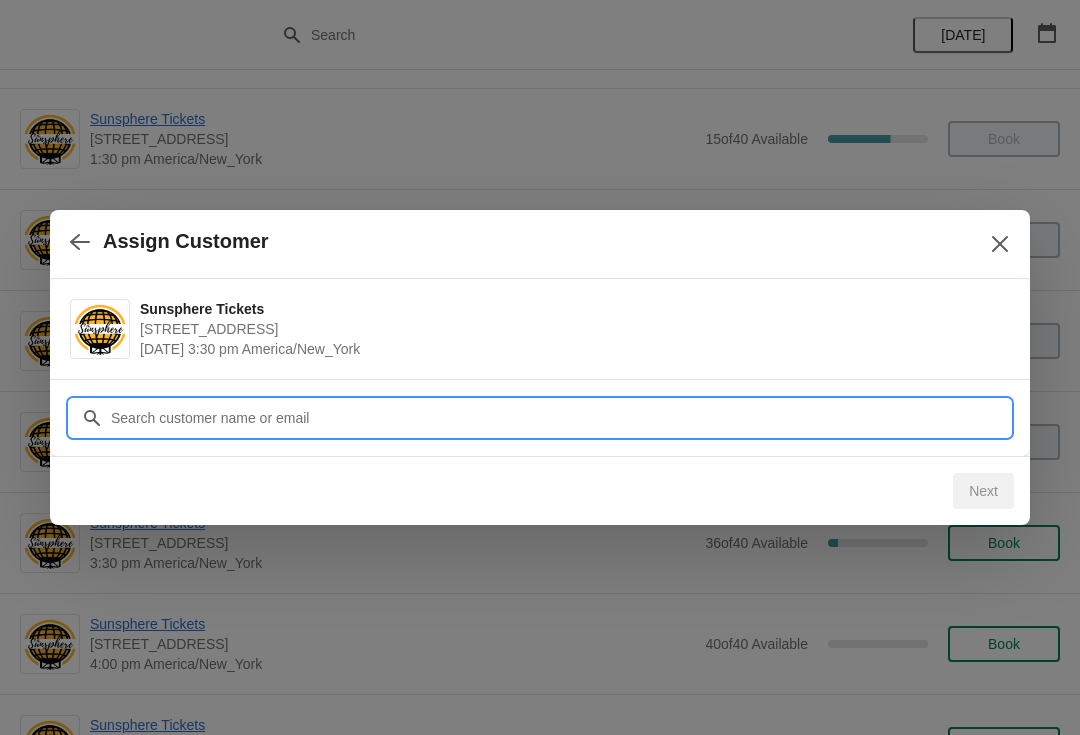 click on "Customer" at bounding box center (560, 418) 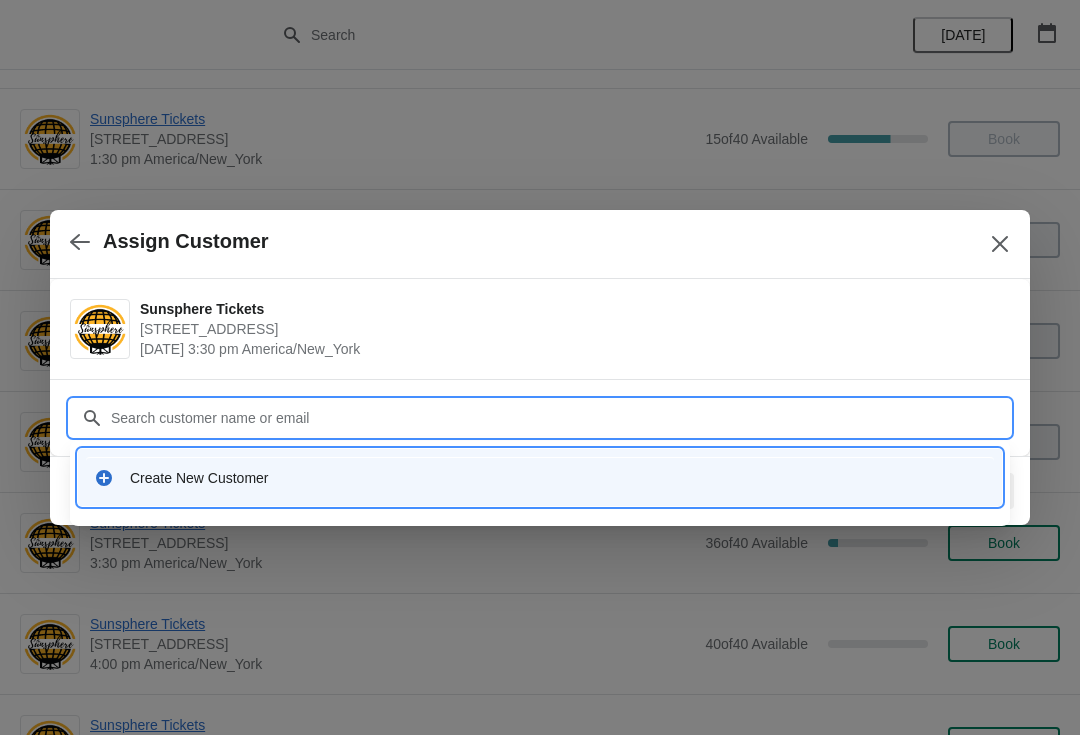 click on "Create New Customer" at bounding box center [540, 477] 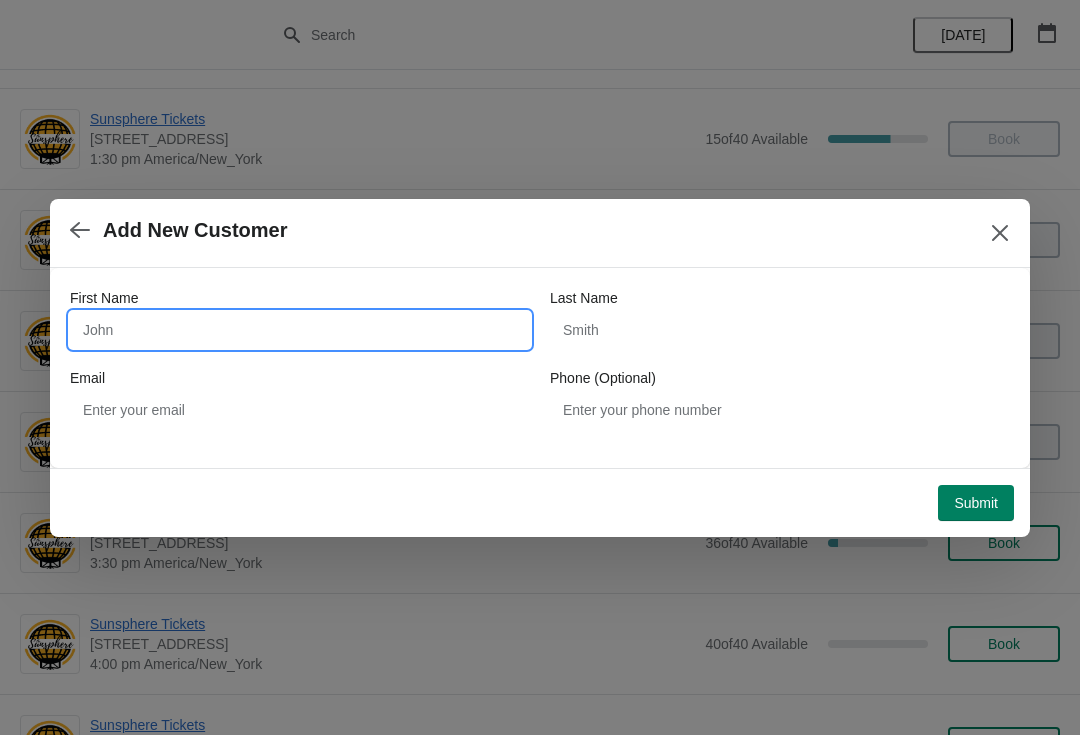 click on "First Name" at bounding box center (300, 330) 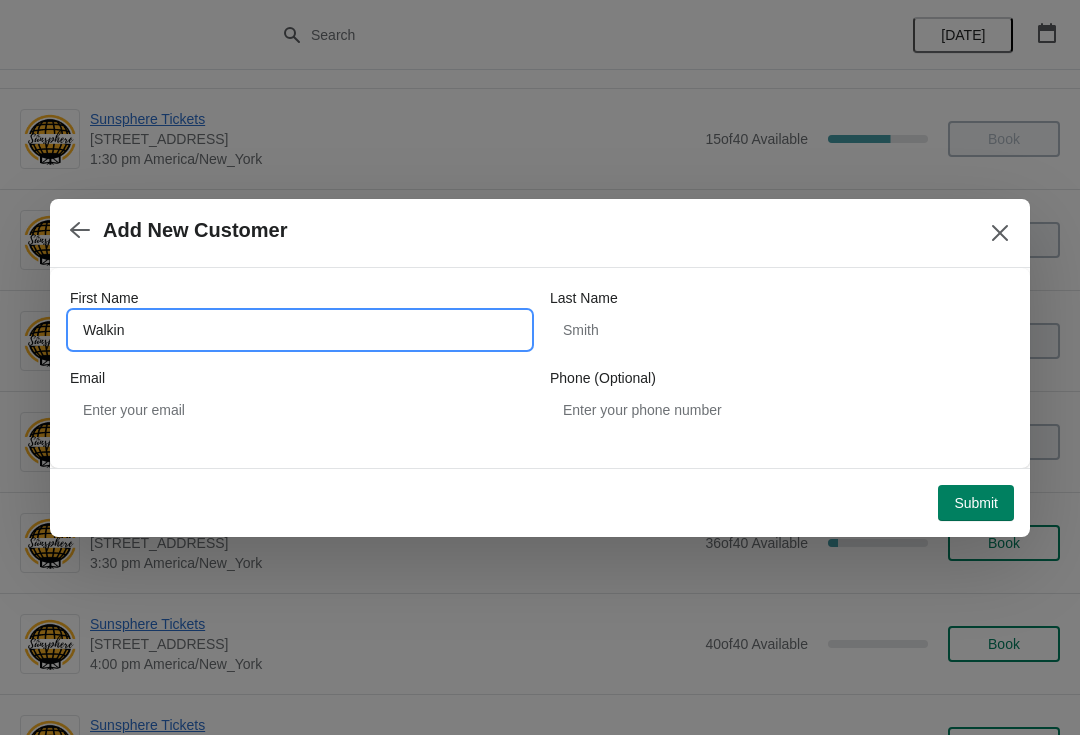 type on "Walkin" 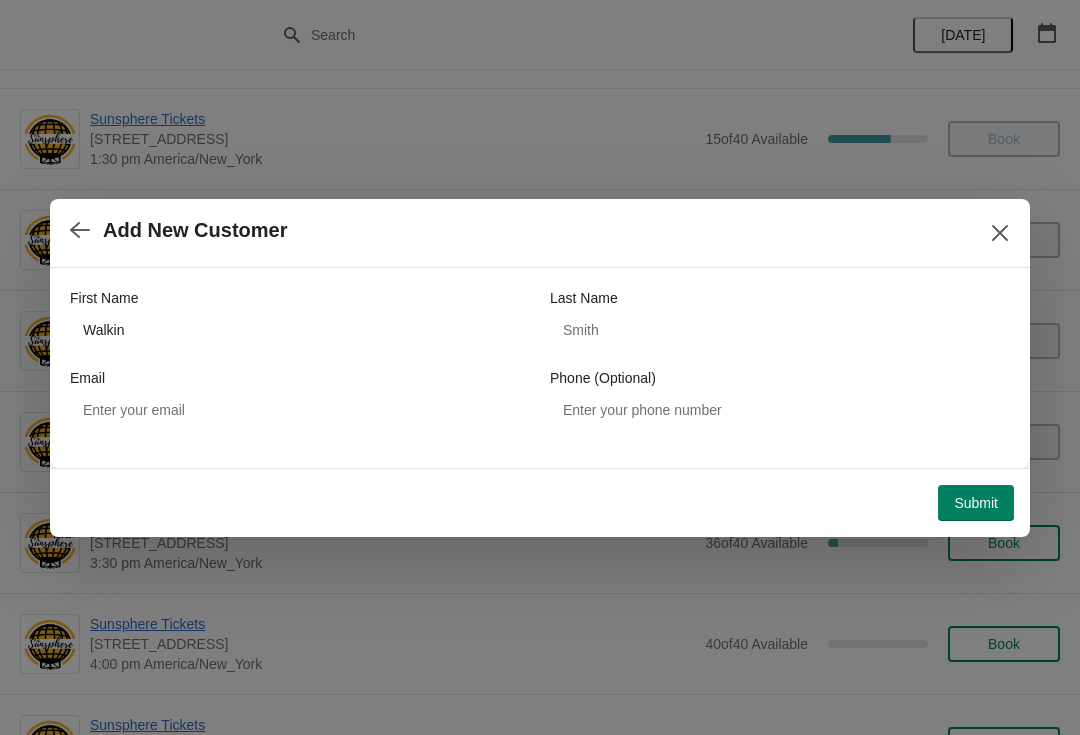 click on "Submit" at bounding box center [976, 503] 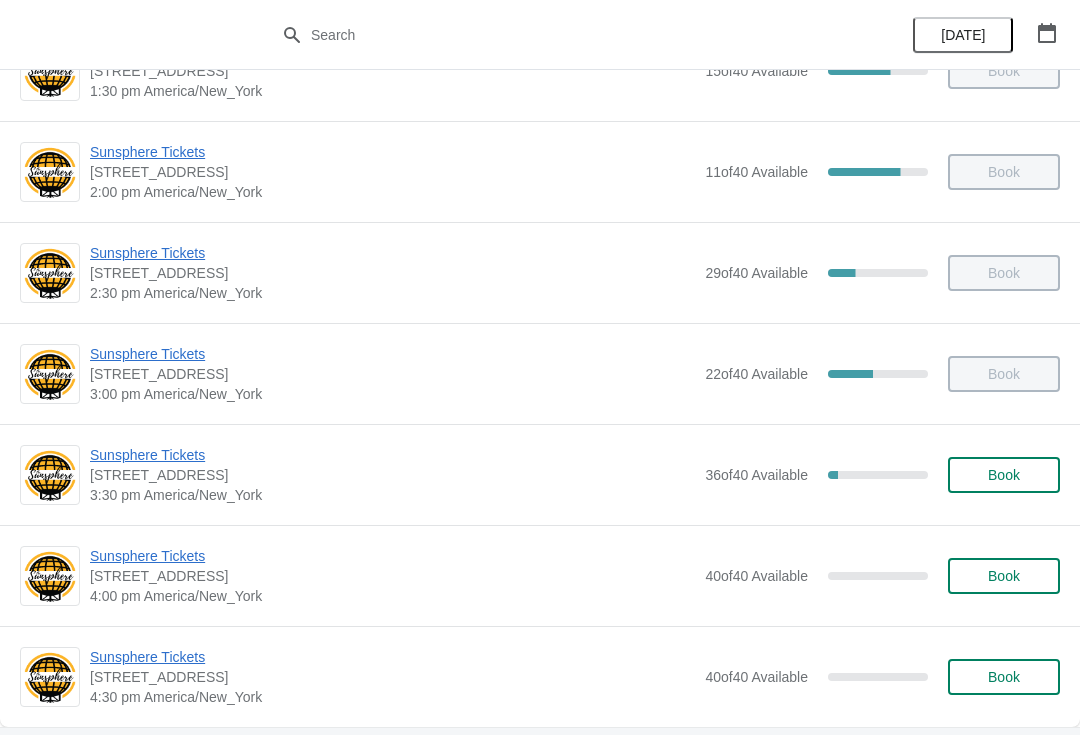 scroll, scrollTop: 676, scrollLeft: 0, axis: vertical 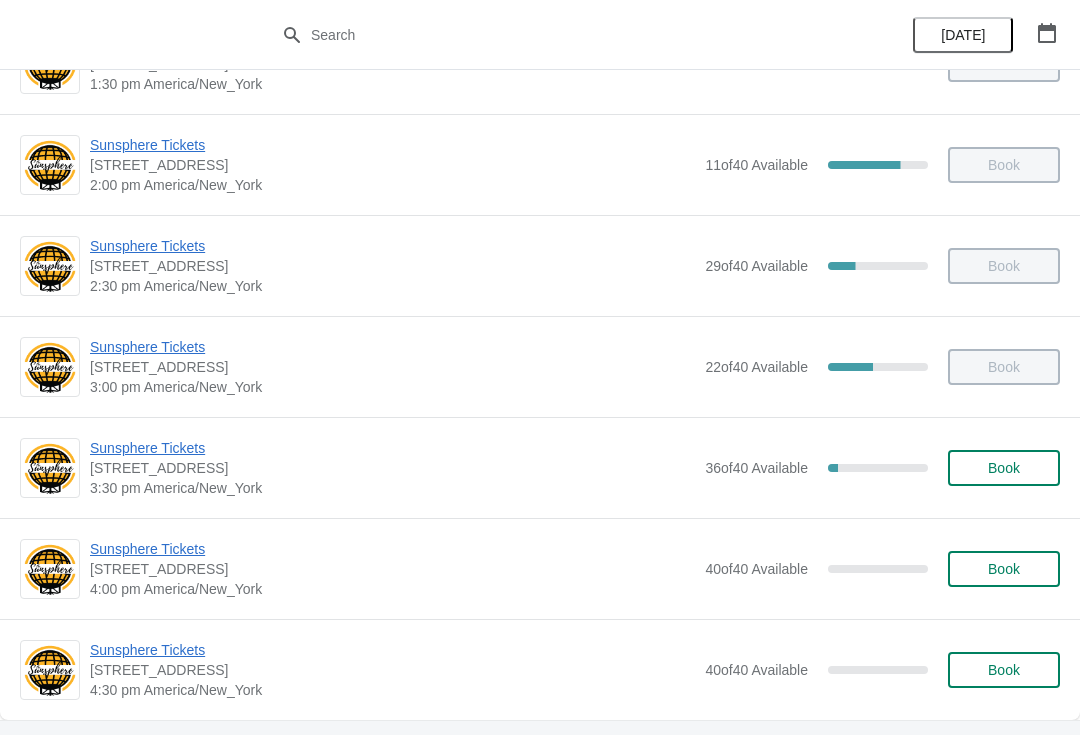 click on "Book" at bounding box center (1004, 468) 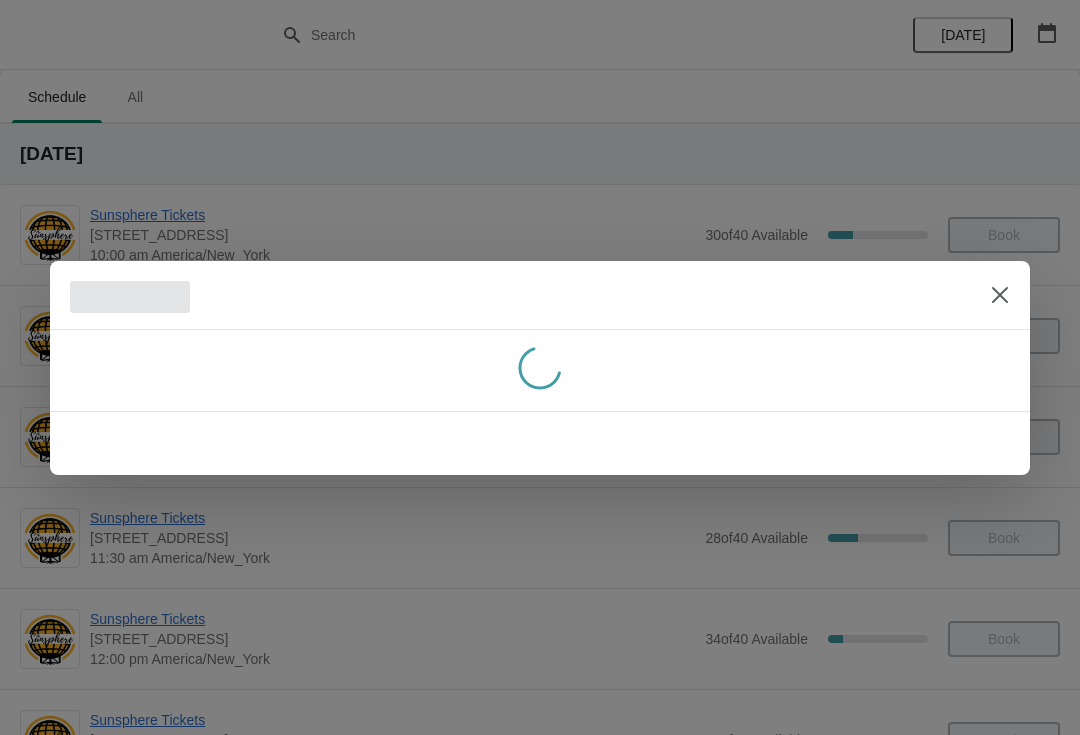 scroll, scrollTop: 0, scrollLeft: 0, axis: both 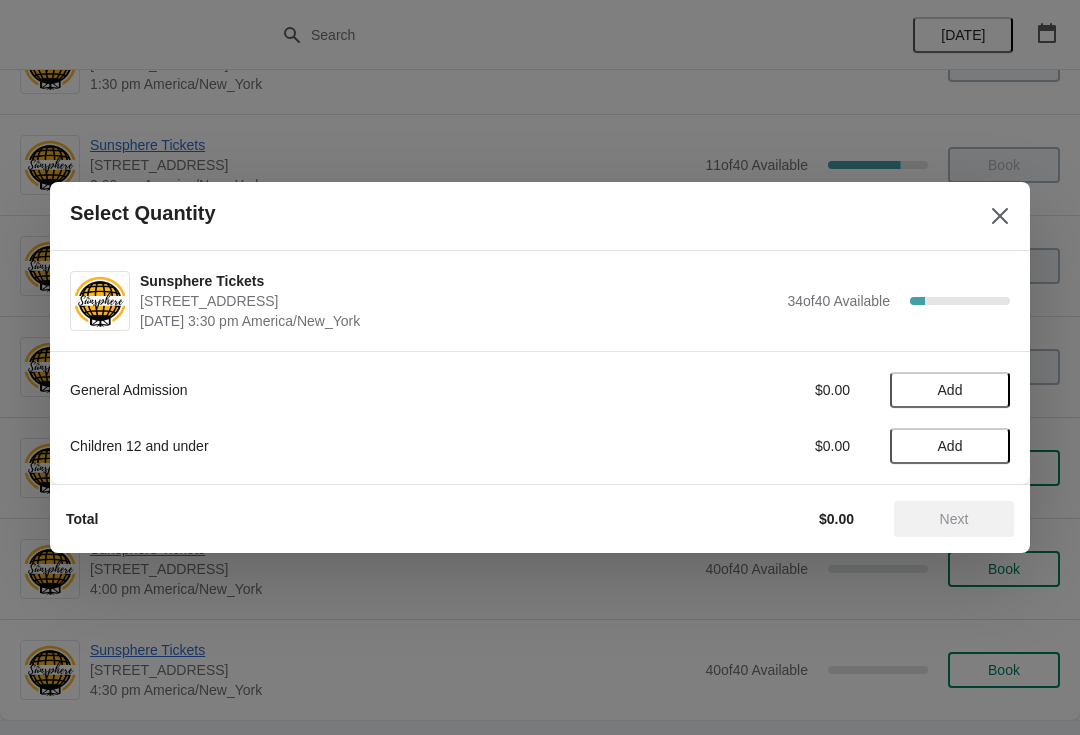 click on "Add" at bounding box center (950, 390) 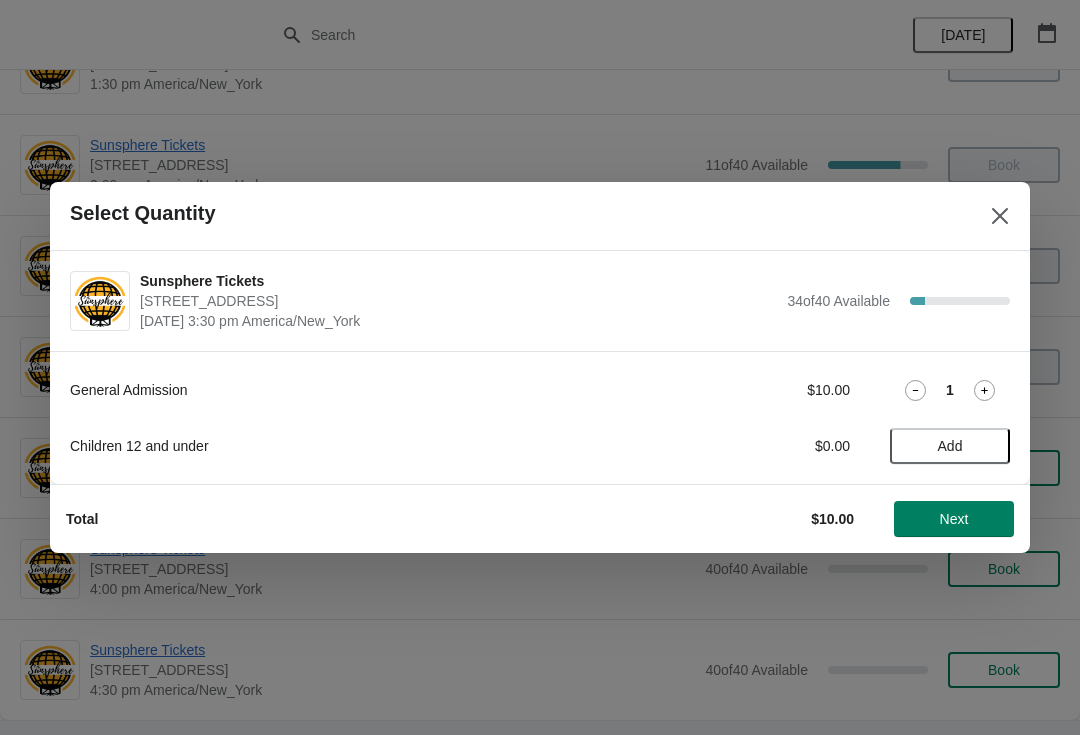 click 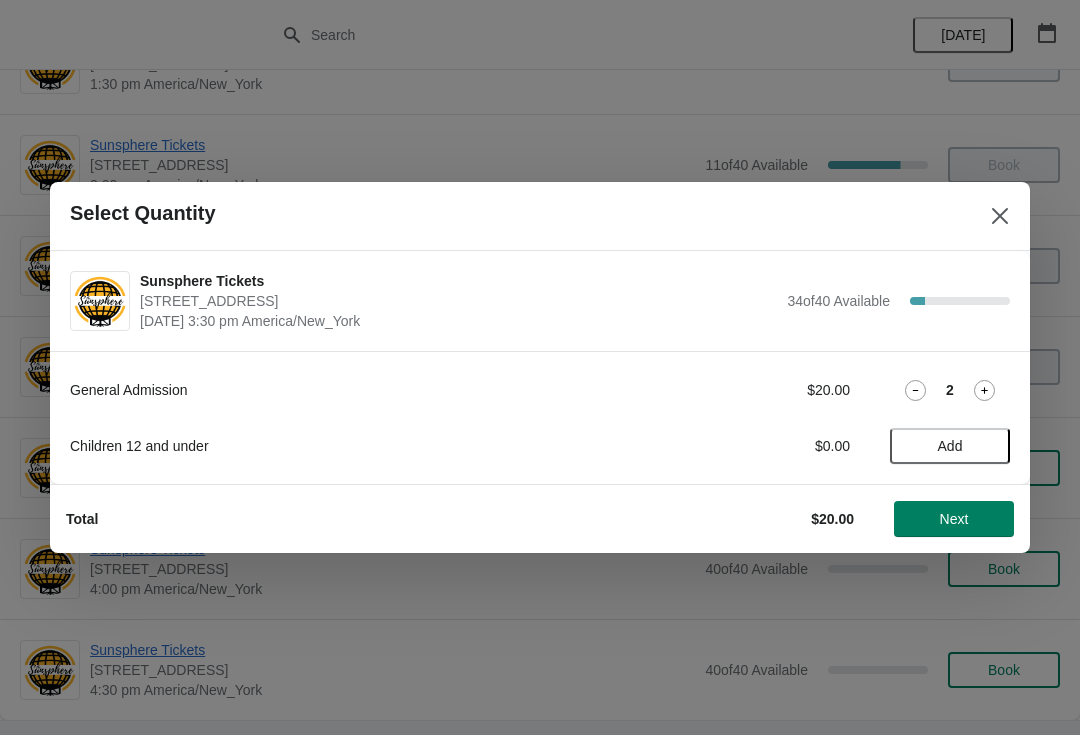 click on "Next" at bounding box center (954, 519) 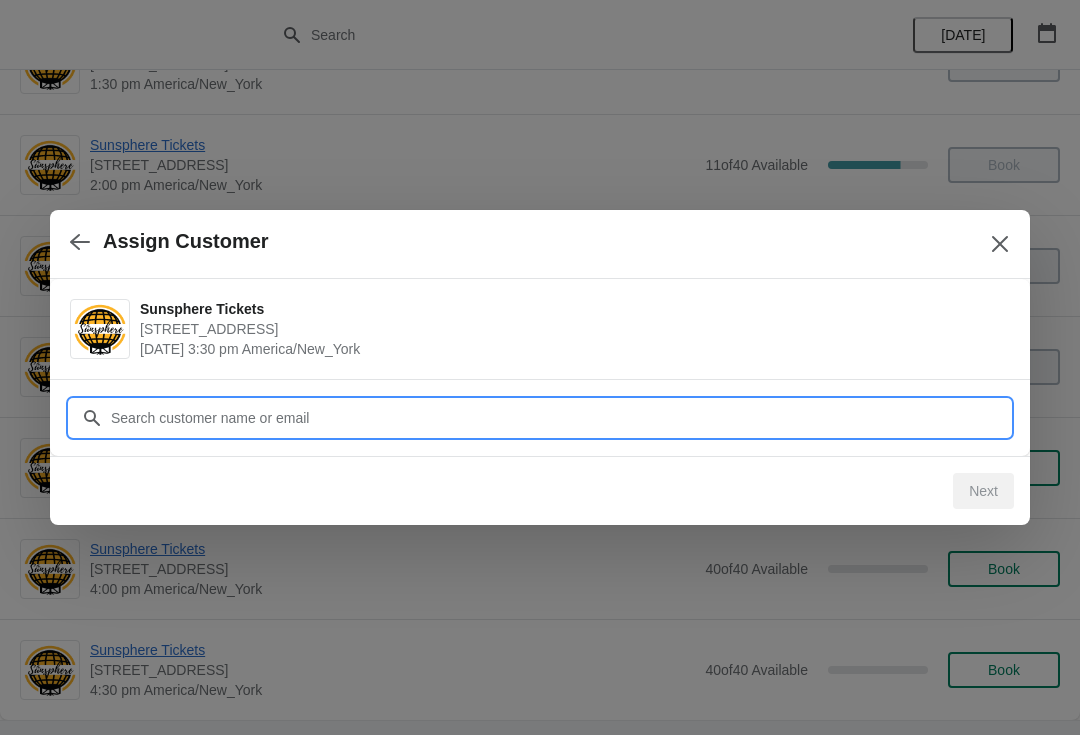 click on "Customer" at bounding box center [560, 418] 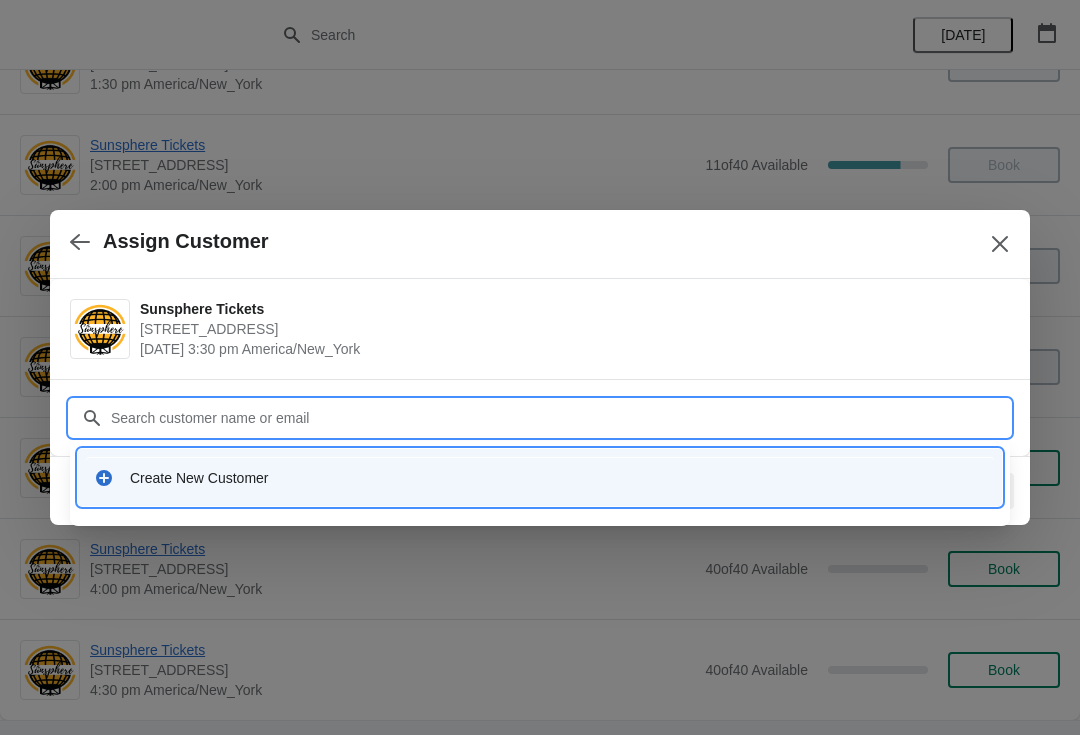 click on "Create New Customer" at bounding box center [558, 478] 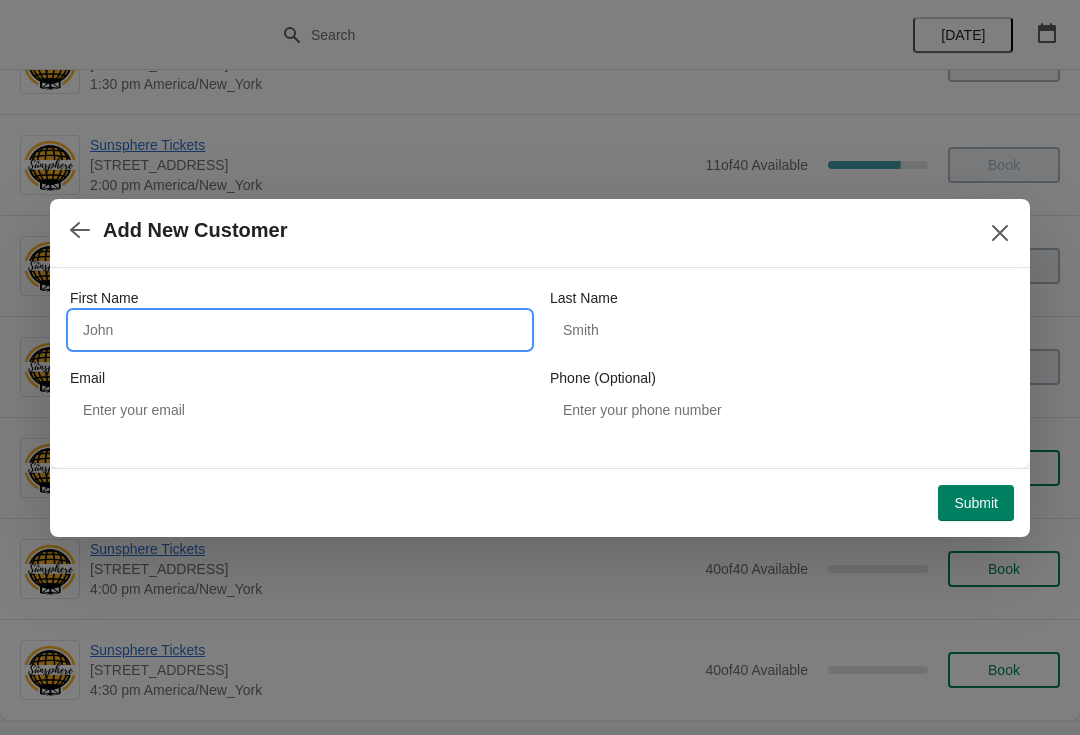 click on "First Name" at bounding box center (300, 330) 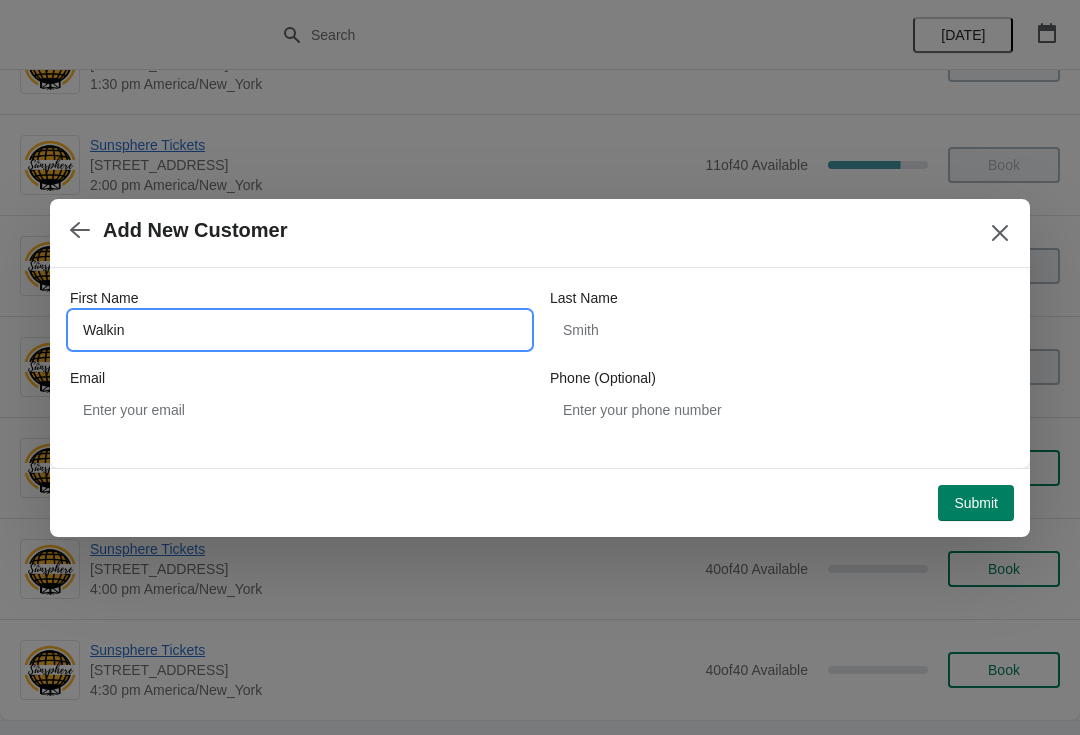 type on "Walkin" 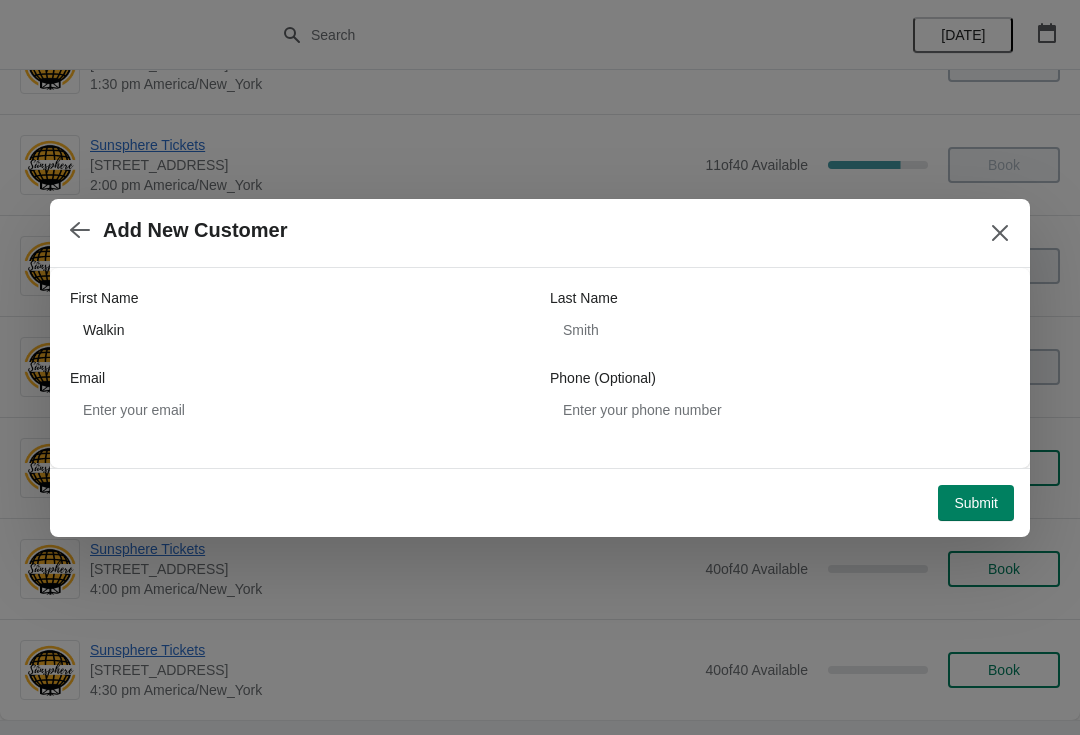 click on "Submit" at bounding box center (536, 499) 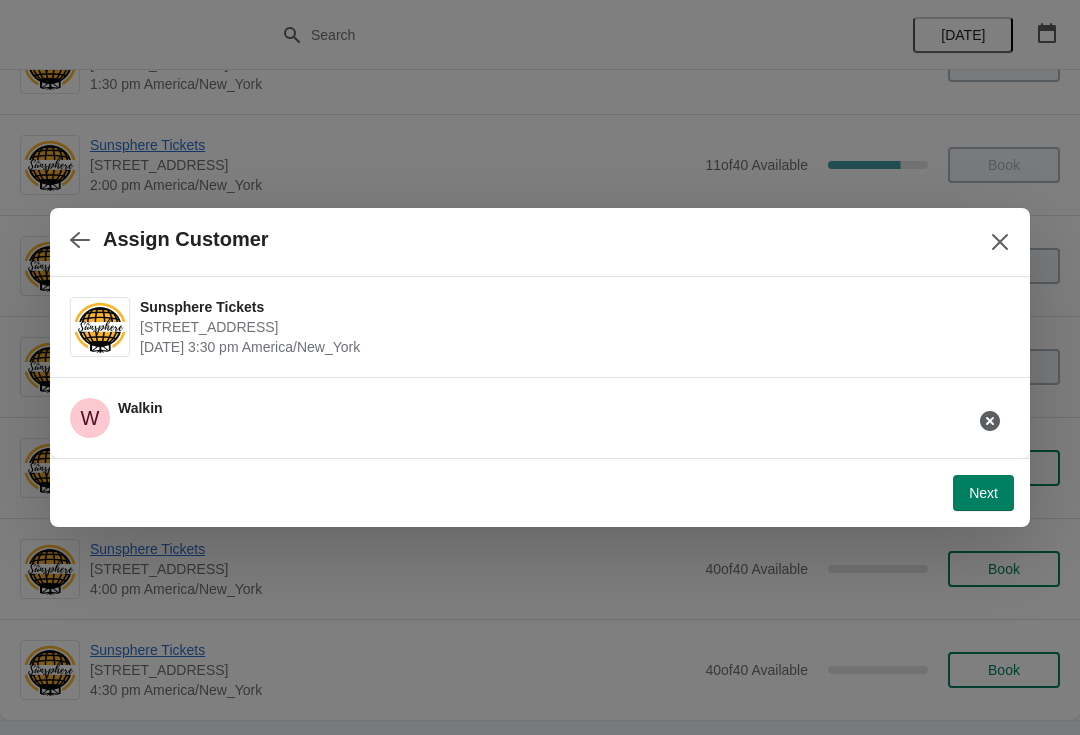 click on "Next" at bounding box center (983, 493) 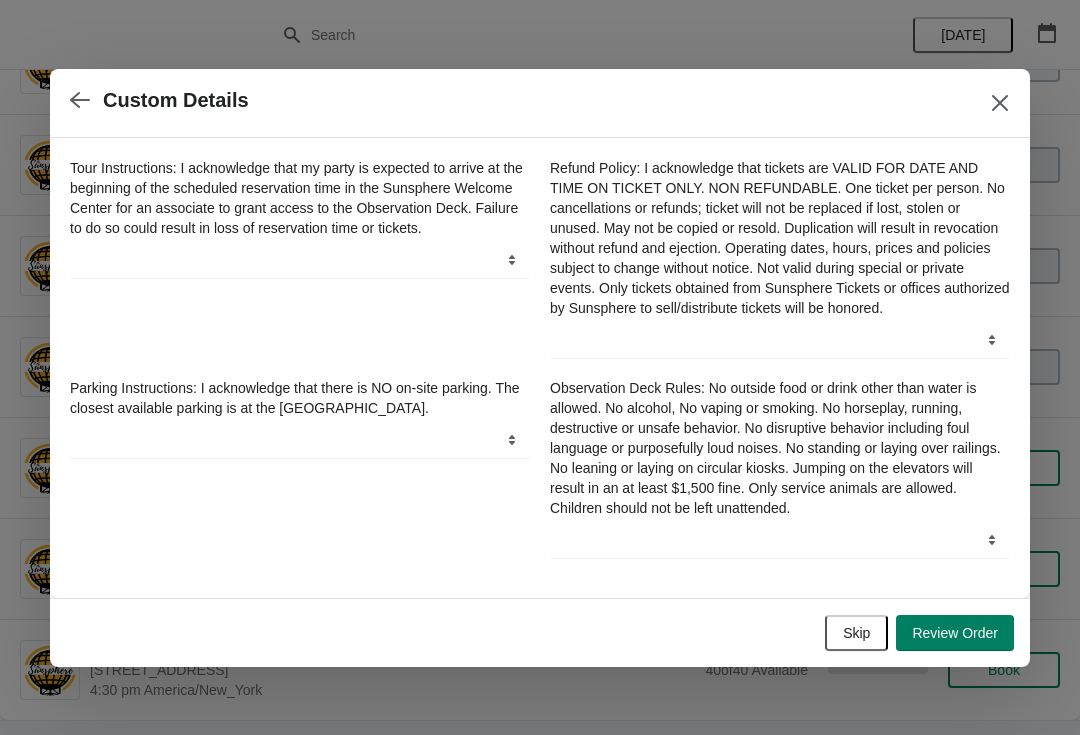 click on "Skip" at bounding box center [856, 633] 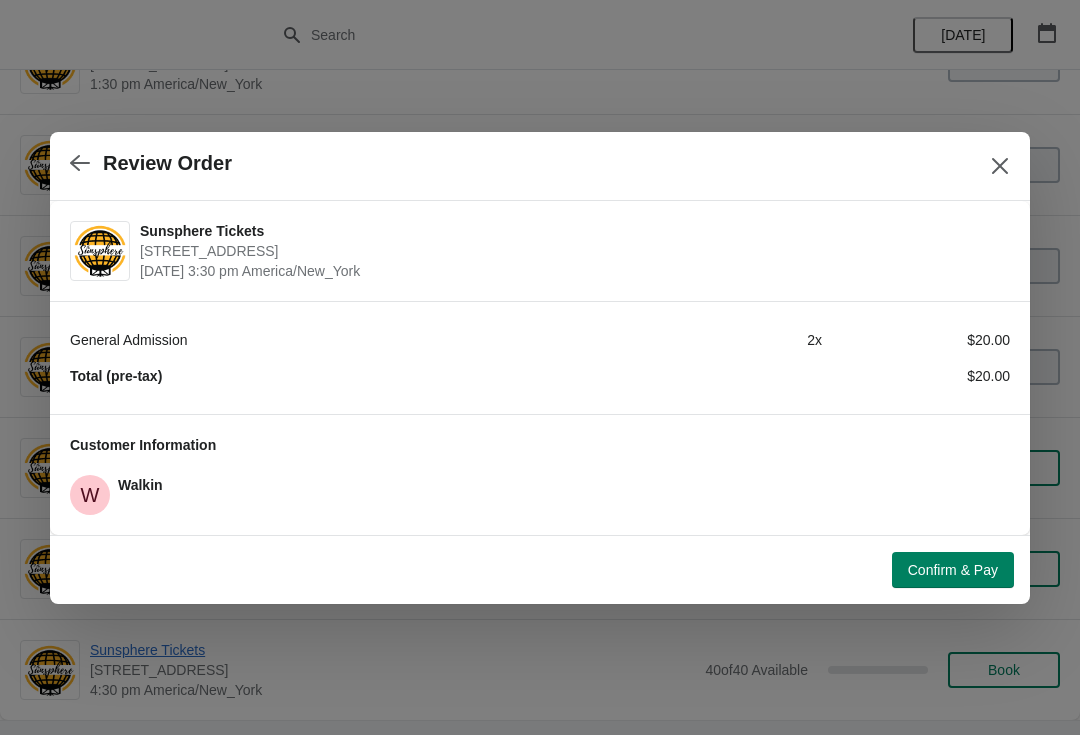 click on "Confirm & Pay" at bounding box center (953, 570) 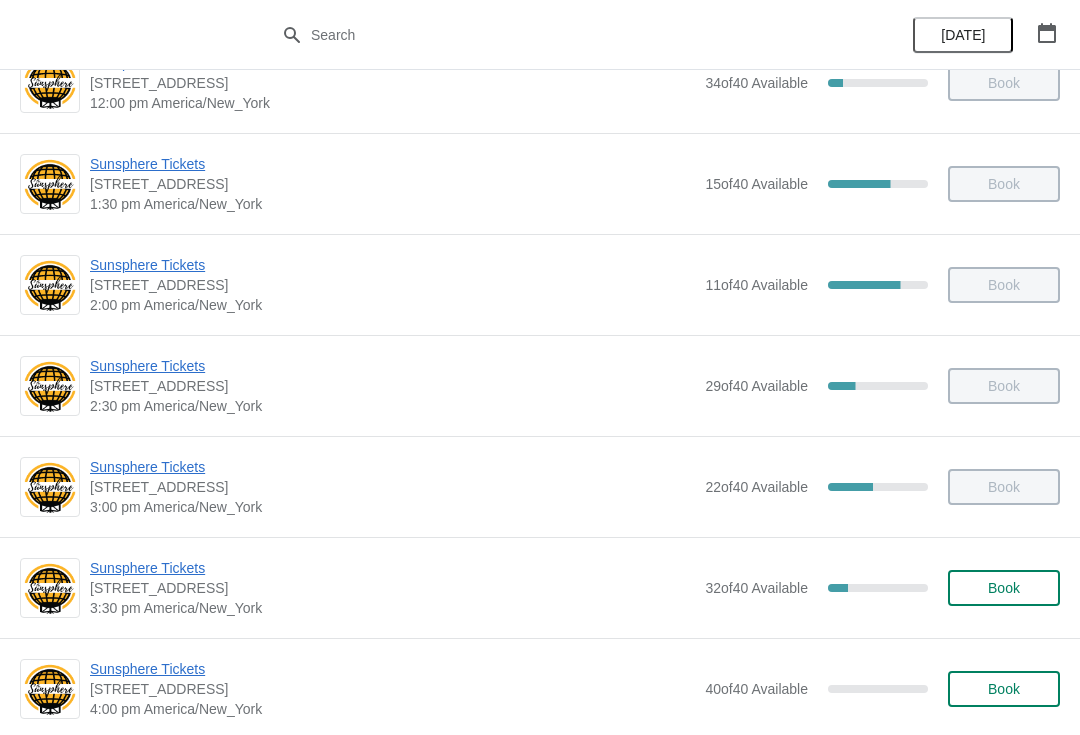 scroll, scrollTop: 625, scrollLeft: 0, axis: vertical 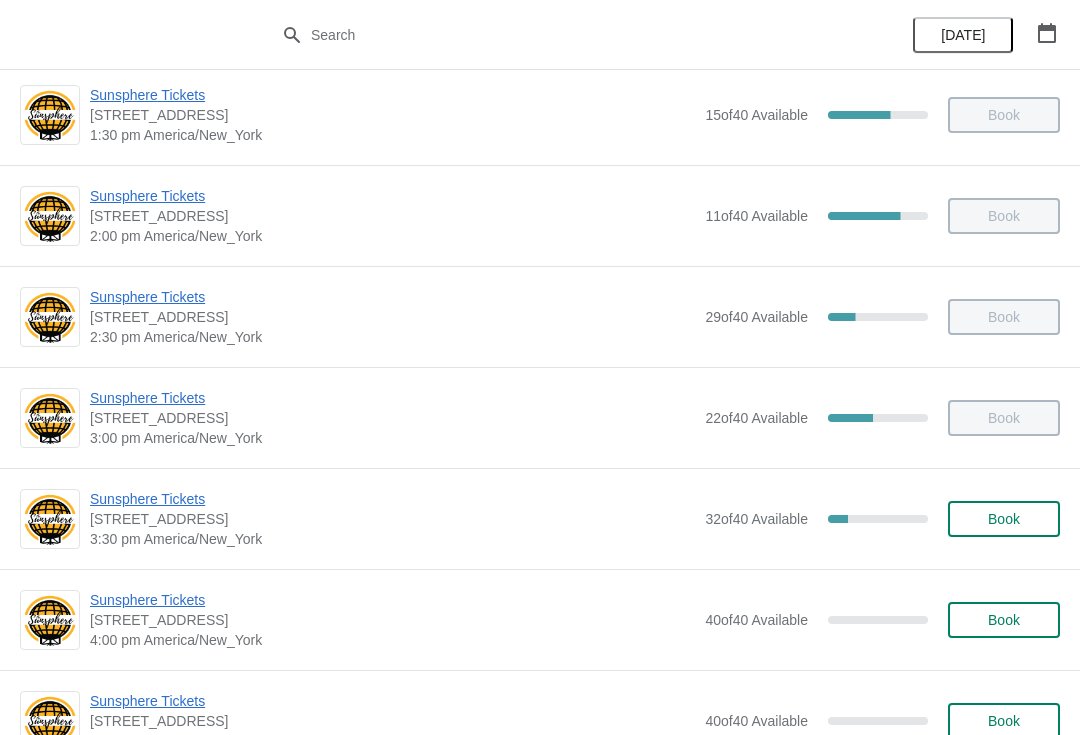 click on "Book" at bounding box center (1004, 519) 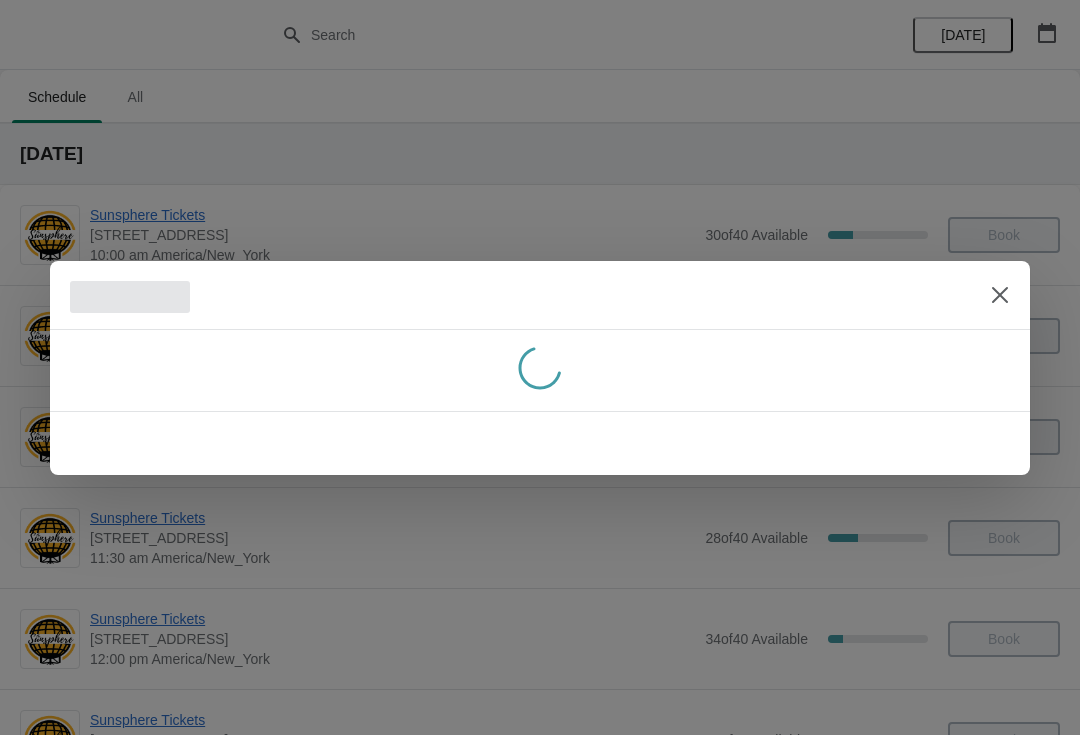 scroll, scrollTop: 625, scrollLeft: 0, axis: vertical 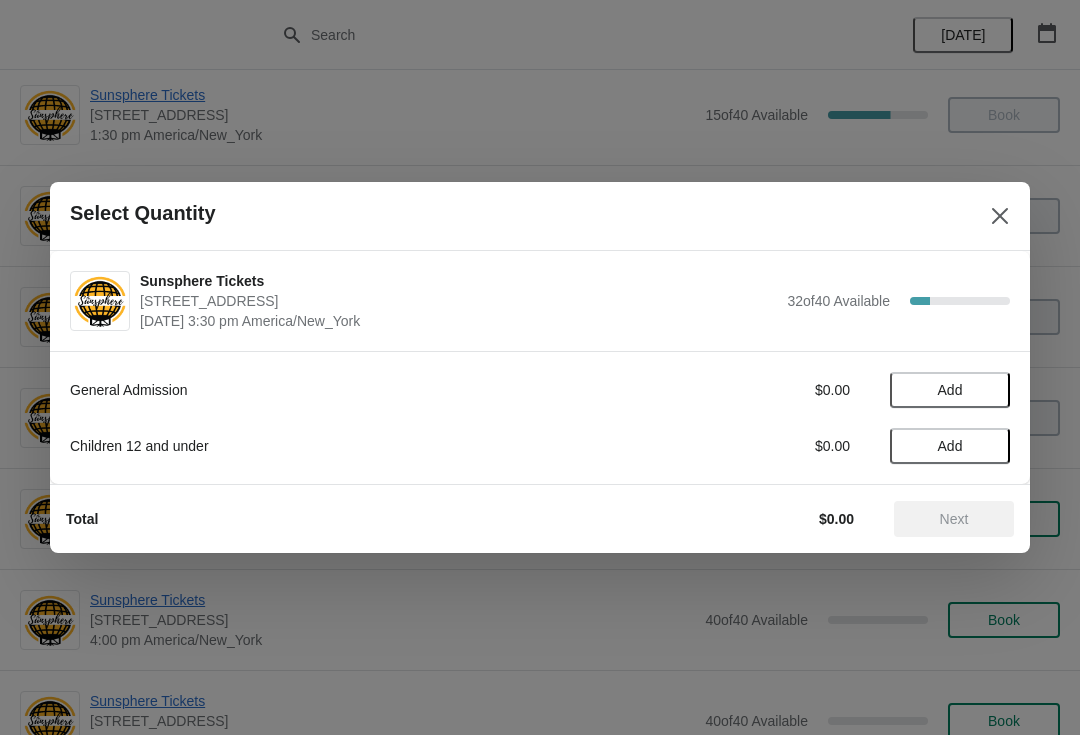 click on "Add" at bounding box center (950, 390) 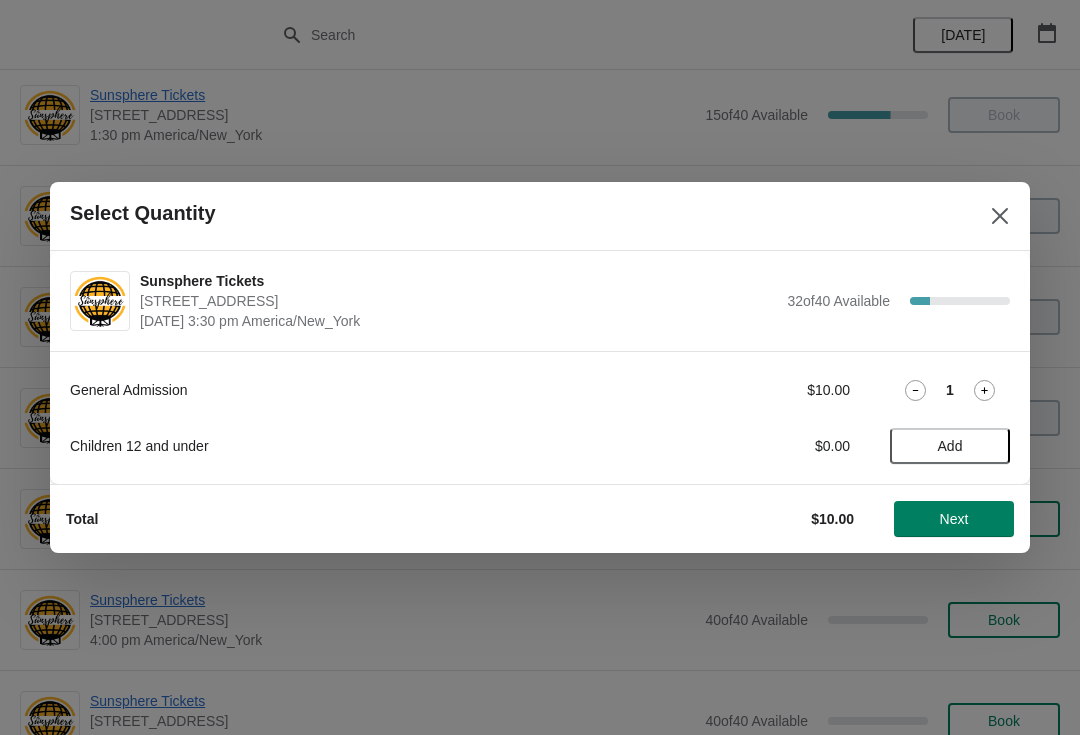 click 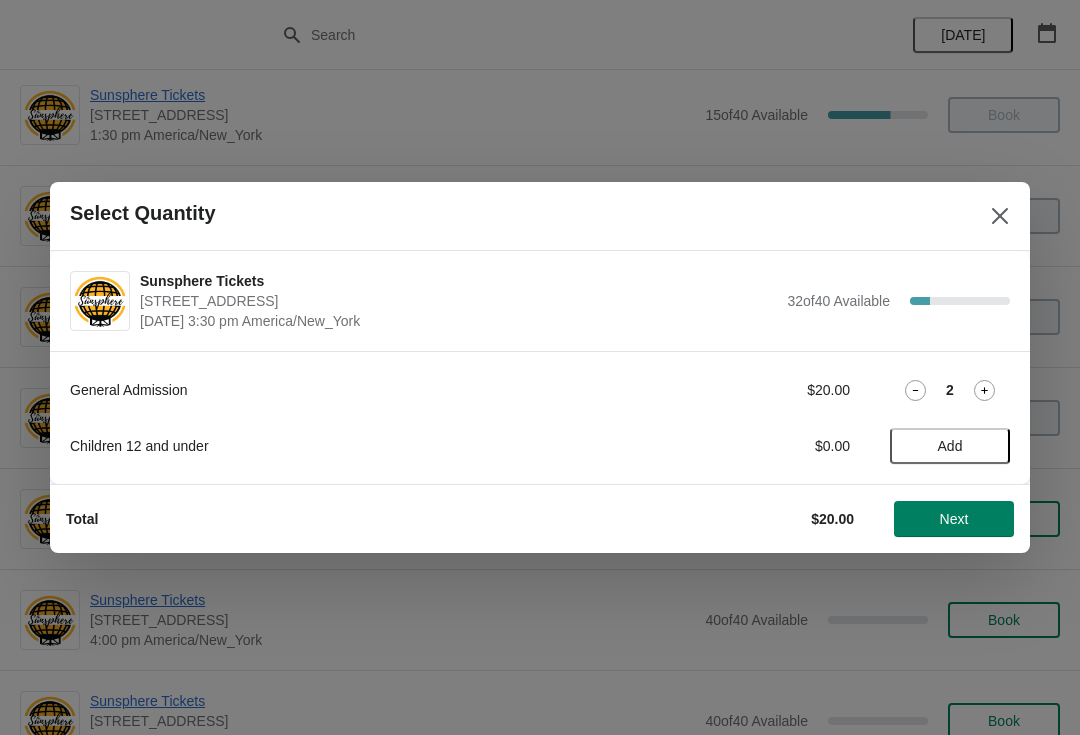 click on "Next" at bounding box center (954, 519) 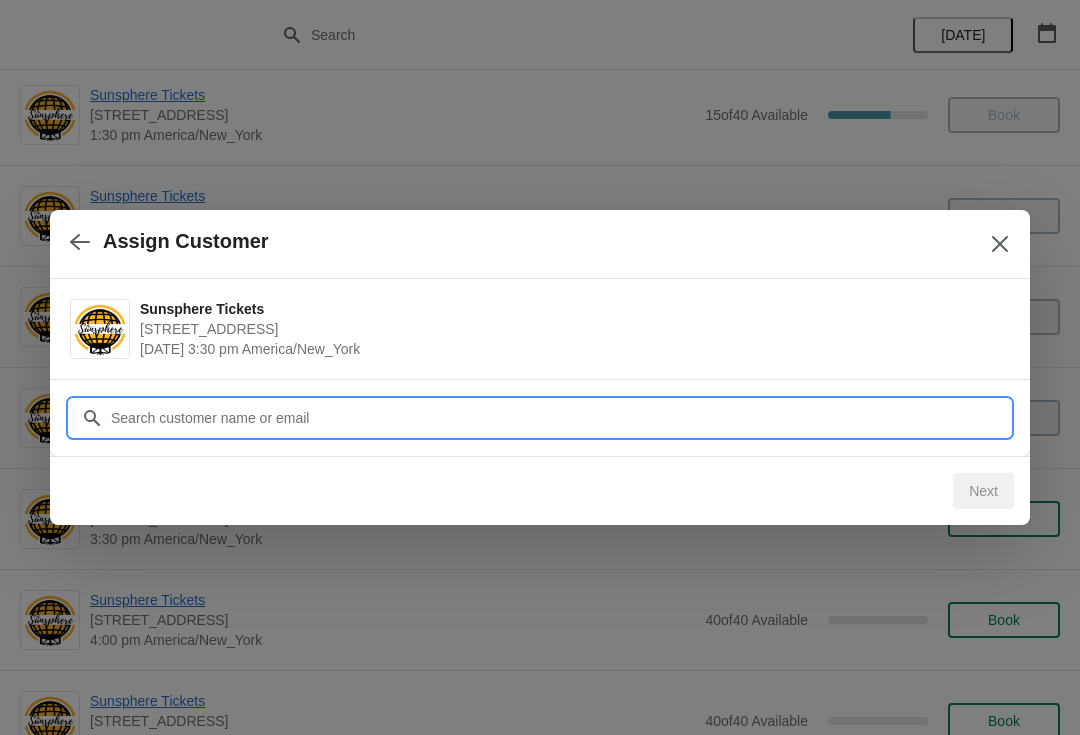 click on "Customer" at bounding box center (560, 418) 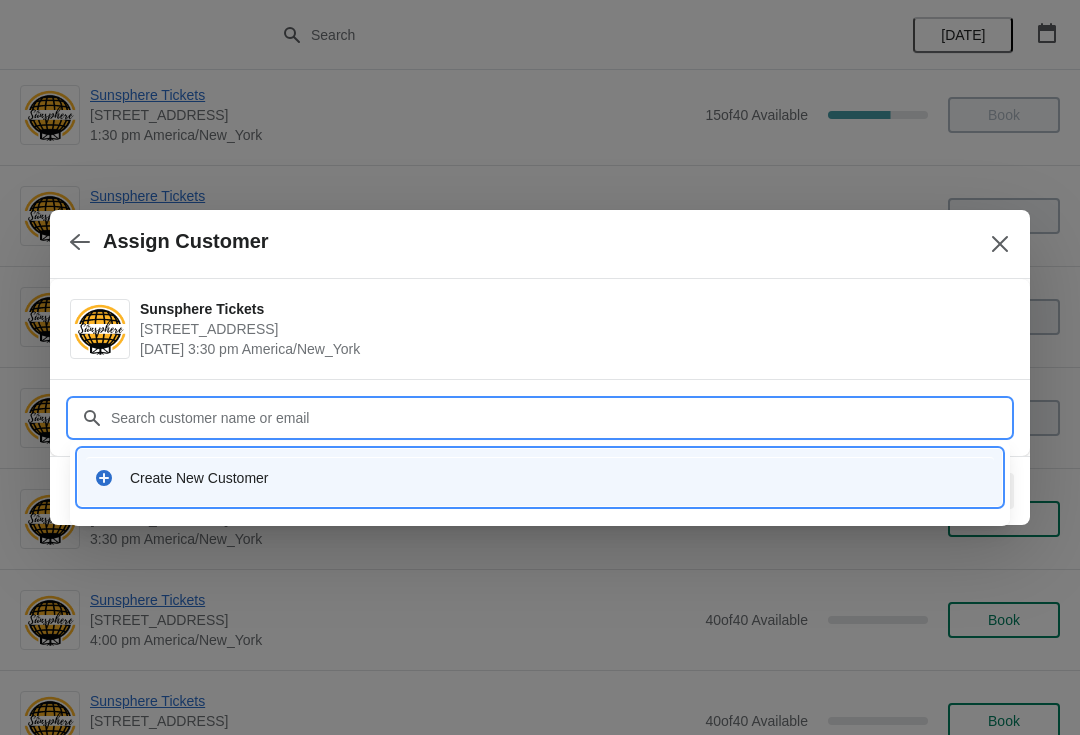 click on "Create New Customer" at bounding box center (540, 477) 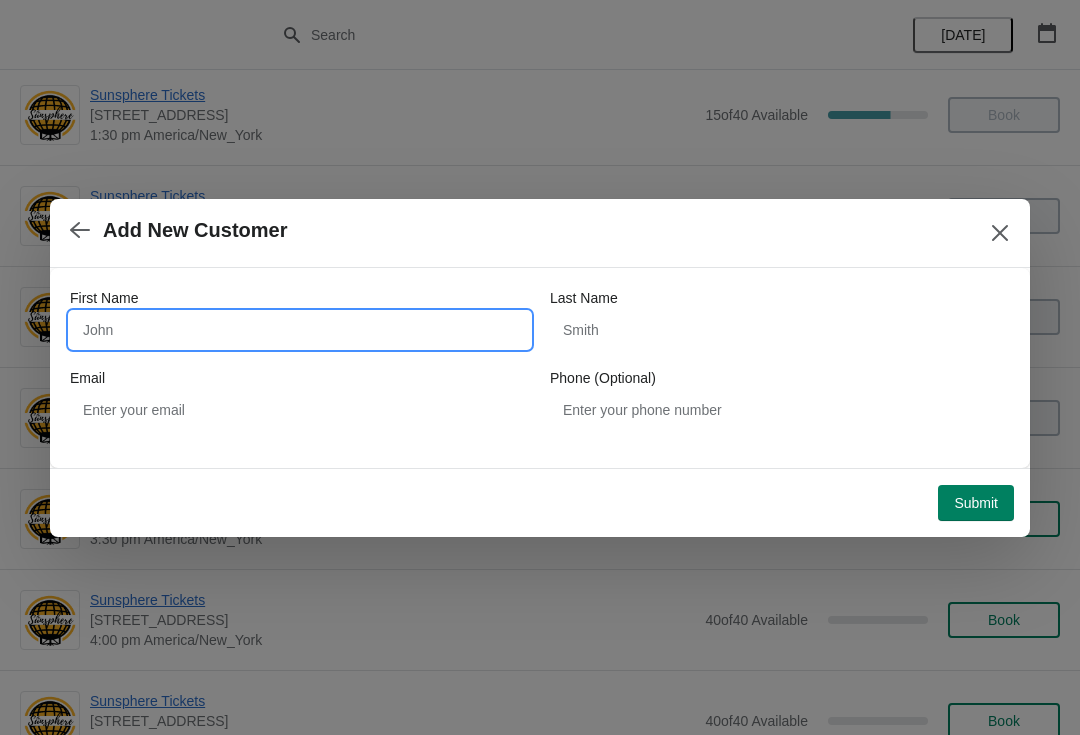 click on "First Name" at bounding box center [300, 330] 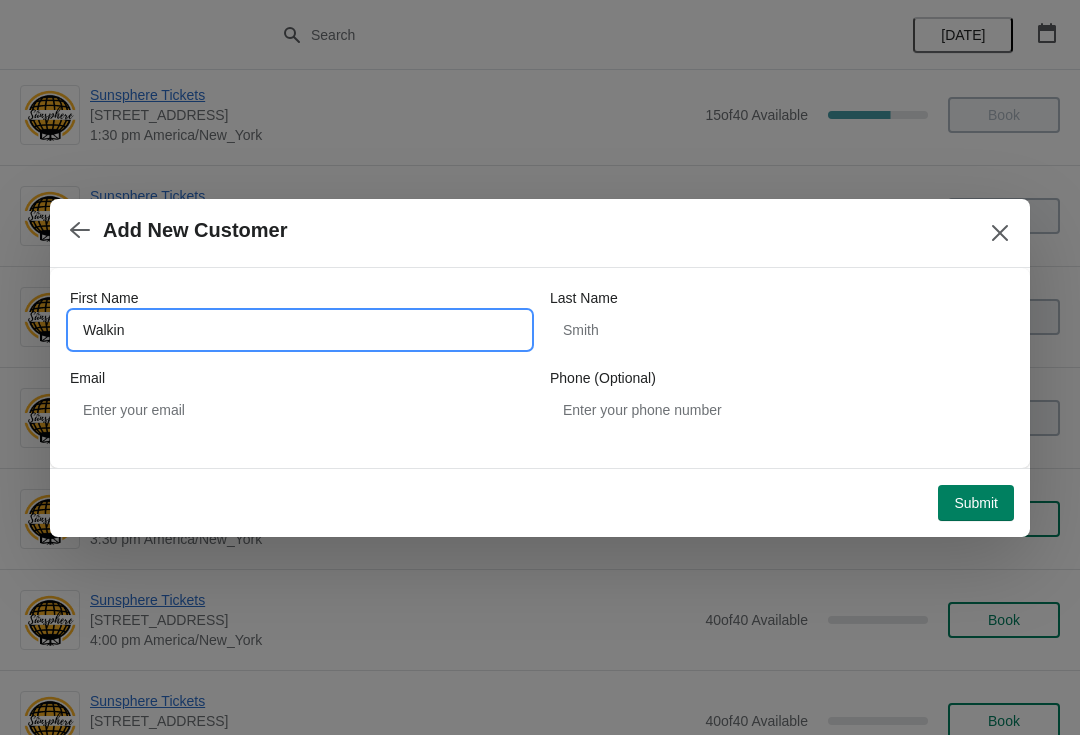 type on "Walkin" 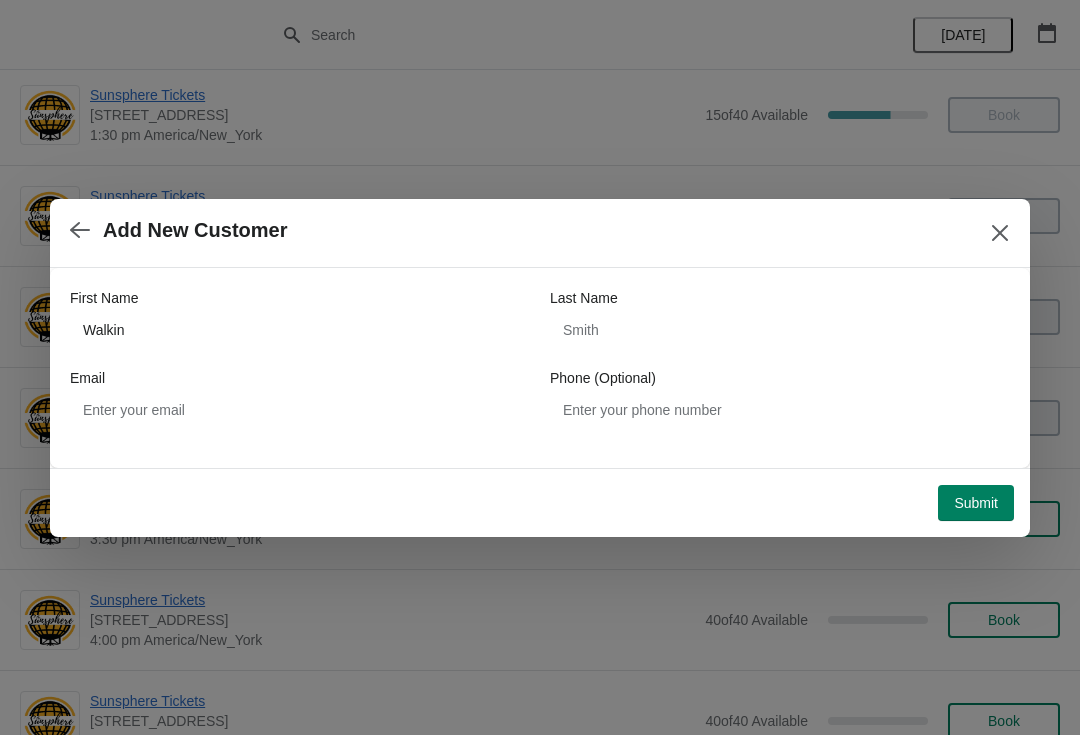 click on "Submit" at bounding box center [976, 503] 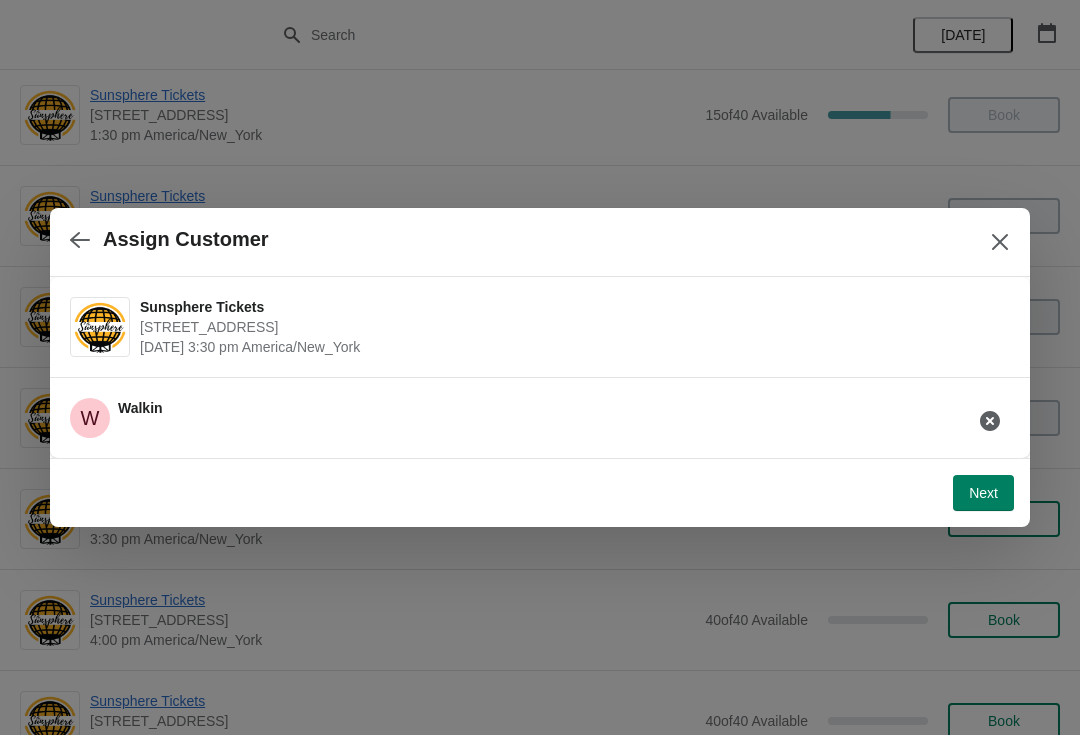 click on "Next" at bounding box center (983, 493) 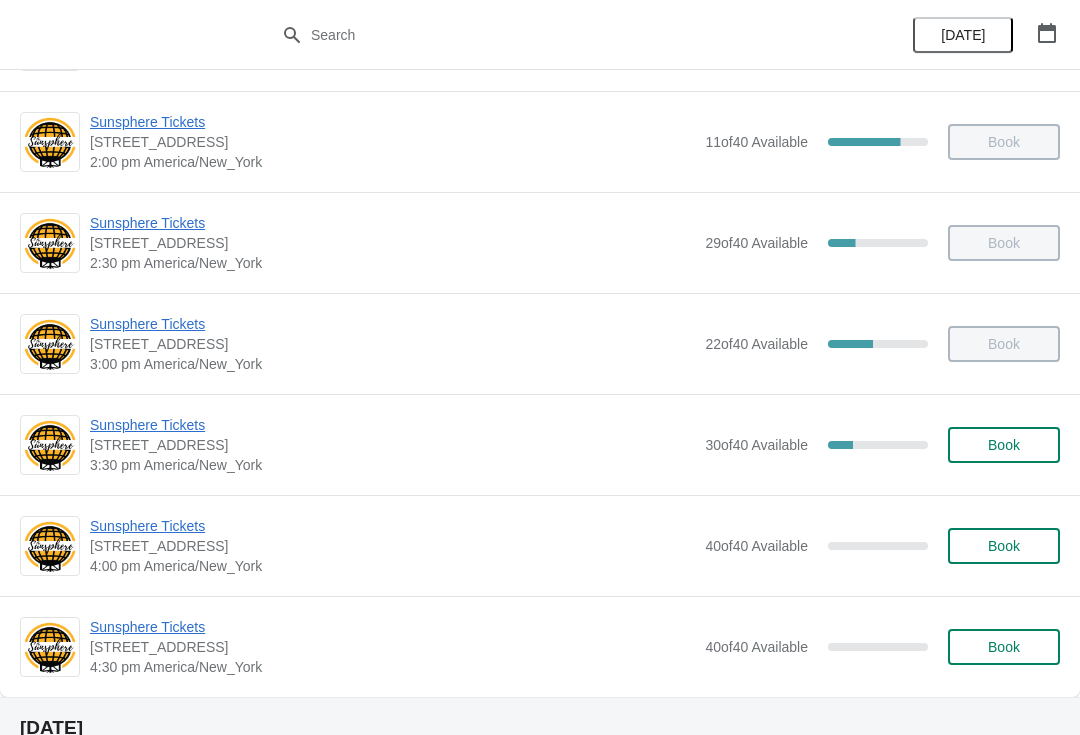 scroll, scrollTop: 701, scrollLeft: 0, axis: vertical 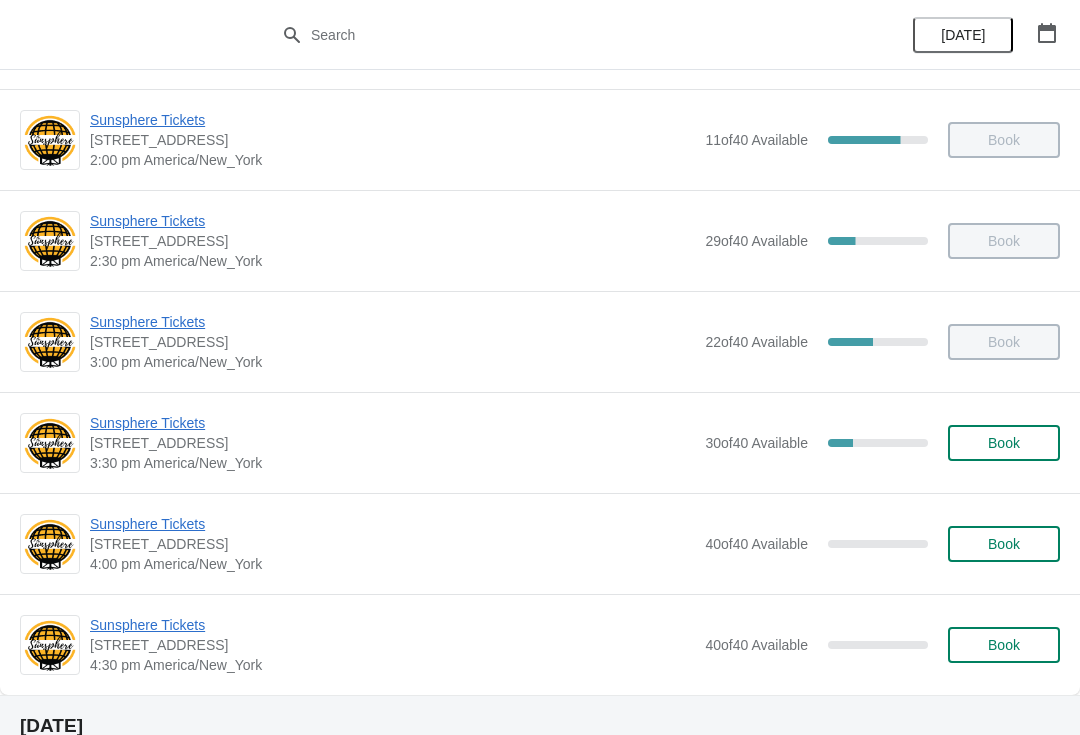 click on "Book" at bounding box center [1004, 443] 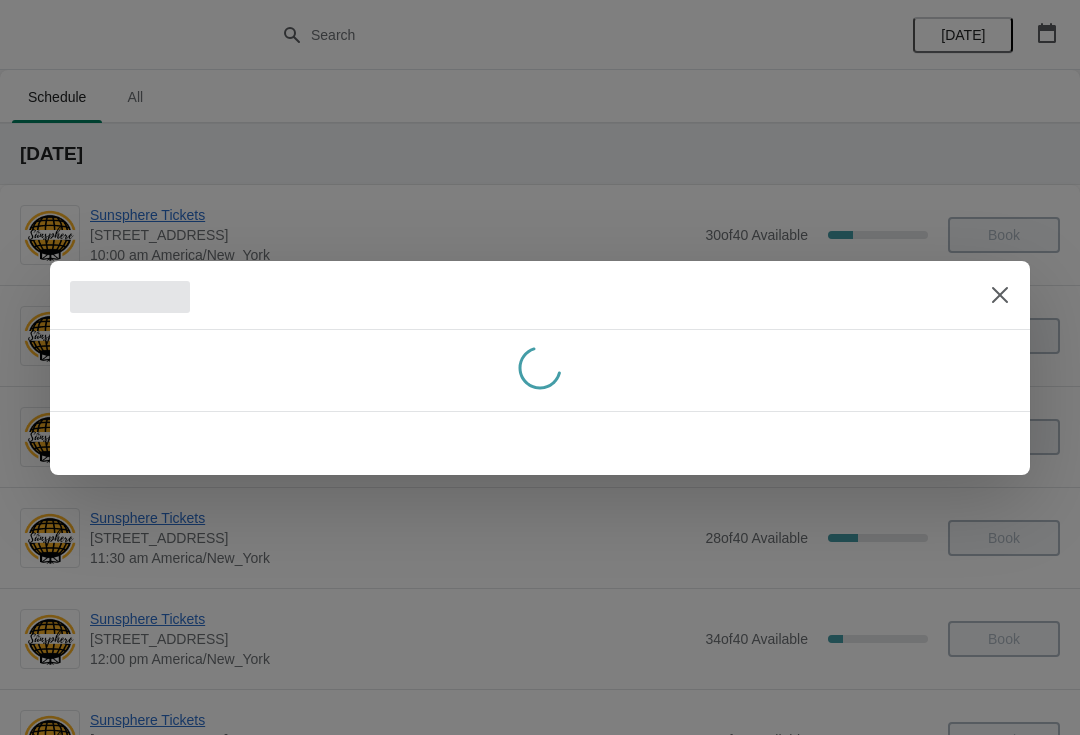 scroll, scrollTop: 0, scrollLeft: 0, axis: both 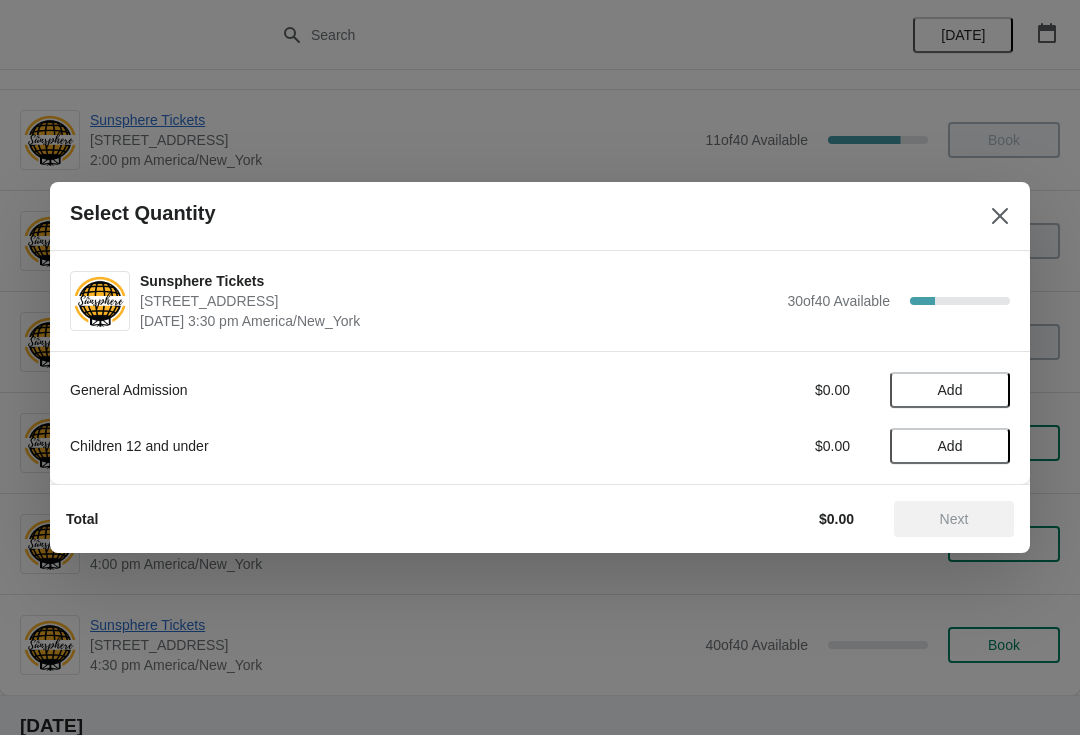 click on "Add" at bounding box center (950, 390) 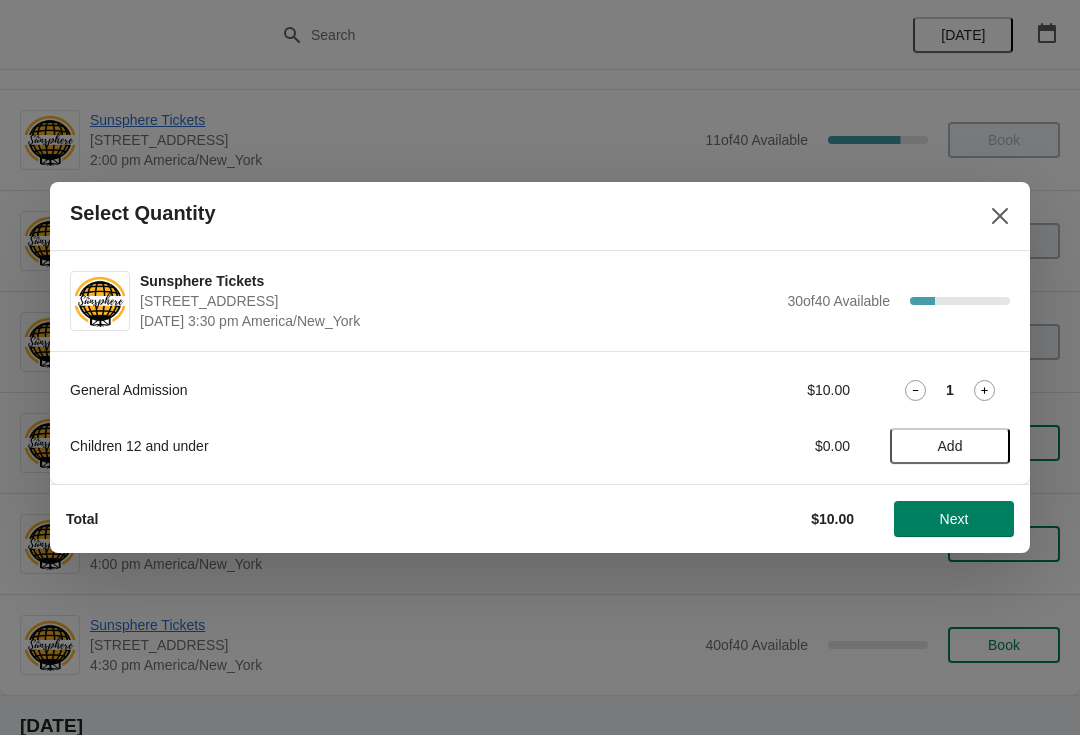 click 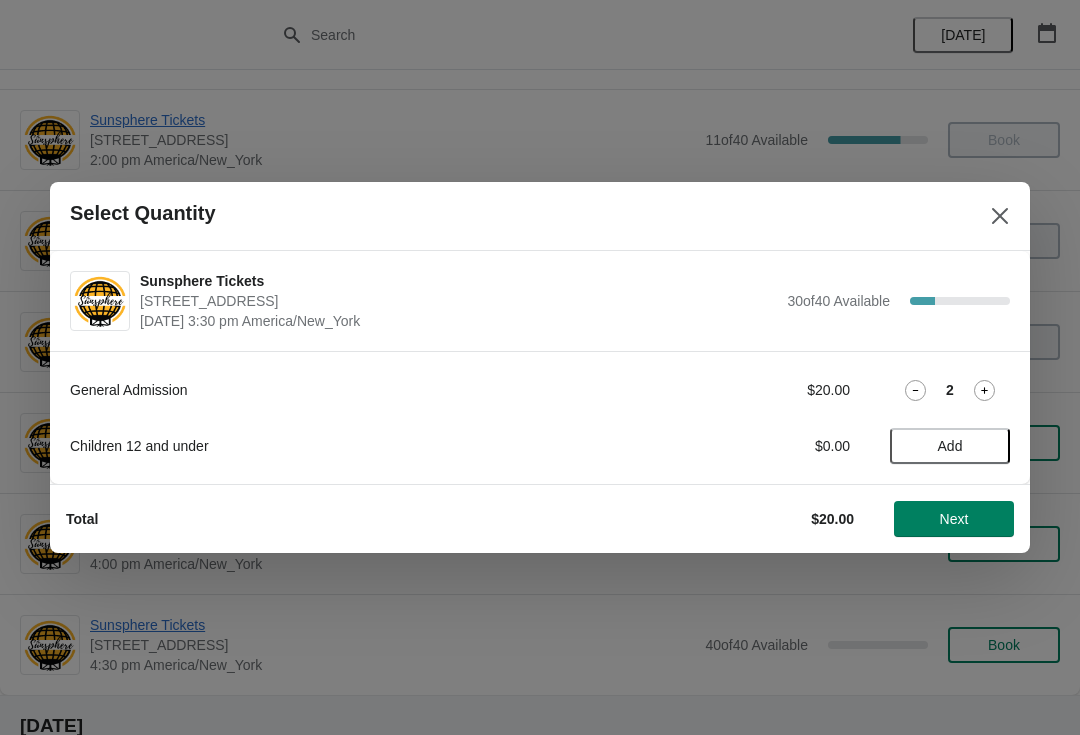 click 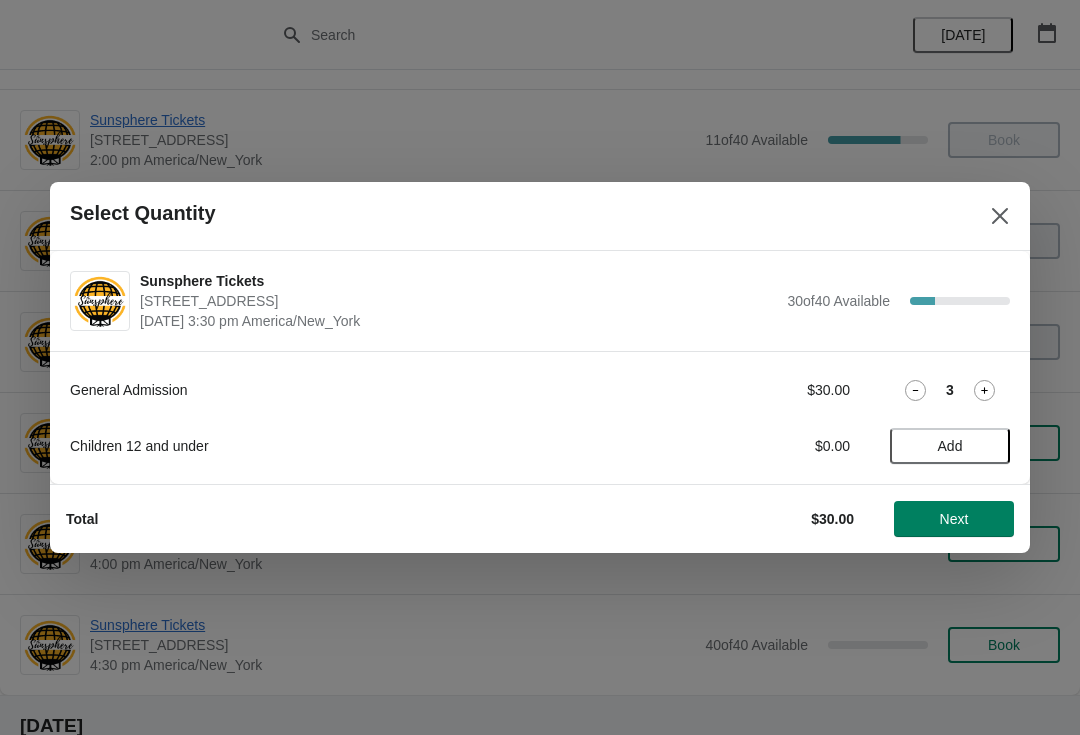 click on "Next" at bounding box center [954, 519] 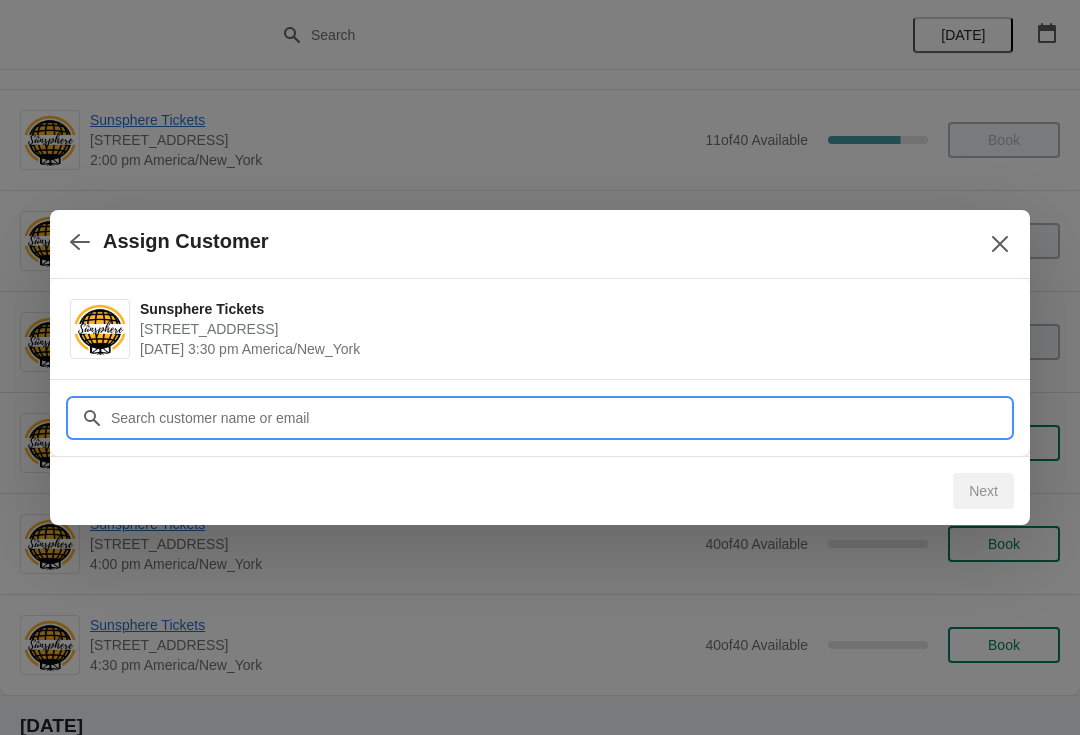 click on "Customer" at bounding box center [560, 418] 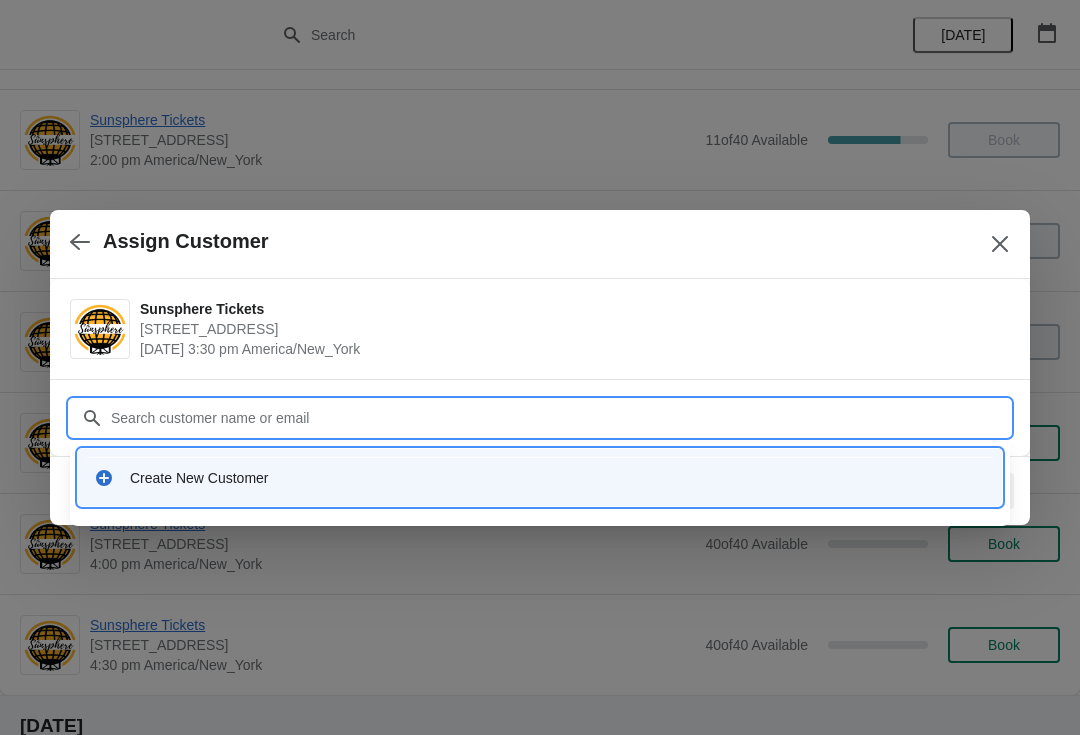 click on "Create New Customer" at bounding box center (558, 478) 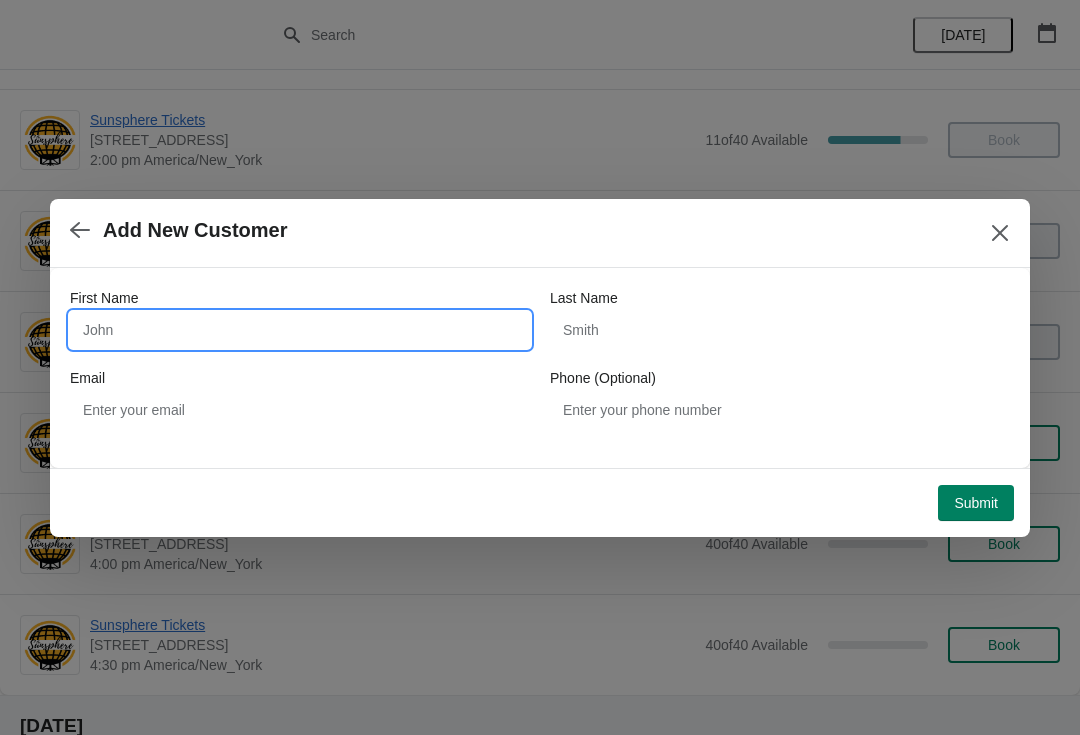 click on "First Name" at bounding box center (300, 330) 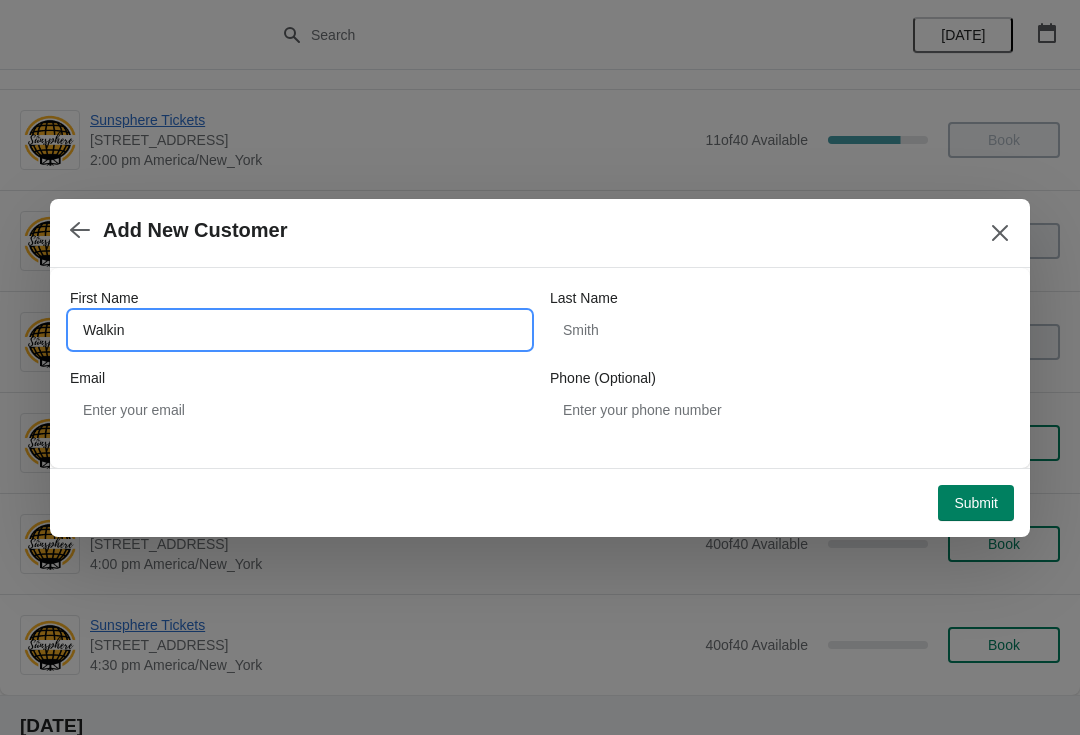 type on "Walkin" 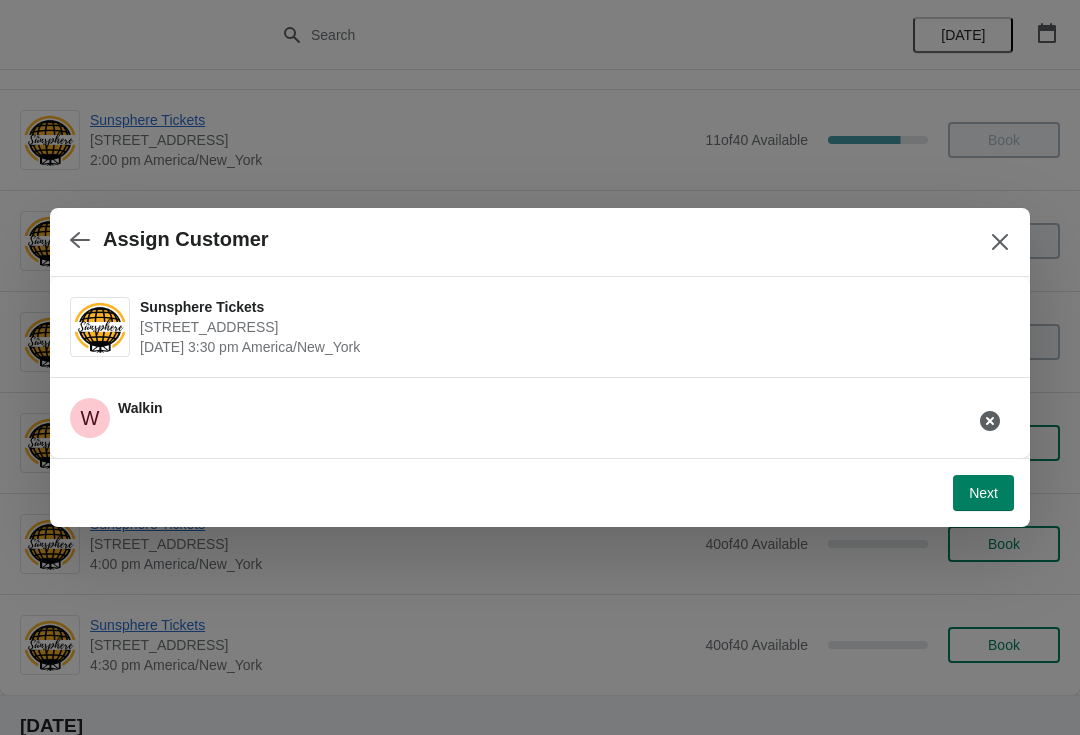 click on "Next" at bounding box center (983, 493) 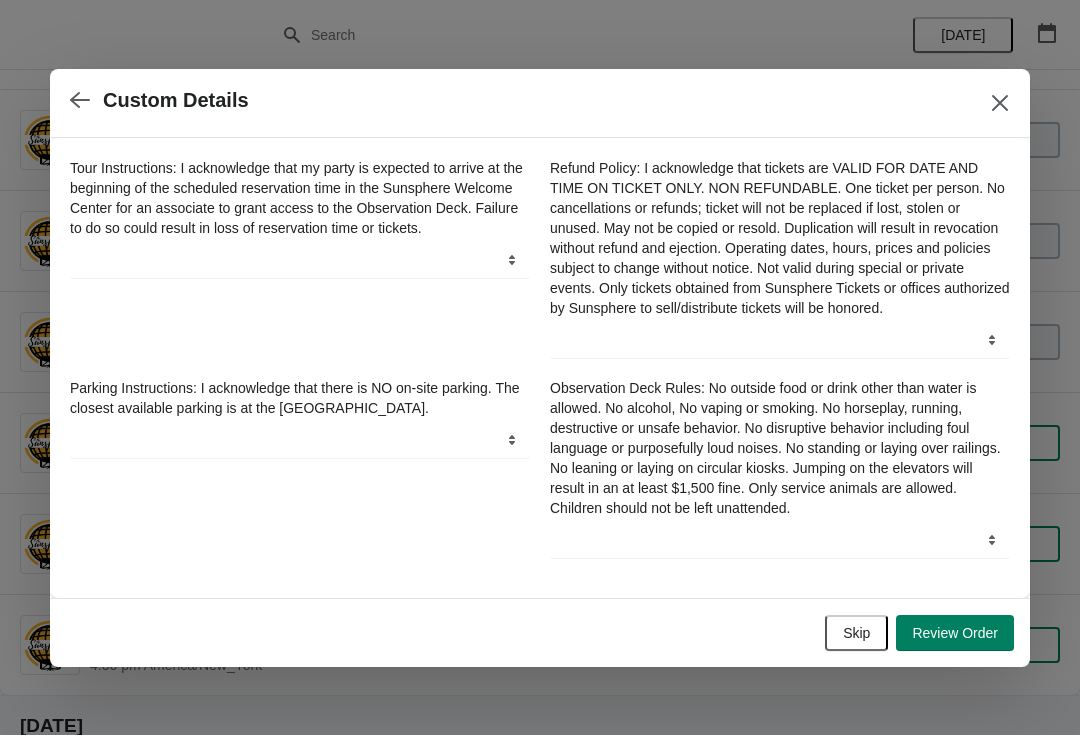 click on "Skip" at bounding box center (856, 633) 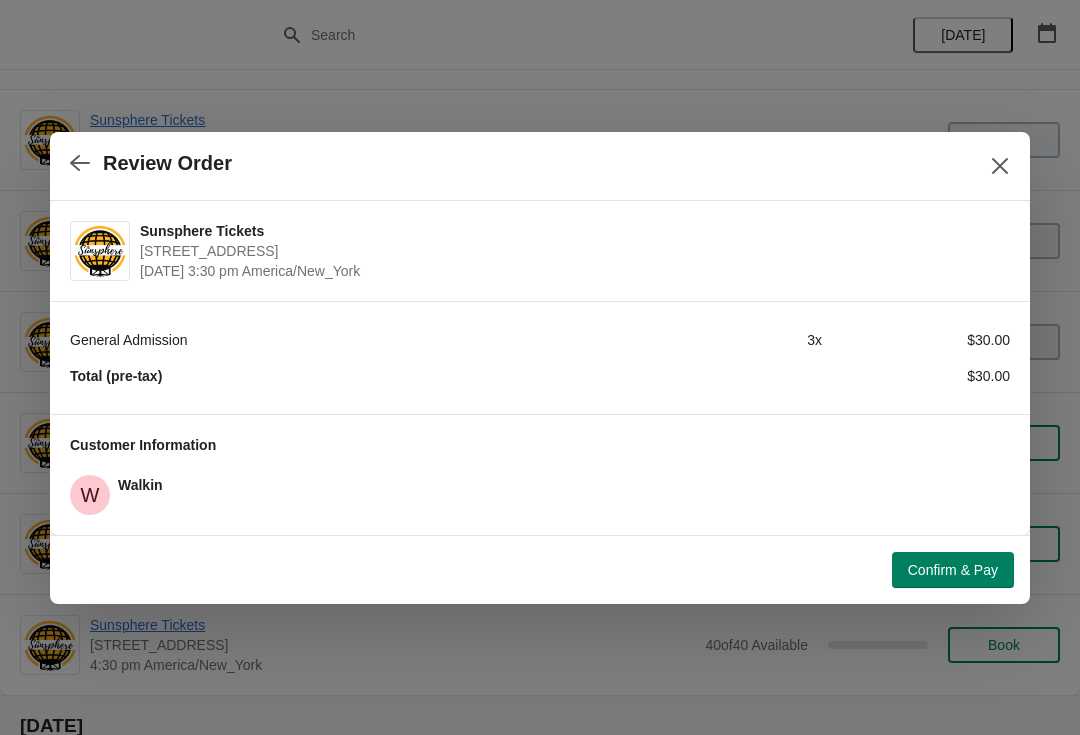 click on "Confirm & Pay" at bounding box center (953, 570) 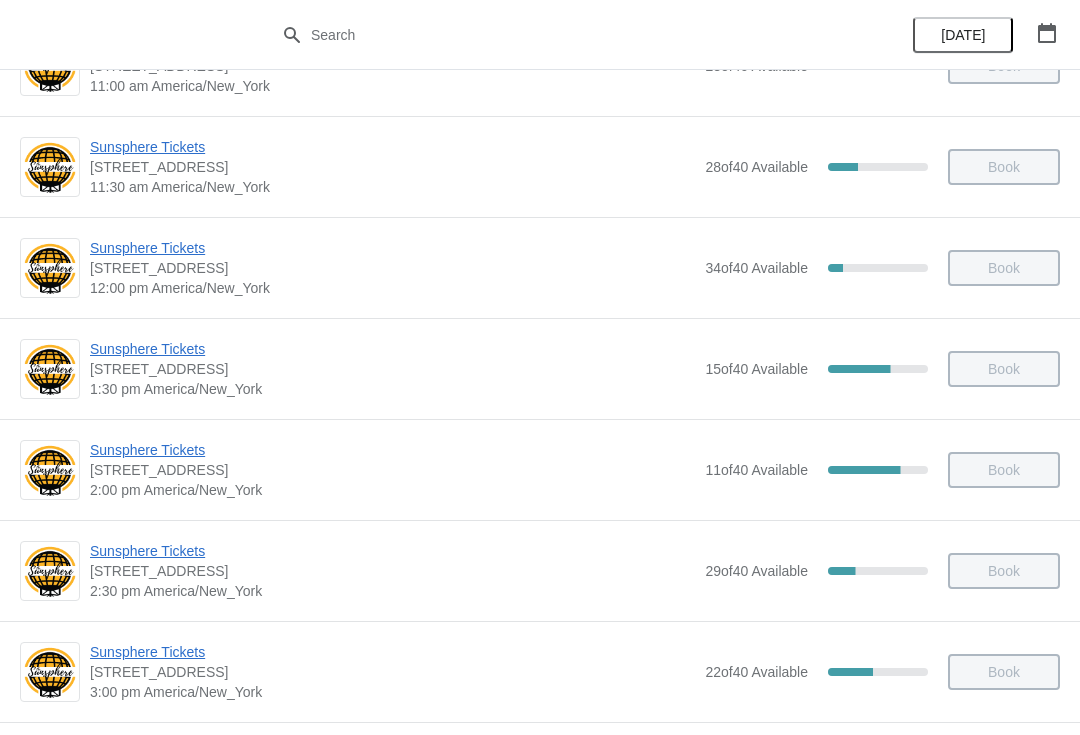 scroll, scrollTop: 457, scrollLeft: 0, axis: vertical 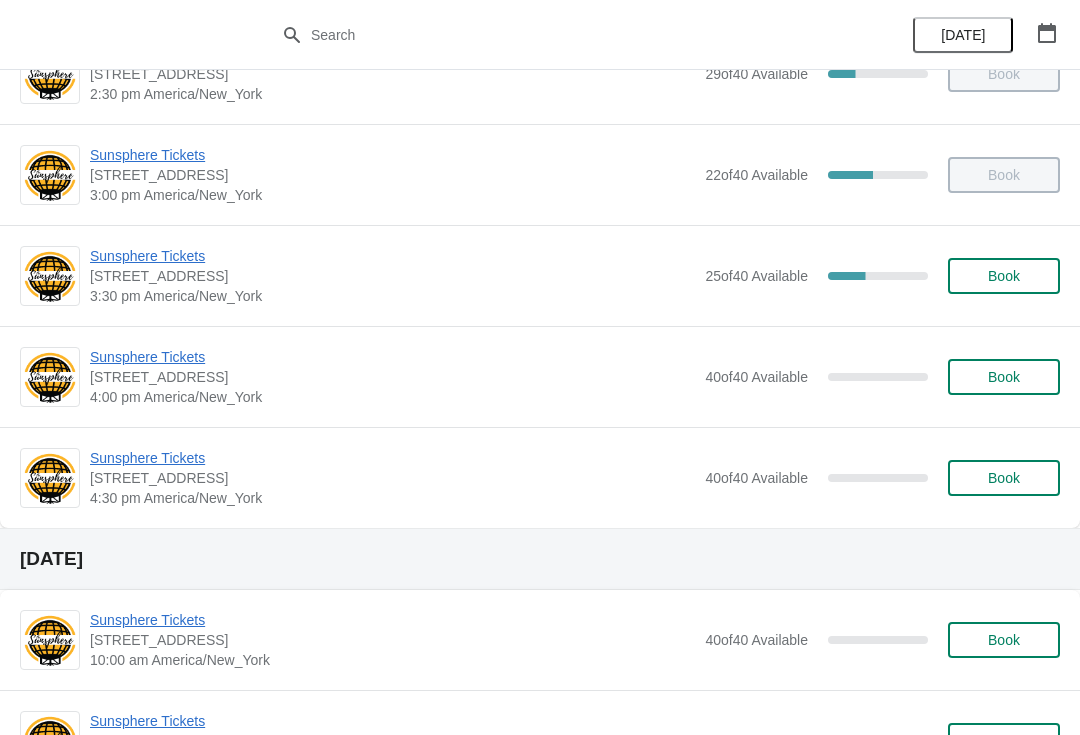 click on "Book" at bounding box center [1004, 276] 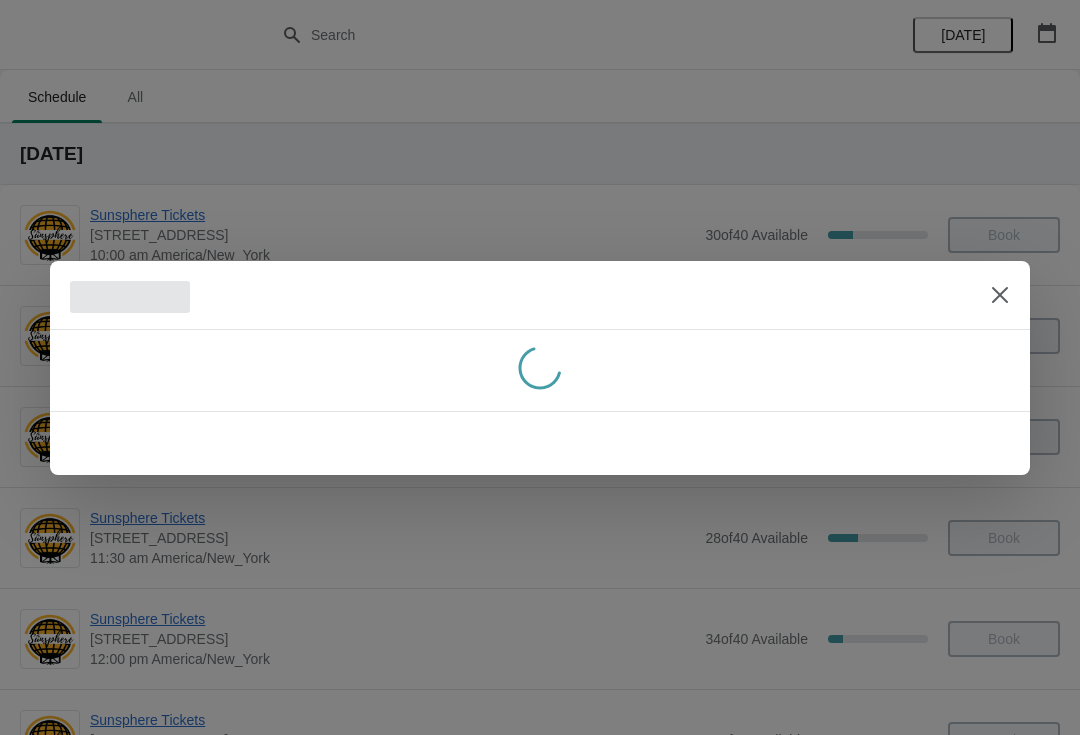 scroll, scrollTop: 0, scrollLeft: 0, axis: both 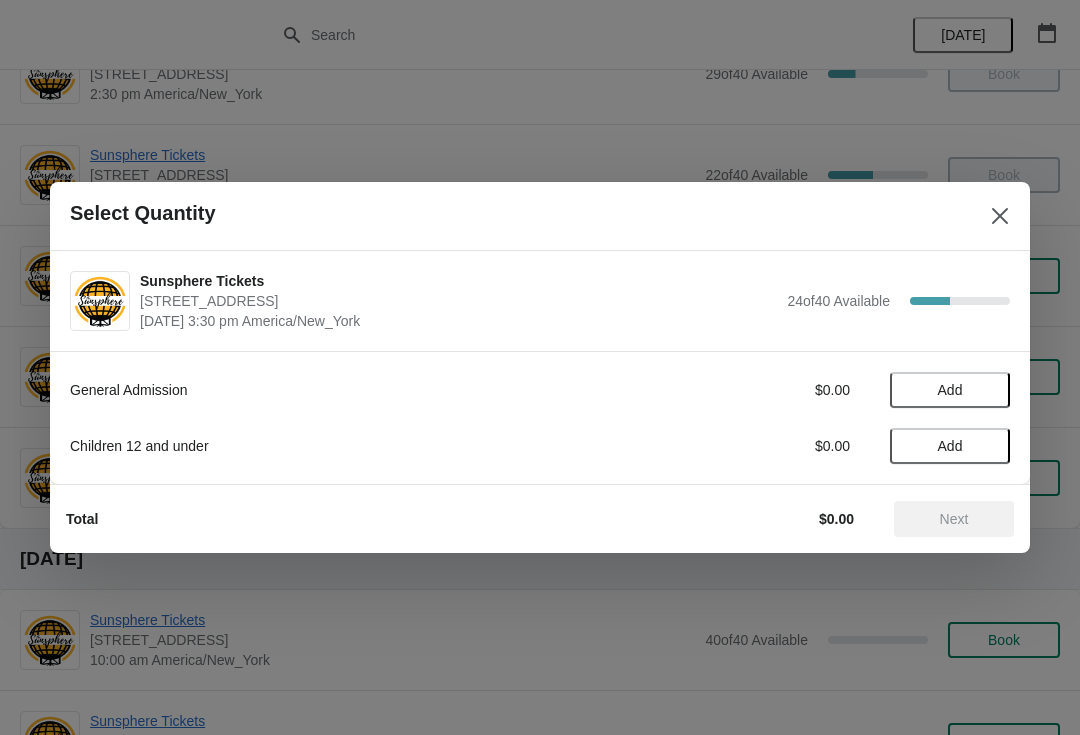 click on "Add" at bounding box center (950, 390) 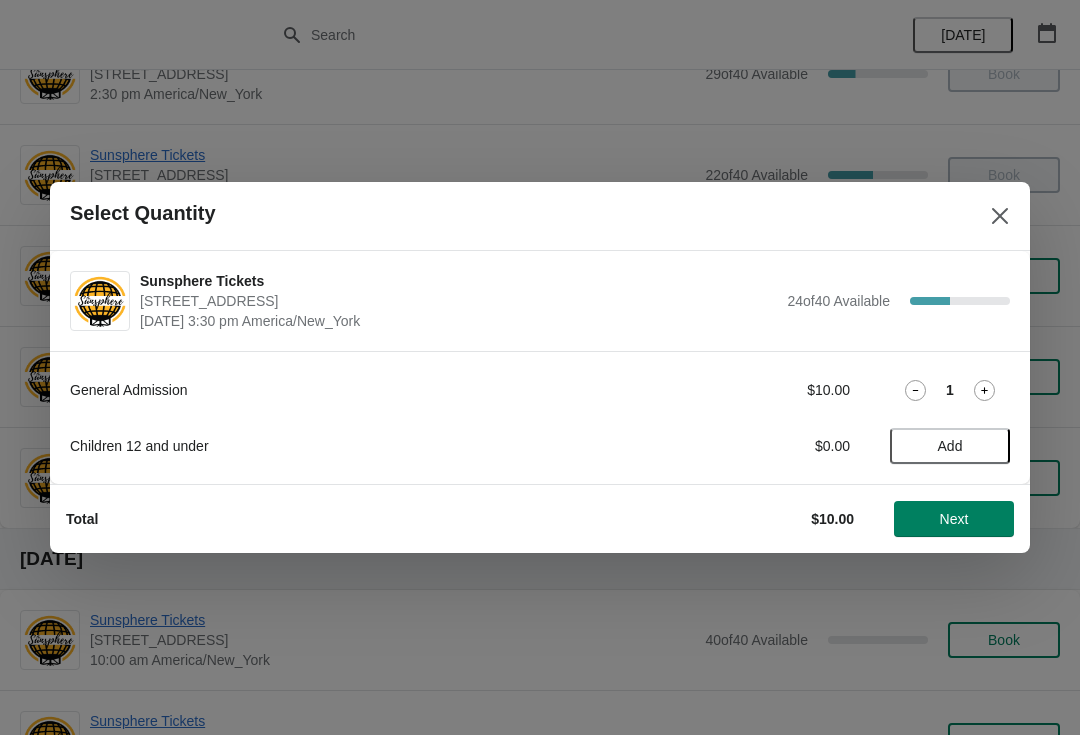 click 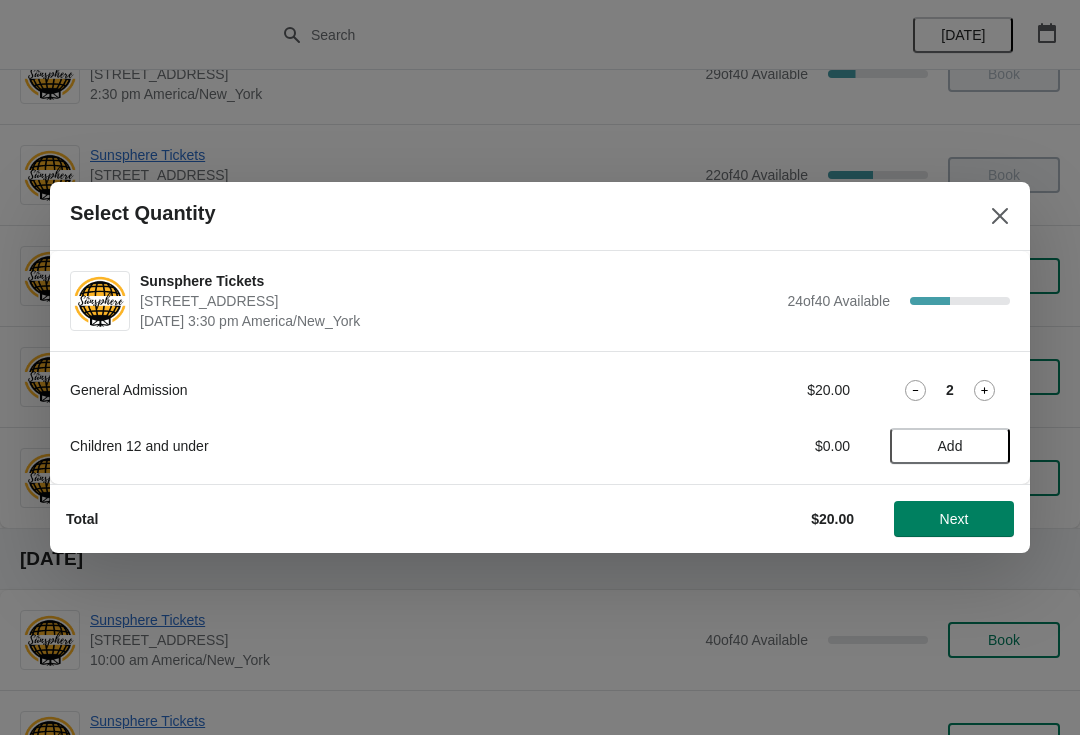 click 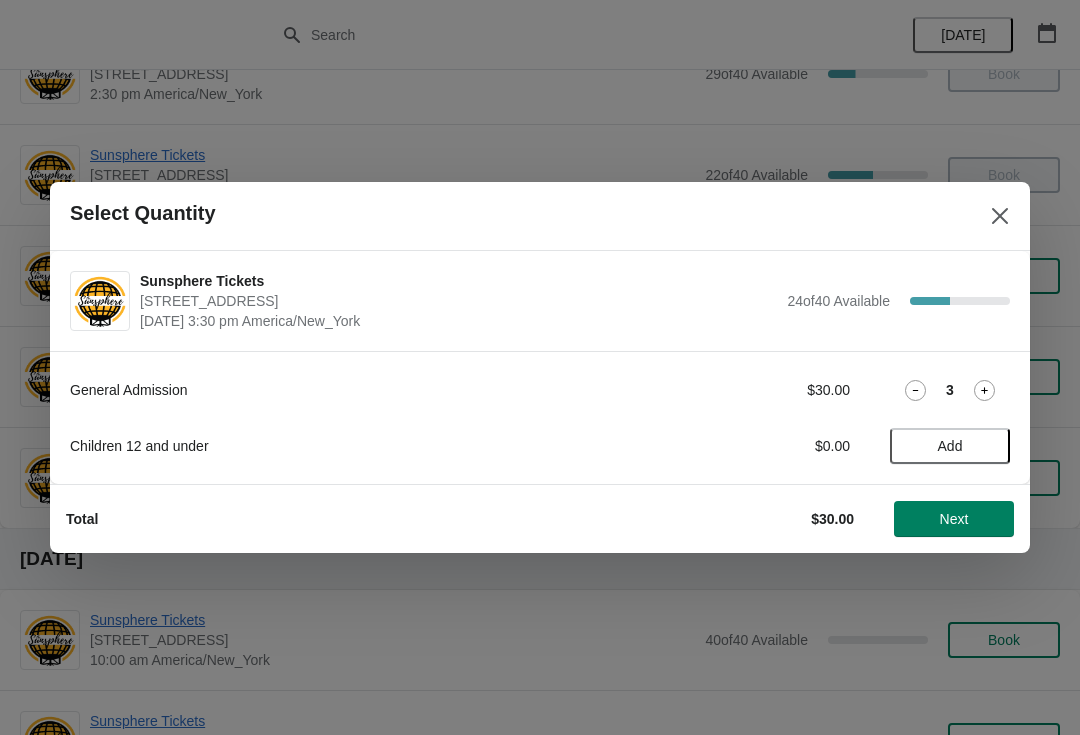 click on "Next" at bounding box center (954, 519) 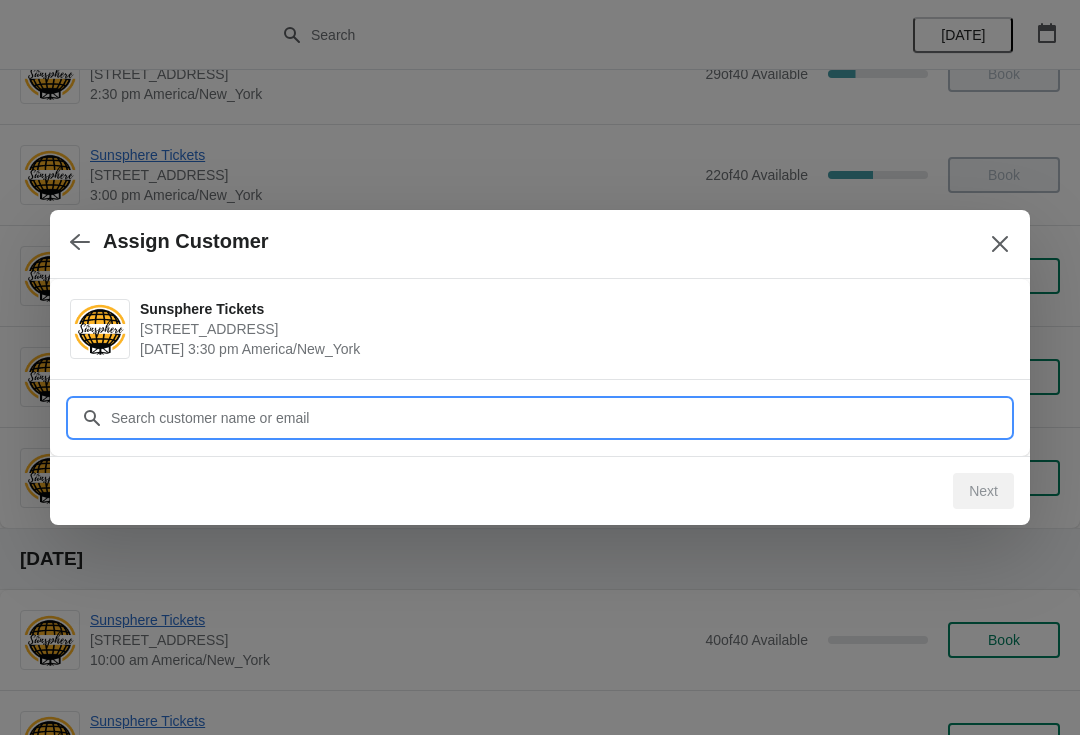 click on "Customer" at bounding box center [560, 418] 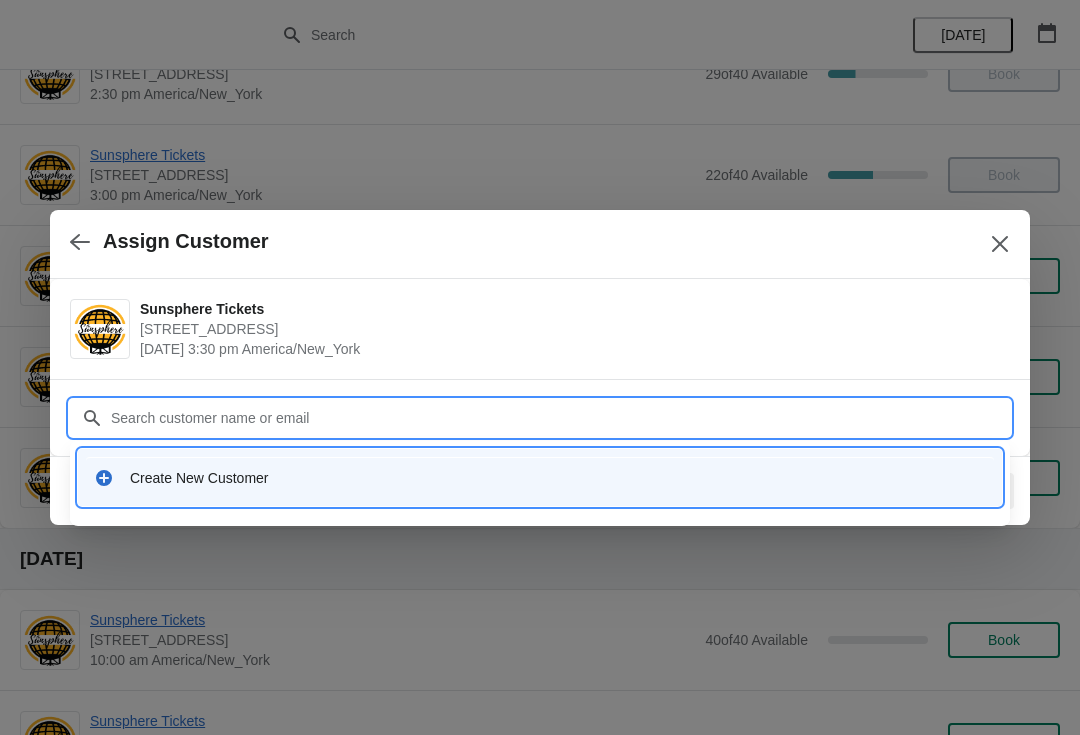 click on "Create New Customer" at bounding box center [558, 478] 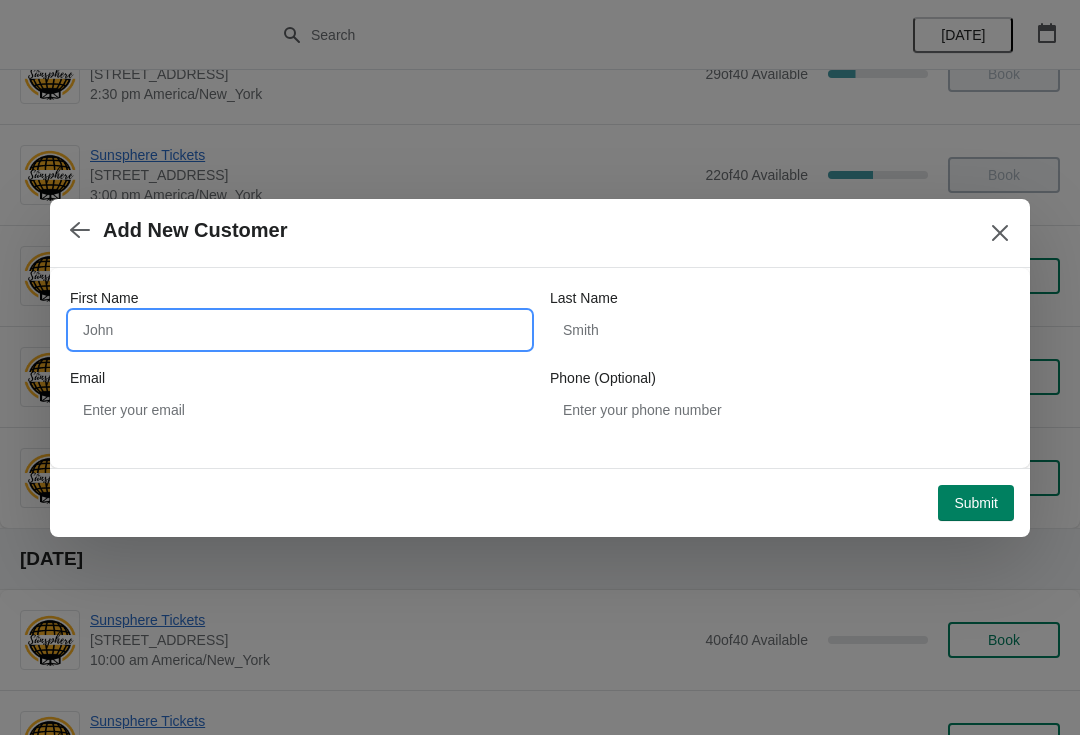 click on "First Name" at bounding box center (300, 330) 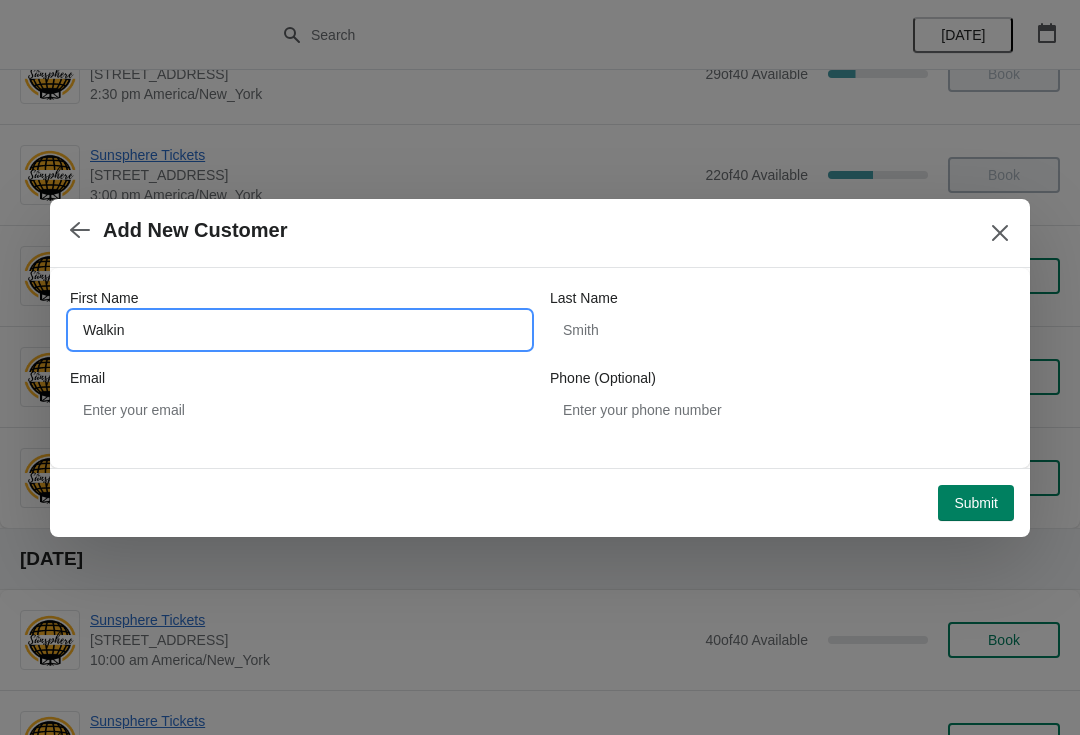 type on "Walkin" 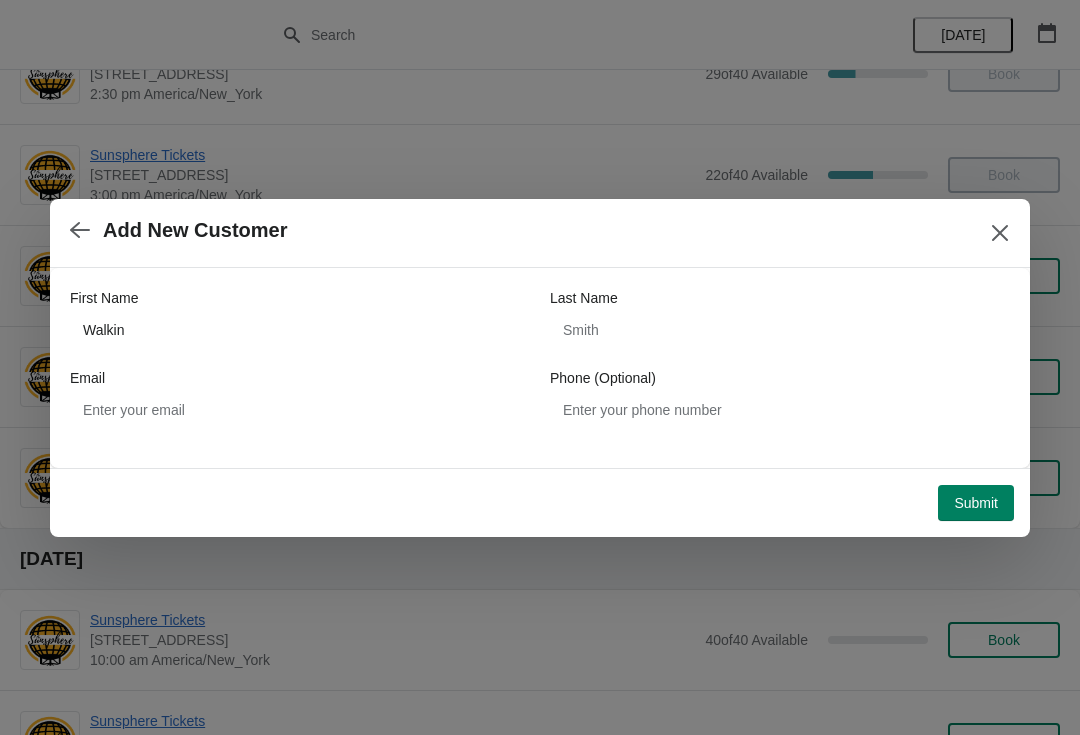 click on "Submit" at bounding box center [976, 503] 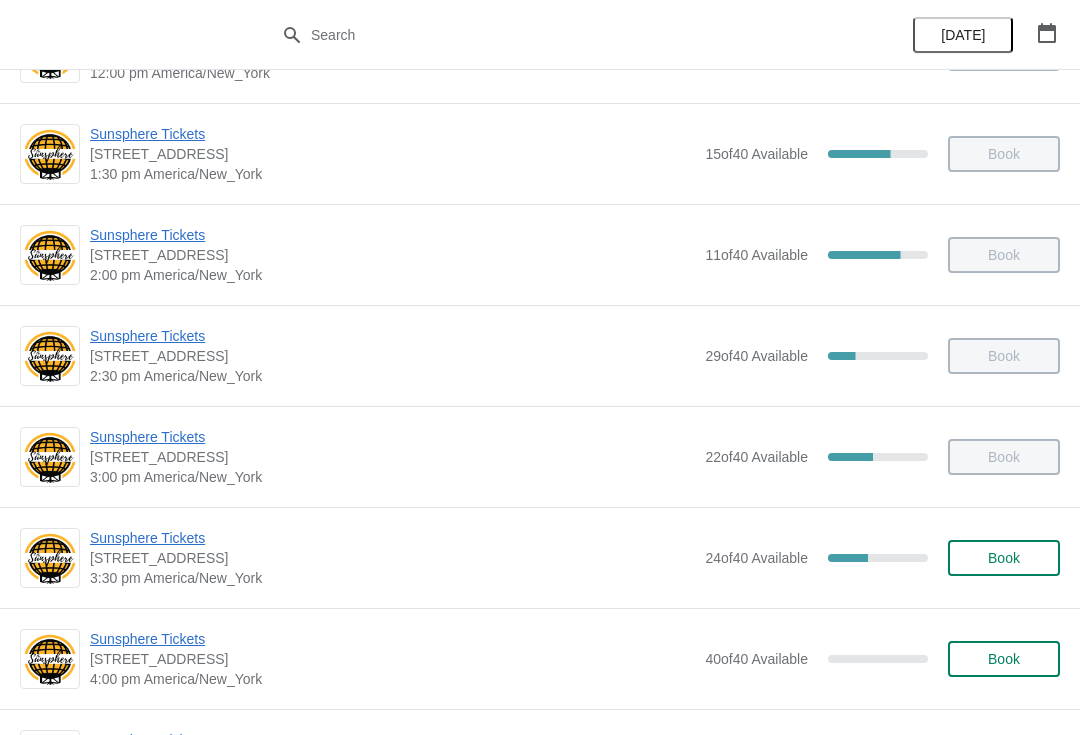 scroll, scrollTop: 587, scrollLeft: 0, axis: vertical 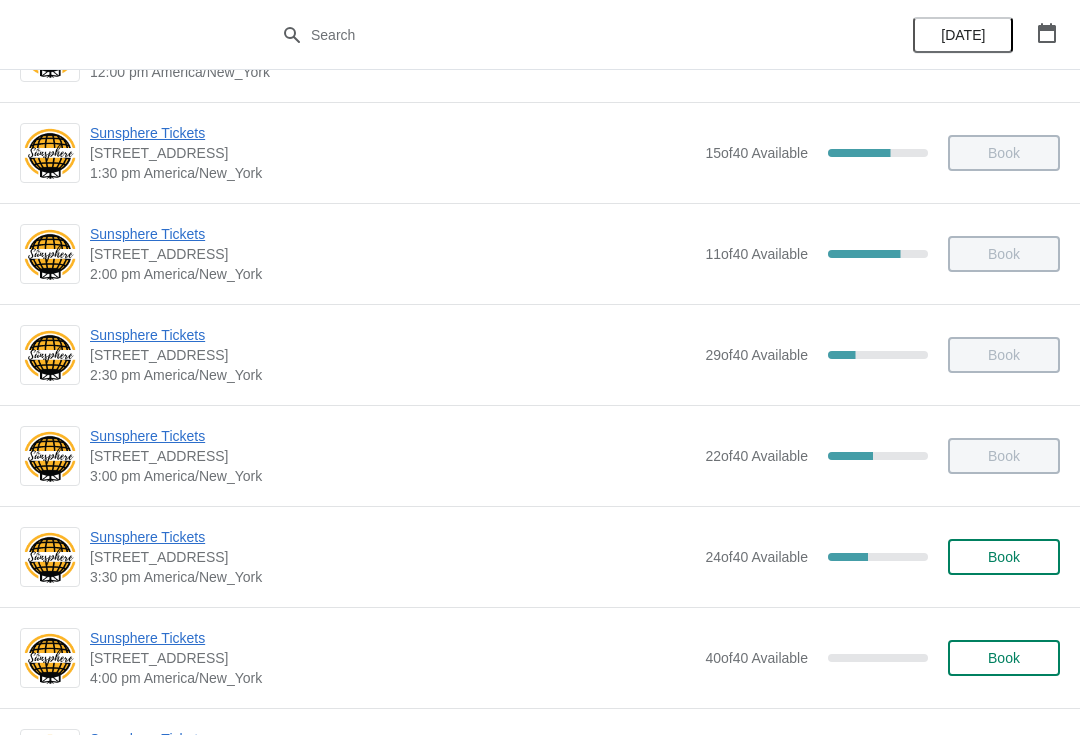 click on "Book" at bounding box center [1004, 557] 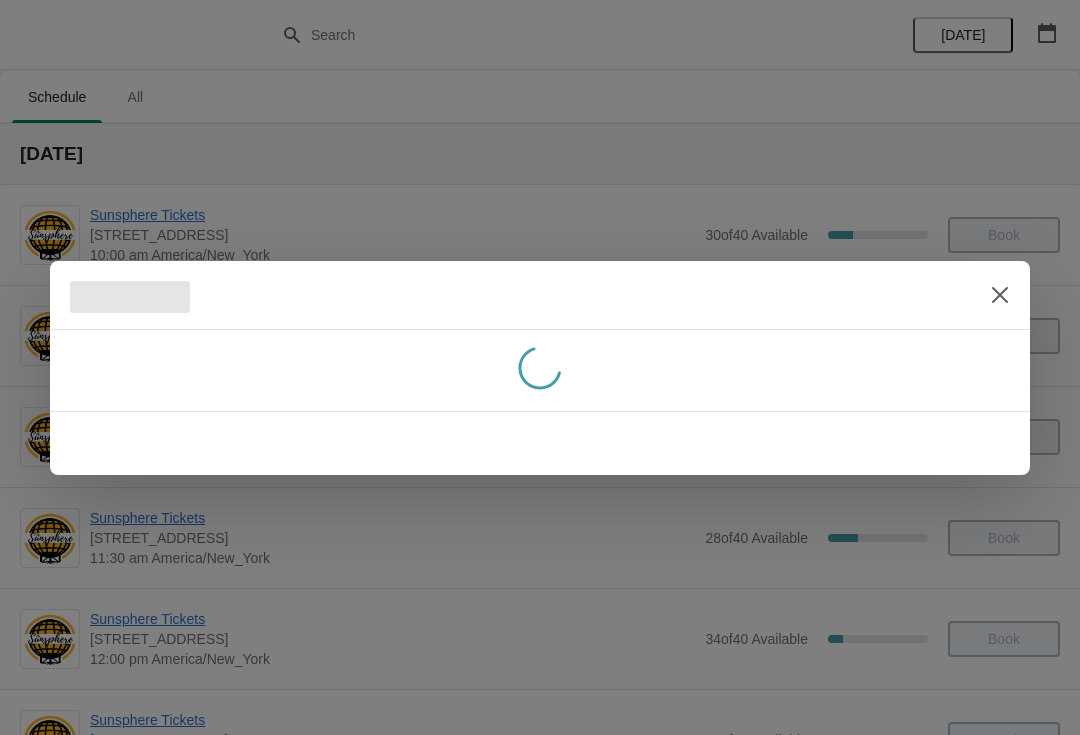 scroll, scrollTop: 587, scrollLeft: 0, axis: vertical 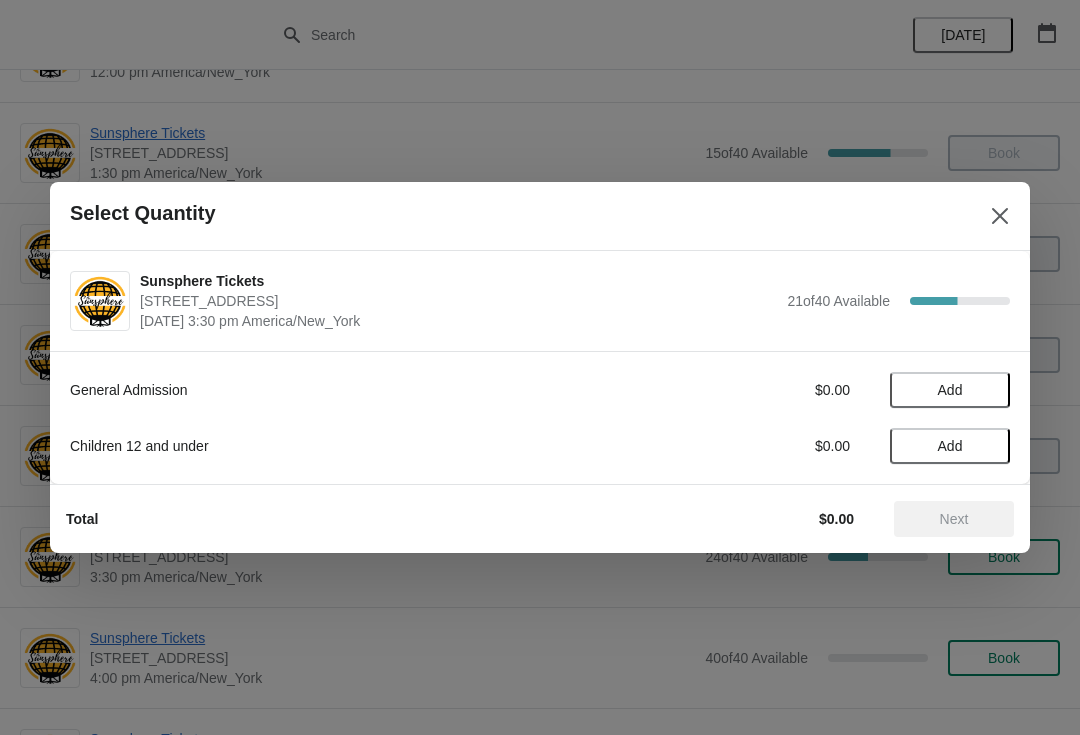 click on "Add" at bounding box center (950, 390) 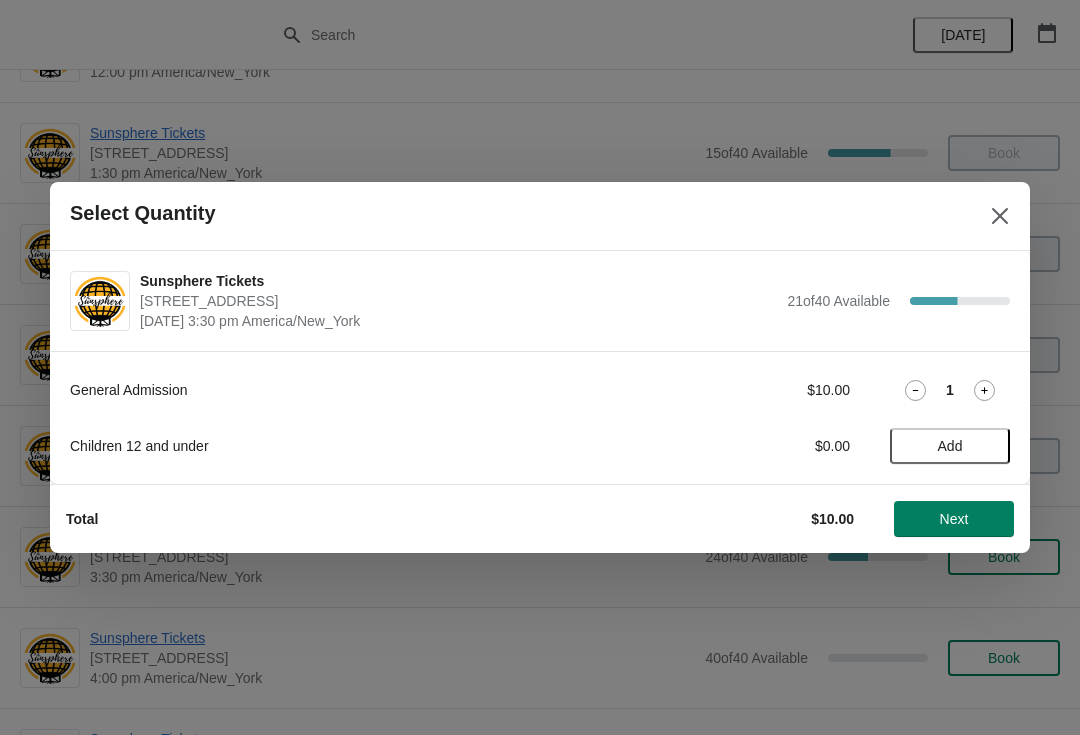 click 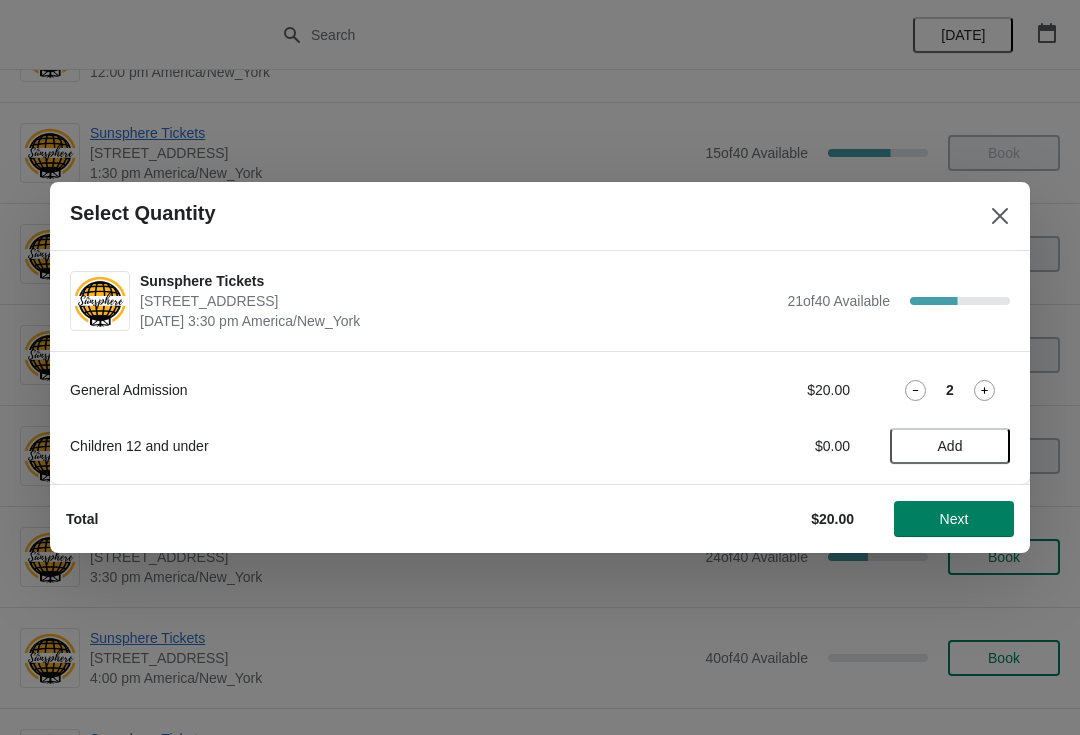 click on "Add" at bounding box center (950, 446) 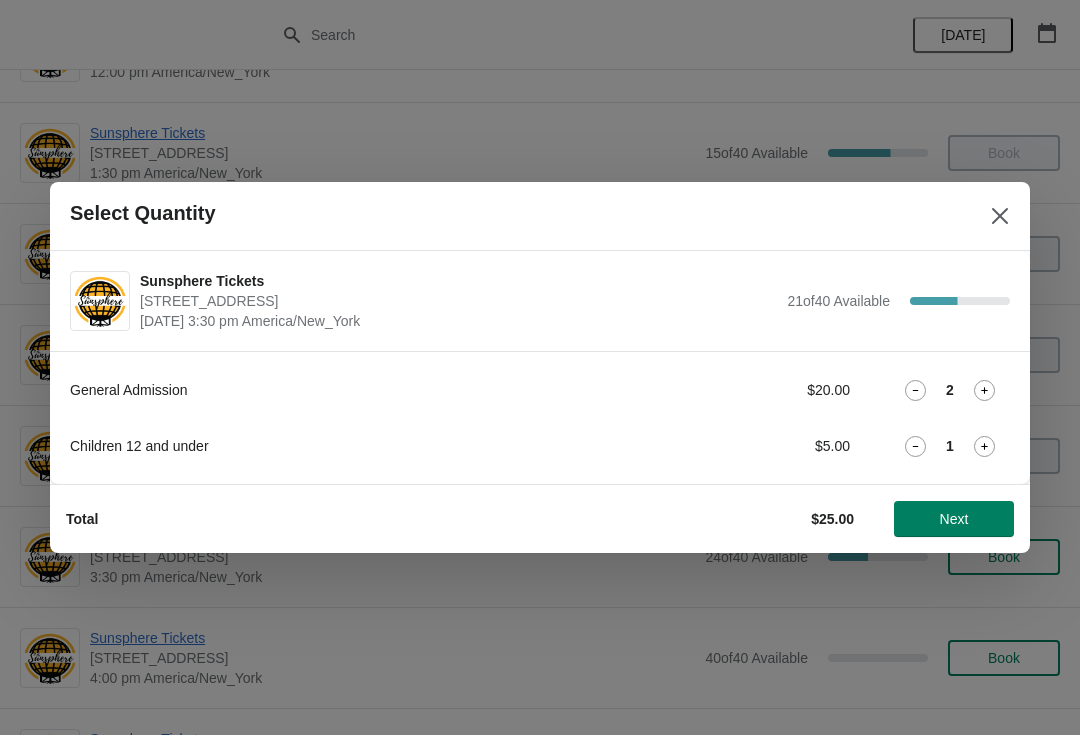 click 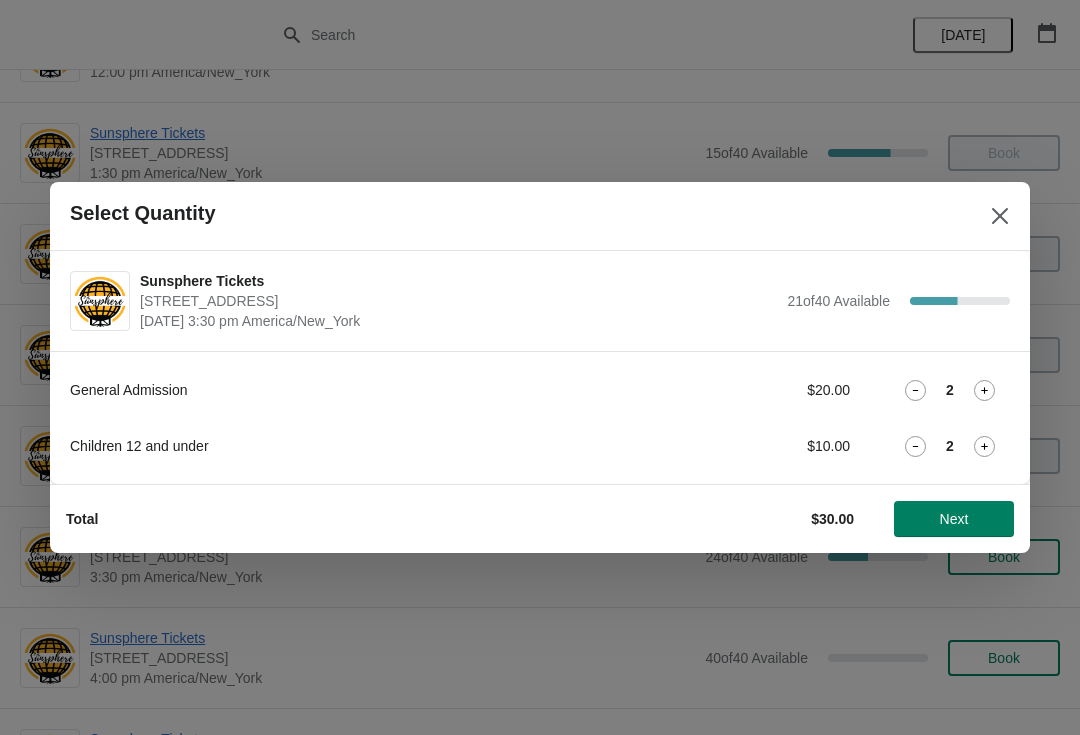 click on "Next" at bounding box center [954, 519] 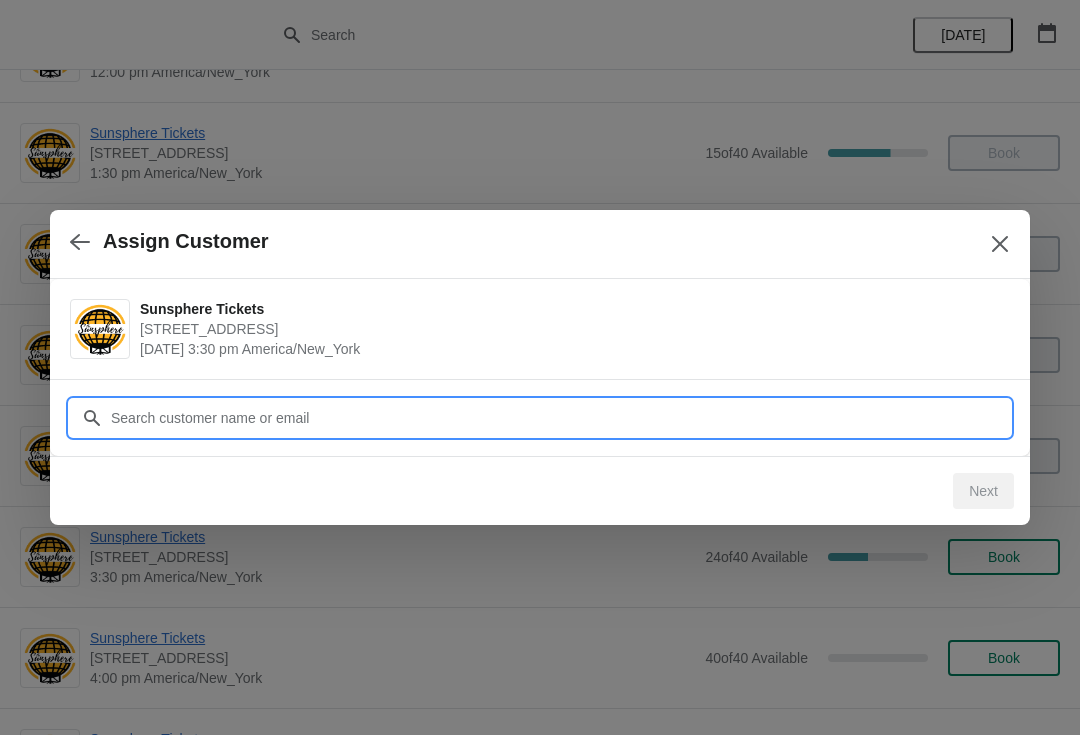 click on "Customer" at bounding box center (560, 418) 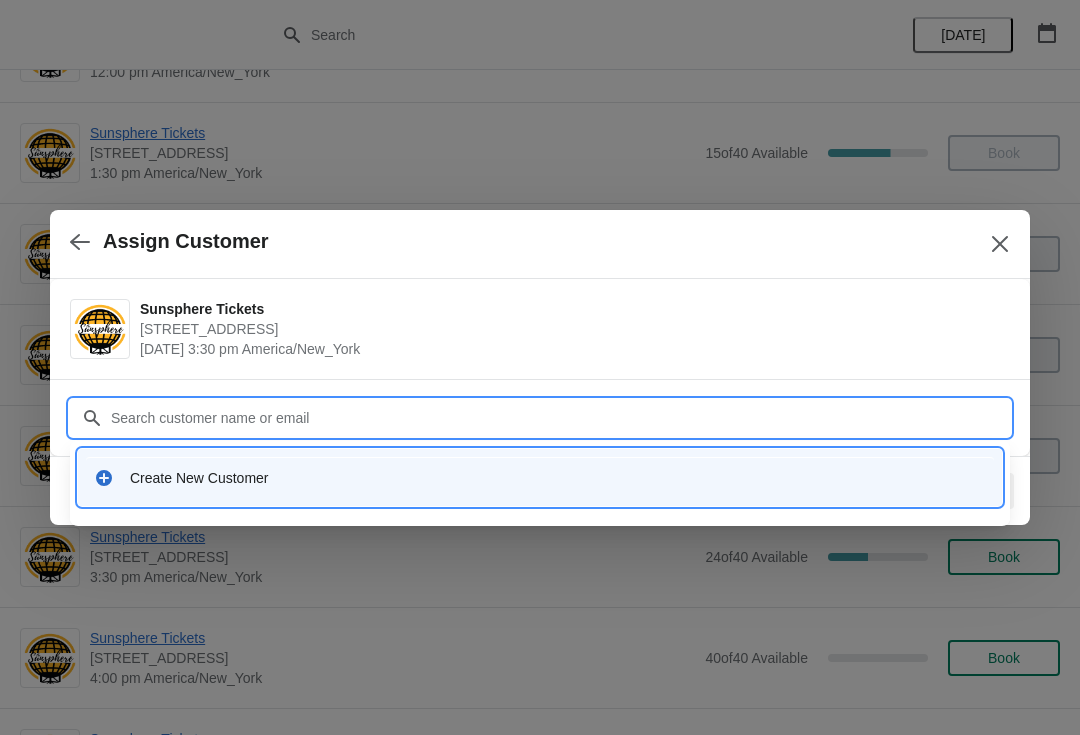 click on "Create New Customer" at bounding box center [558, 478] 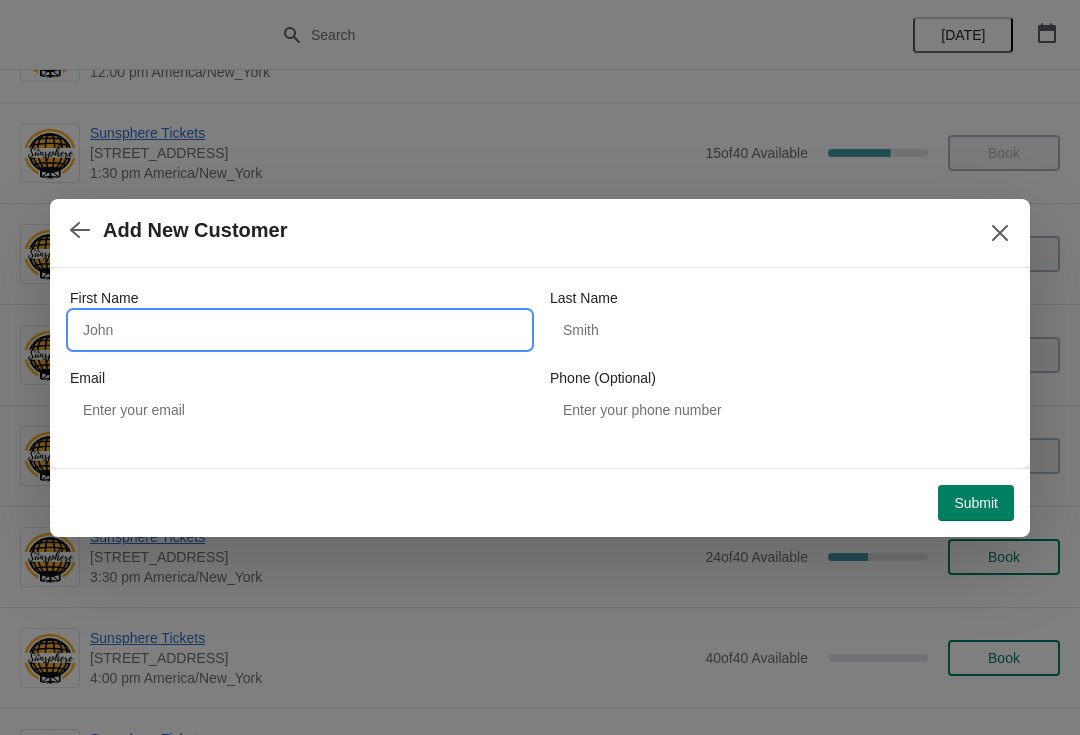 click on "First Name" at bounding box center (300, 330) 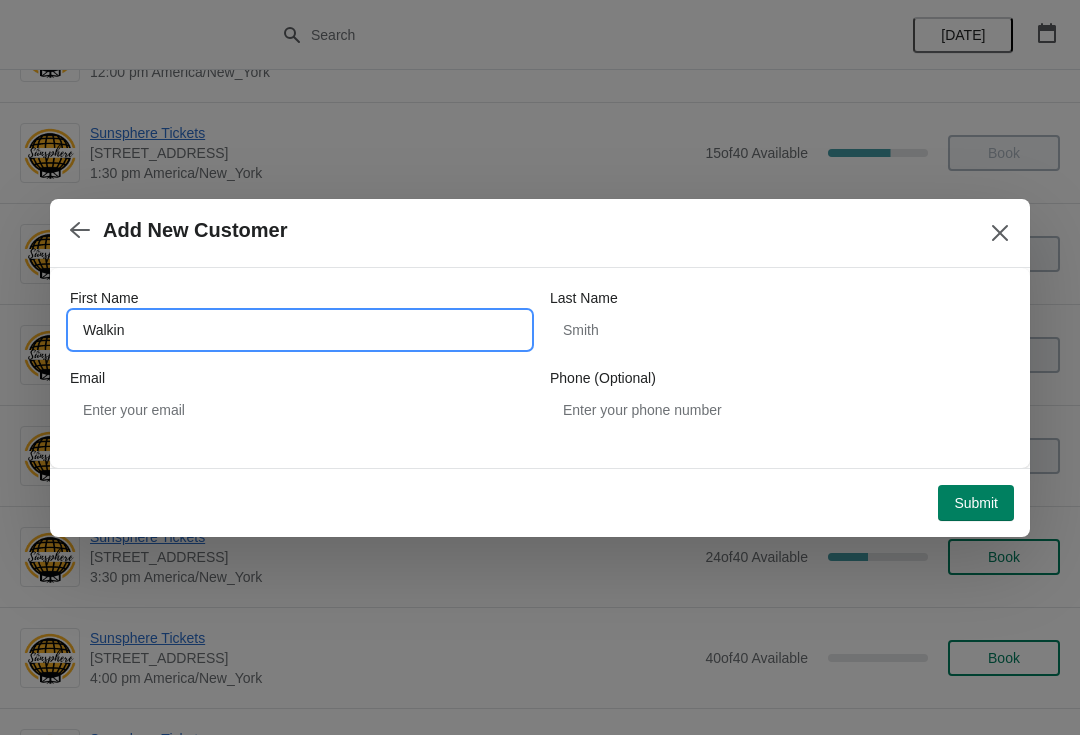 type on "Walkin" 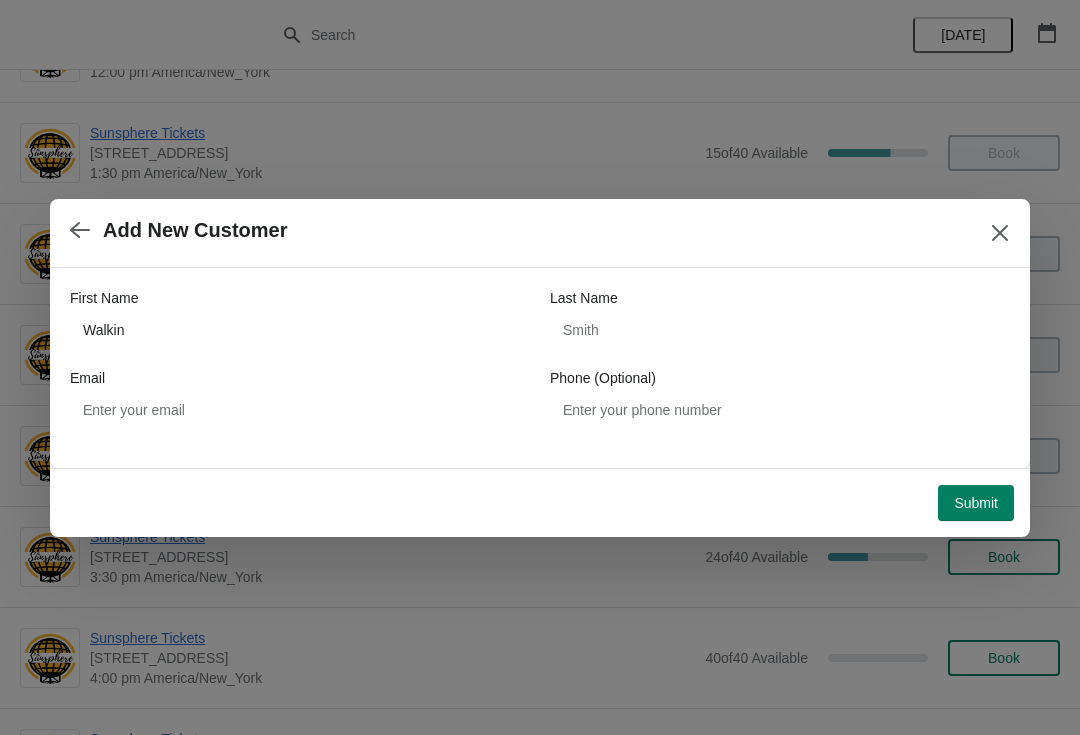 click on "Submit" at bounding box center (976, 503) 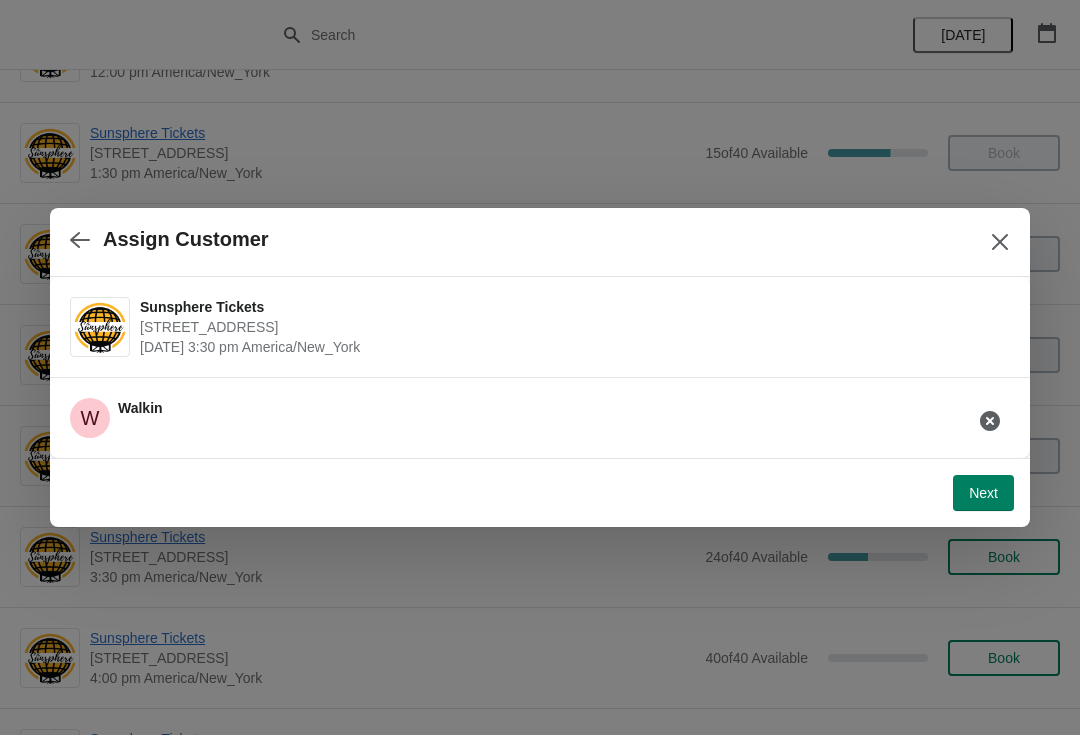 click on "Next" at bounding box center (983, 493) 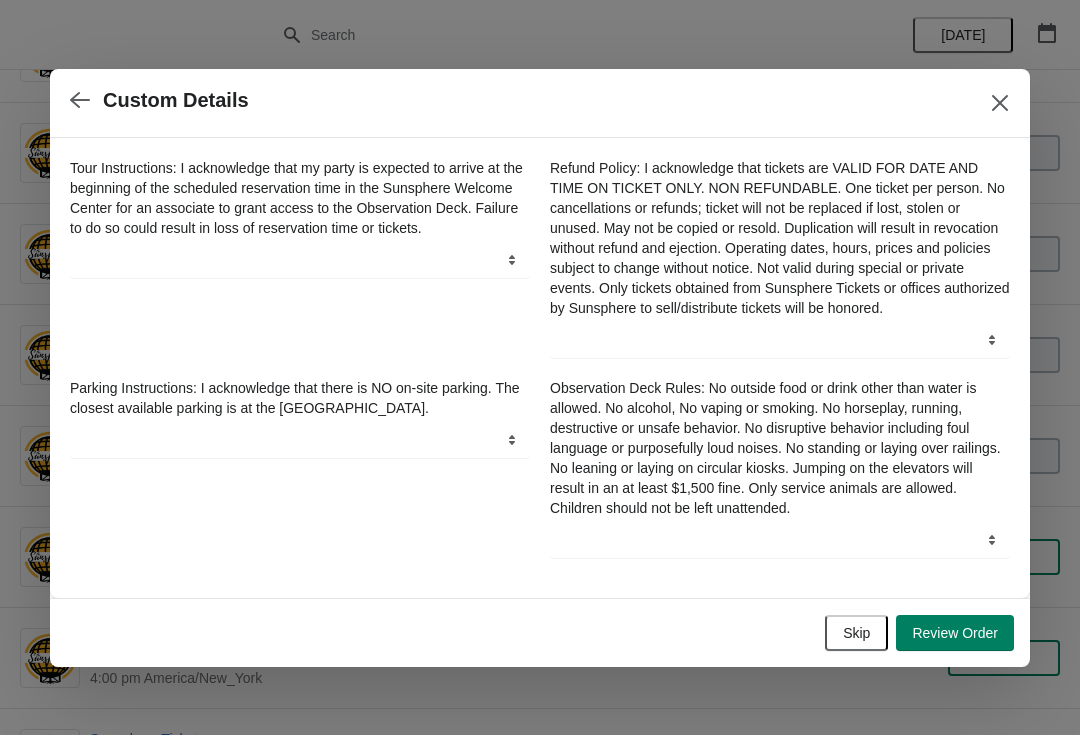 click on "Skip" at bounding box center [856, 633] 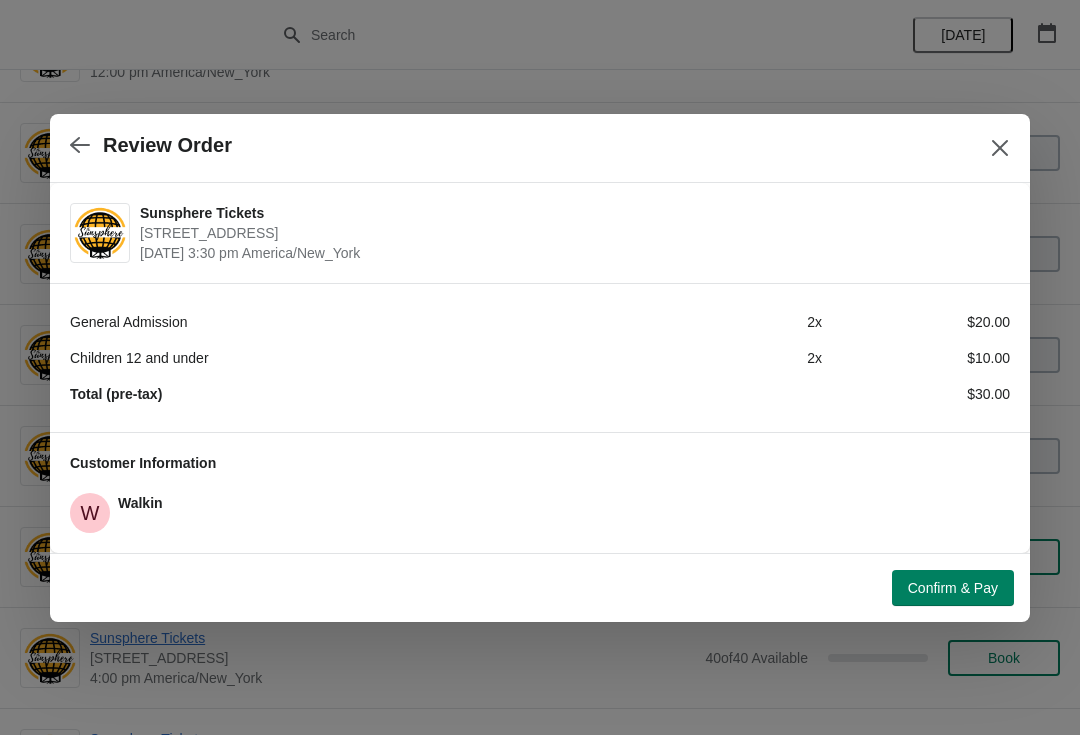 click on "Confirm & Pay" at bounding box center (536, 584) 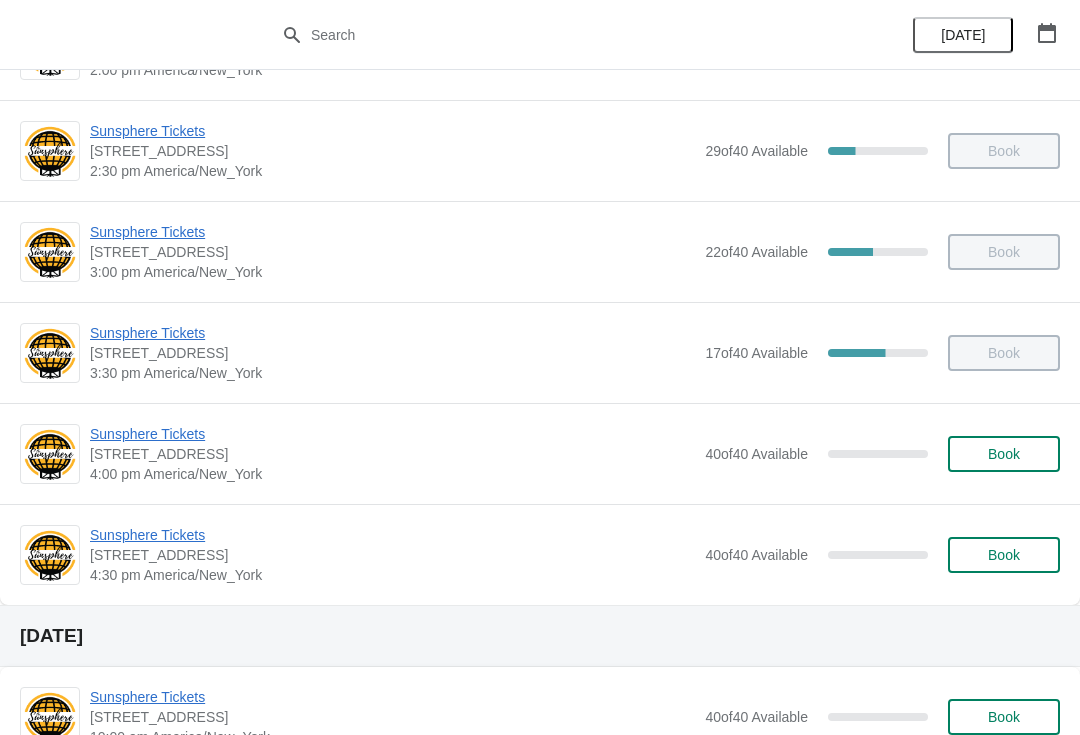 scroll, scrollTop: 799, scrollLeft: 0, axis: vertical 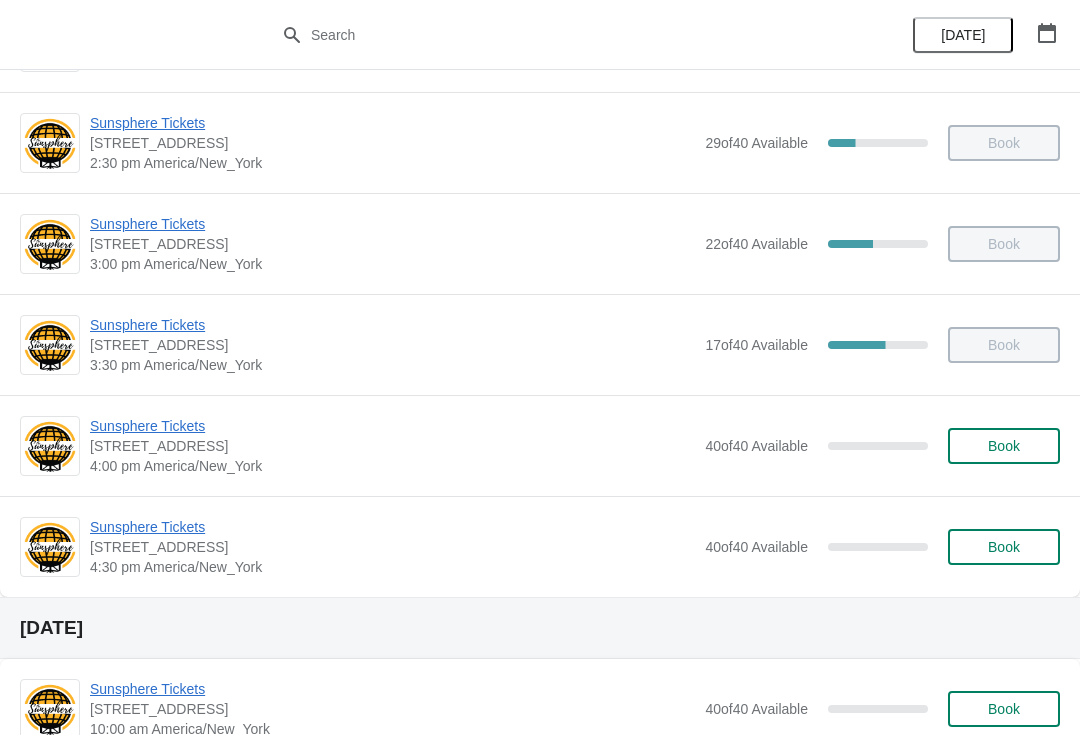 click on "Book" at bounding box center [1004, 446] 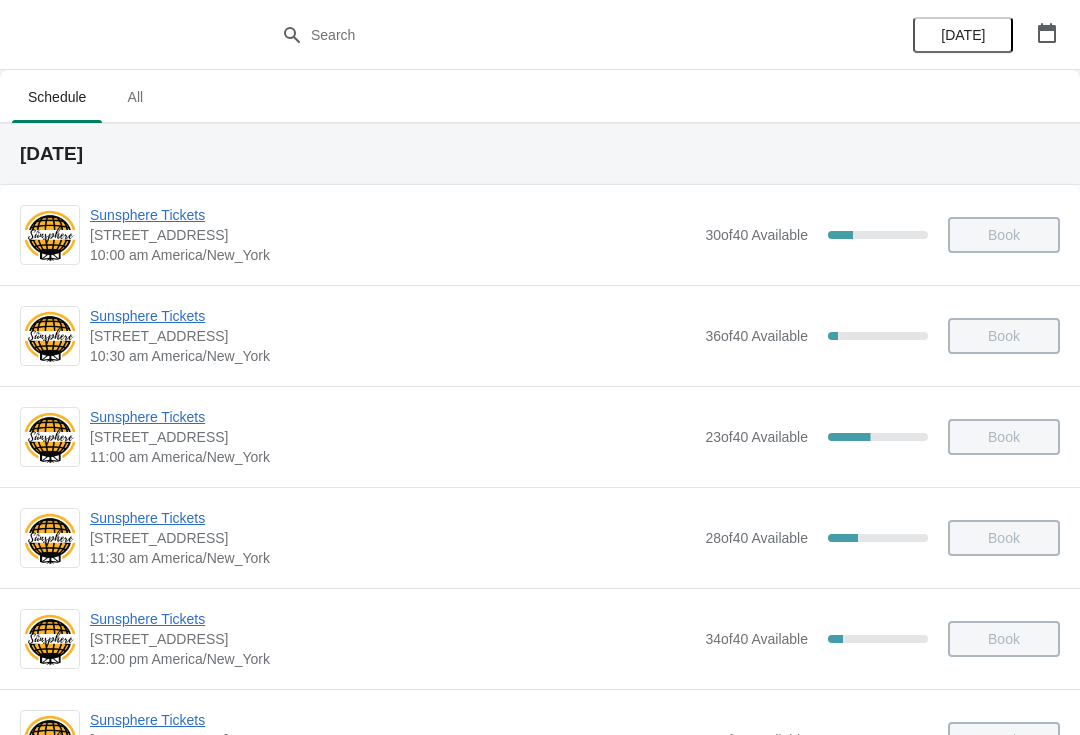 scroll, scrollTop: 799, scrollLeft: 0, axis: vertical 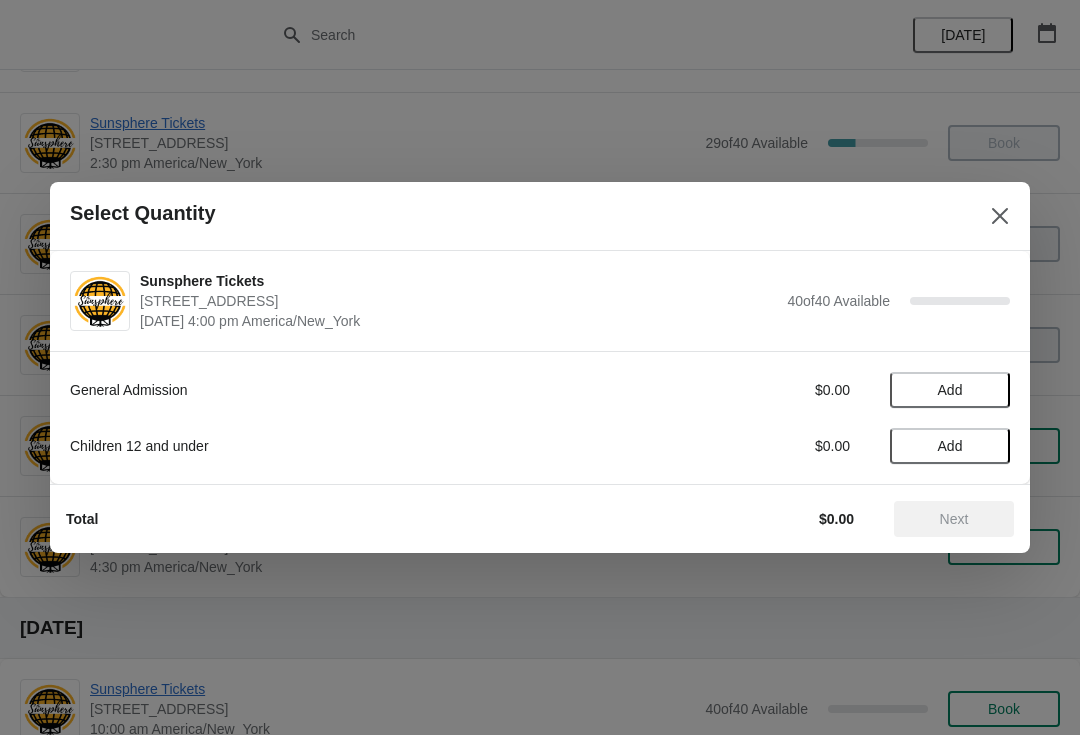 click on "Add" at bounding box center [950, 390] 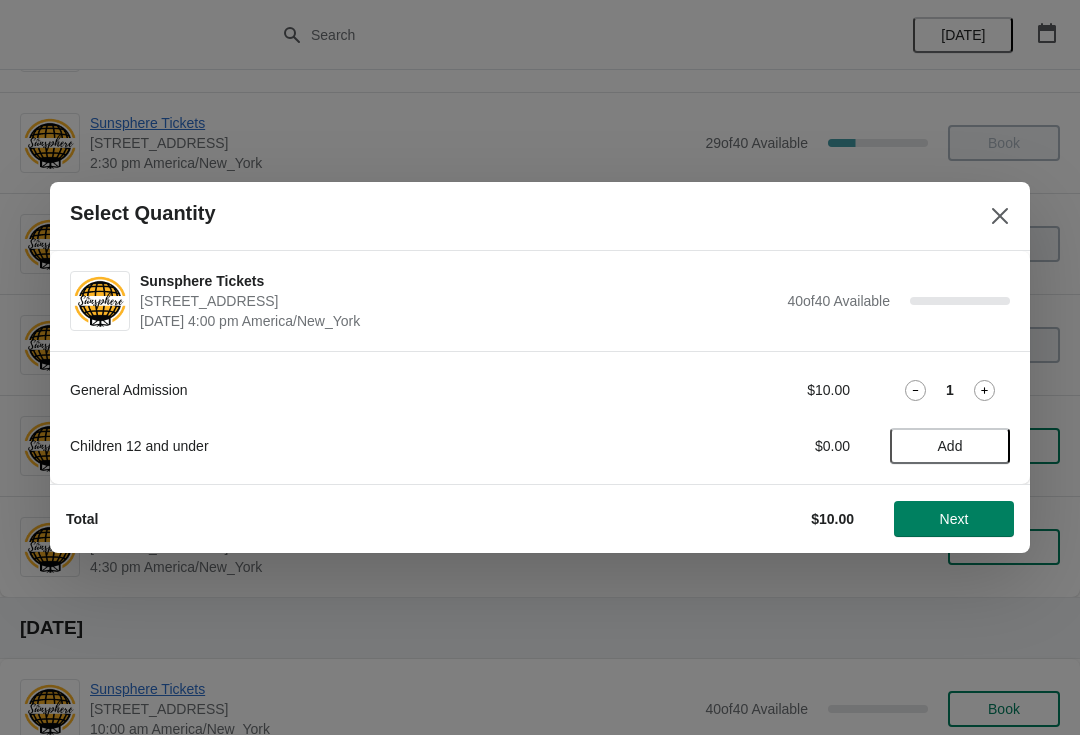 click 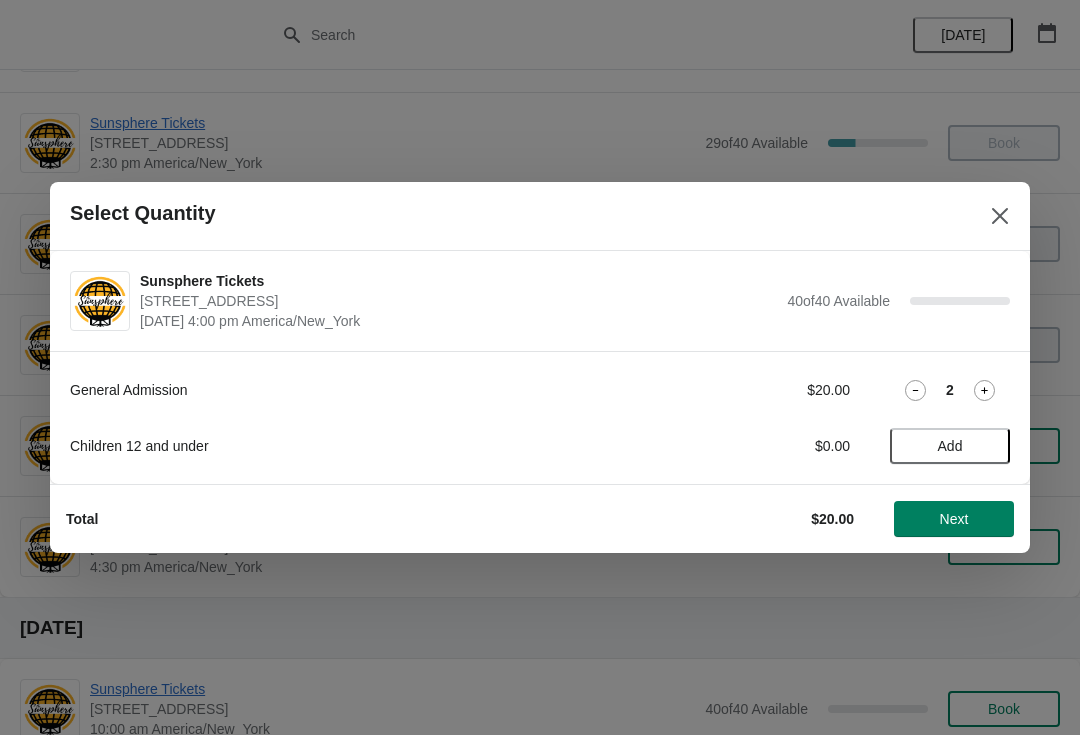 click 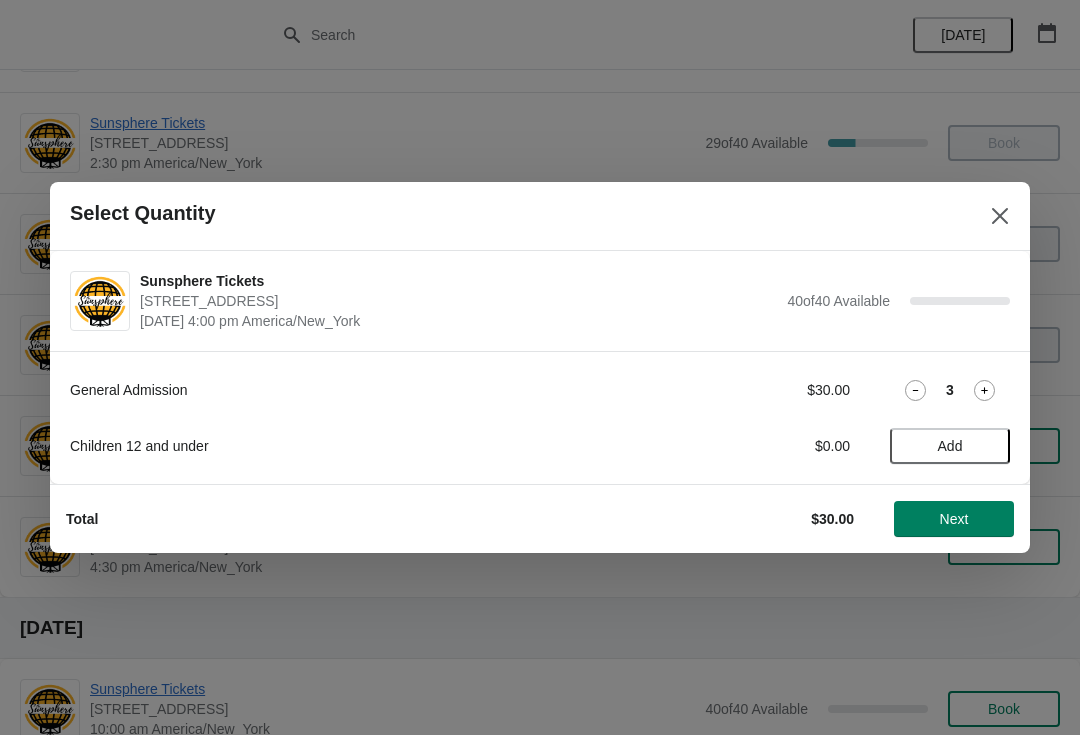 click 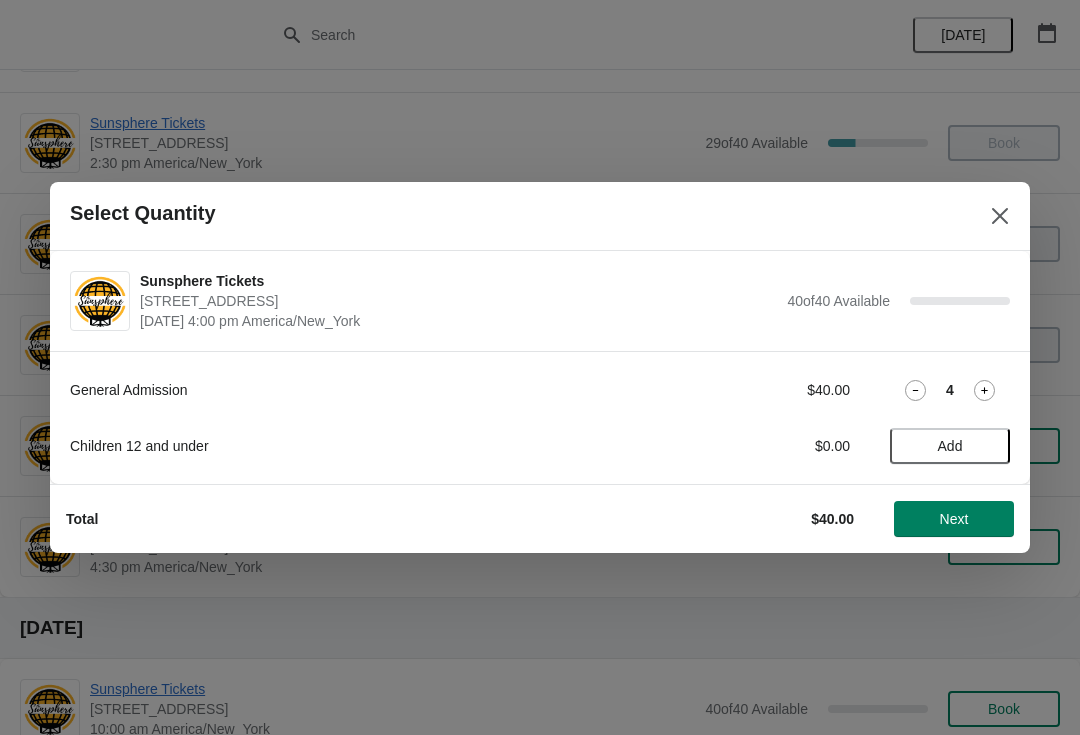 click on "Add" at bounding box center [950, 446] 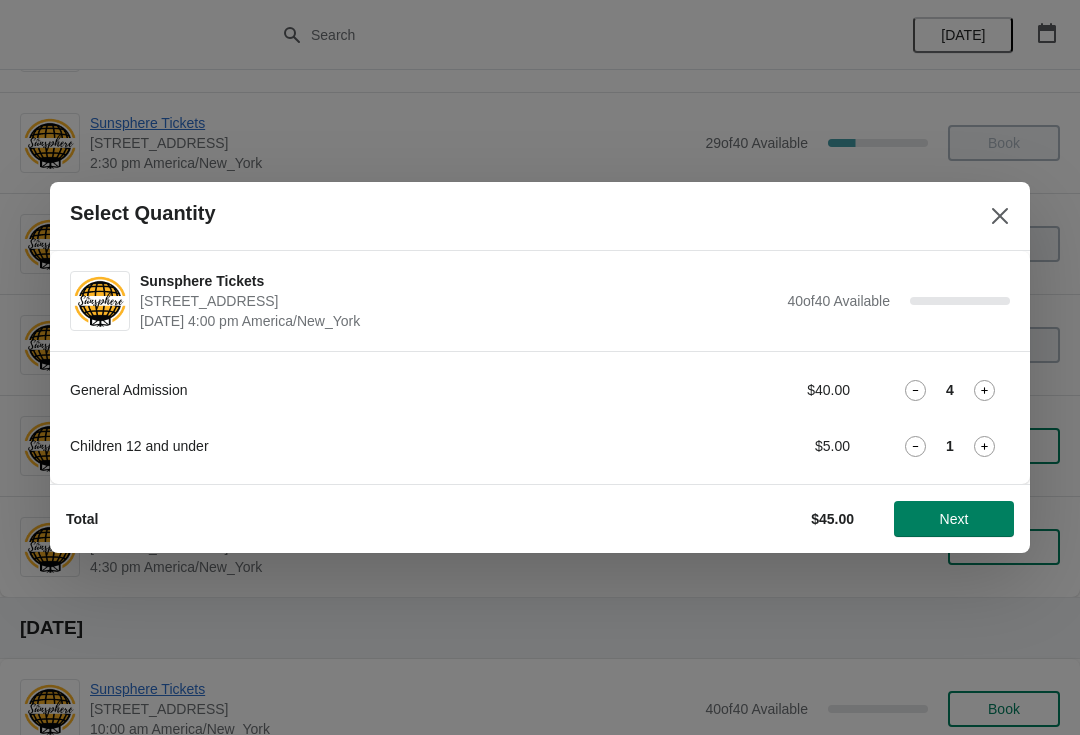 click on "Next" at bounding box center (954, 519) 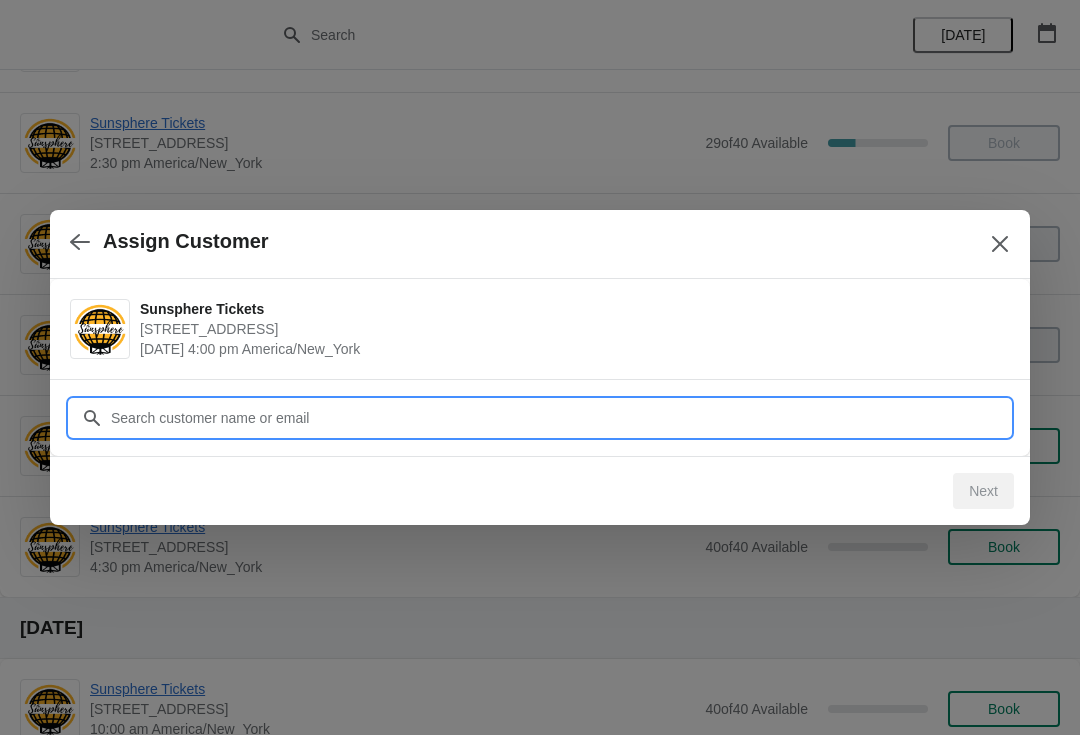 click on "Customer" at bounding box center [560, 418] 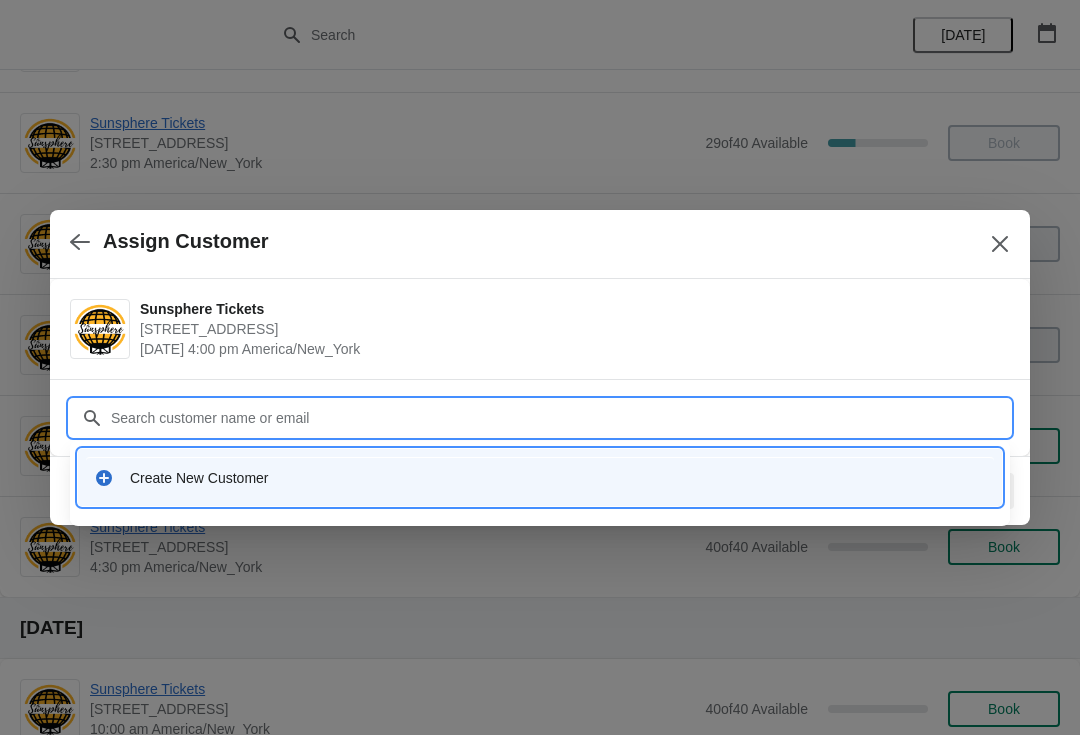 click on "Create New Customer" at bounding box center [558, 478] 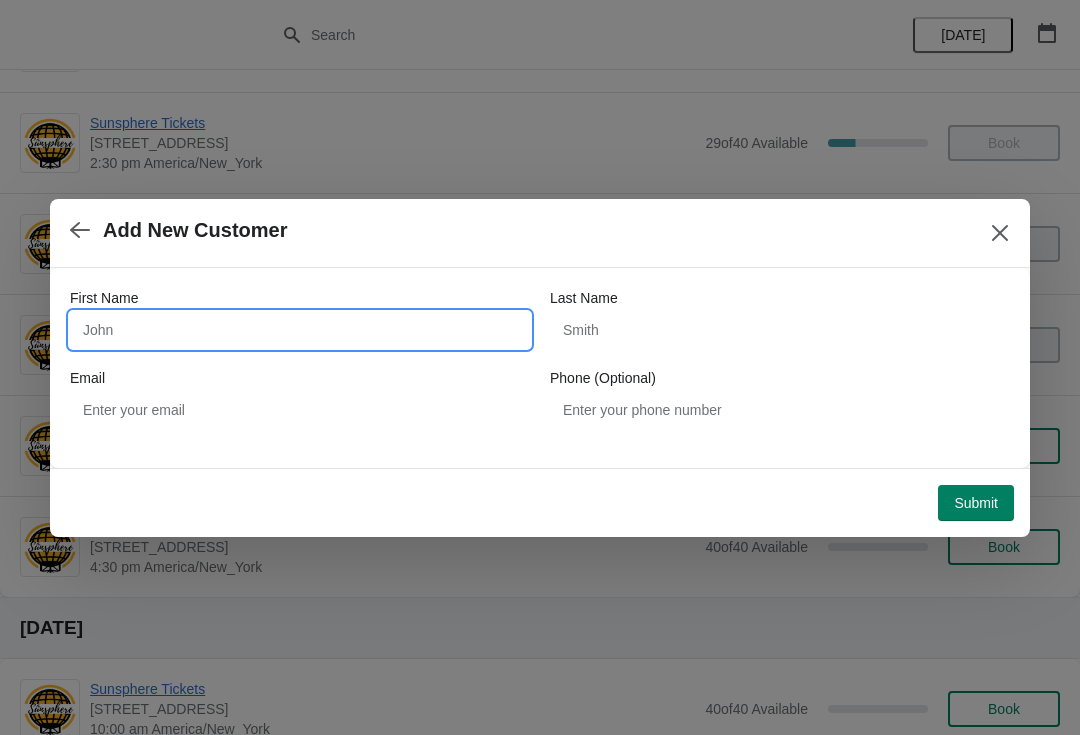 click on "First Name" at bounding box center [300, 330] 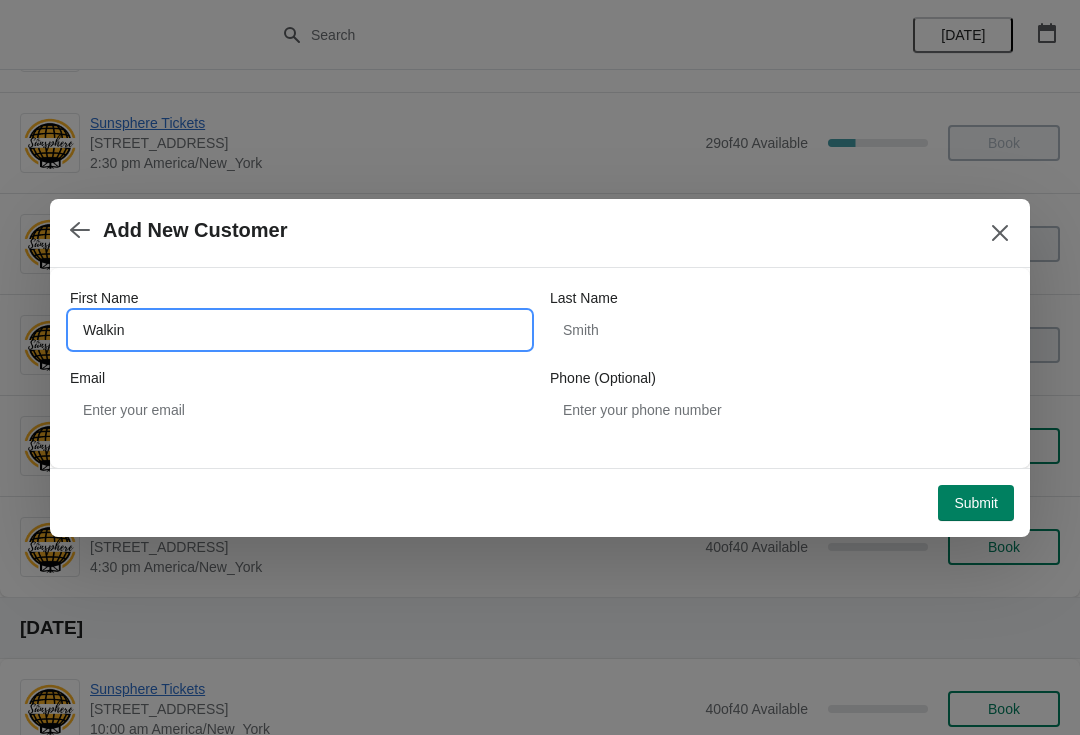 type on "Walkin" 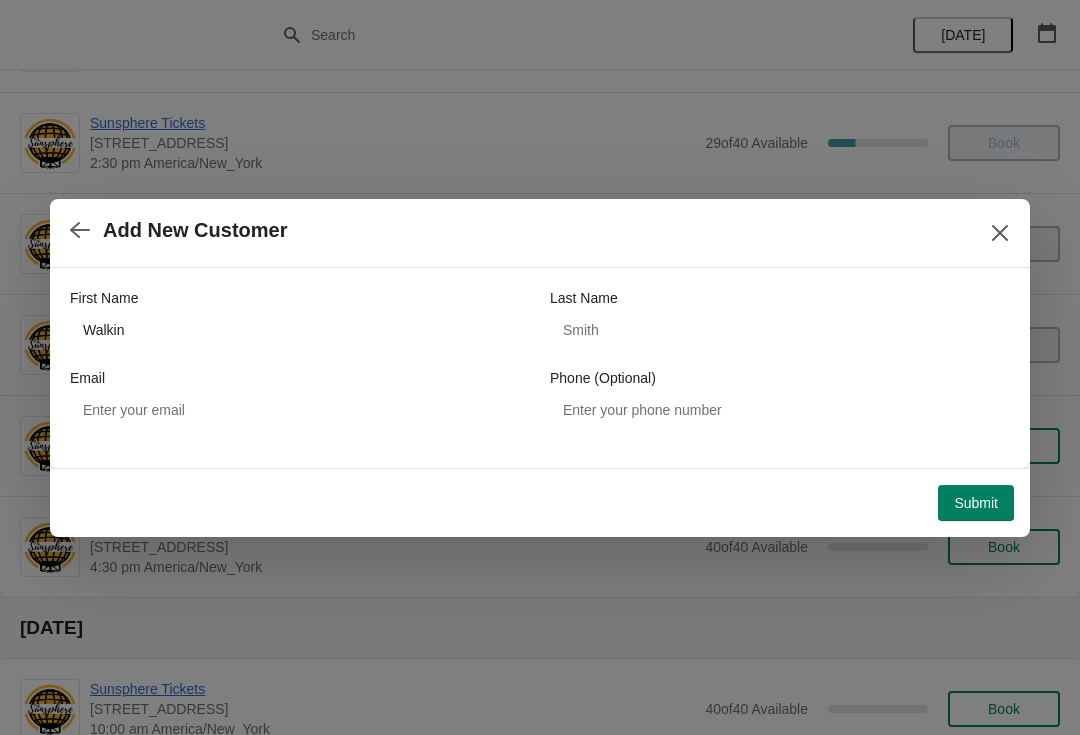 click on "Submit" at bounding box center (976, 503) 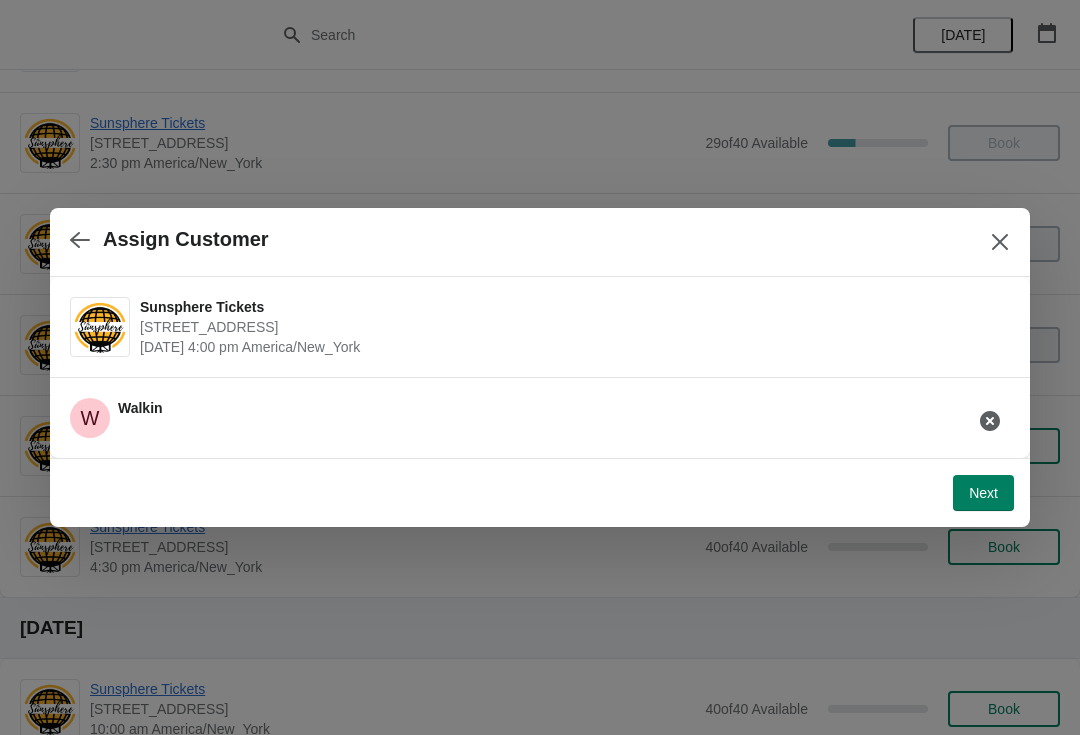 click on "Next" at bounding box center (983, 493) 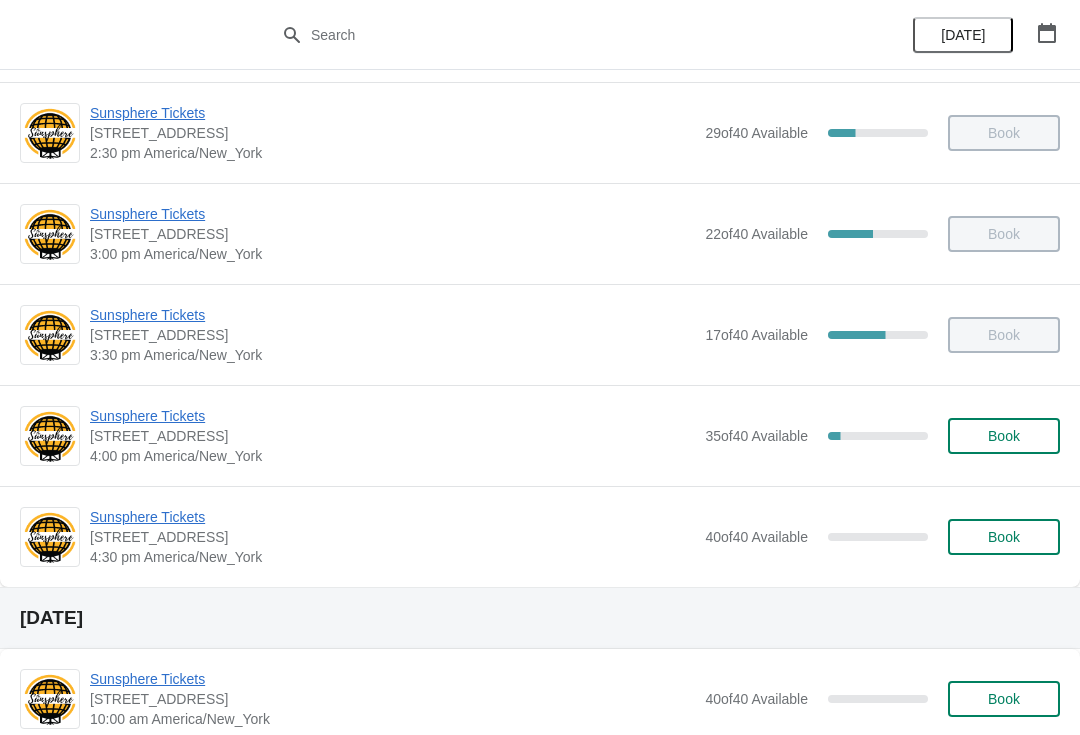 scroll, scrollTop: 825, scrollLeft: 0, axis: vertical 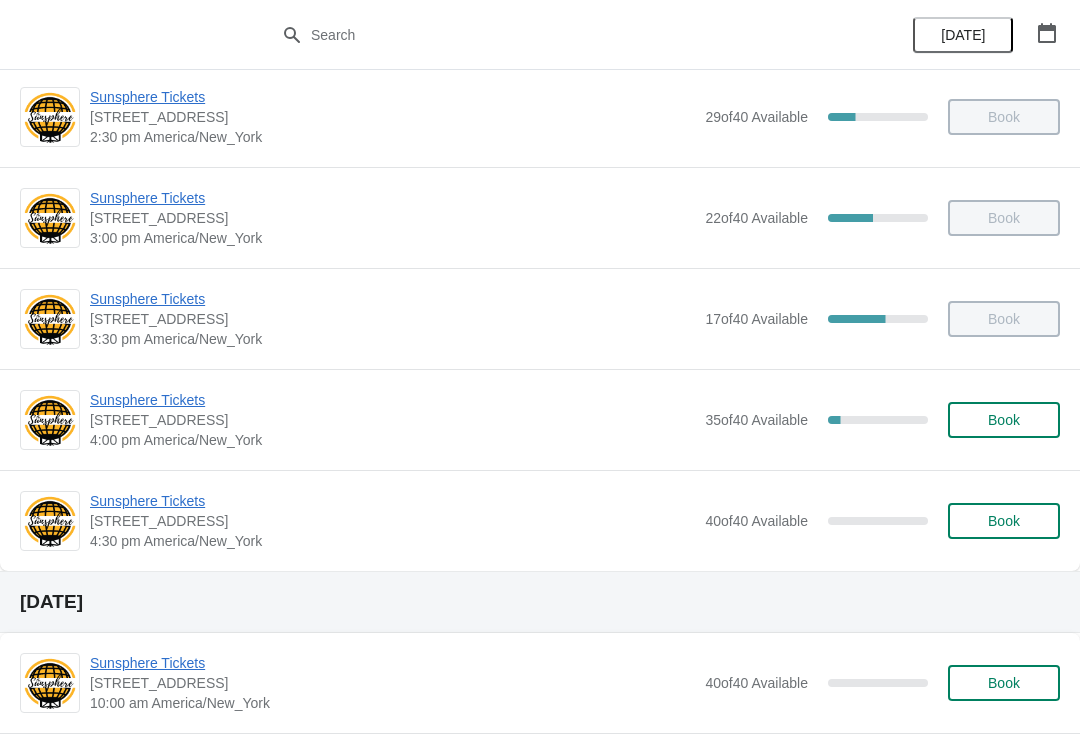 click on "Book" at bounding box center (1004, 420) 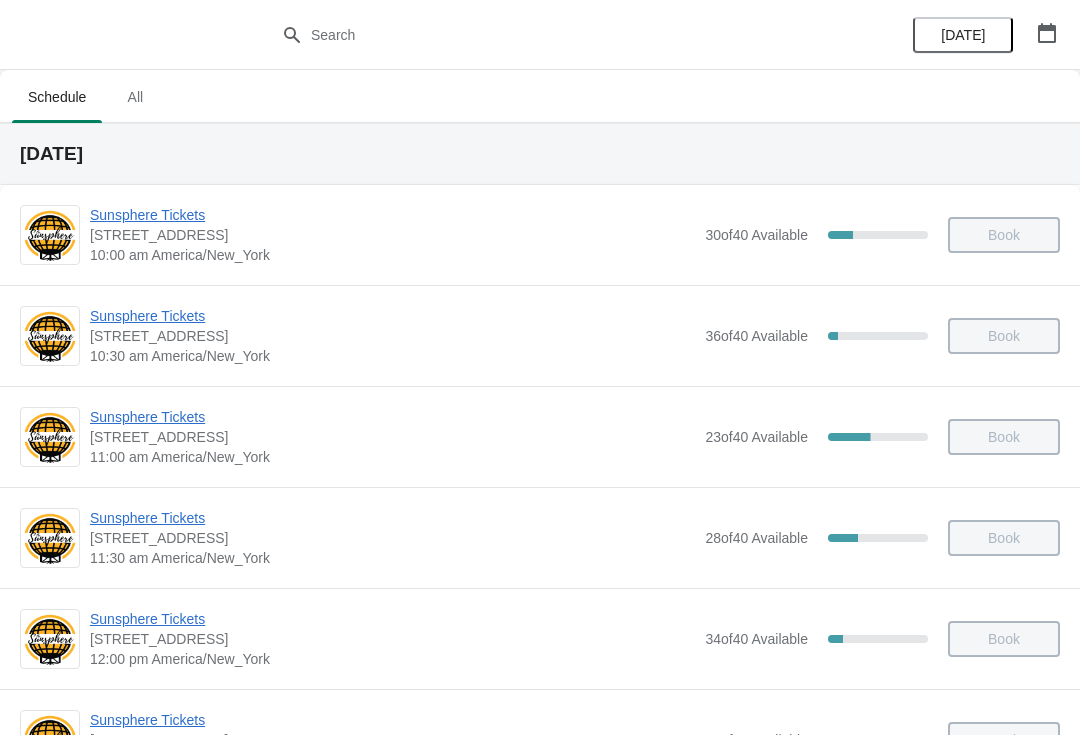 scroll, scrollTop: 825, scrollLeft: 0, axis: vertical 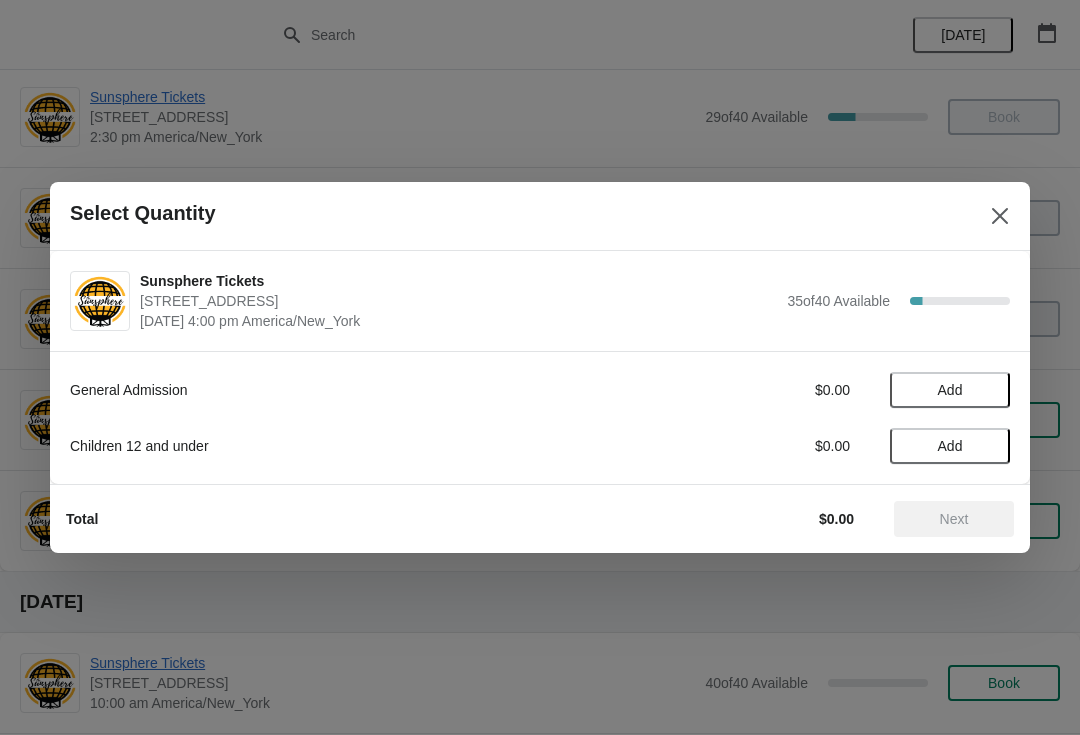 click on "Add" at bounding box center (950, 390) 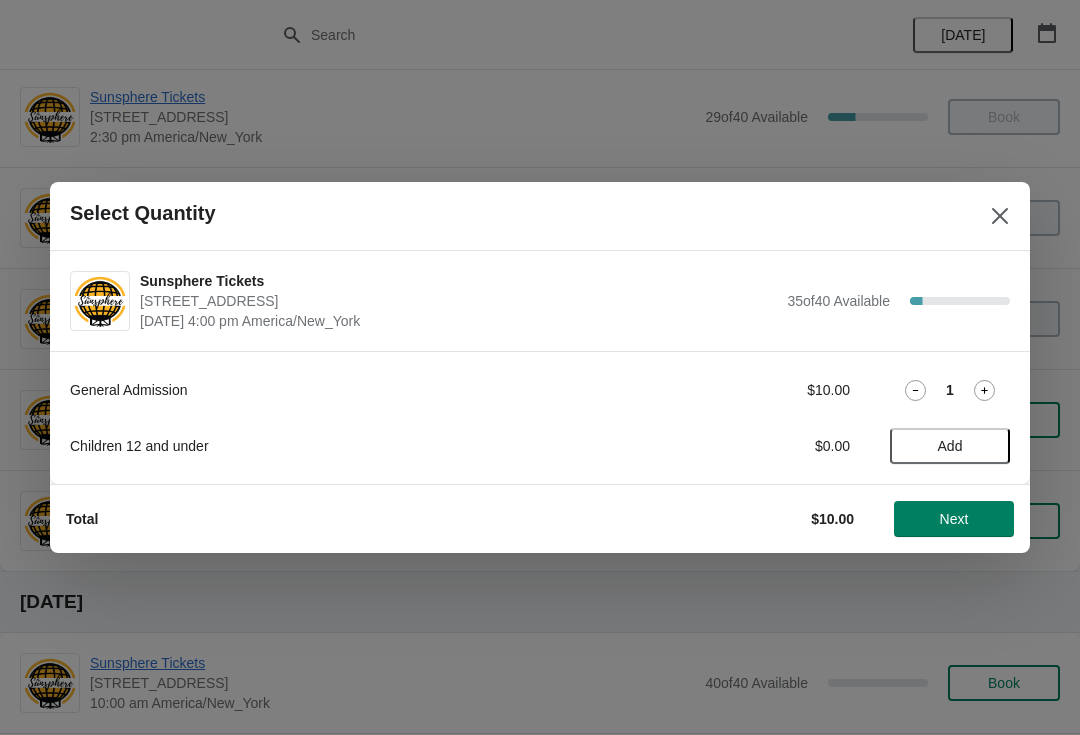 click 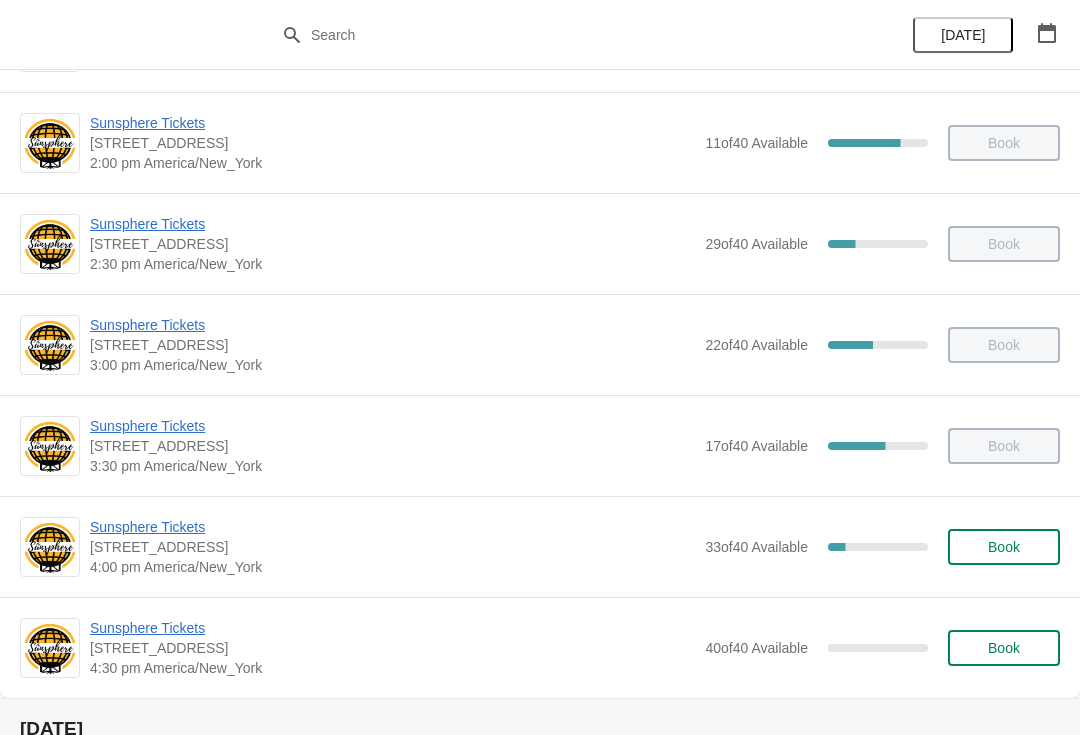 scroll, scrollTop: 736, scrollLeft: 0, axis: vertical 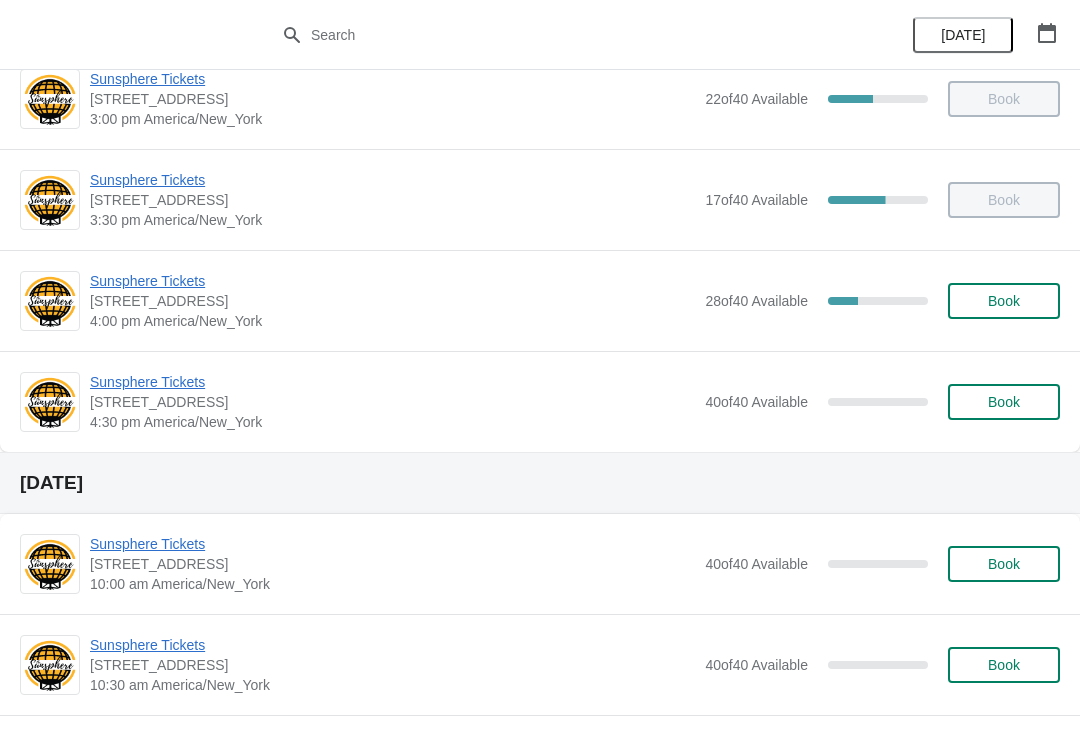 click on "Book" at bounding box center (1004, 301) 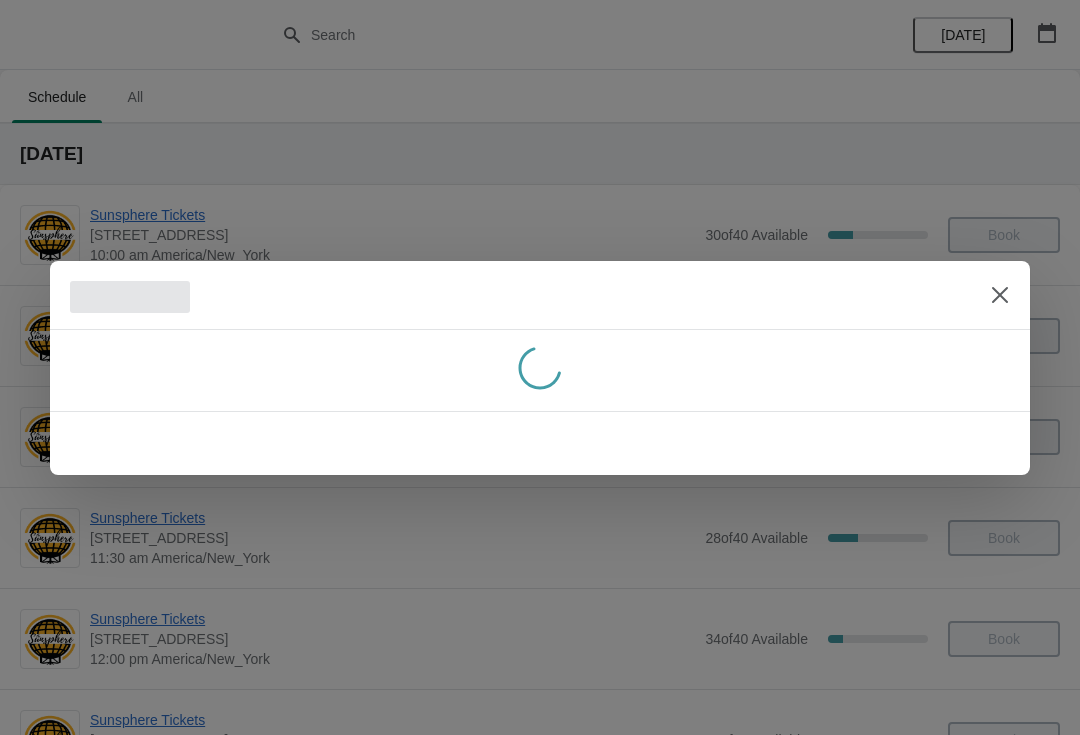 scroll, scrollTop: 944, scrollLeft: 0, axis: vertical 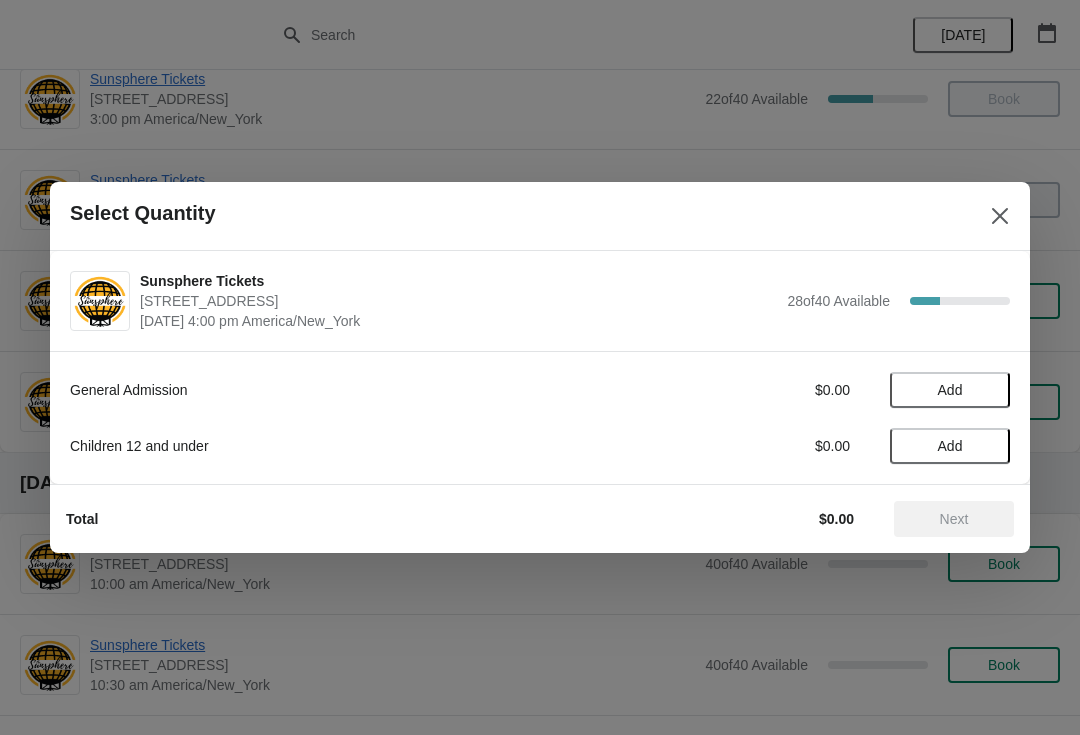click on "Add" at bounding box center (950, 390) 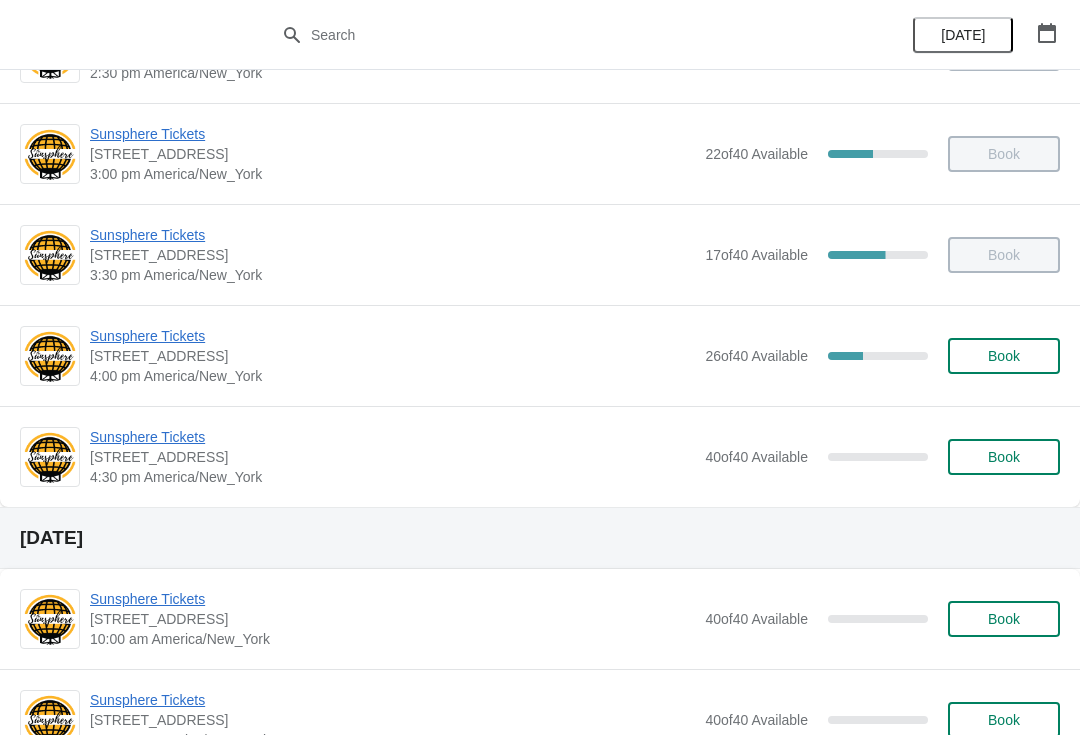 scroll, scrollTop: 892, scrollLeft: 0, axis: vertical 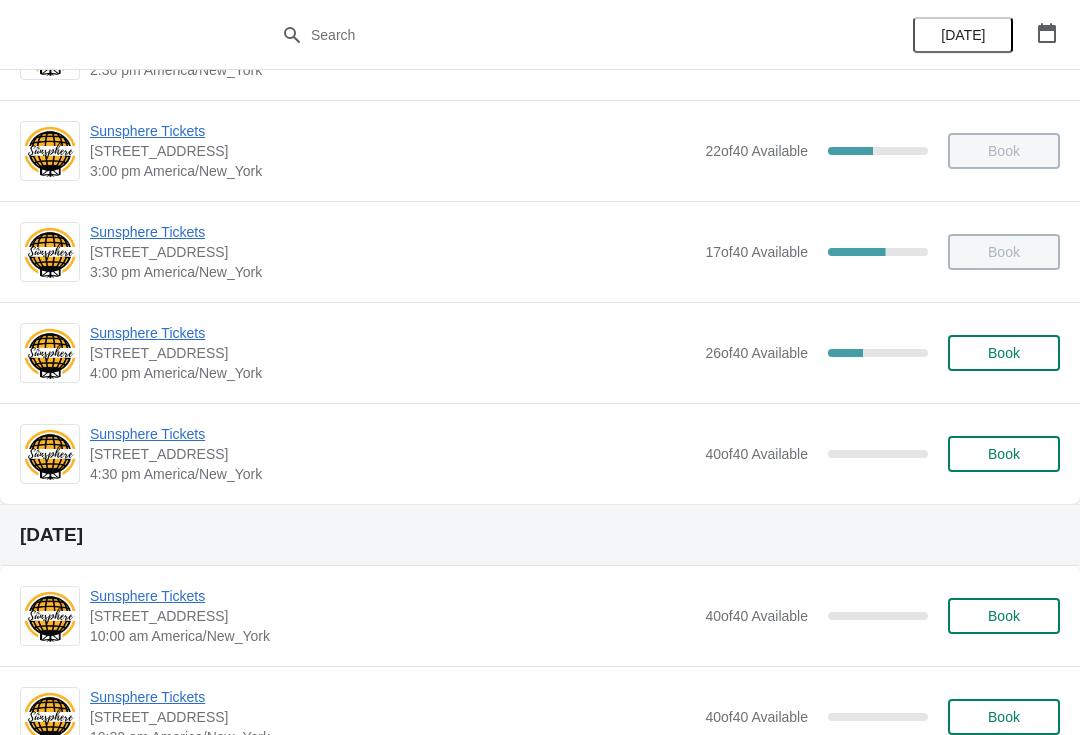click on "Book" at bounding box center [1004, 353] 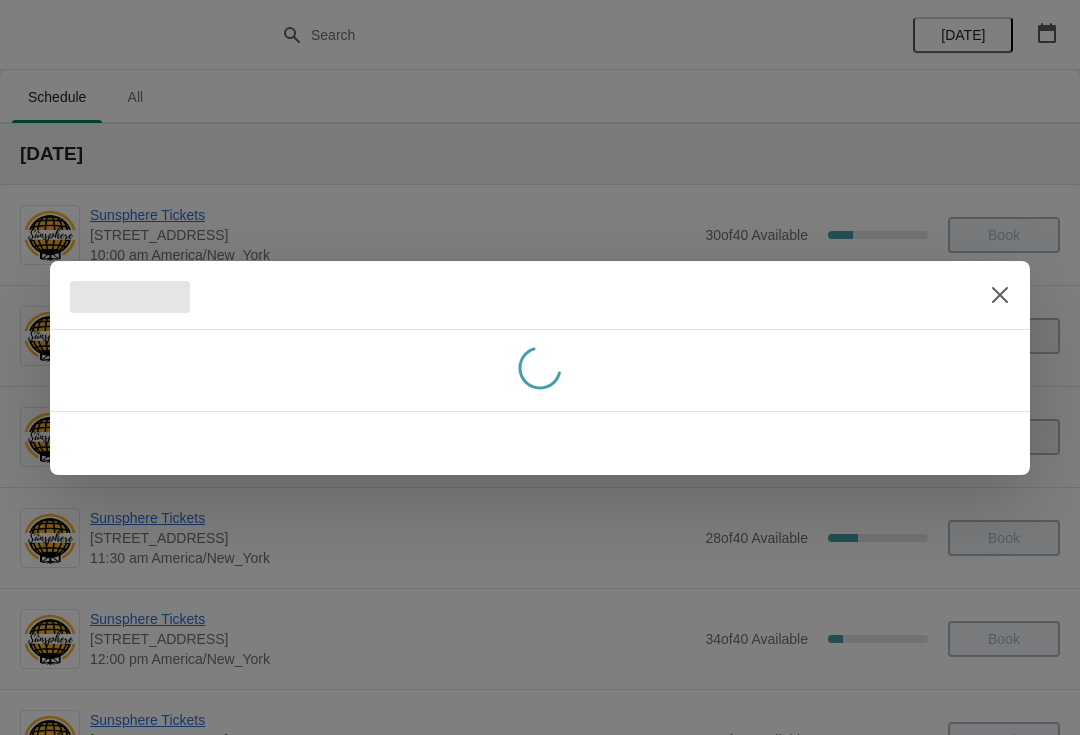 scroll, scrollTop: 892, scrollLeft: 0, axis: vertical 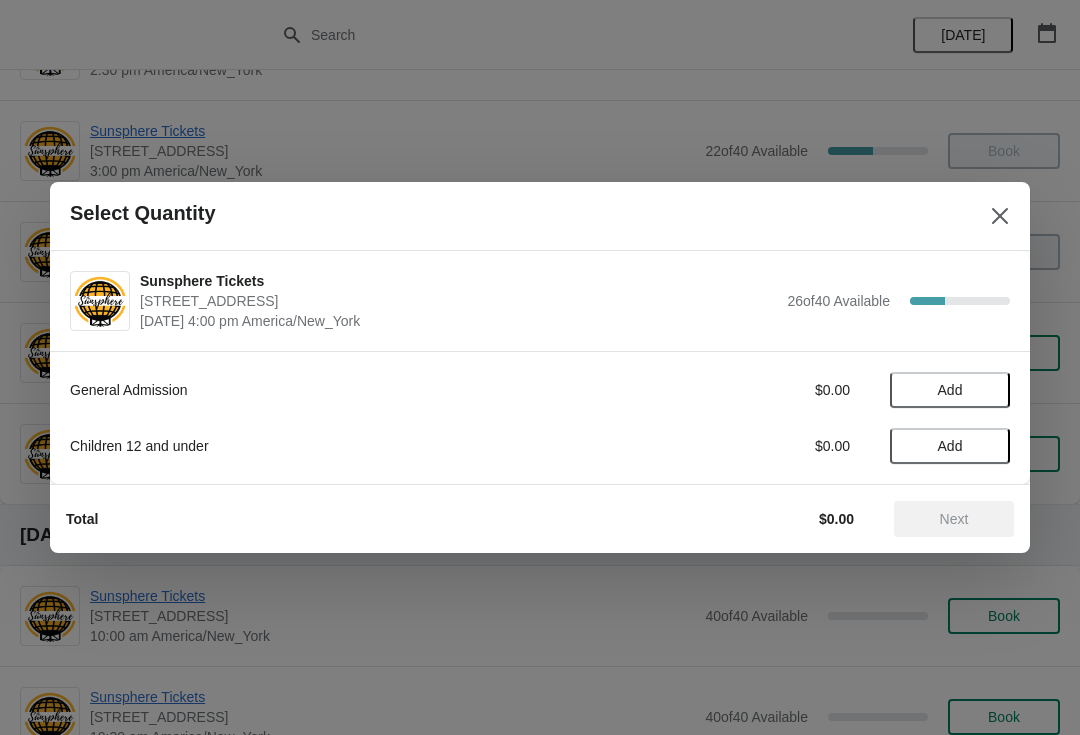 click on "Add" at bounding box center (950, 390) 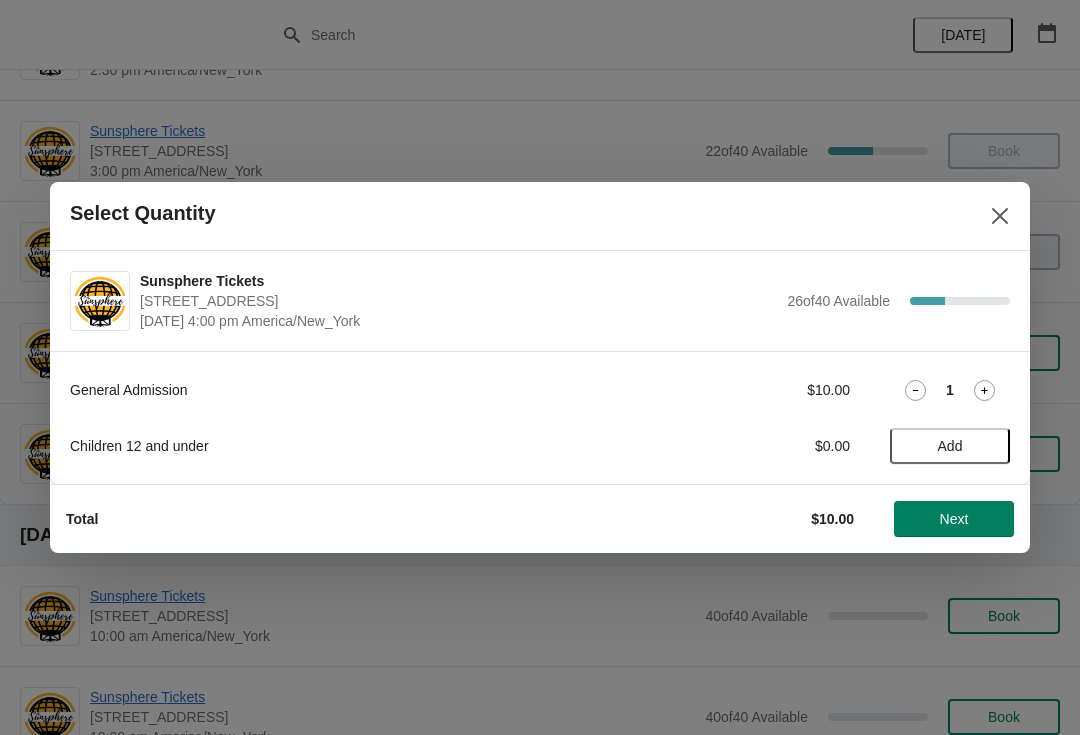 click on "Add" at bounding box center (950, 446) 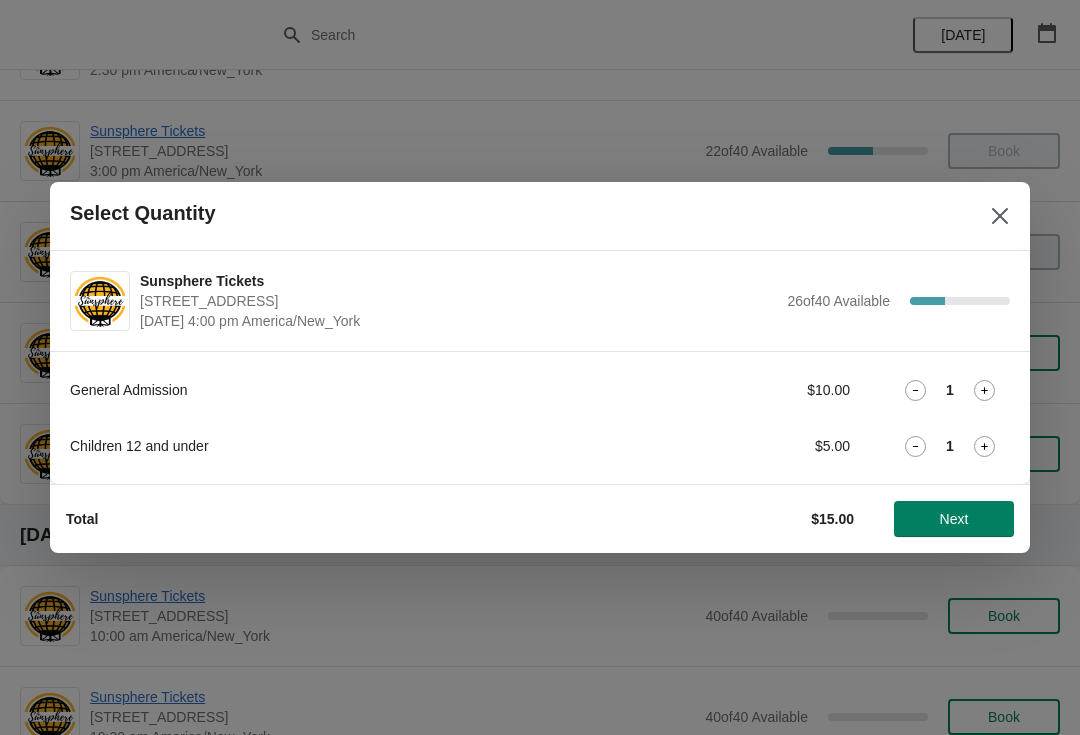 click 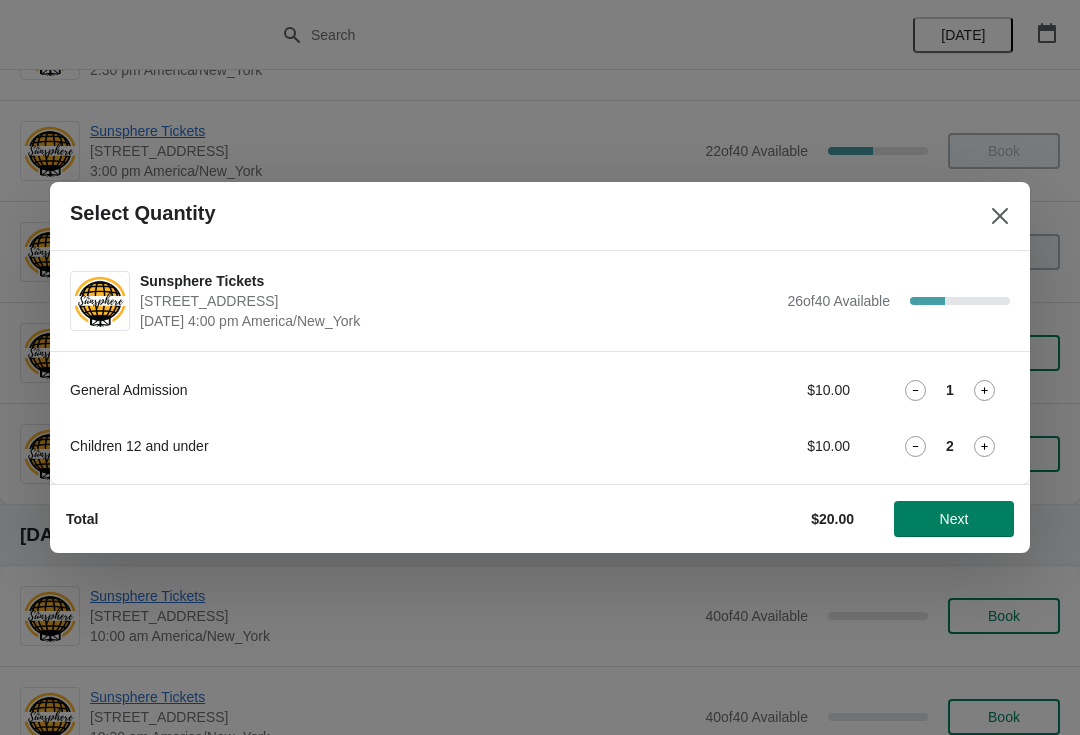 click on "Next" at bounding box center (954, 519) 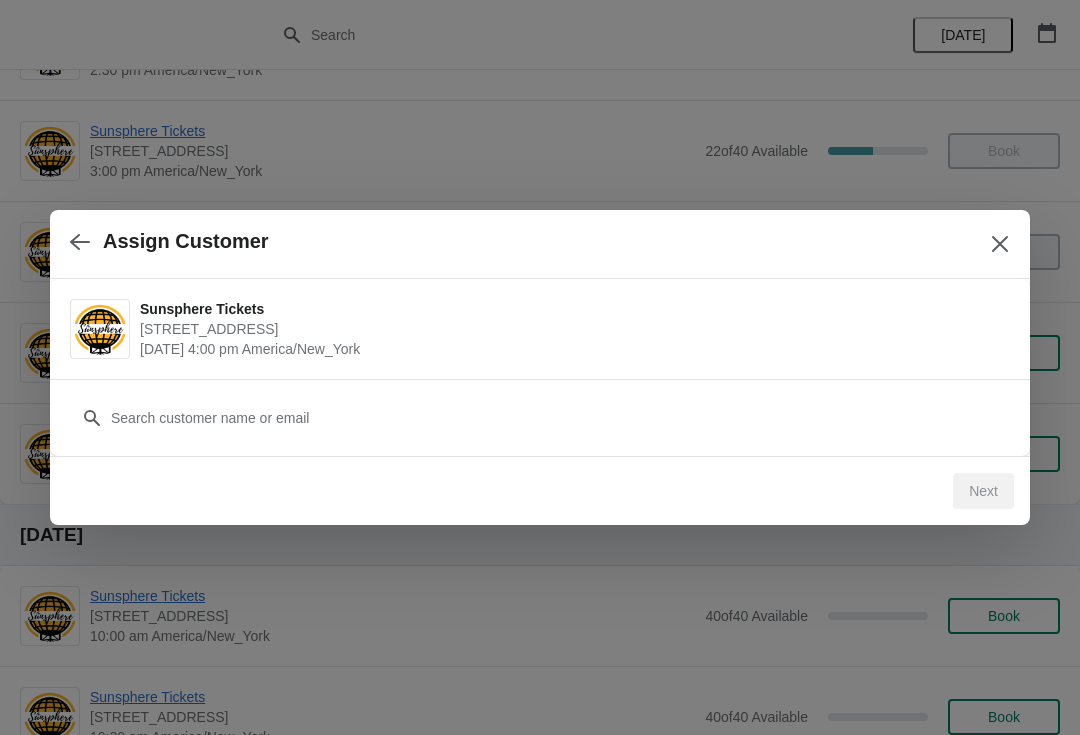 click on "Customer" at bounding box center [540, 417] 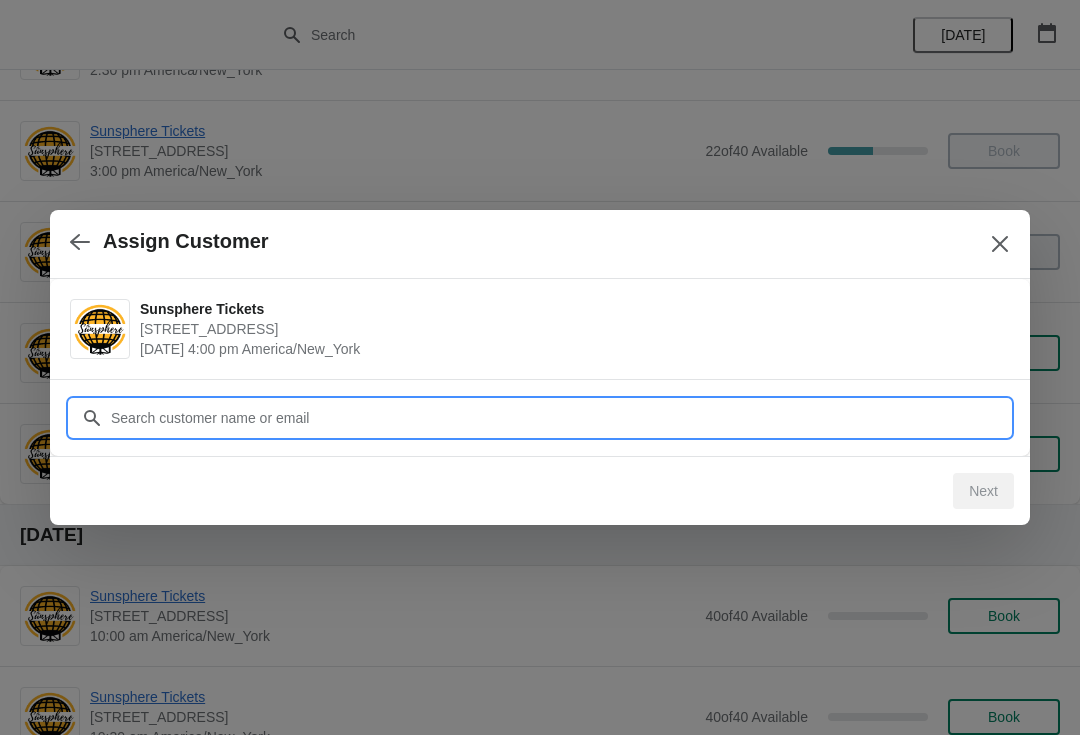 click on "Customer" at bounding box center (560, 418) 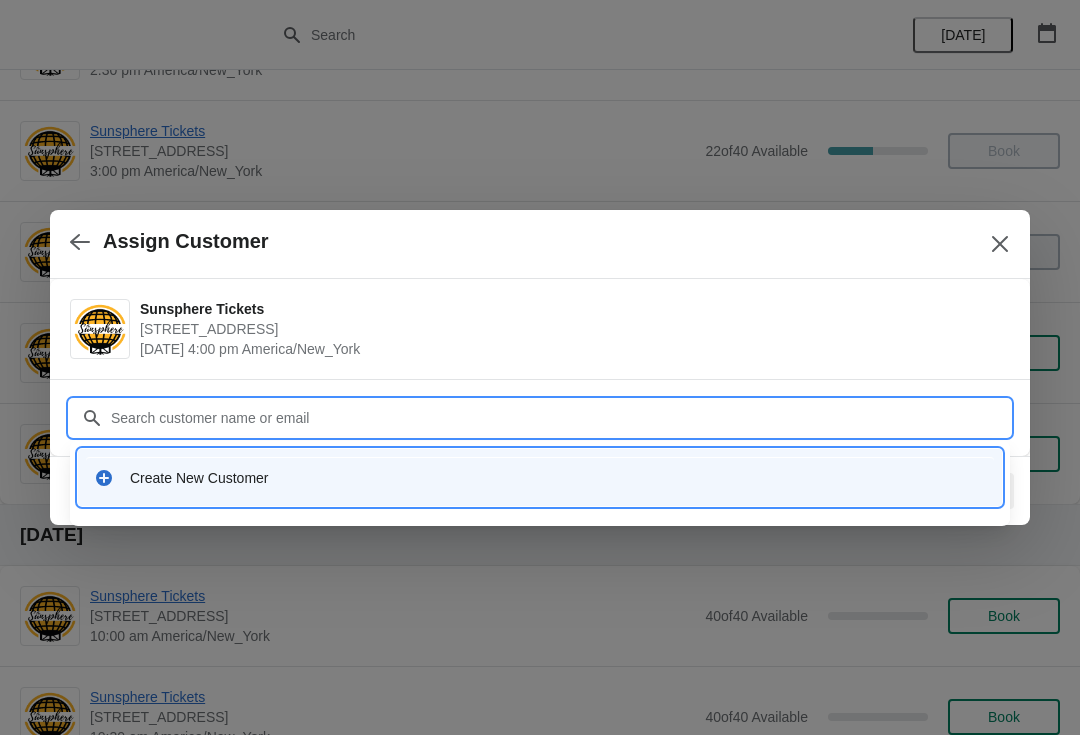 click on "Create New Customer" at bounding box center (540, 477) 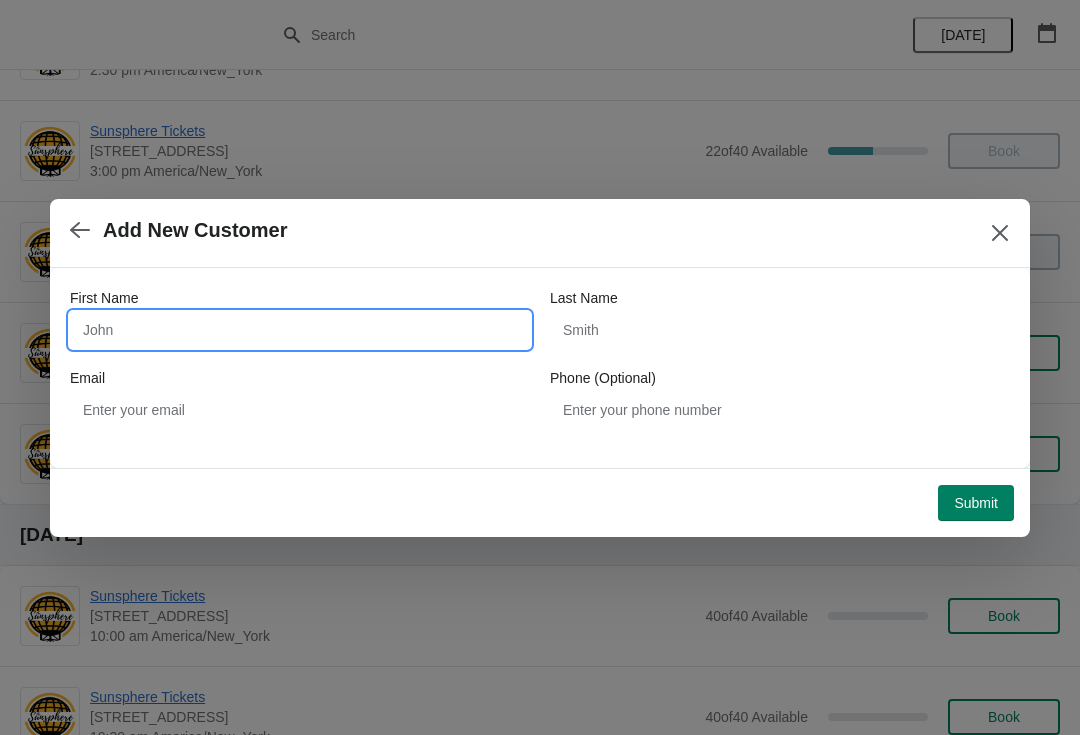 click on "First Name" at bounding box center [300, 330] 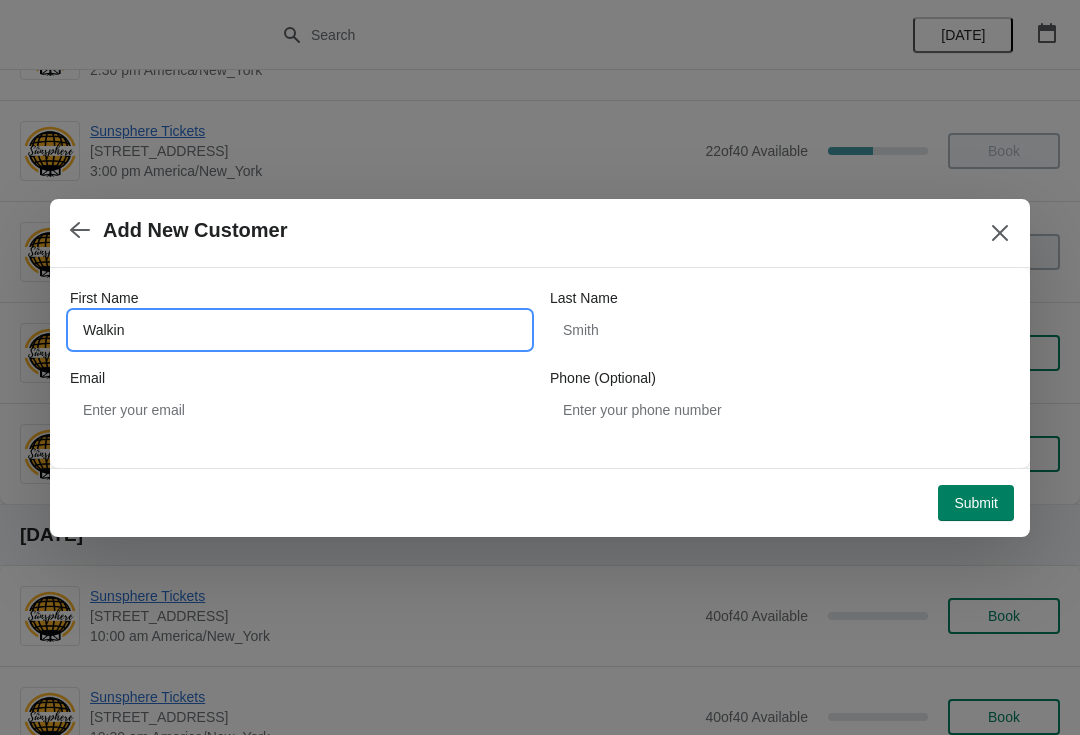 type on "Walkin" 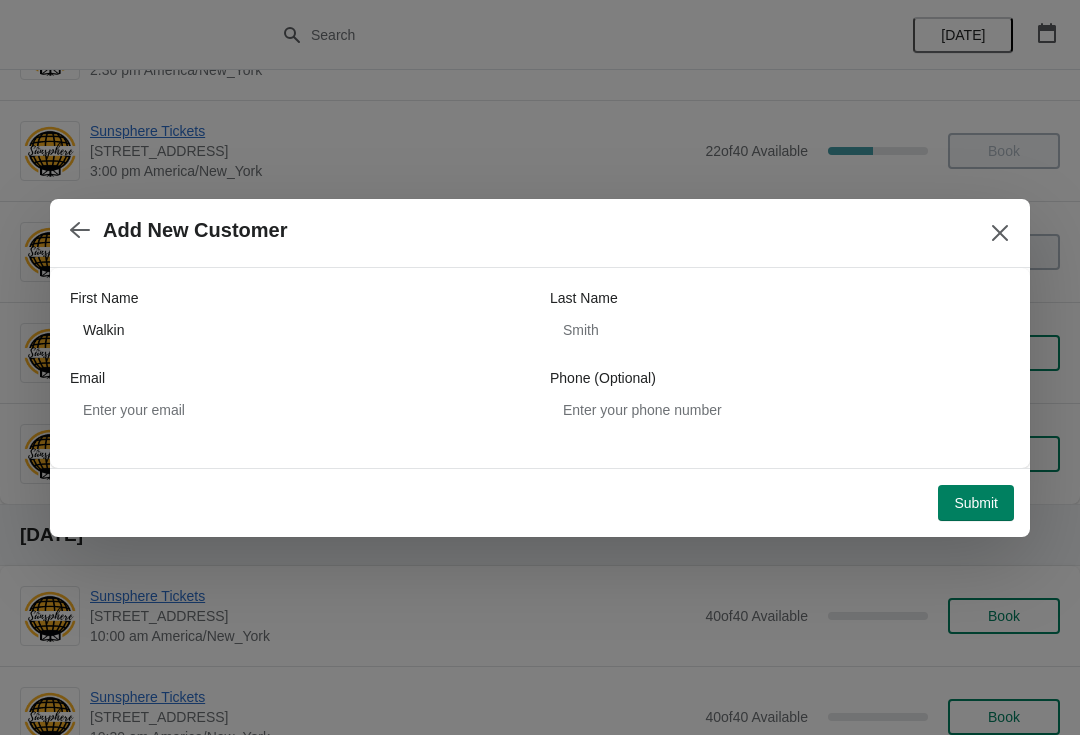 click on "Submit" at bounding box center [976, 503] 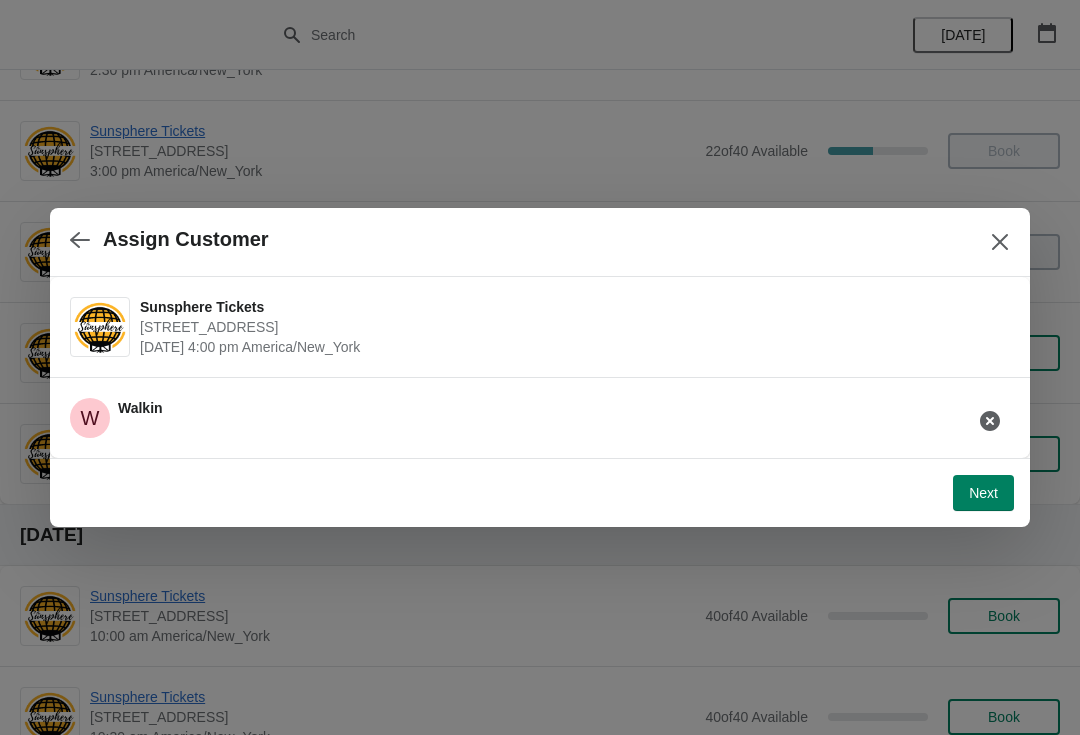 click on "Next" at bounding box center (983, 493) 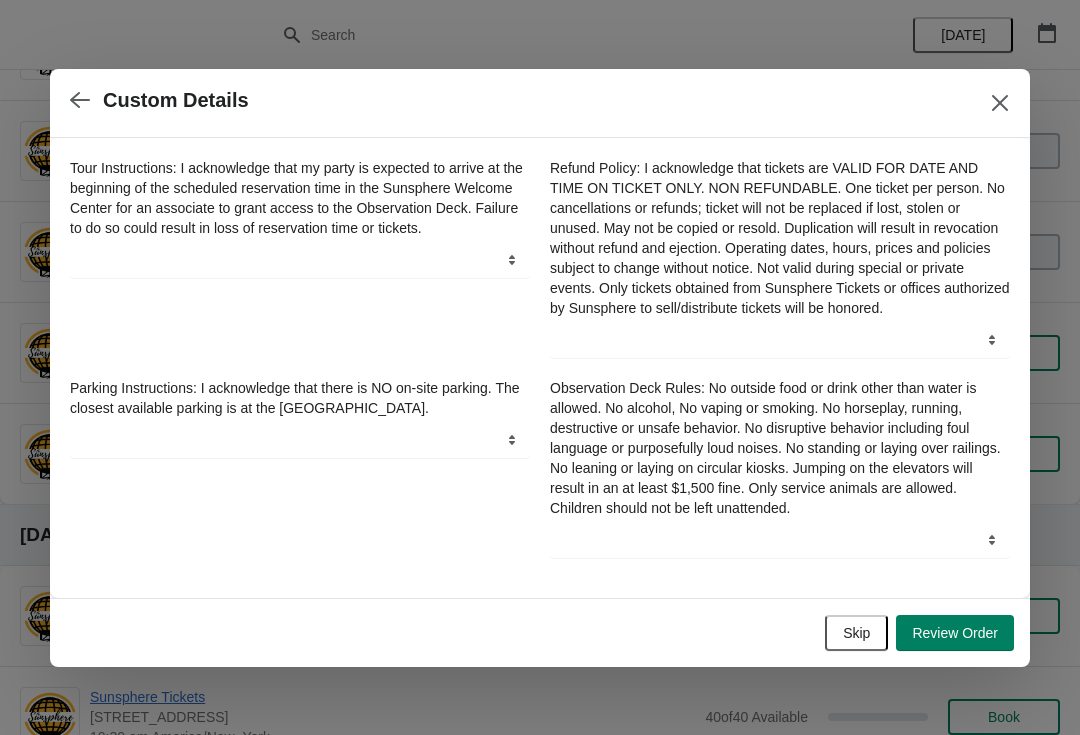 click on "Skip" at bounding box center (856, 633) 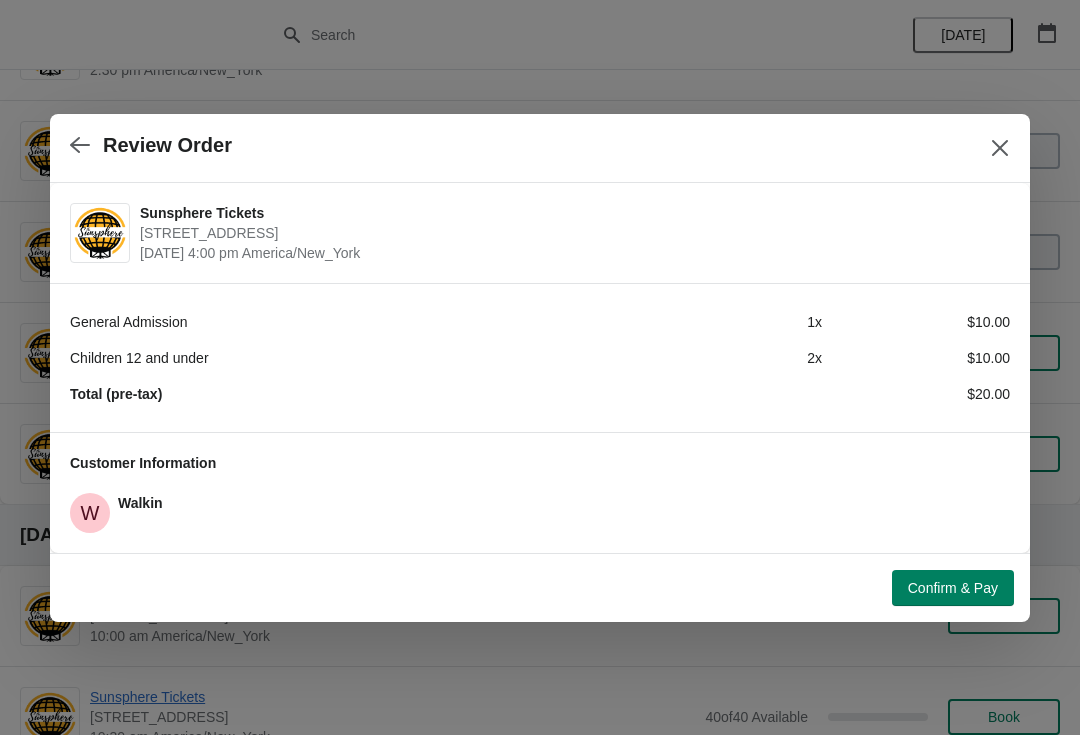 click on "Confirm & Pay" at bounding box center [953, 588] 